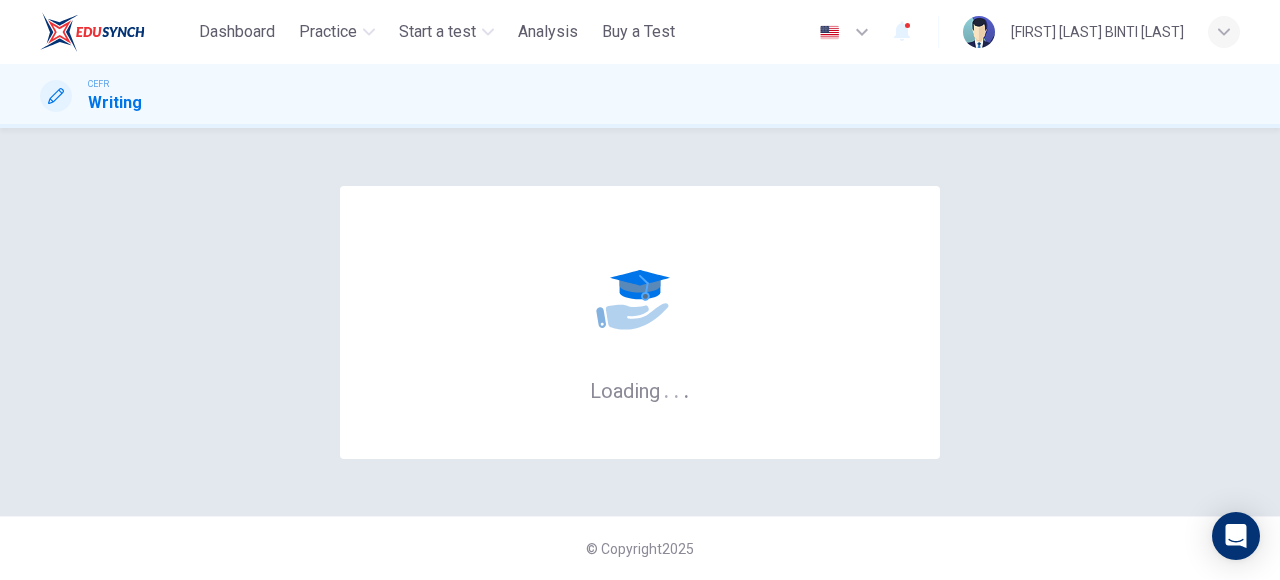 scroll, scrollTop: 0, scrollLeft: 0, axis: both 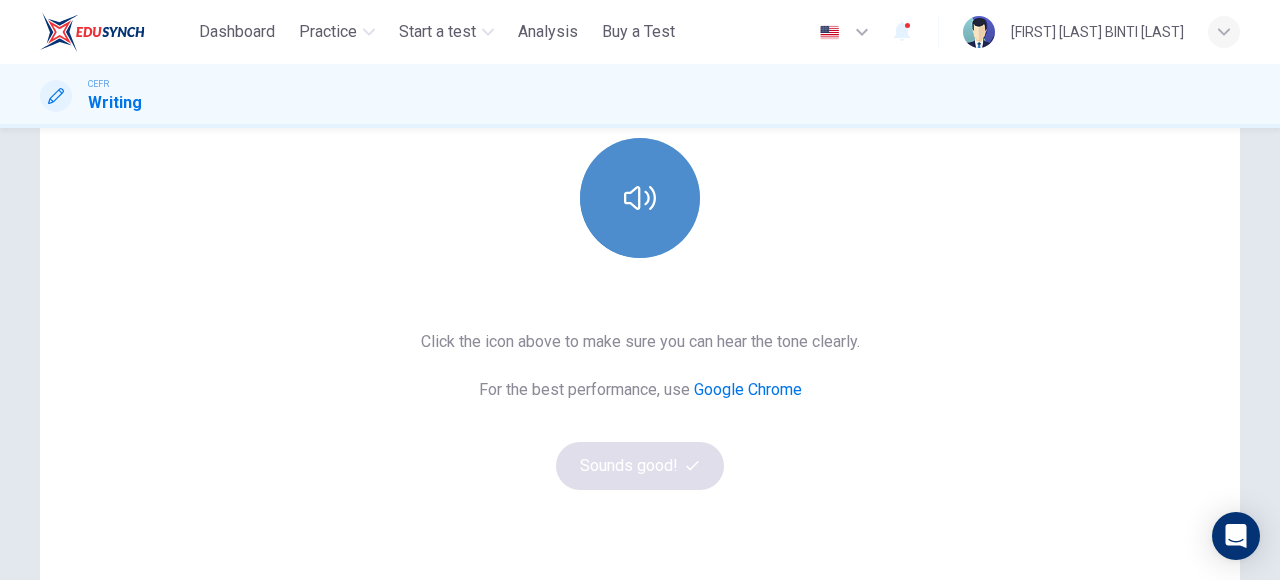 click at bounding box center (640, 198) 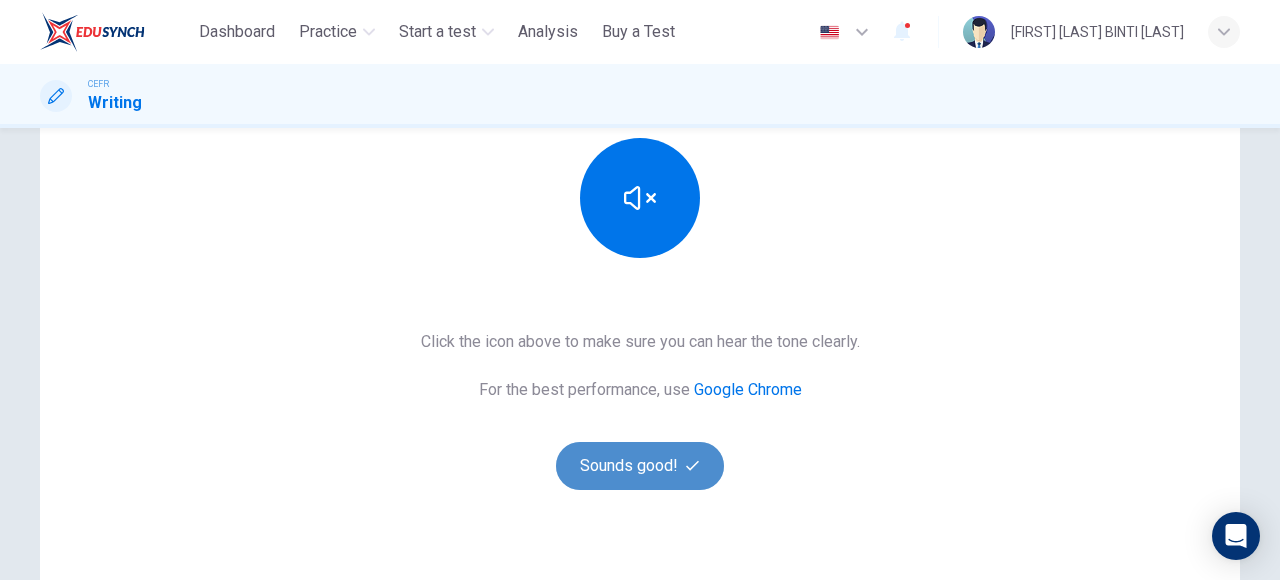 click on "Sounds good!" at bounding box center [640, 466] 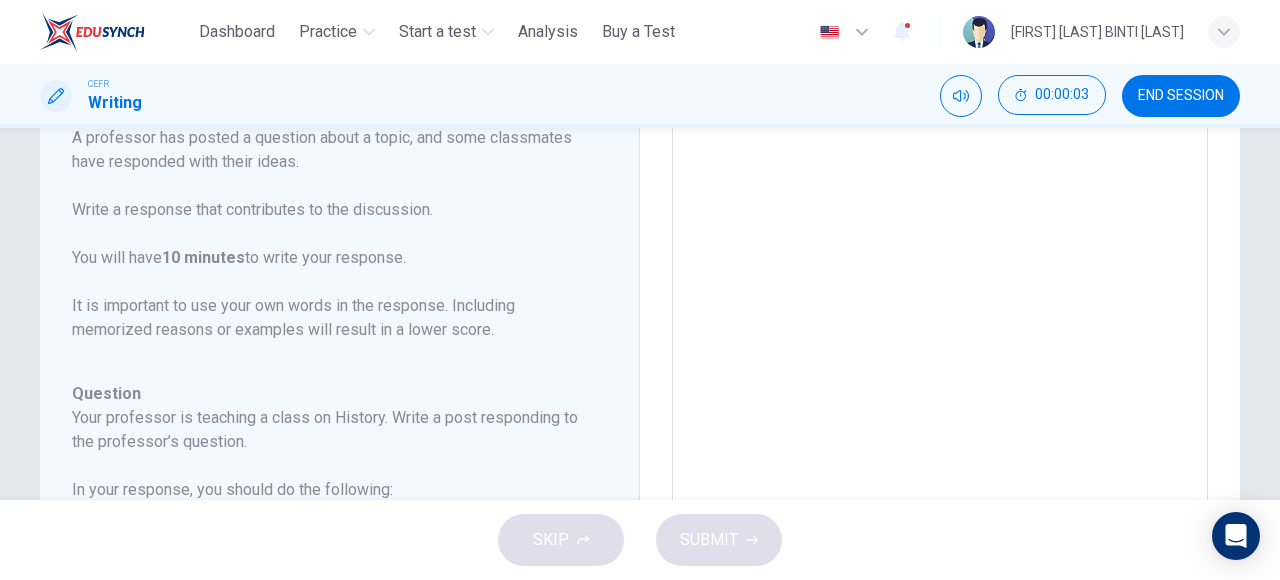 click at bounding box center (940, 322) 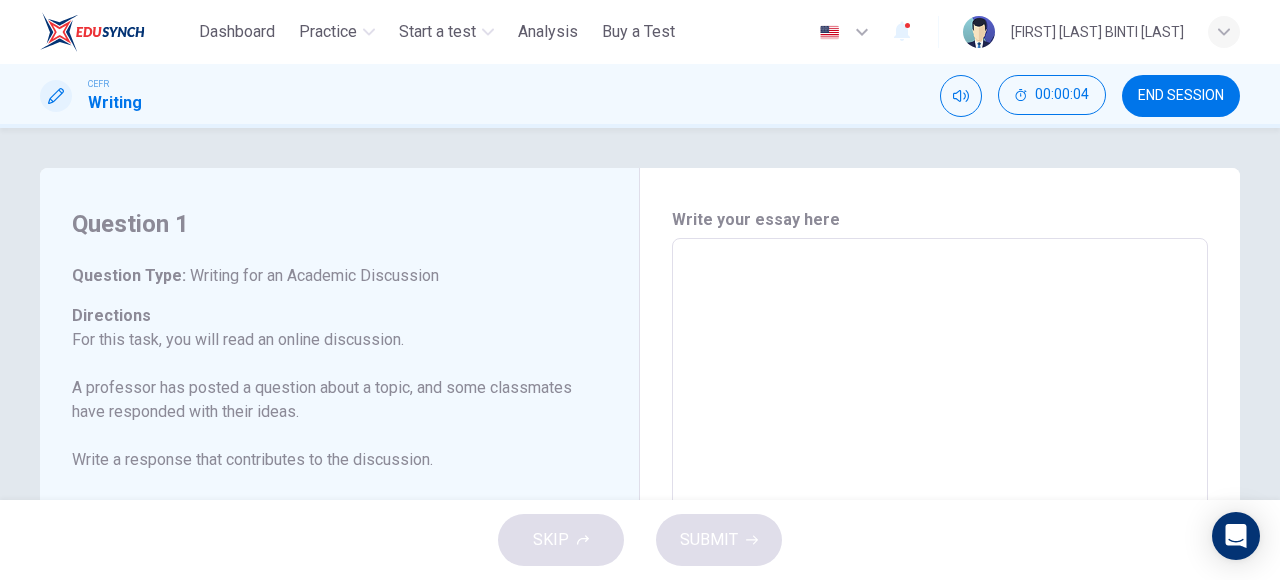 click at bounding box center [940, 572] 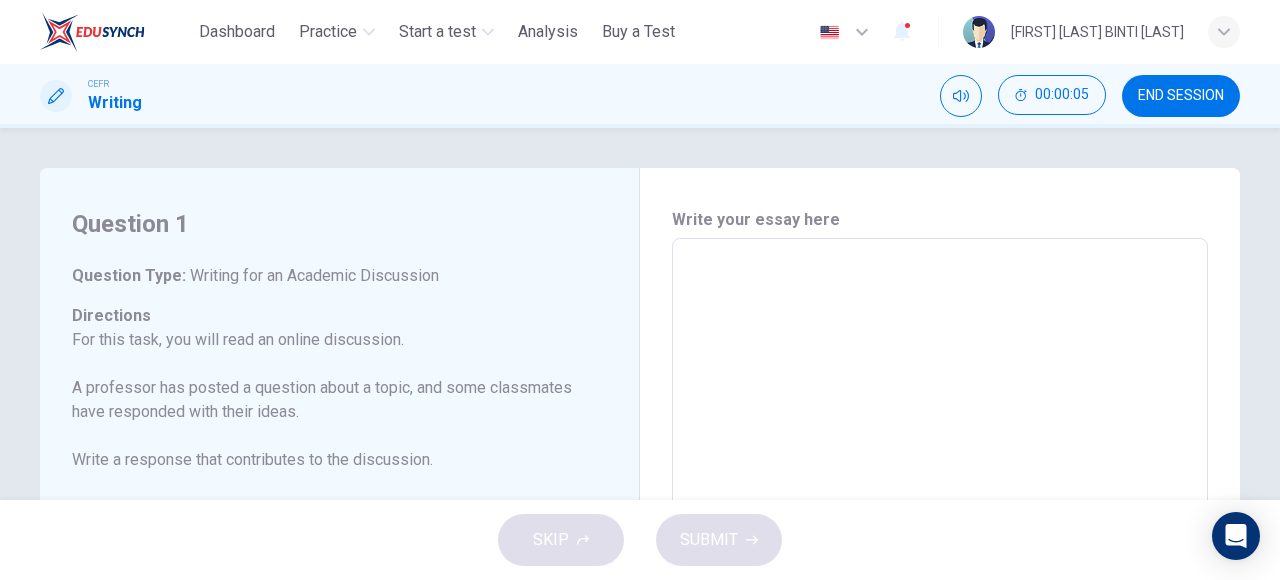 type on "*" 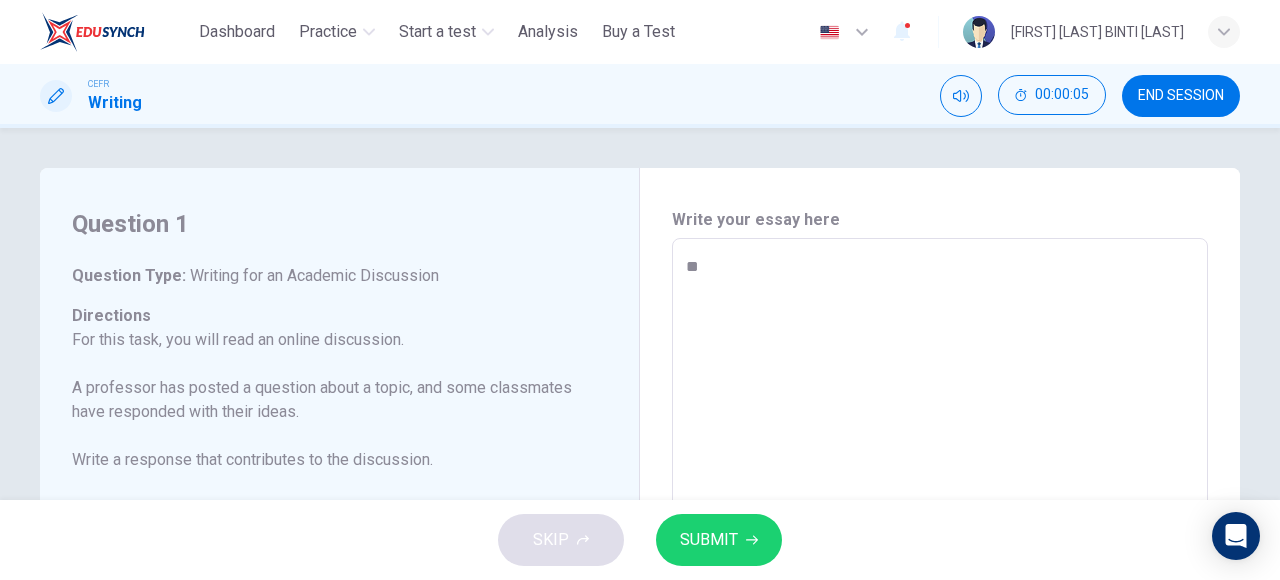type on "***" 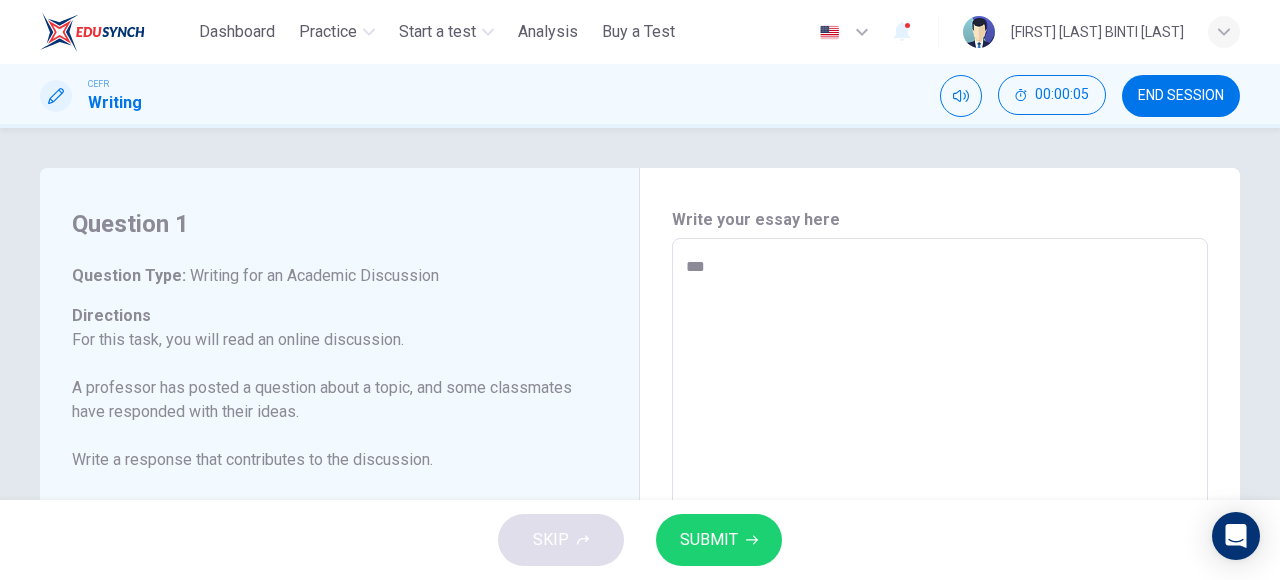 type on "*" 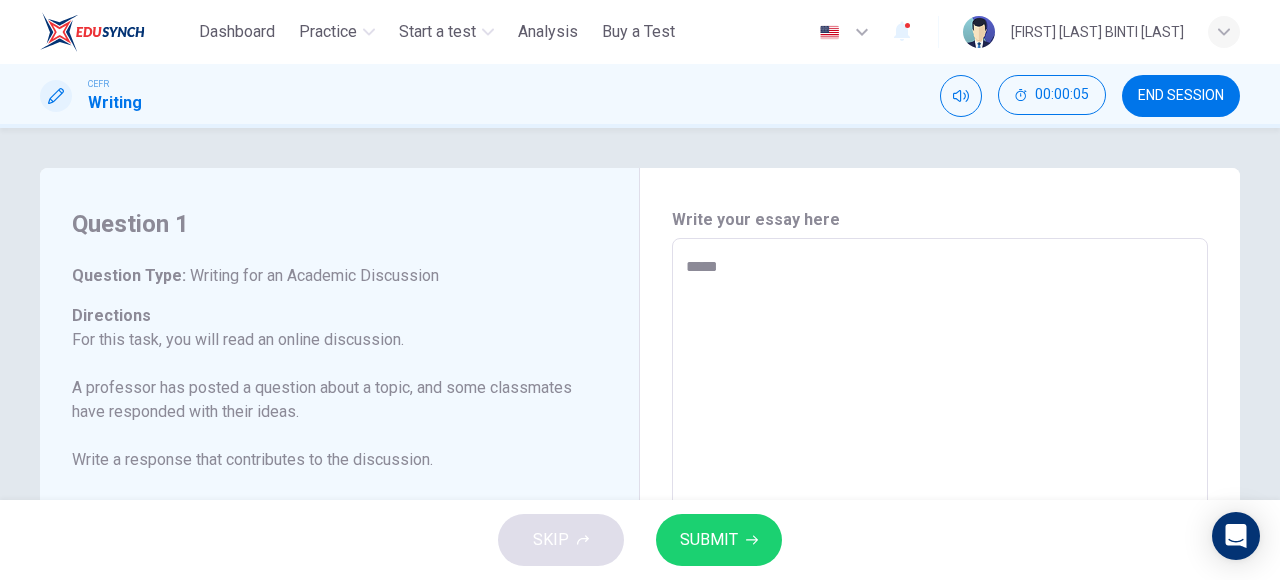 type on "******" 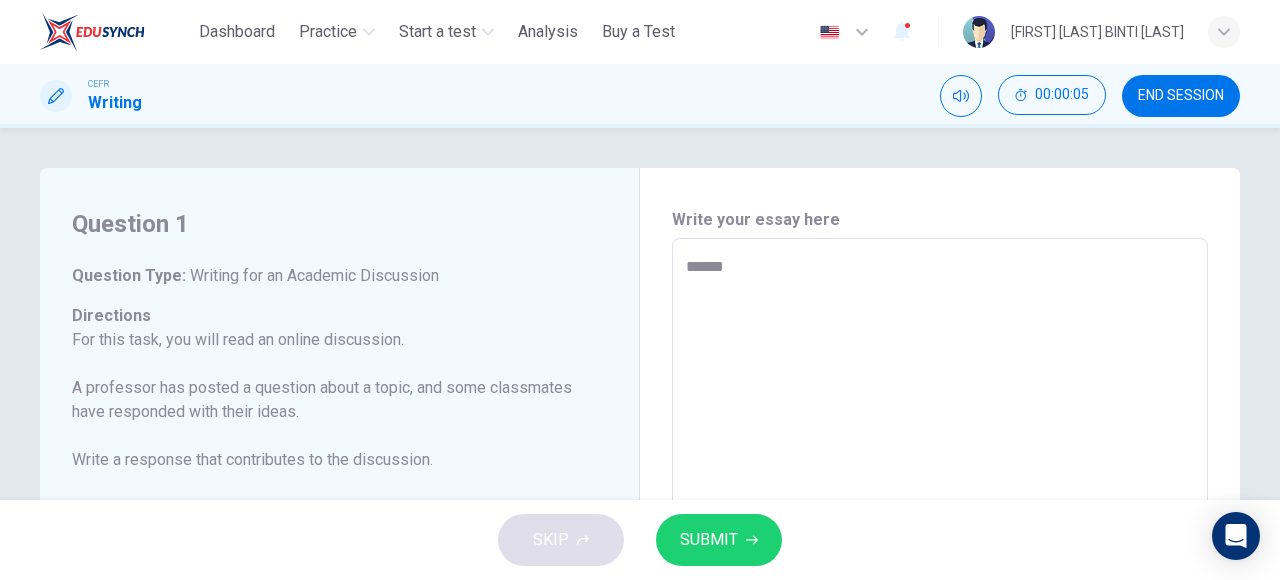 type on "*" 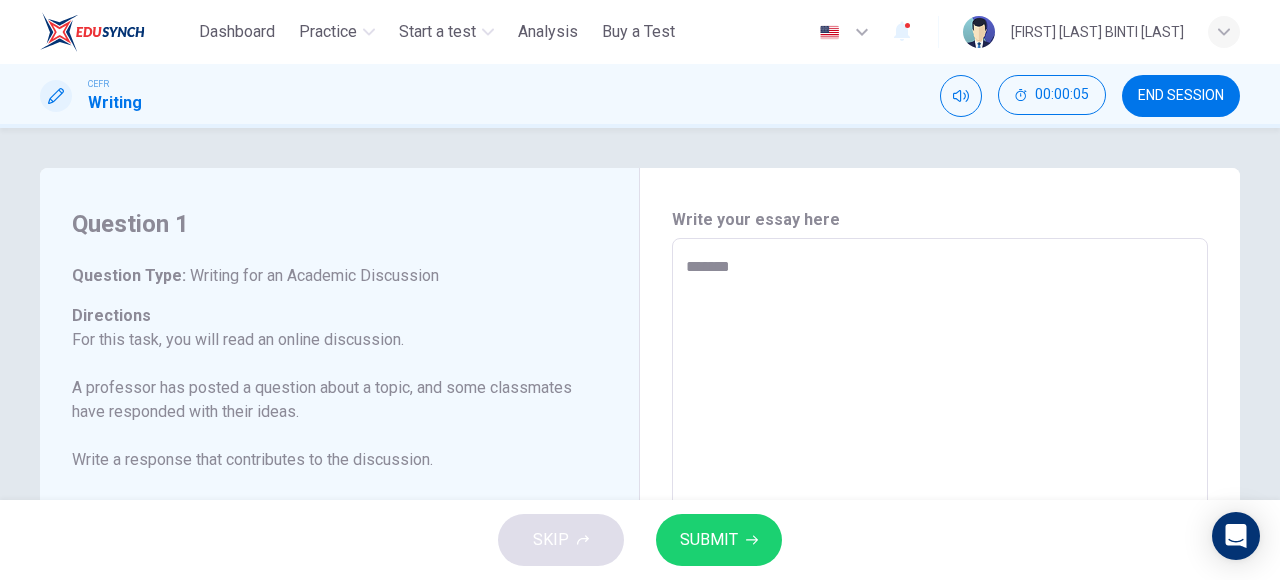 type on "********" 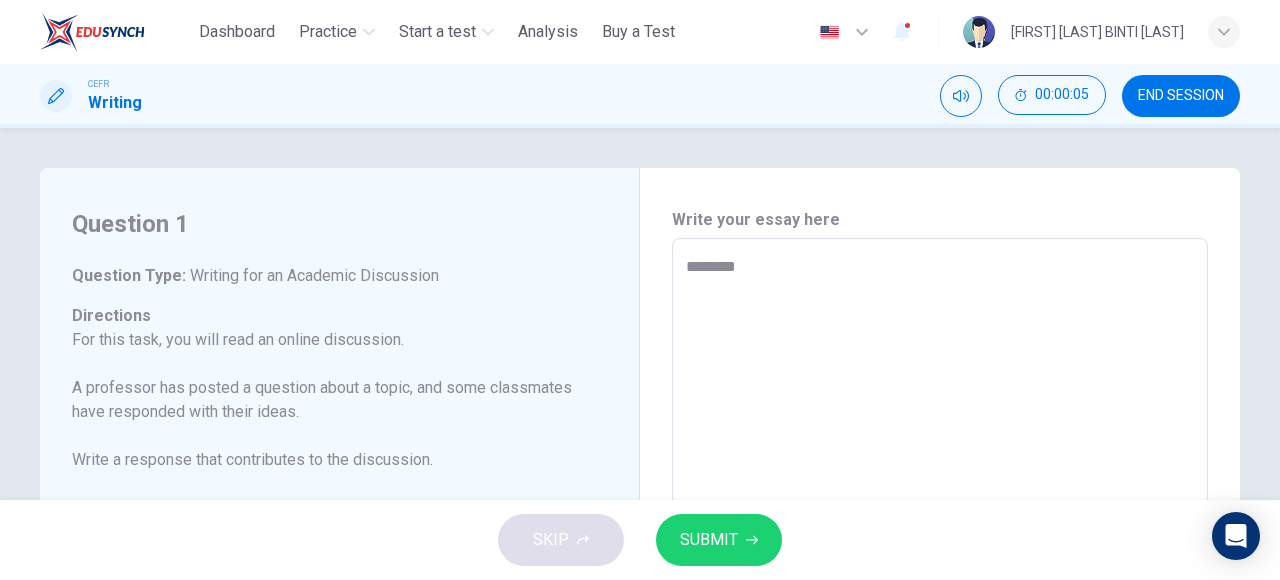 type on "*" 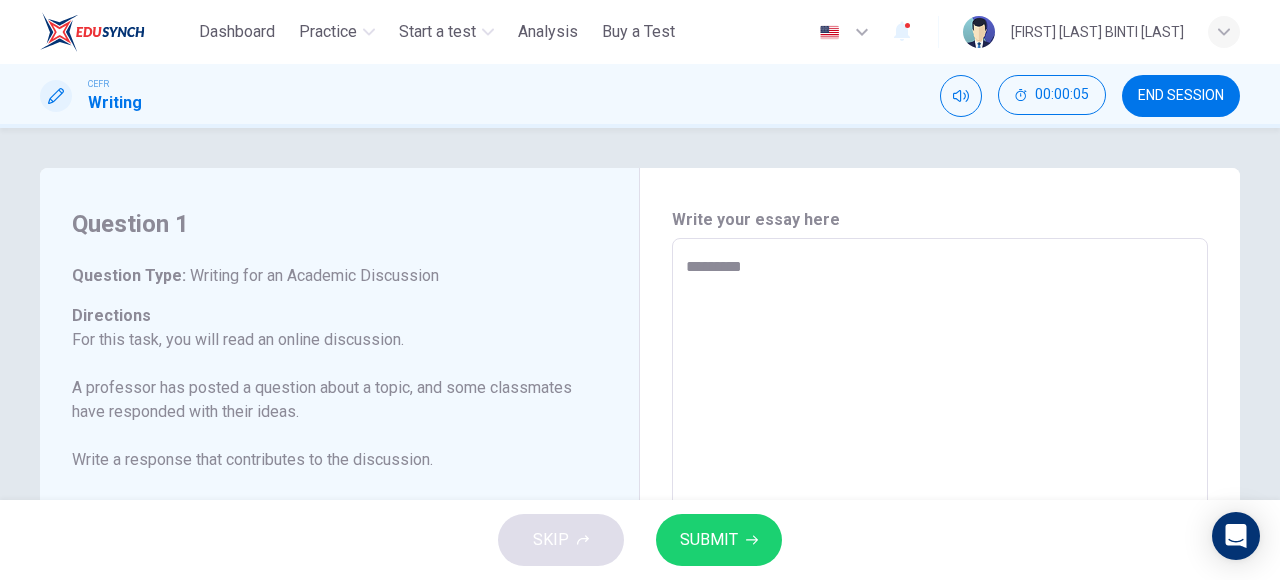 type on "*" 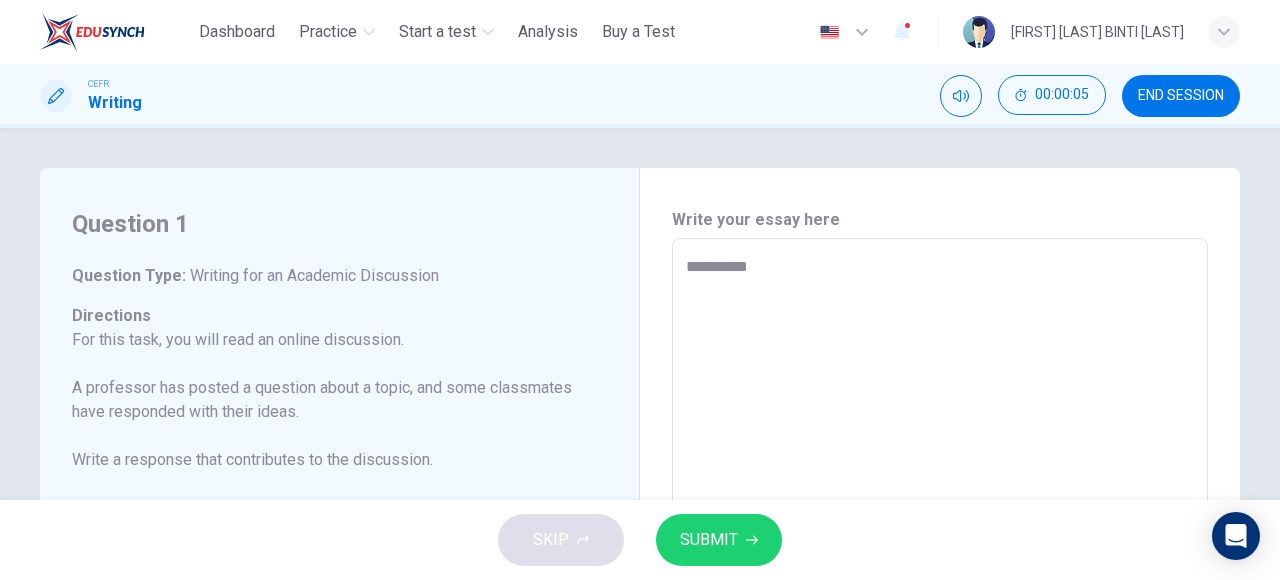 type on "*" 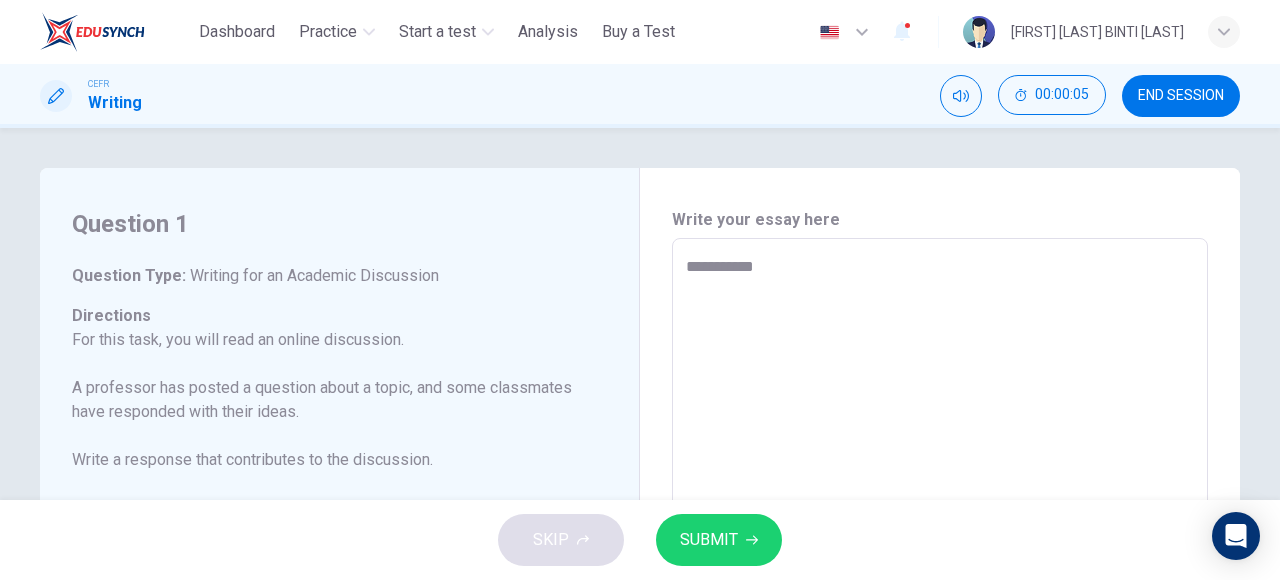 type on "*" 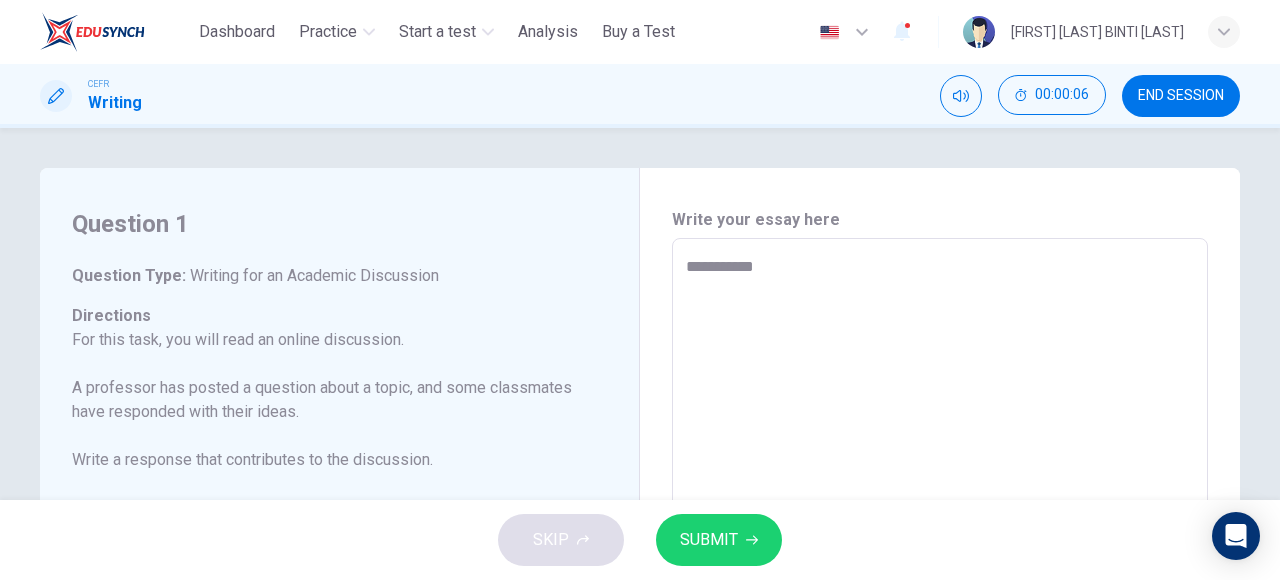 type on "**********" 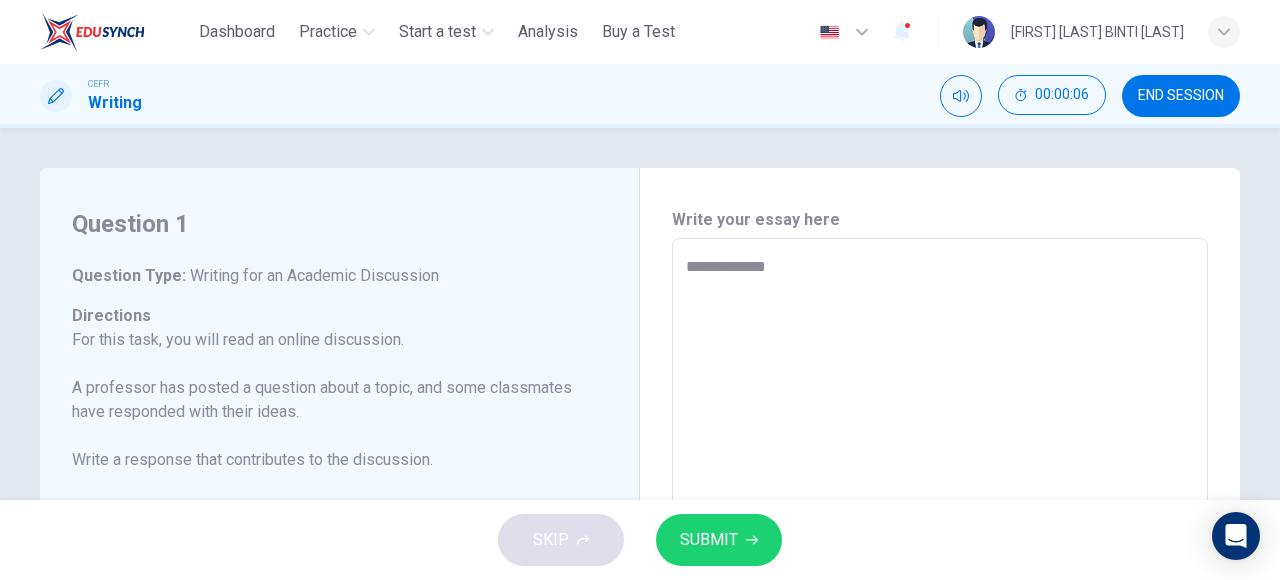 type on "**********" 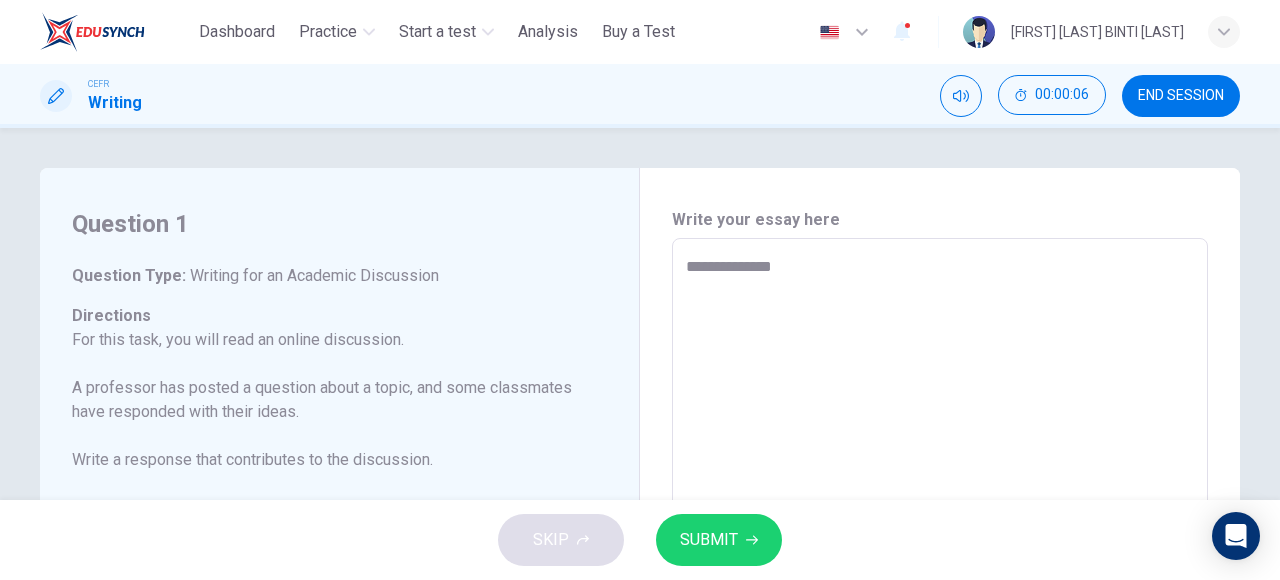 type on "*" 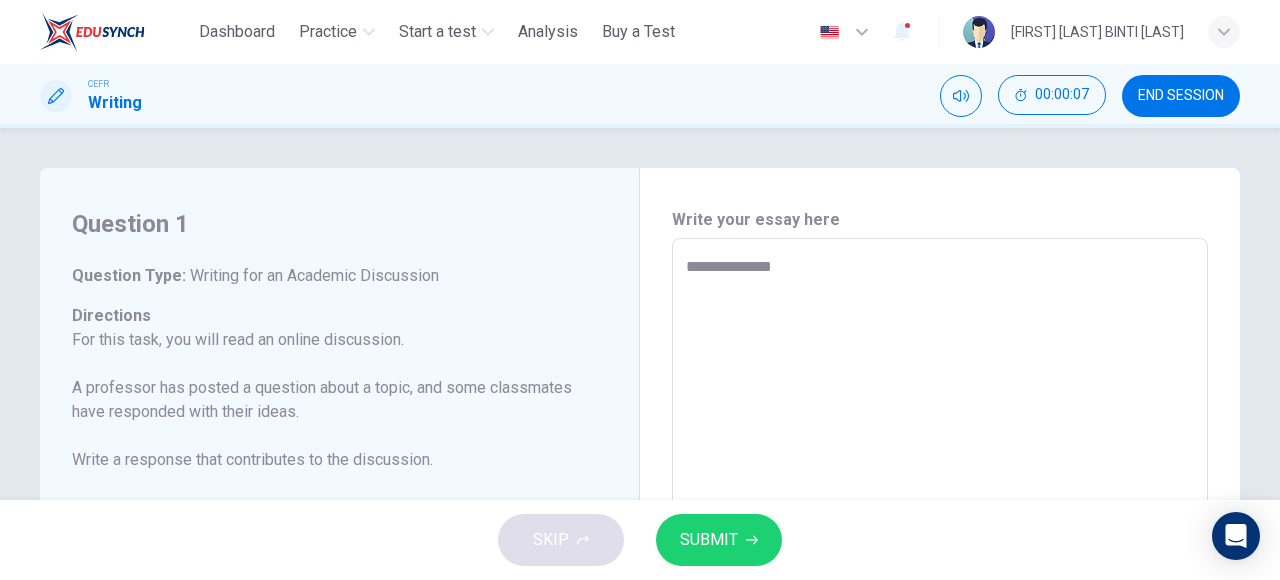 type on "**********" 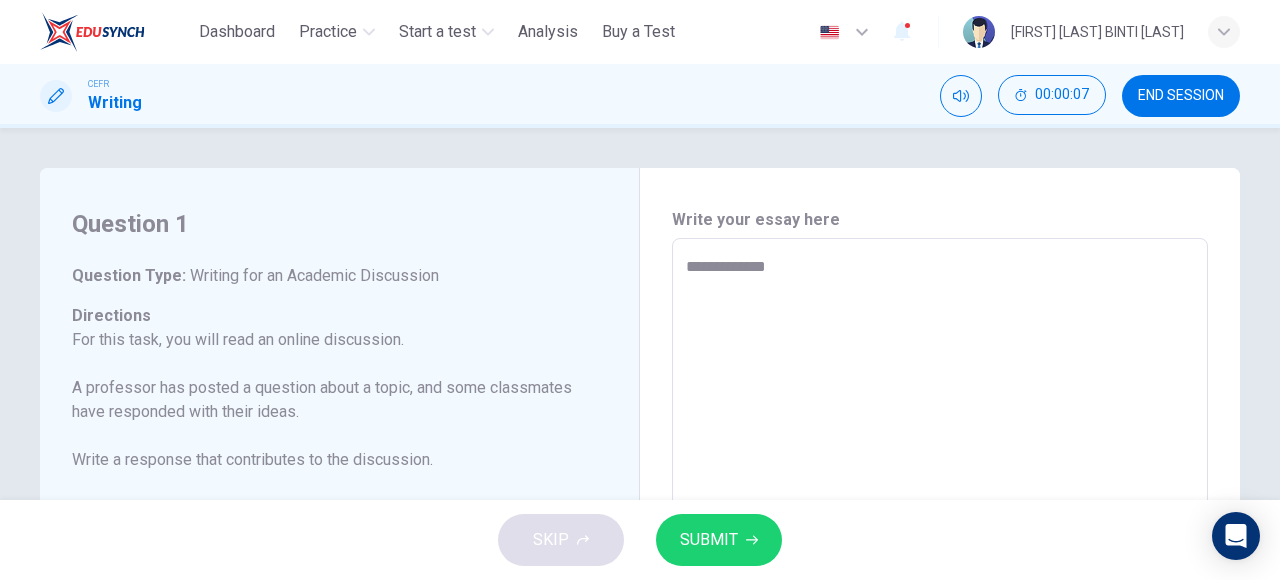 type on "**********" 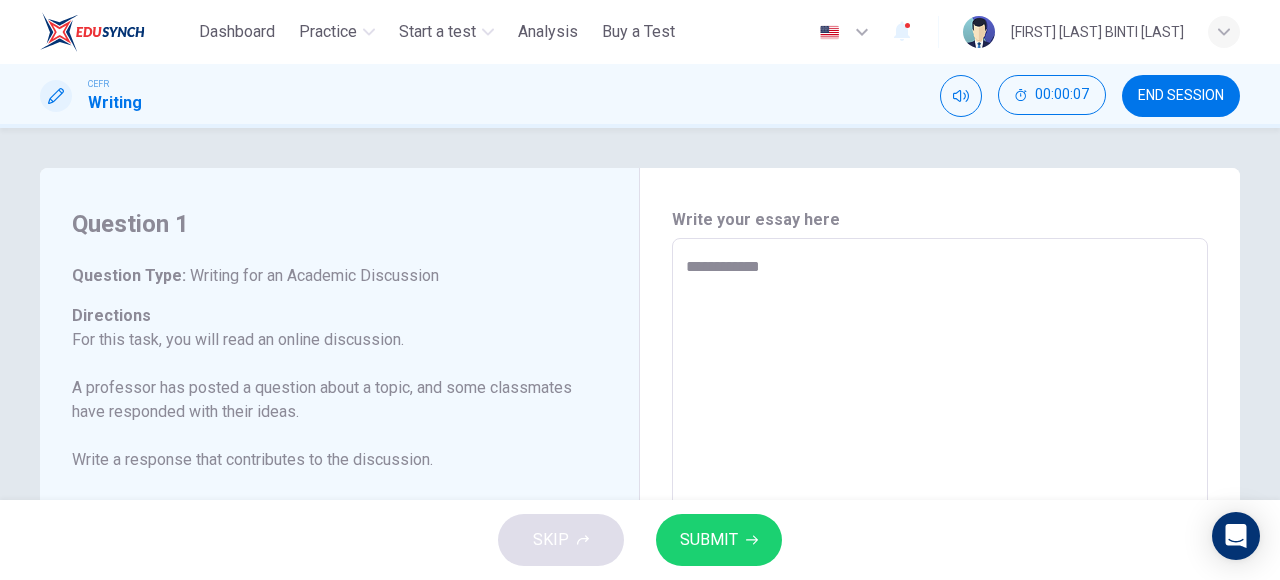 type on "*" 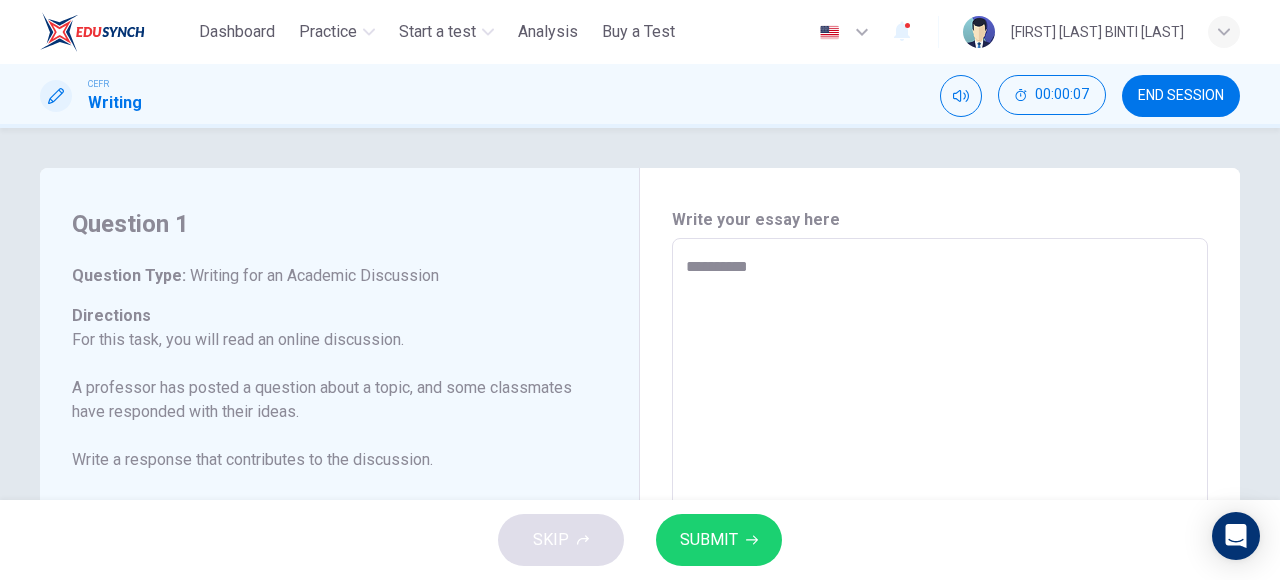 type on "*********" 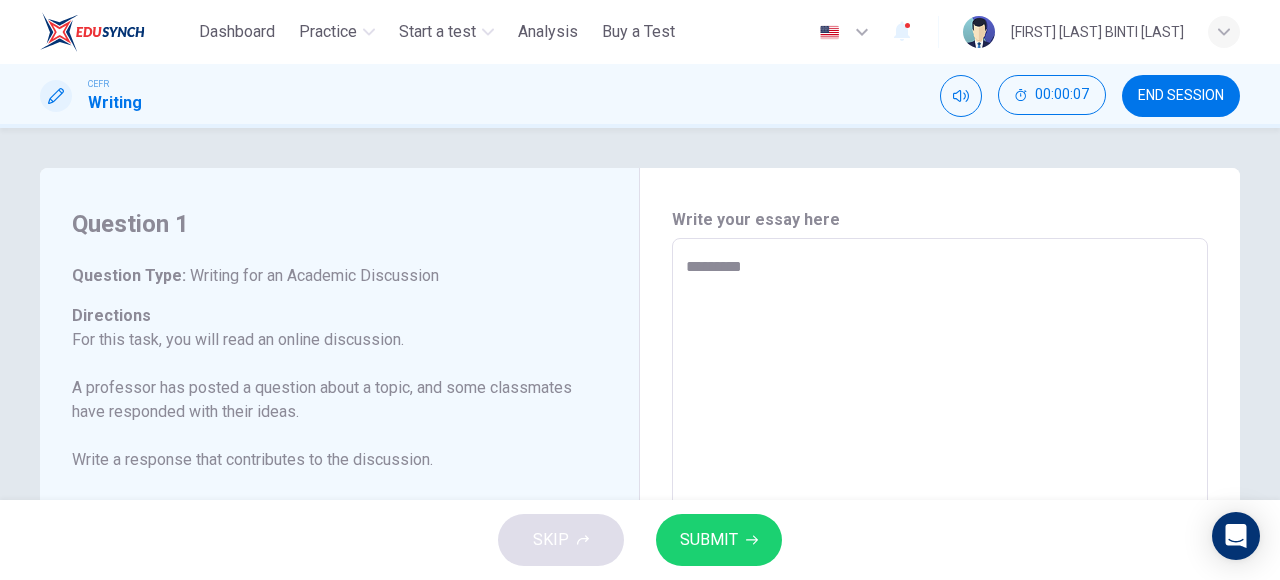 type on "********" 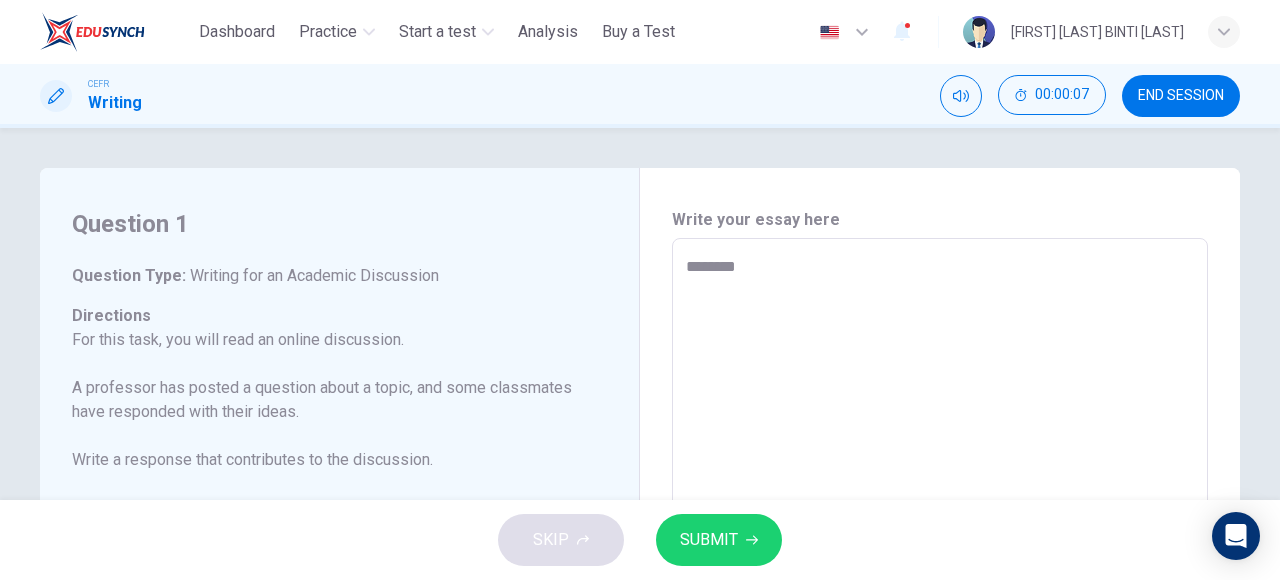 type on "*******" 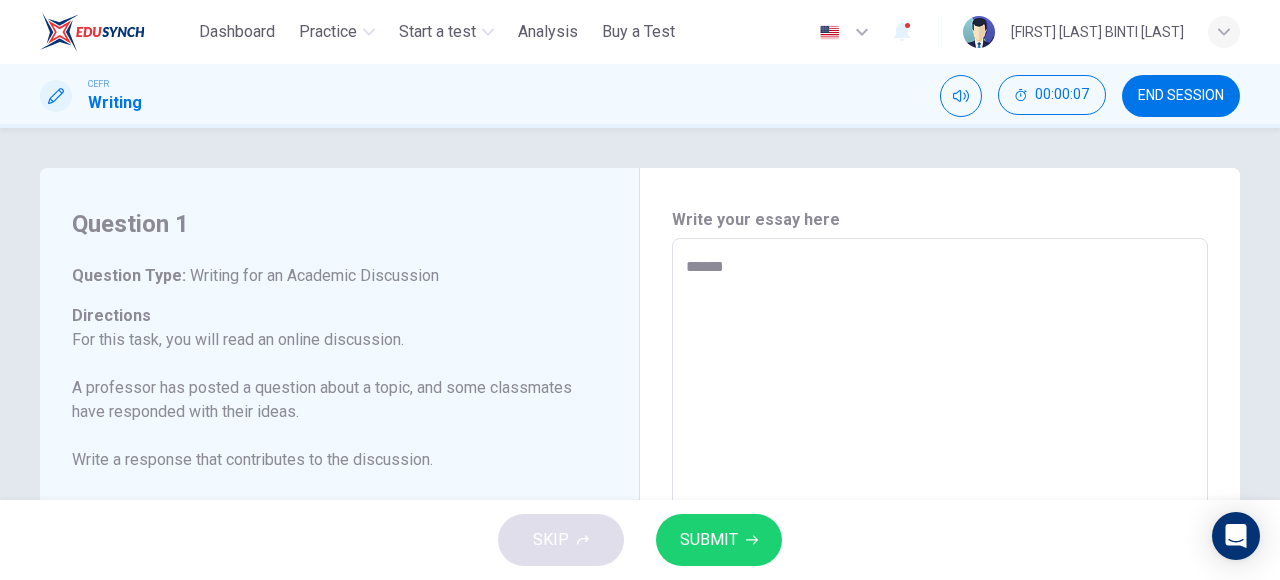 type on "*****" 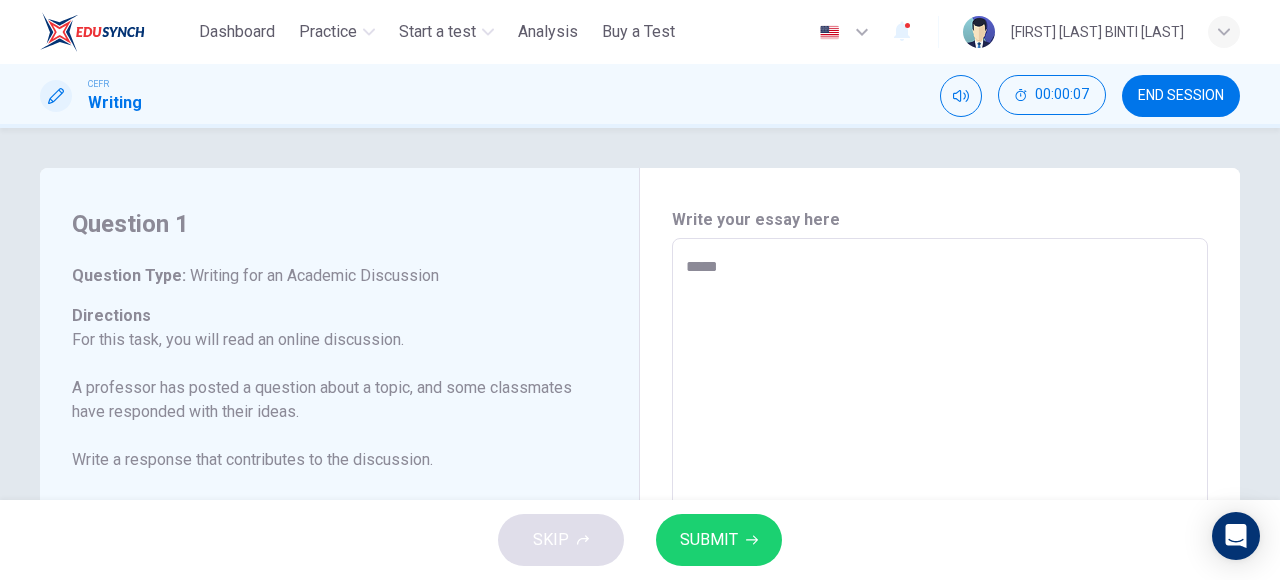 type on "****" 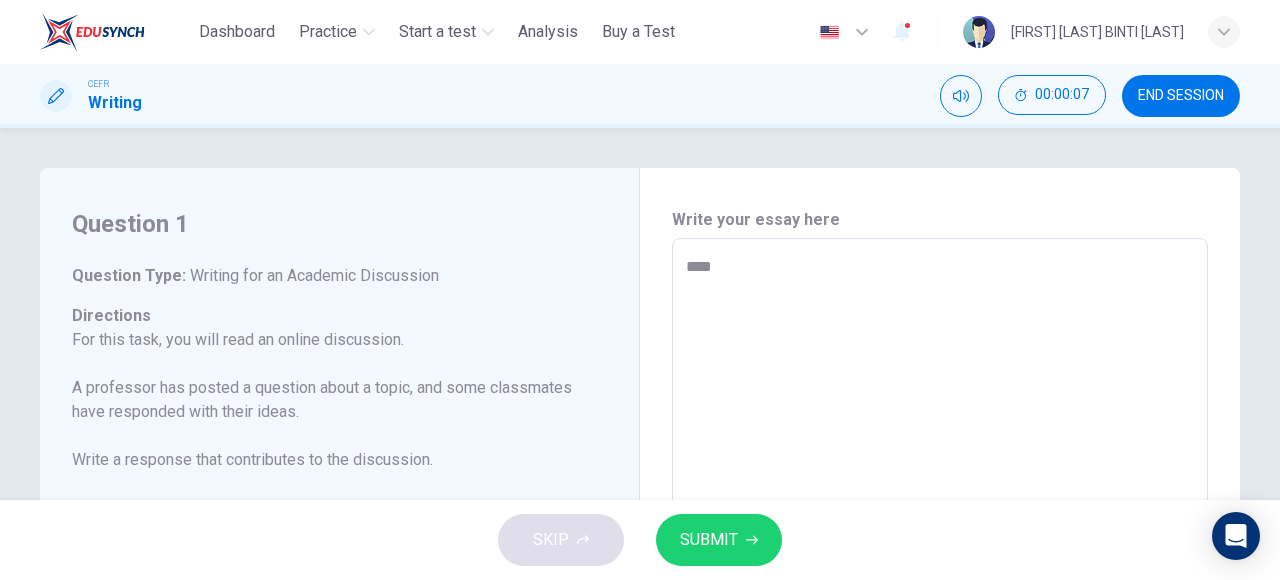 type on "***" 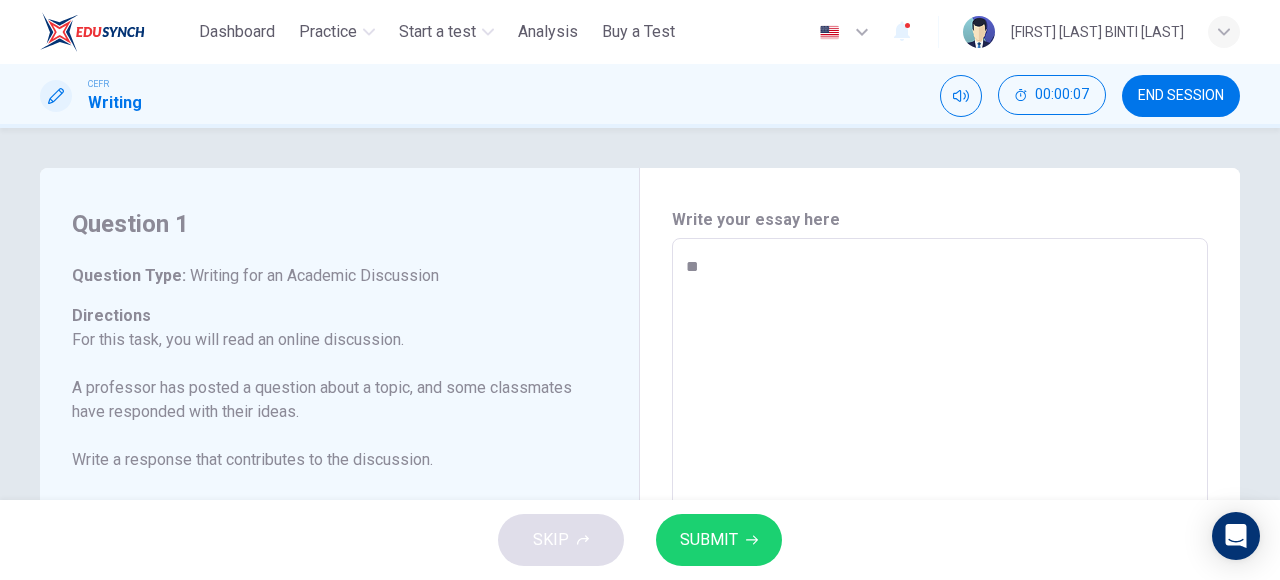 type on "*" 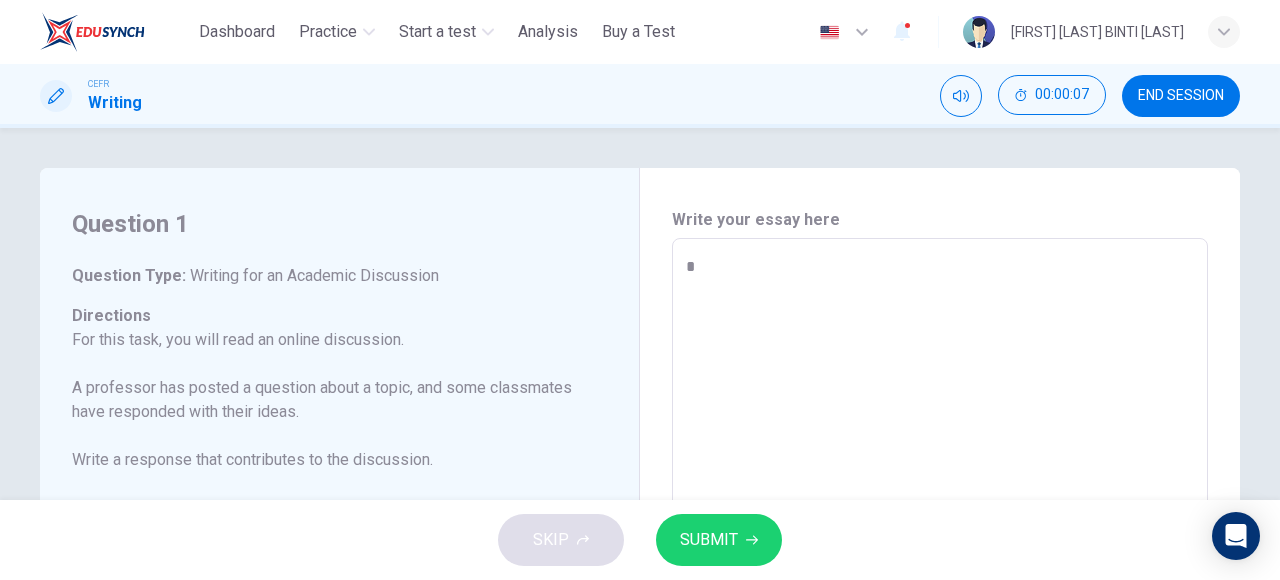 type 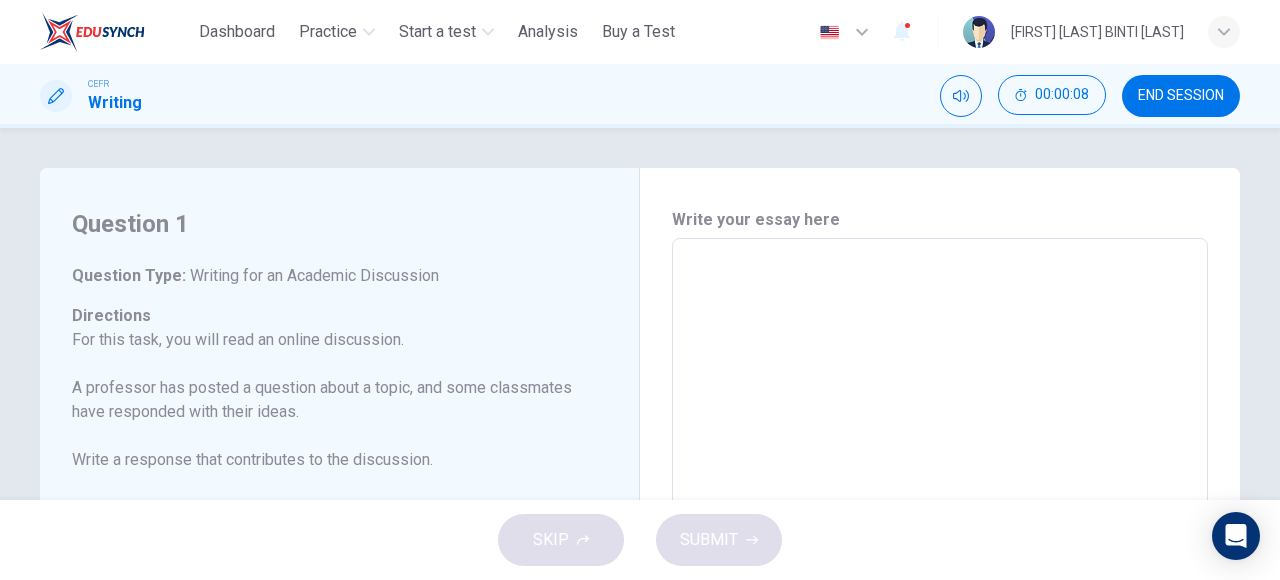 type on "*" 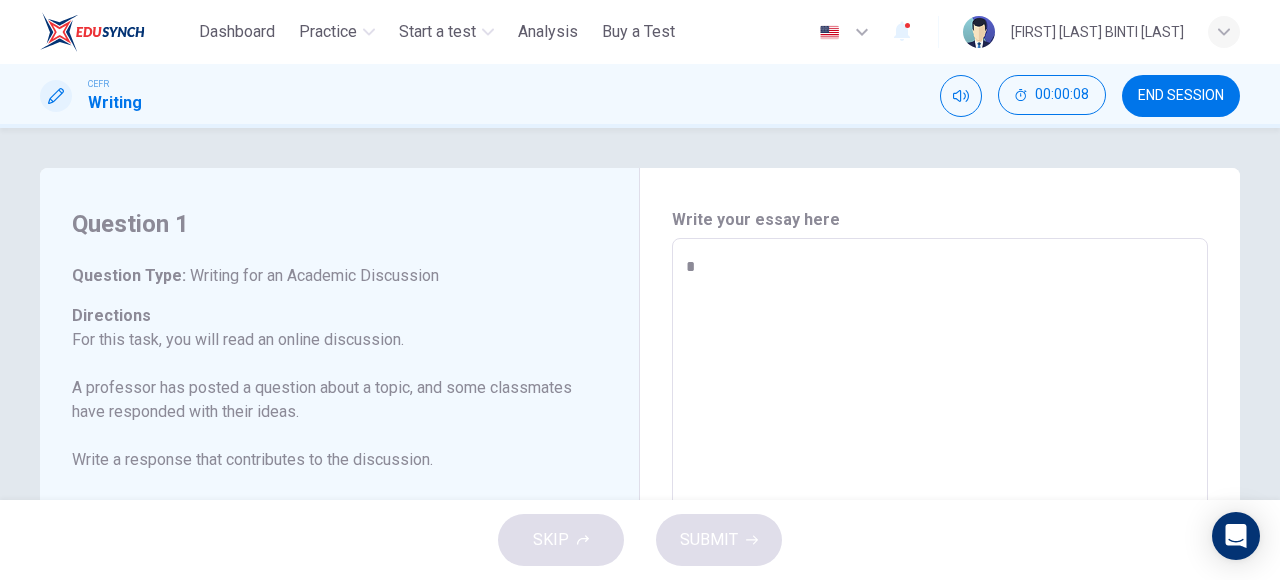 type on "*" 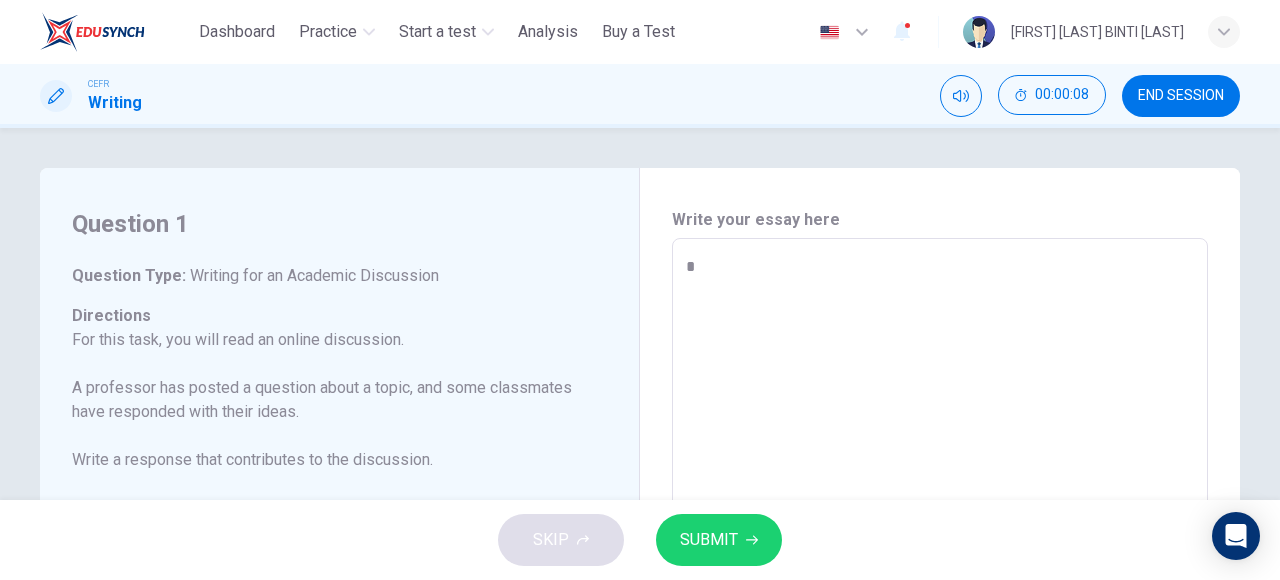 type on "**" 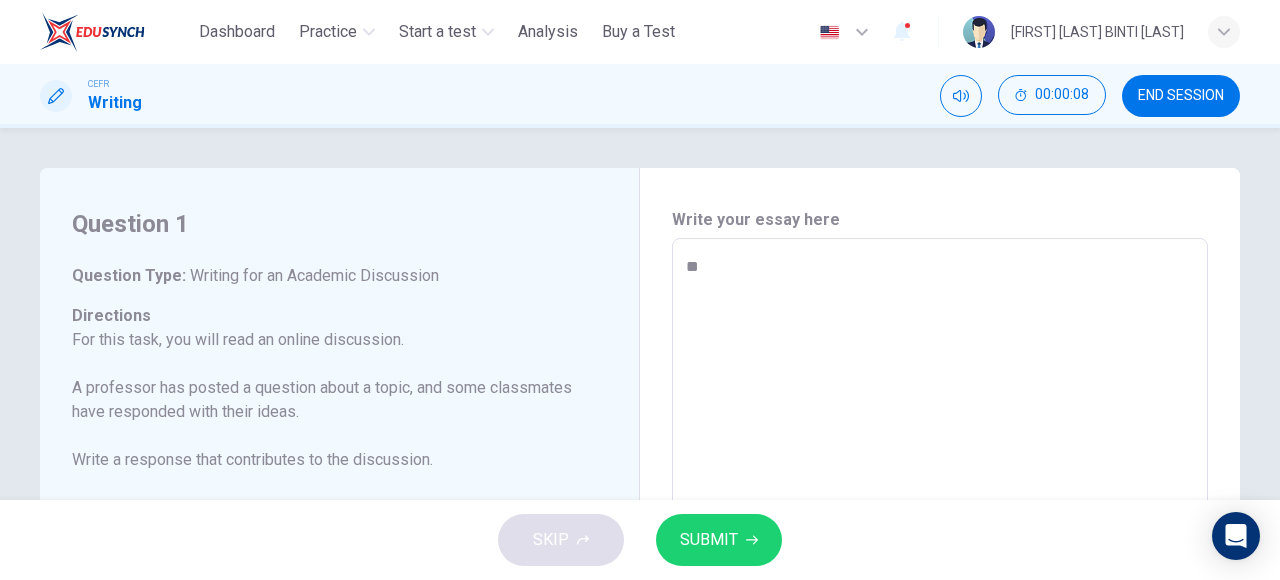 type on "*" 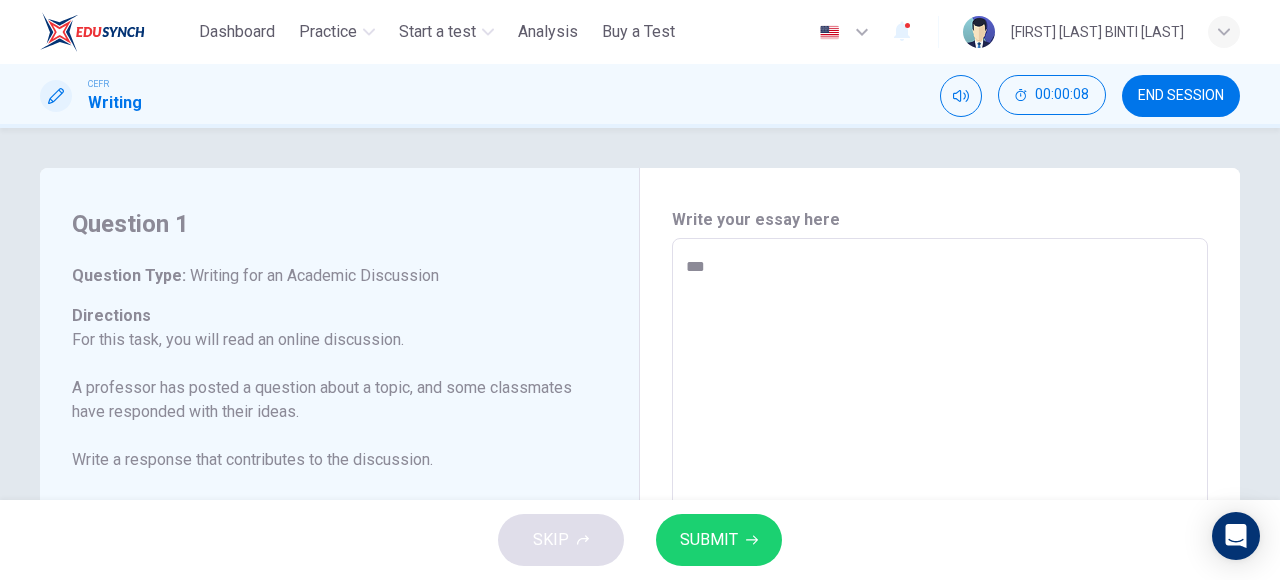 type on "*" 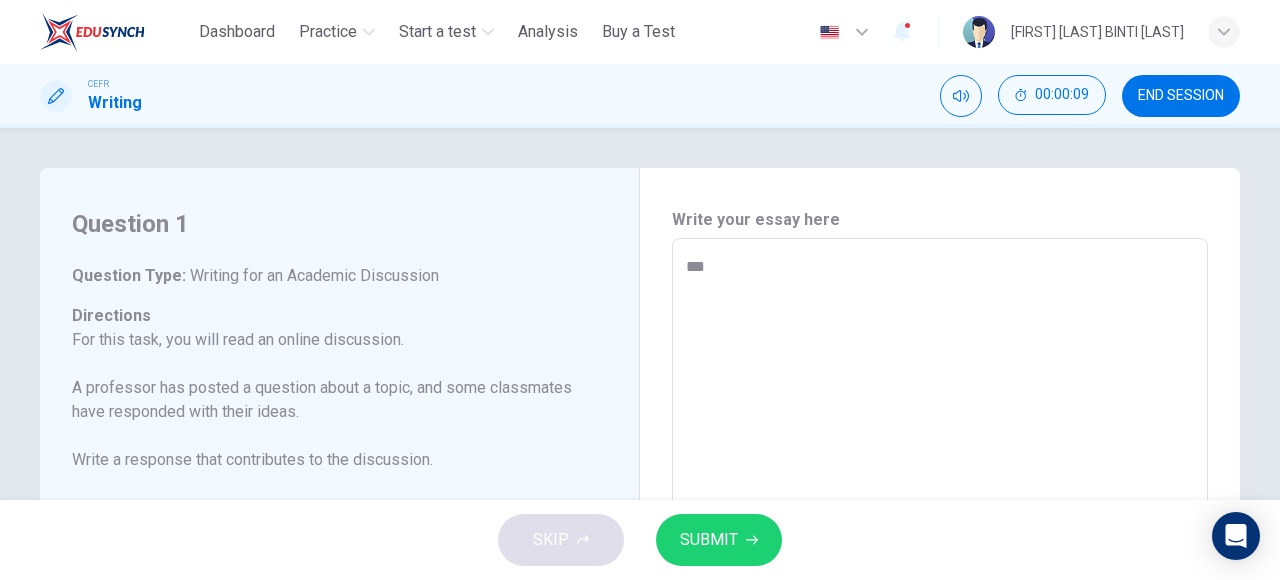 type on "****" 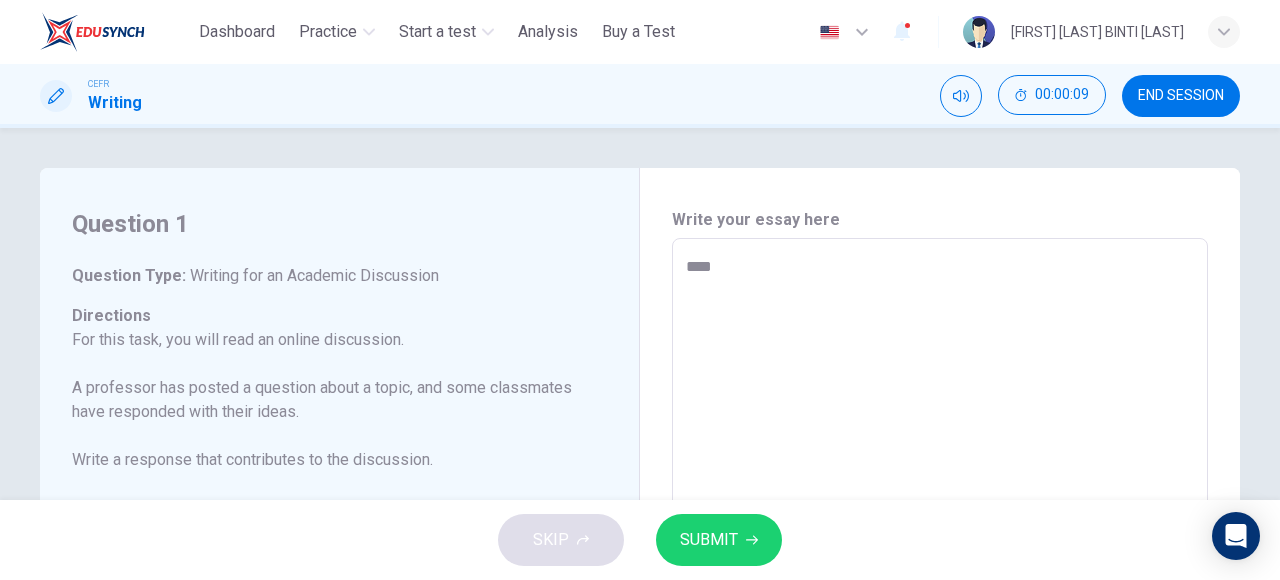 type on "*" 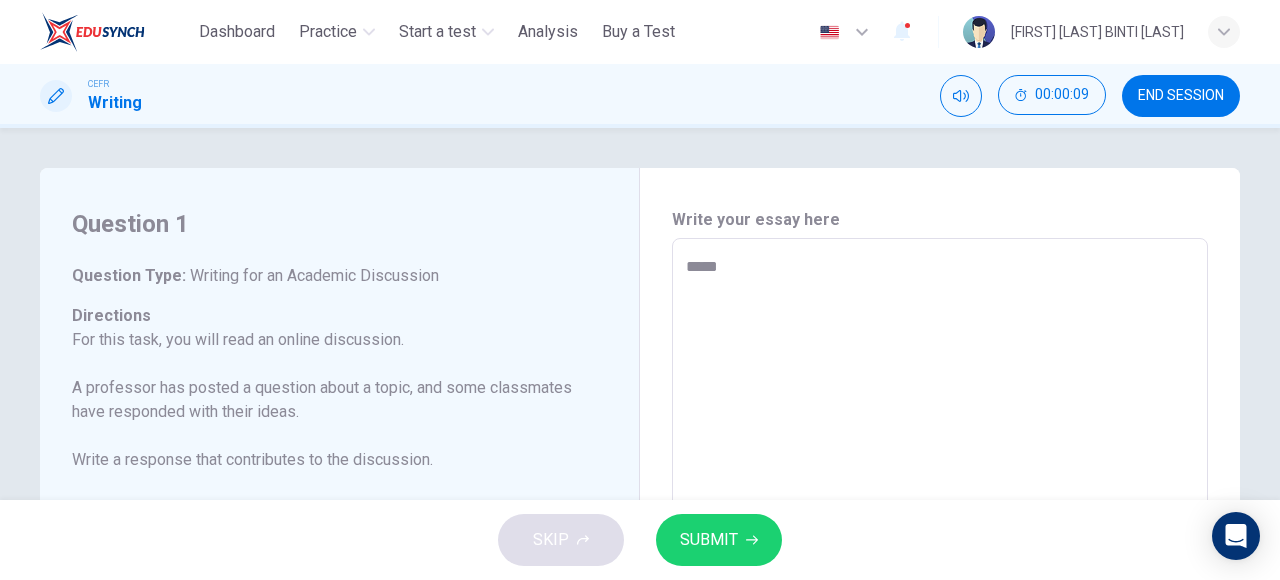type on "*" 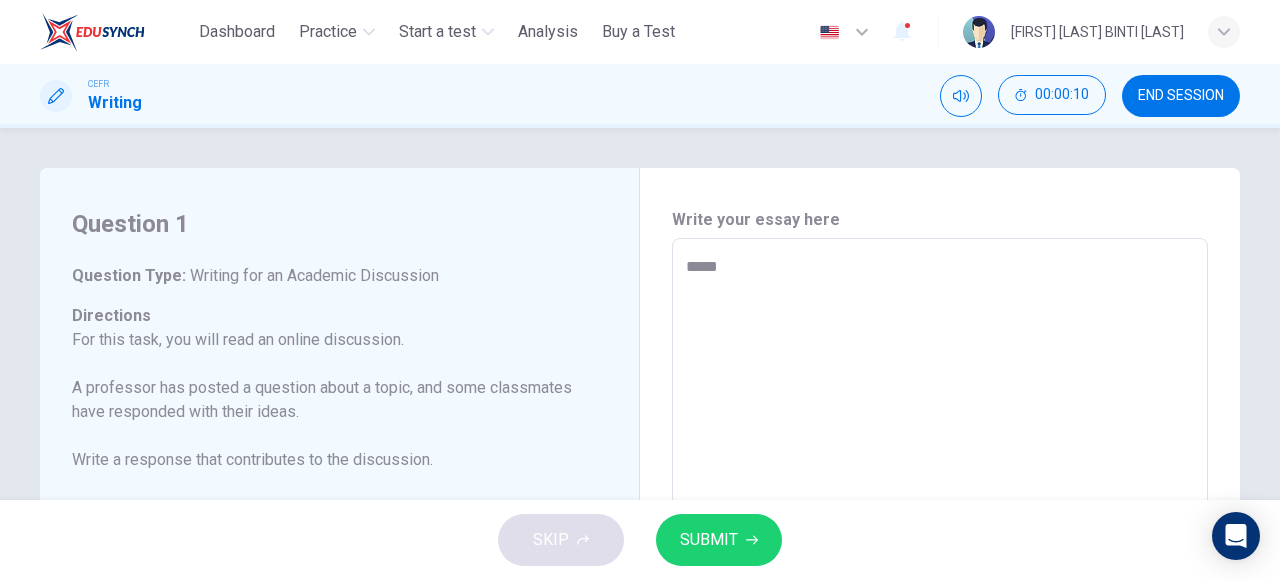 type on "******" 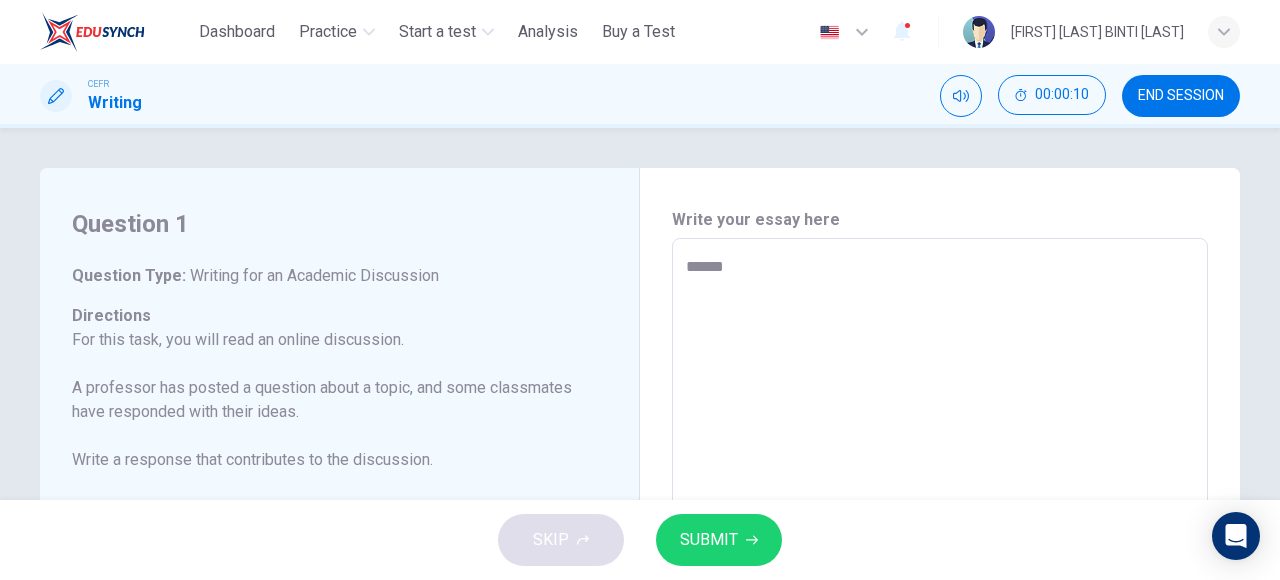 type on "*" 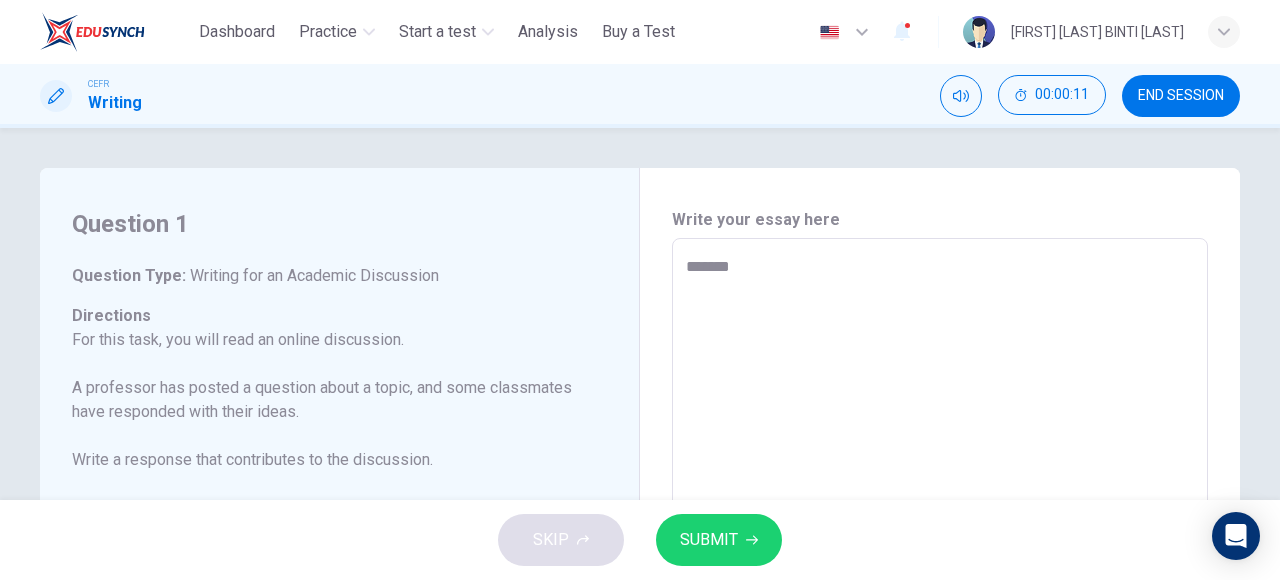 type on "*******" 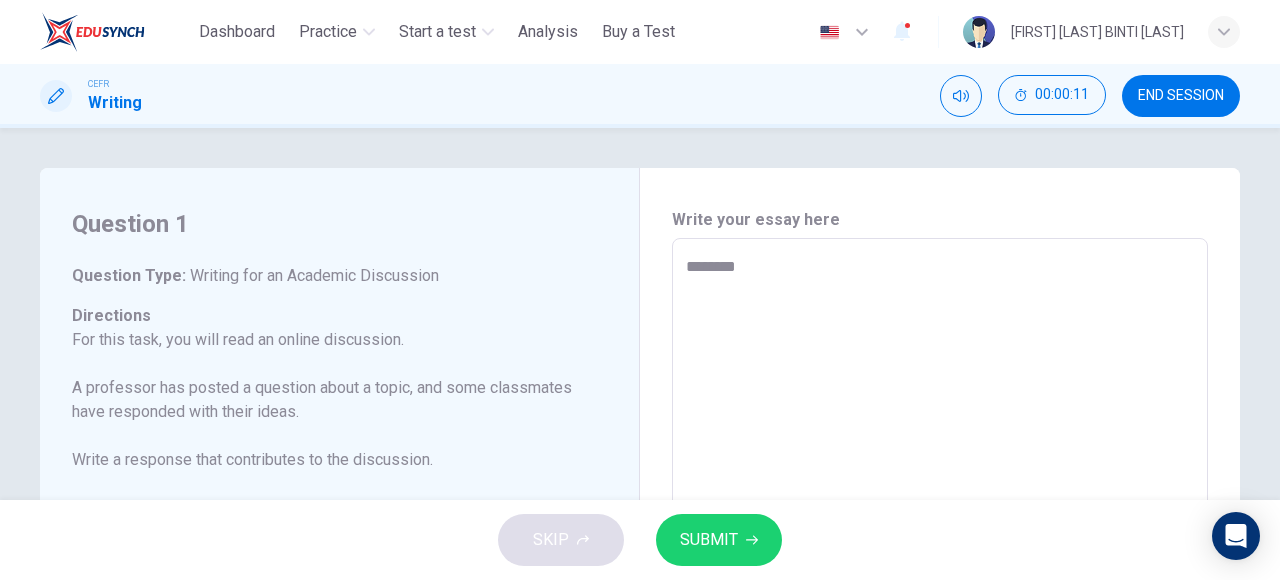 type on "*" 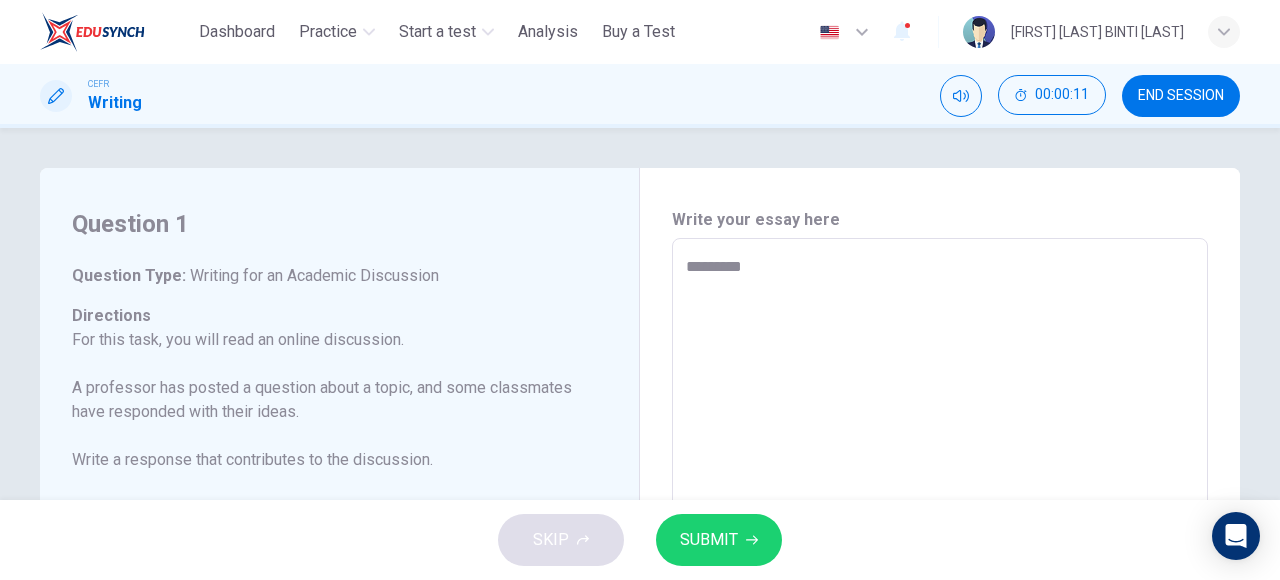 type on "*" 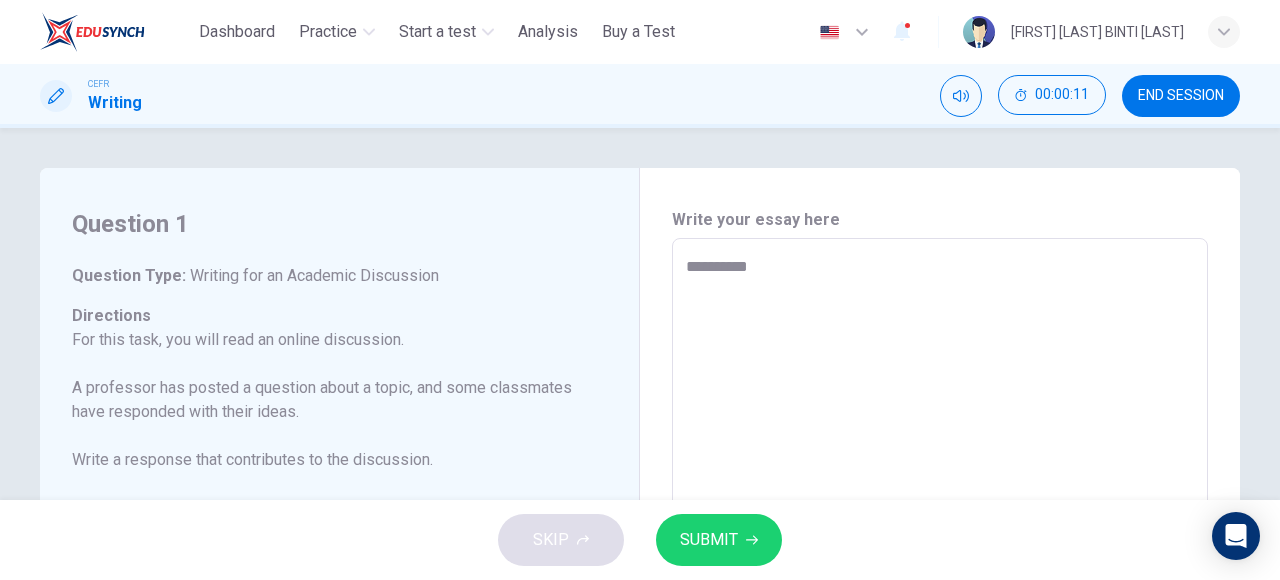 type on "*" 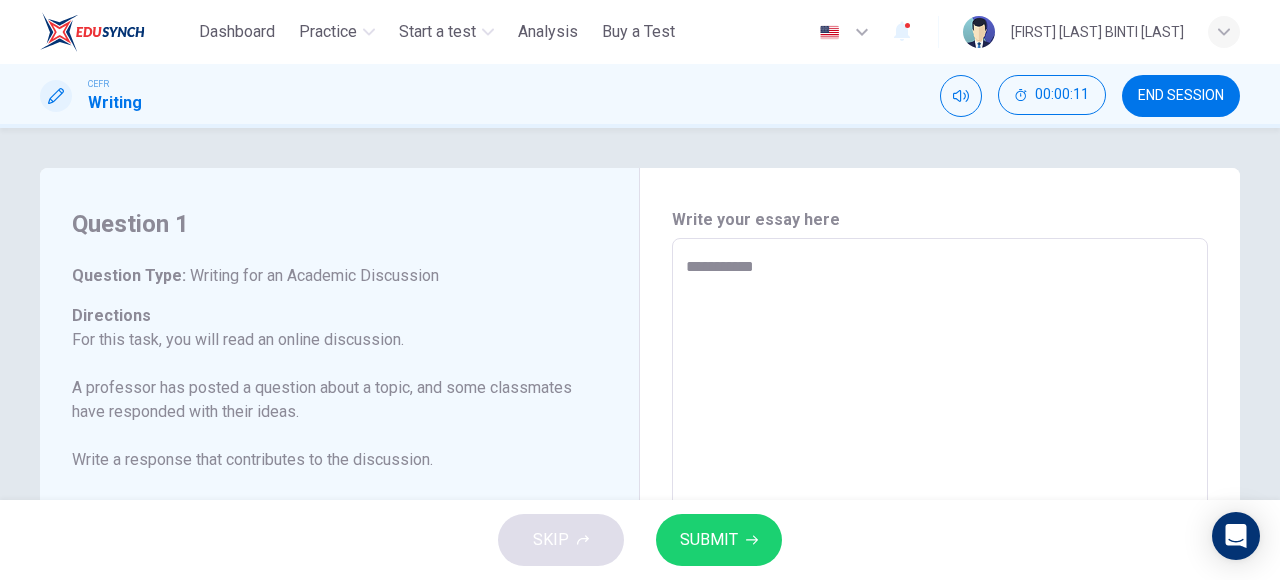 type on "*" 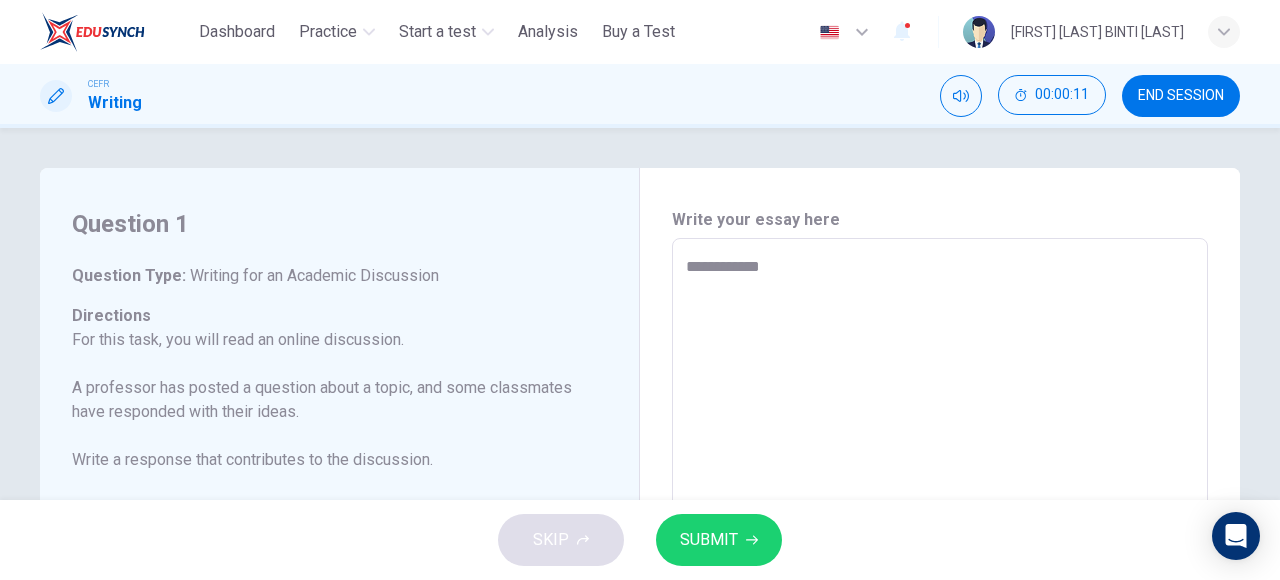 type on "*" 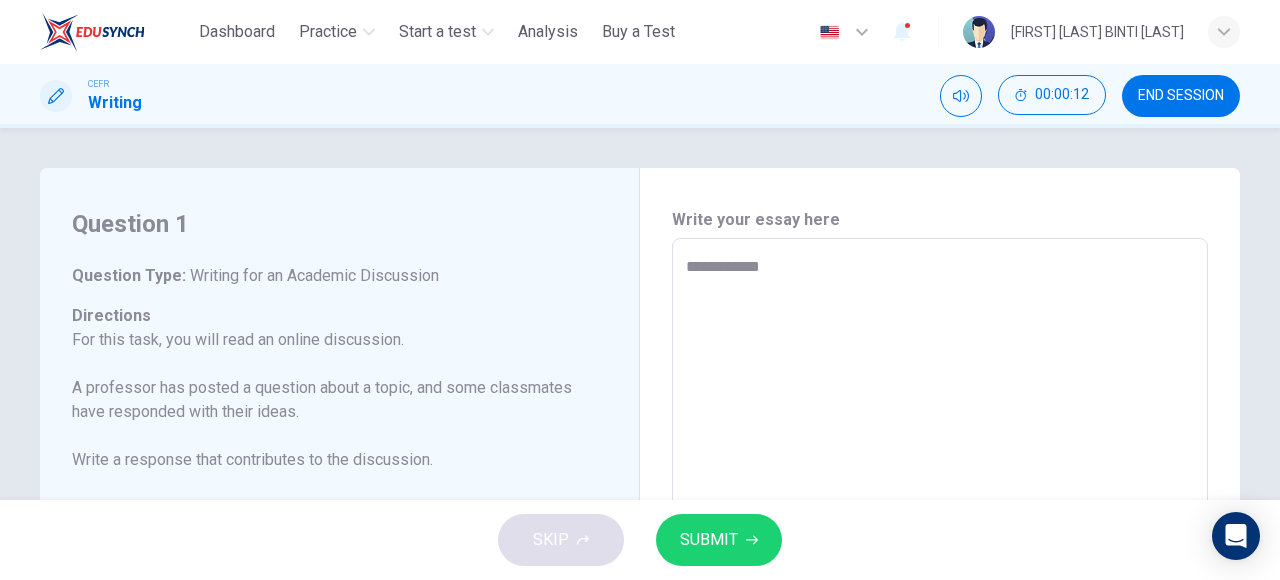 type on "**********" 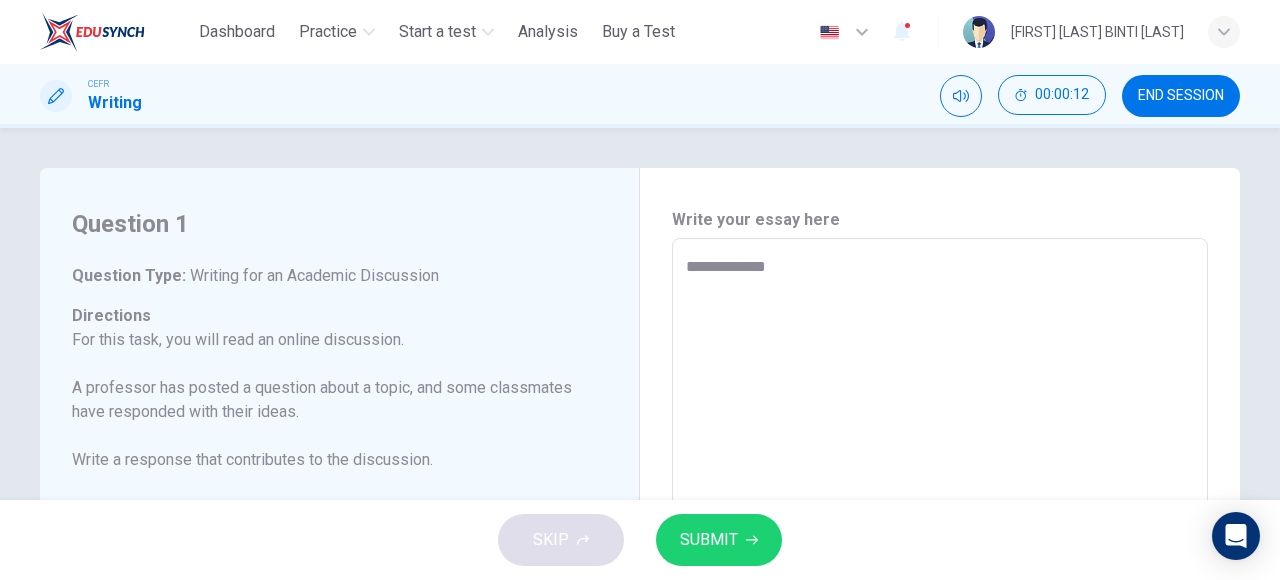 type on "*" 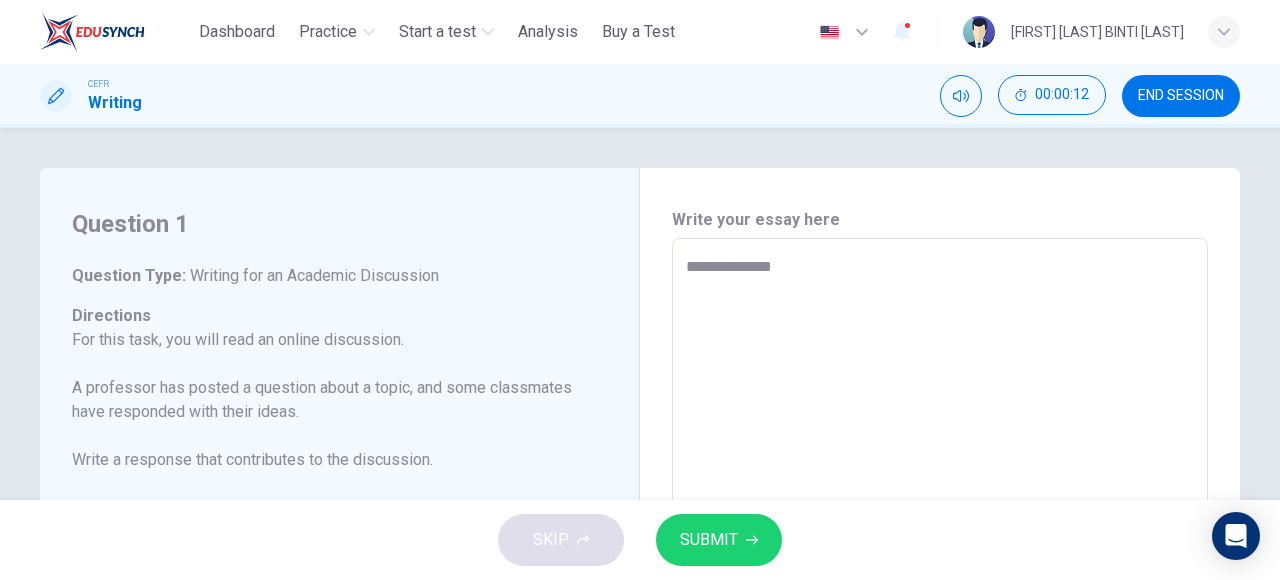 type on "*" 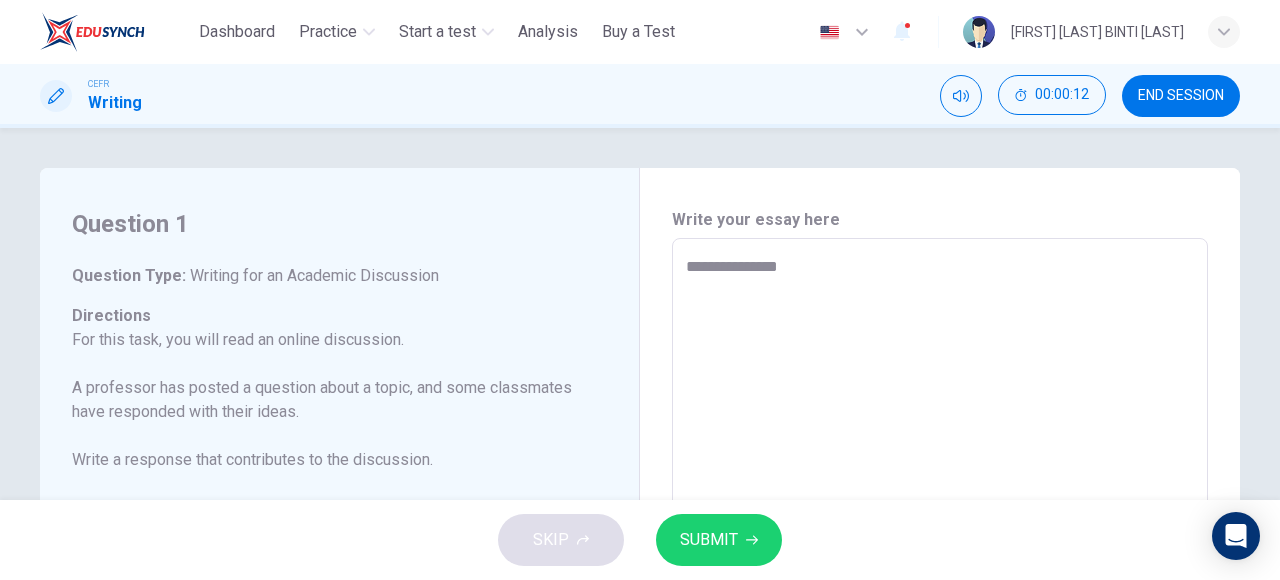 type on "*" 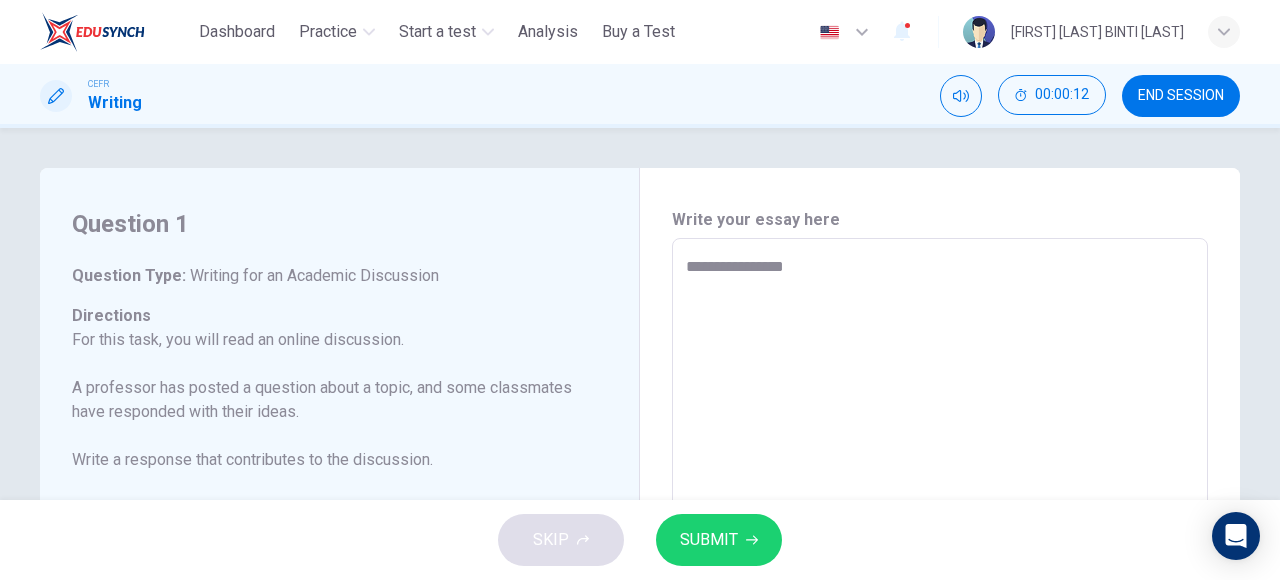 type on "*" 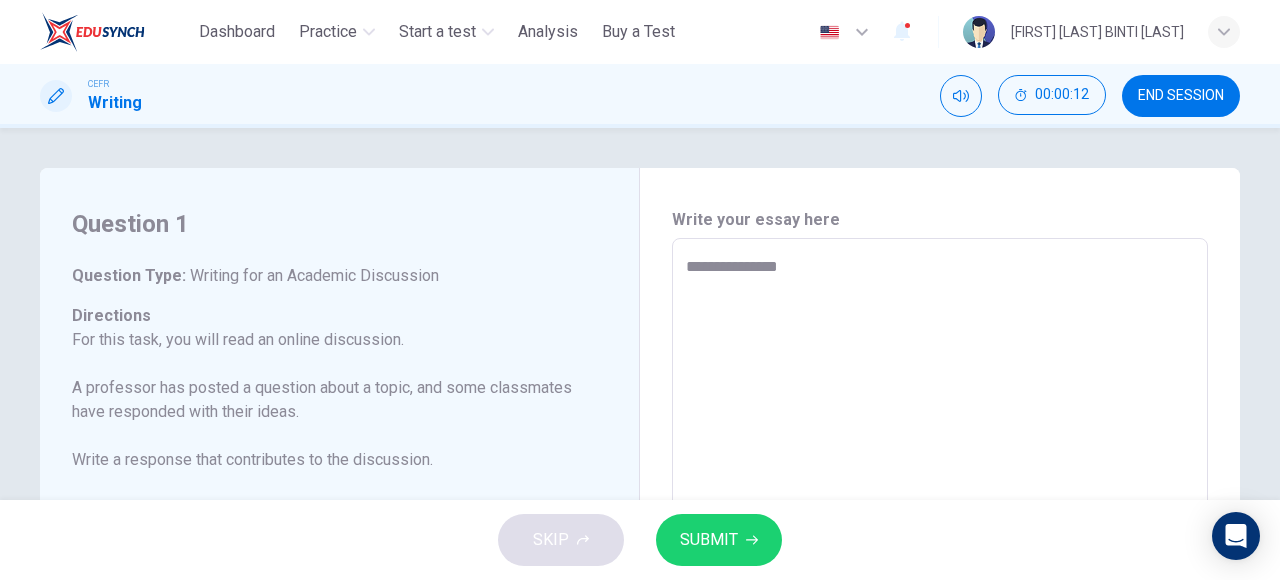 type on "*" 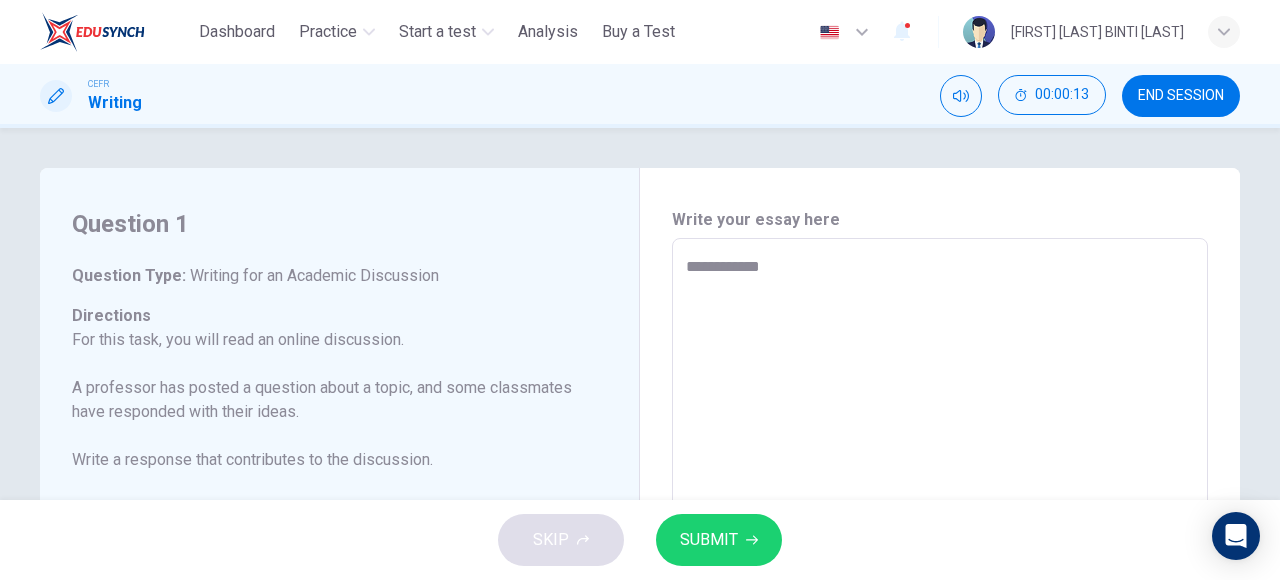 type on "**********" 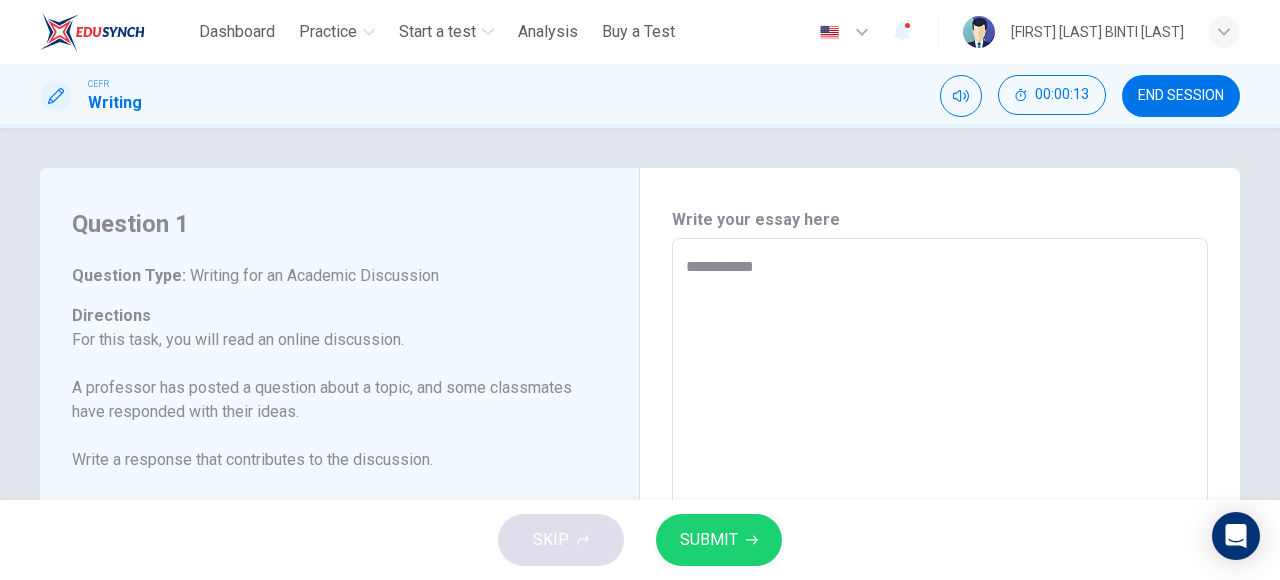 type on "**********" 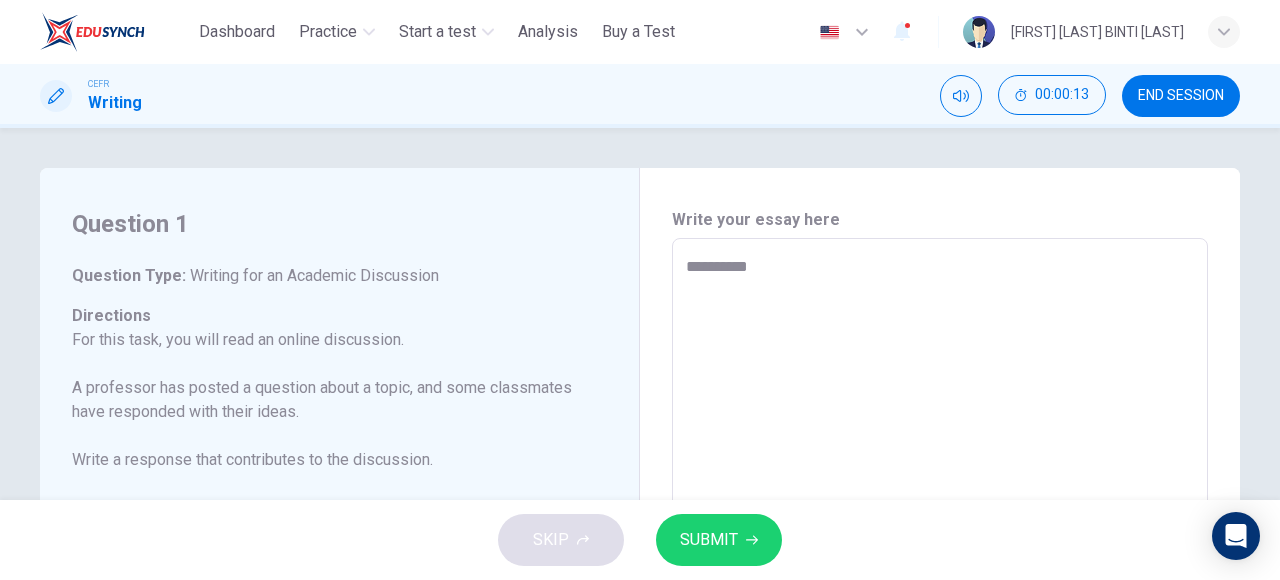 type on "*********" 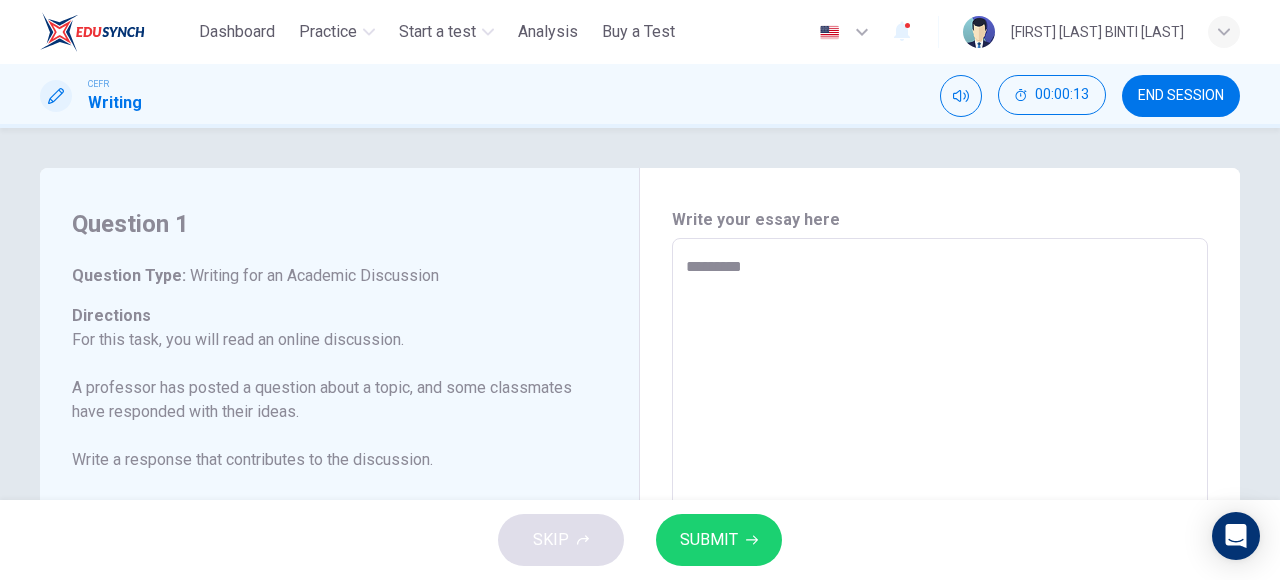 type on "*******" 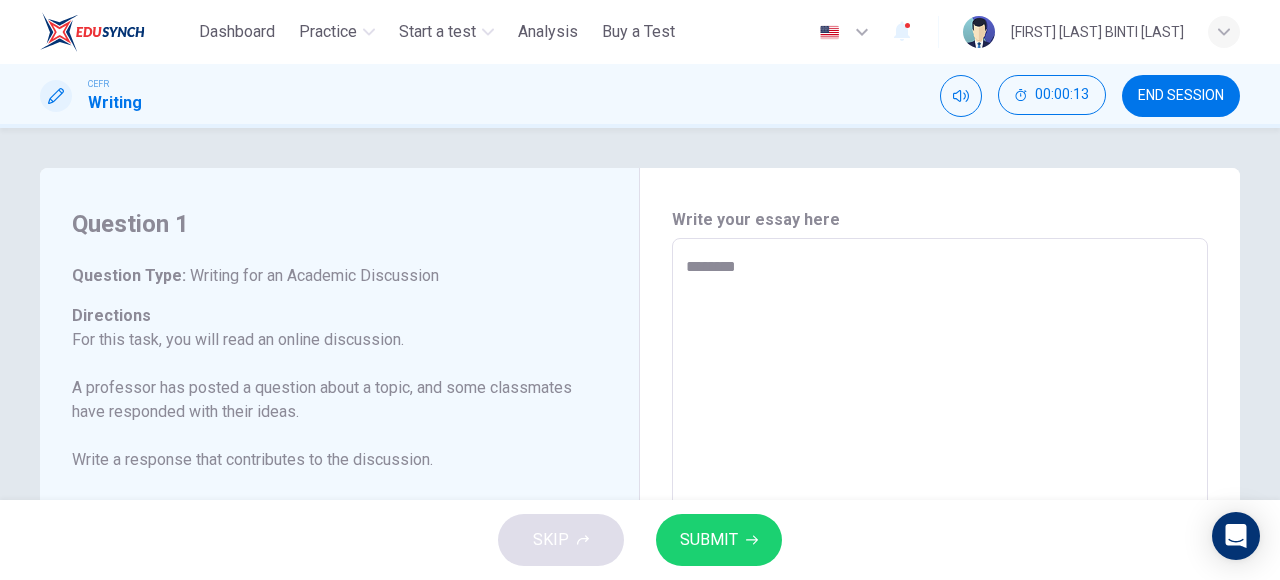 type on "*" 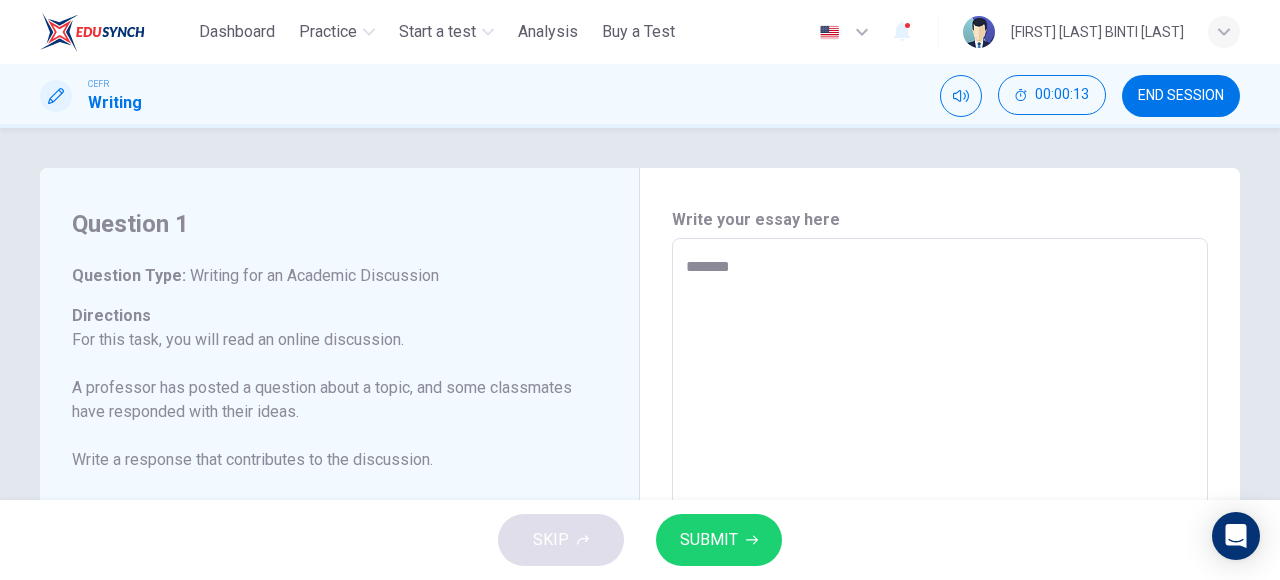 type on "******" 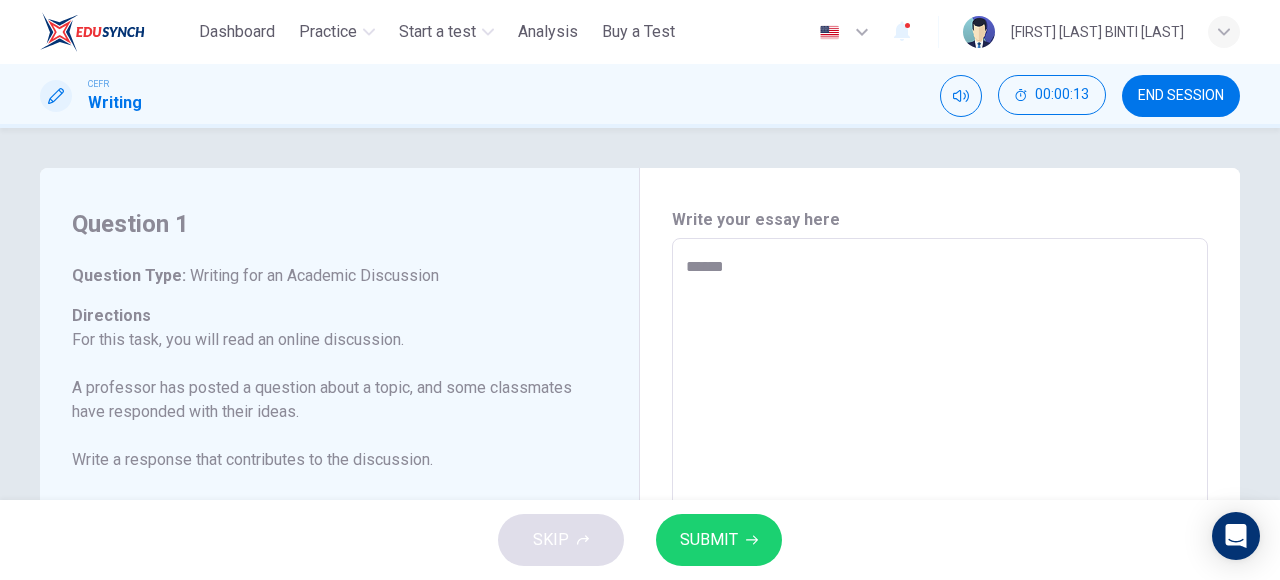 type on "****" 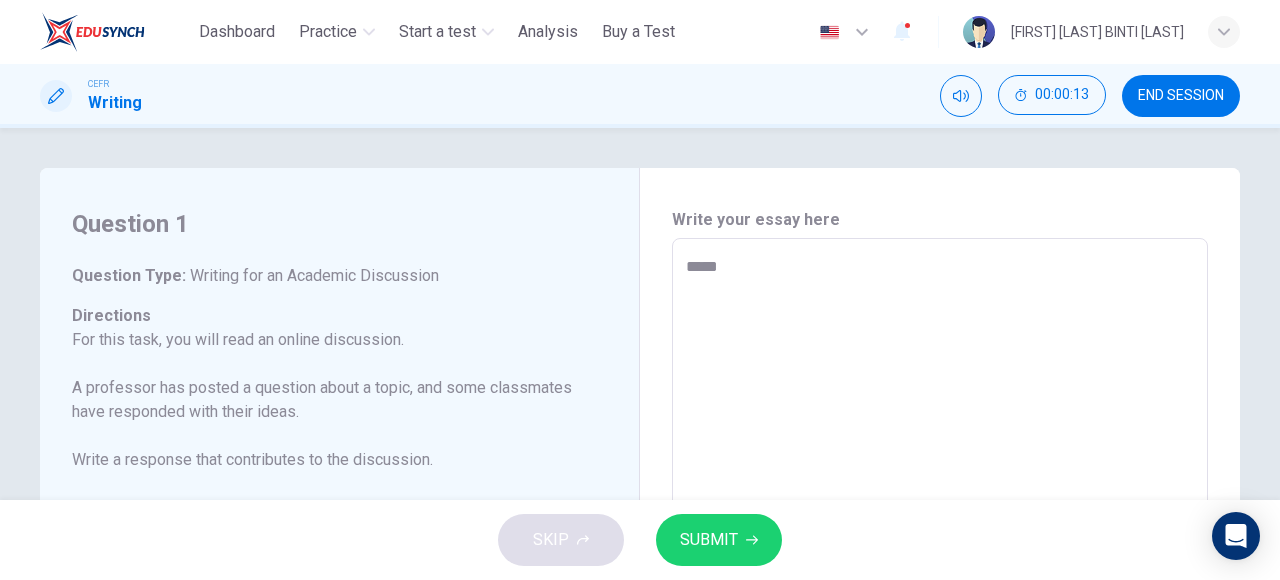 type on "****" 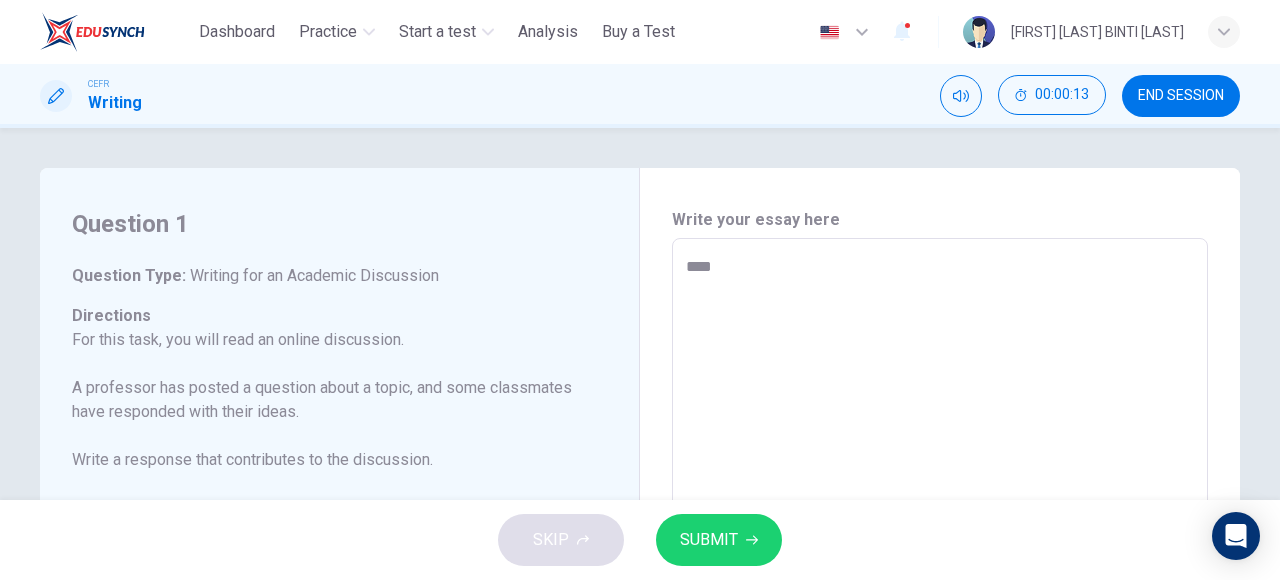type on "***" 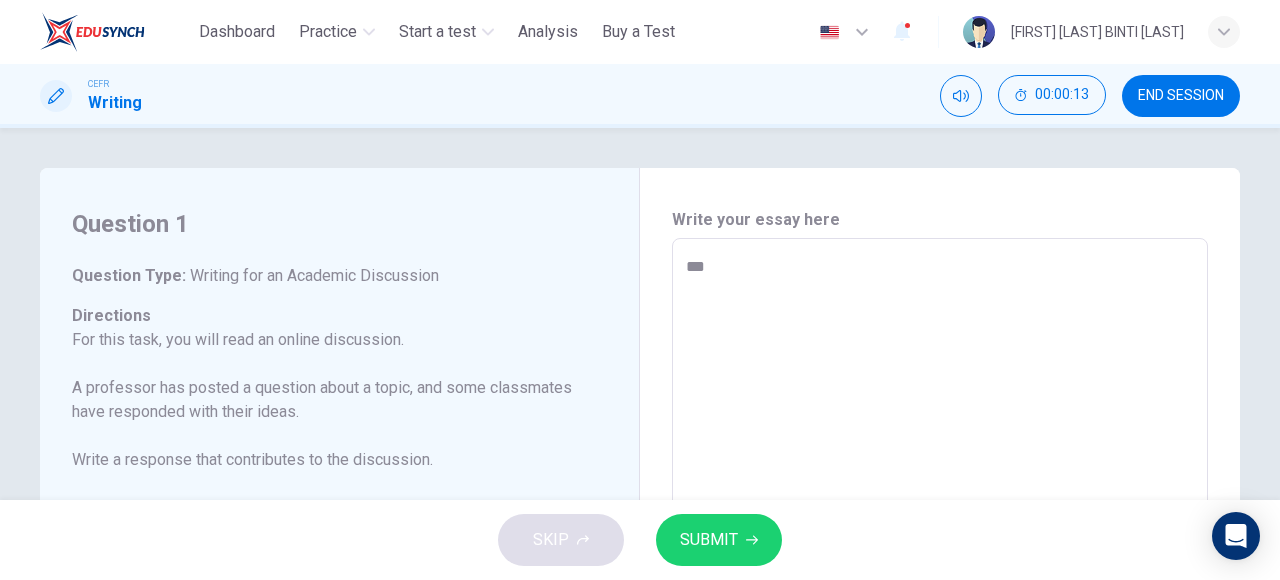 type on "**" 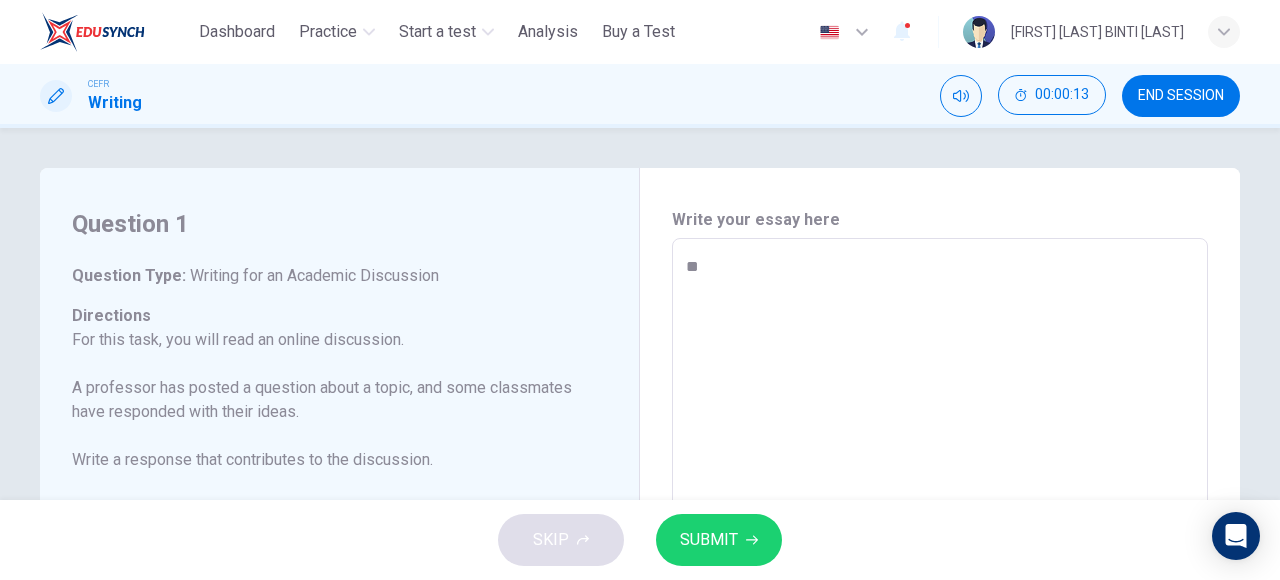 type on "*" 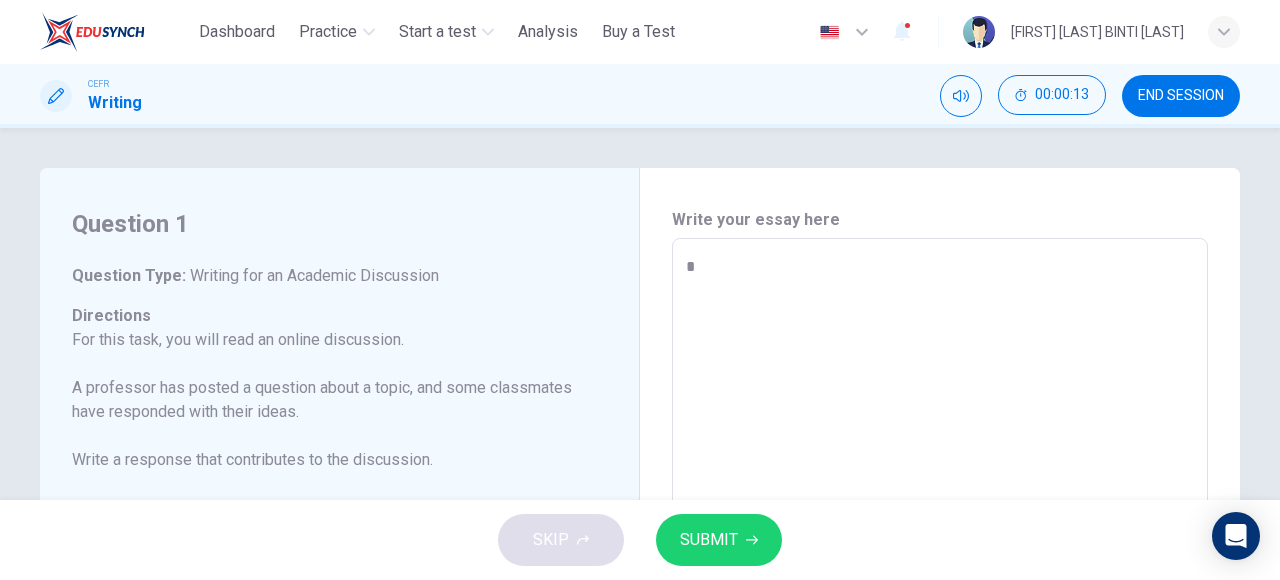type 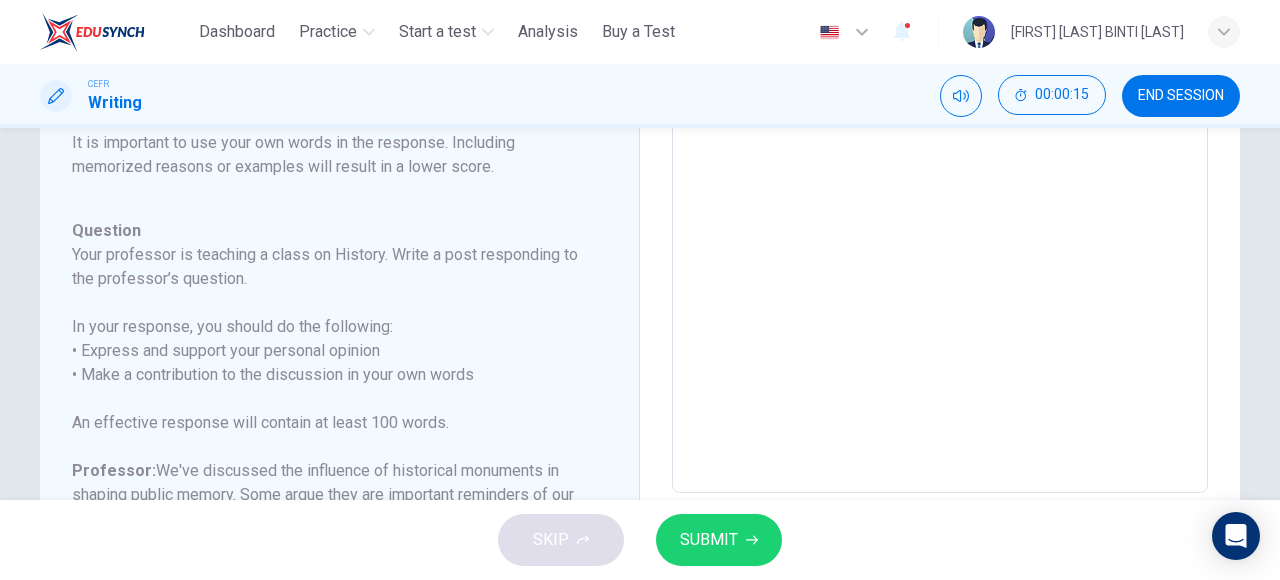 type on "**" 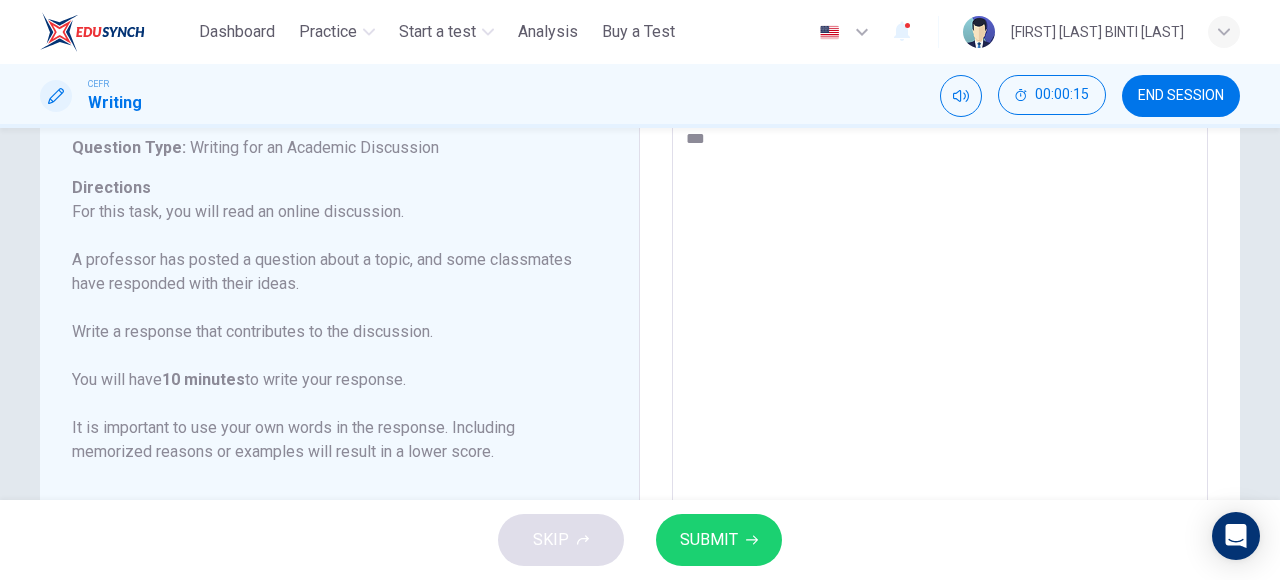 type on "****" 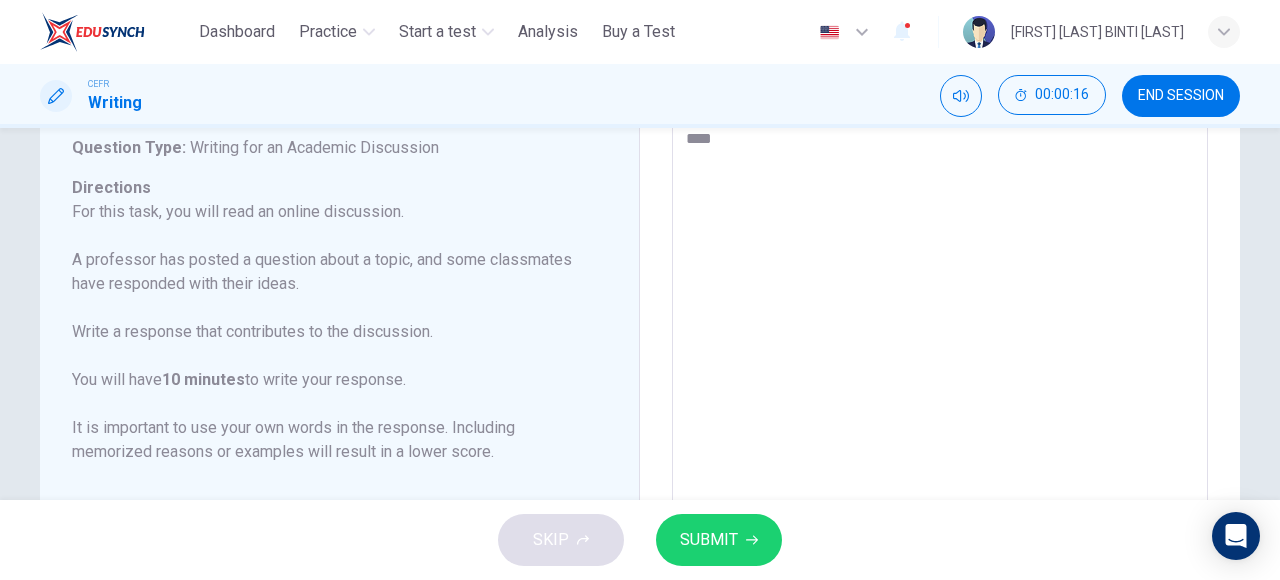 type on "*" 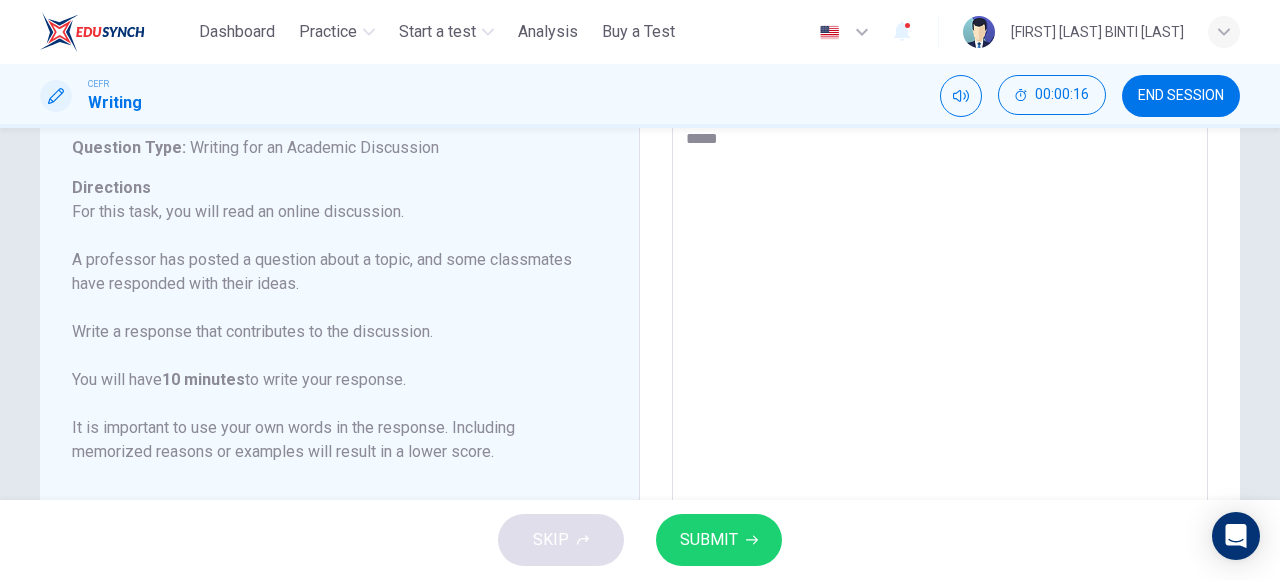 type on "*" 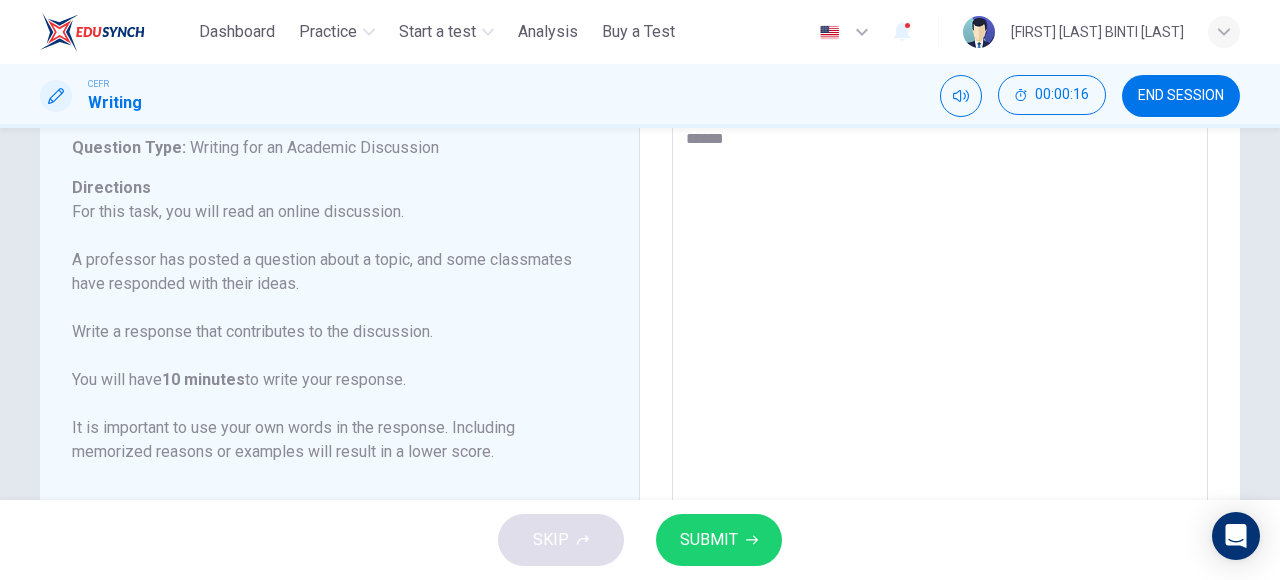 type on "*" 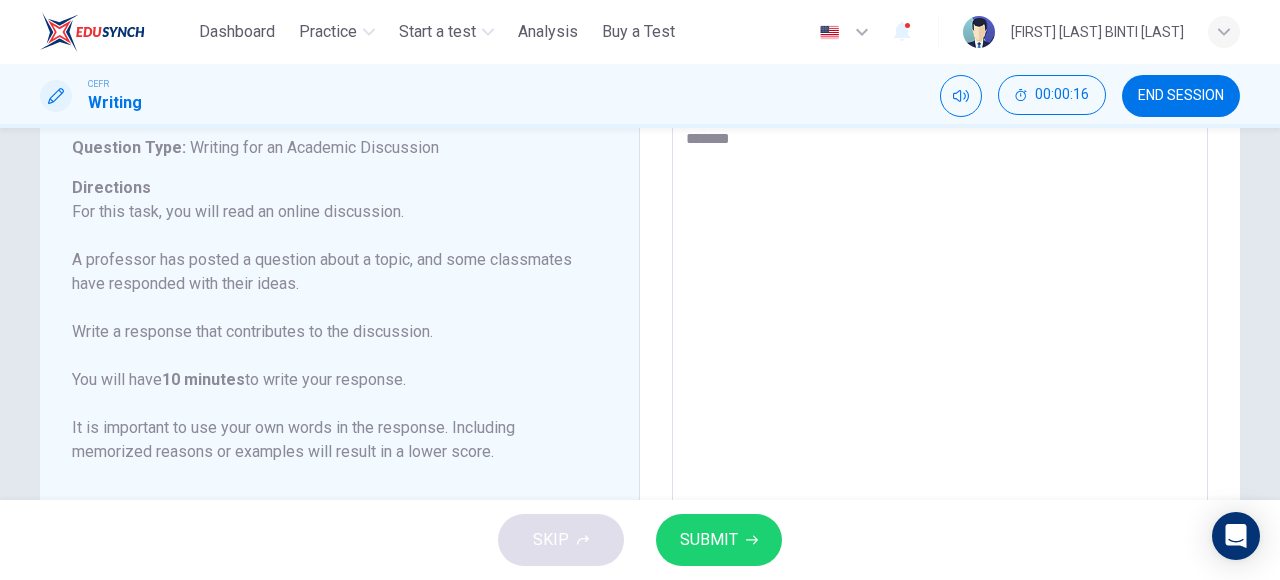 type on "*" 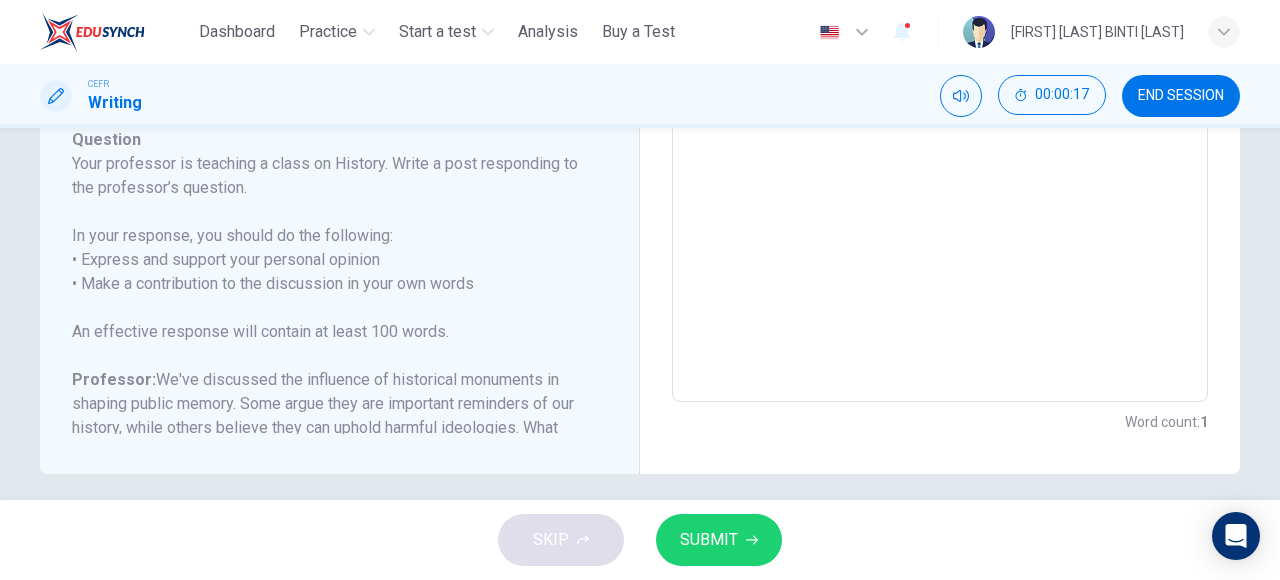 scroll, scrollTop: 518, scrollLeft: 0, axis: vertical 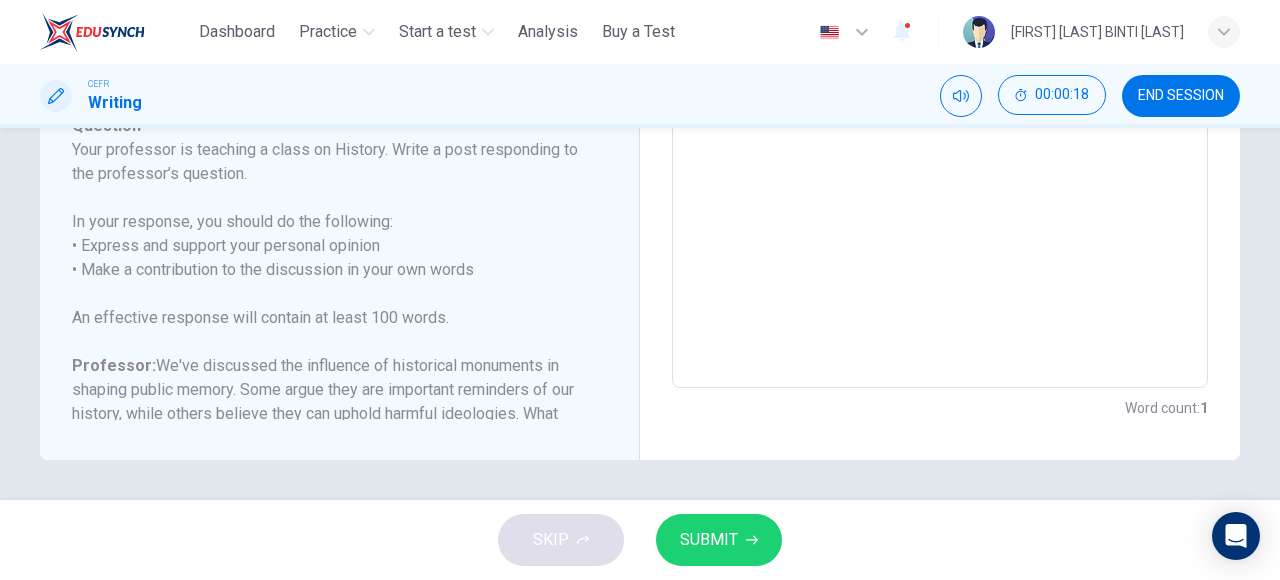 type on "********" 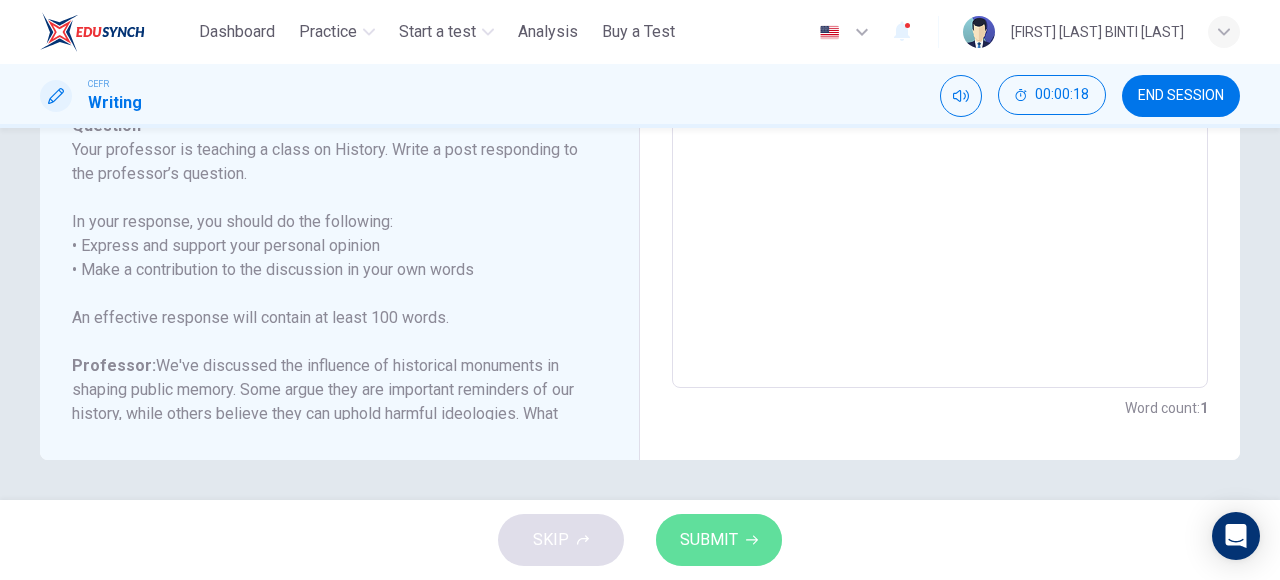 click on "SUBMIT" at bounding box center [719, 540] 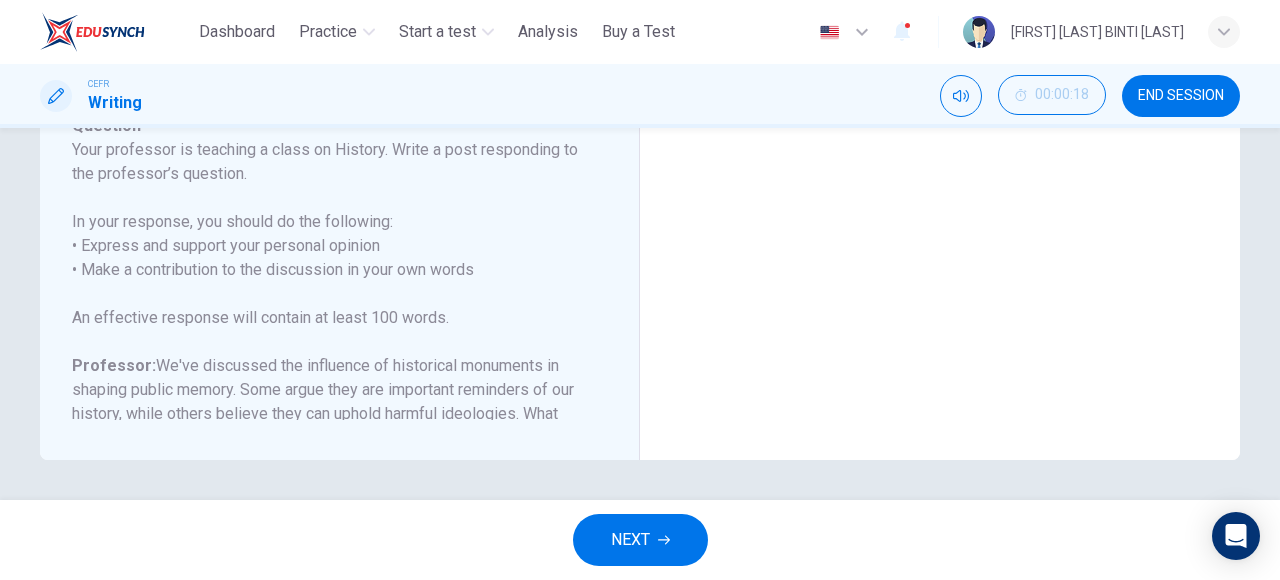 scroll, scrollTop: 0, scrollLeft: 0, axis: both 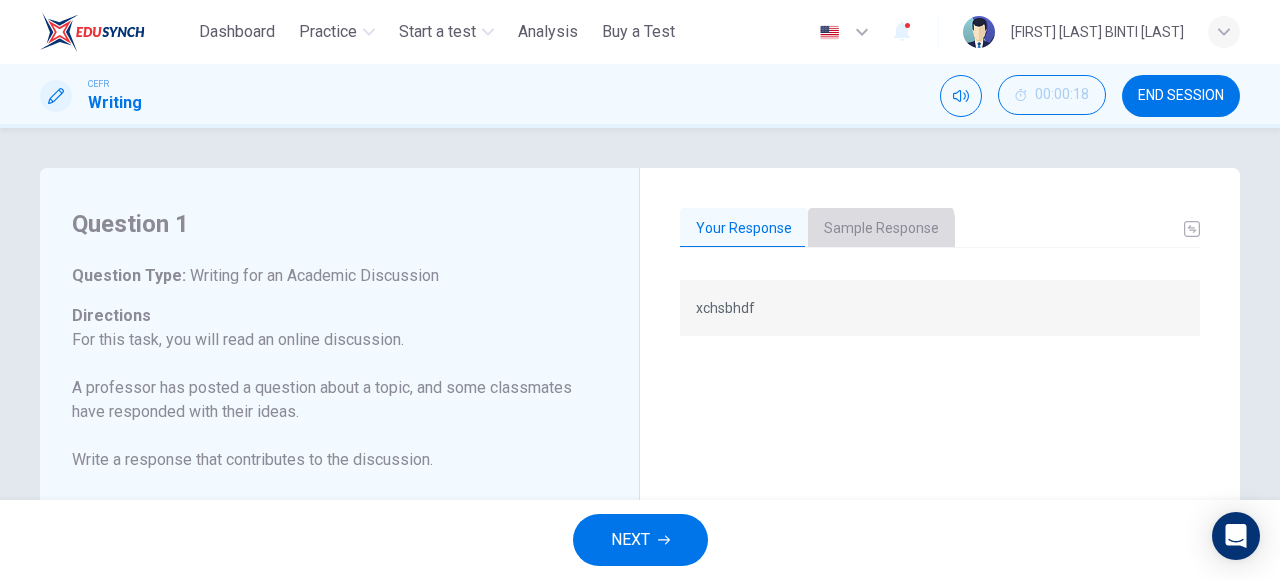 click on "Sample Response" at bounding box center (881, 229) 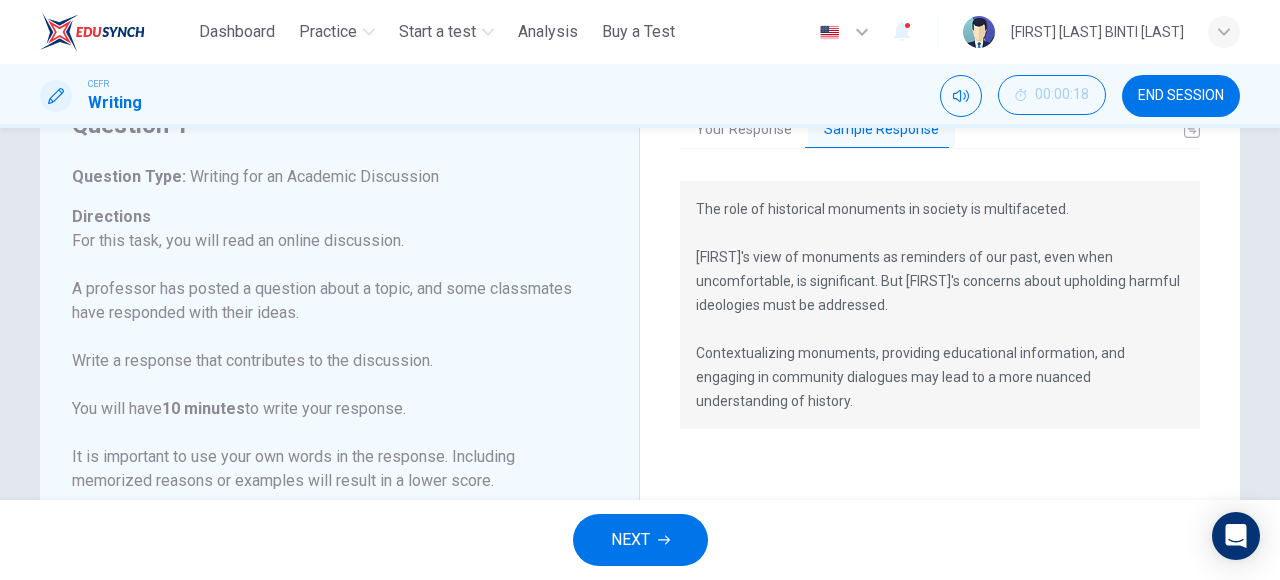 scroll, scrollTop: 100, scrollLeft: 0, axis: vertical 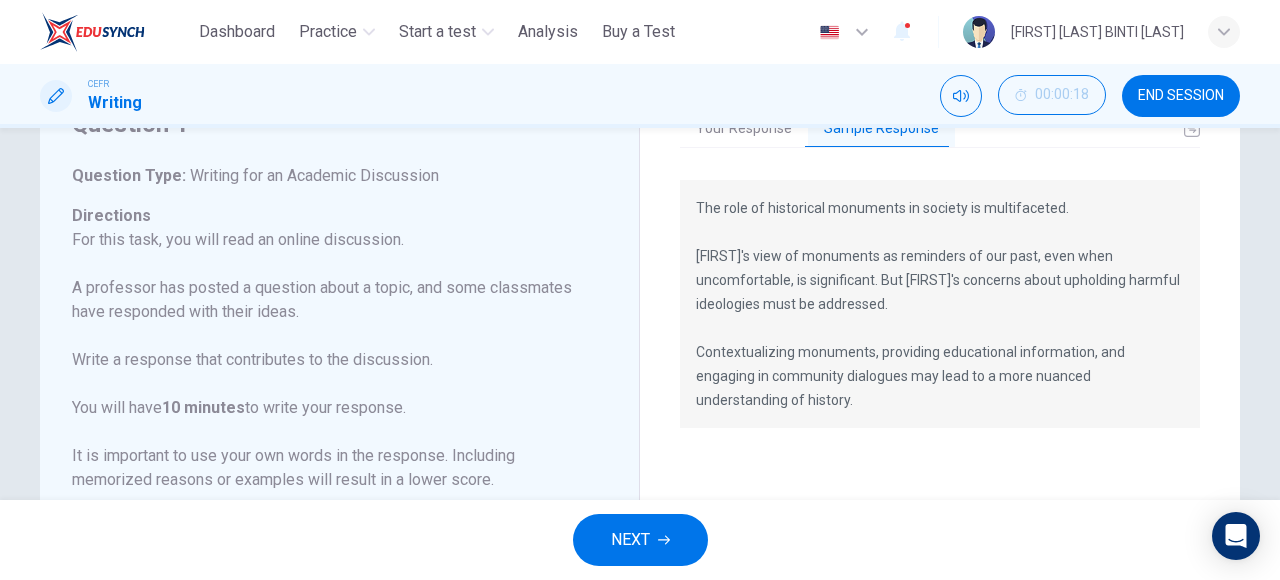 click on "END SESSION" at bounding box center (1181, 96) 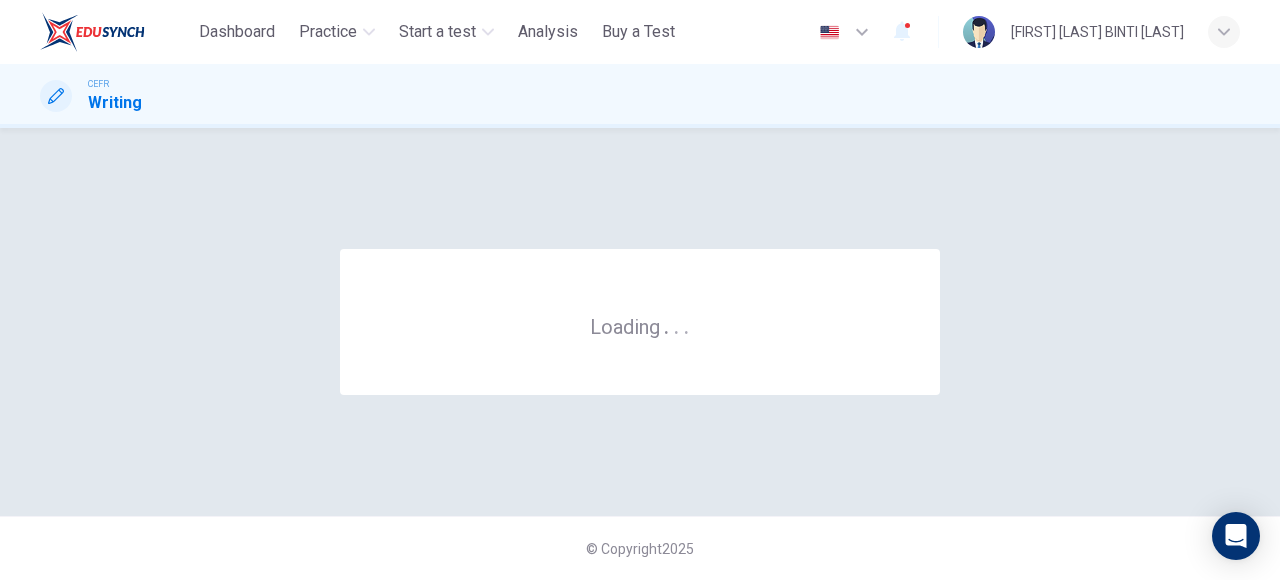 scroll, scrollTop: 0, scrollLeft: 0, axis: both 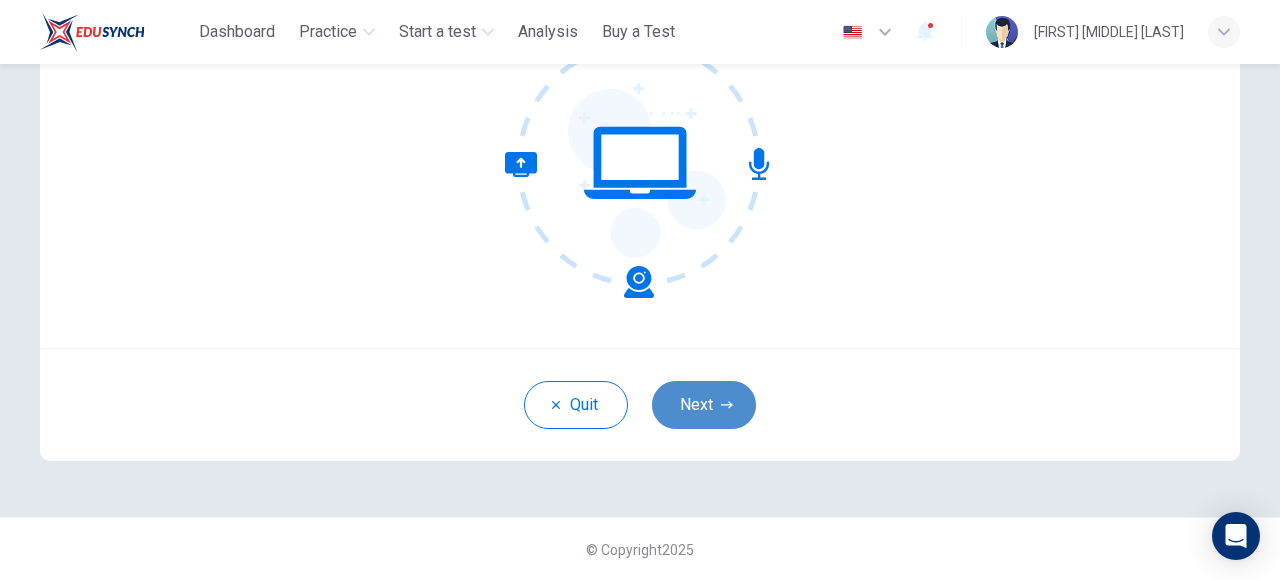 click on "Next" at bounding box center [704, 405] 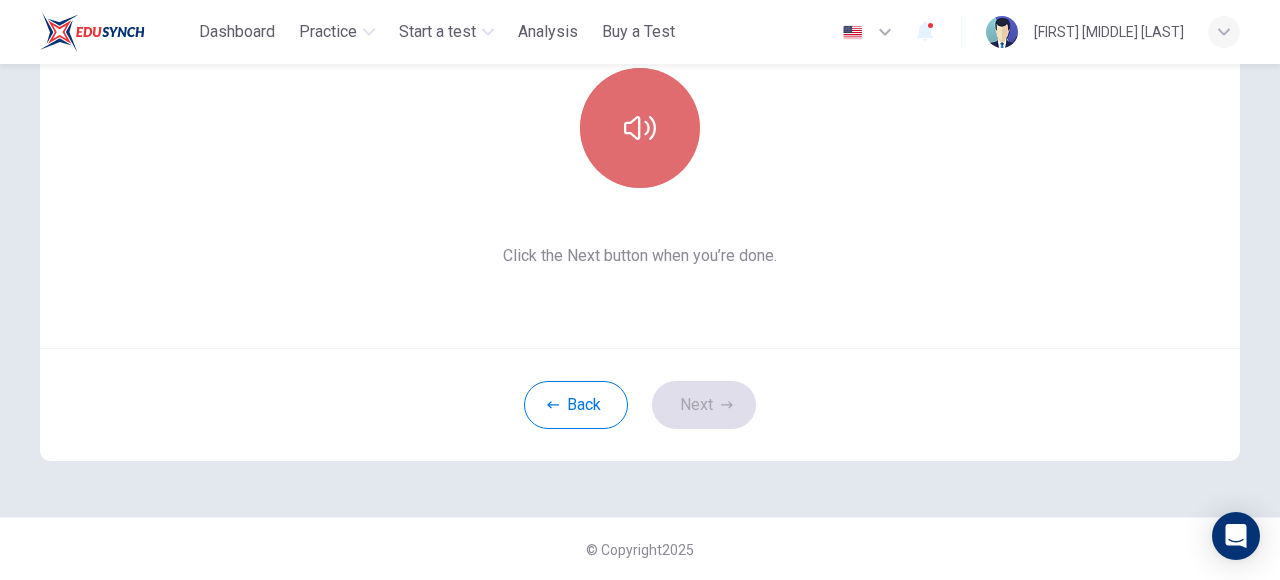 click at bounding box center [640, 128] 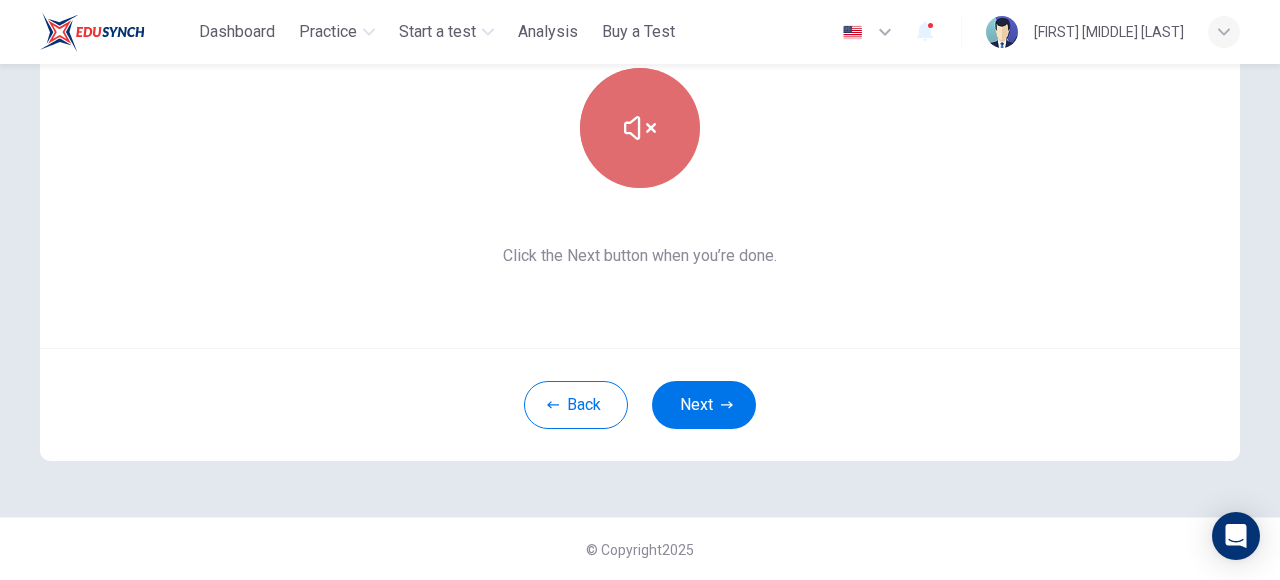 drag, startPoint x: 636, startPoint y: 150, endPoint x: 634, endPoint y: 168, distance: 18.110771 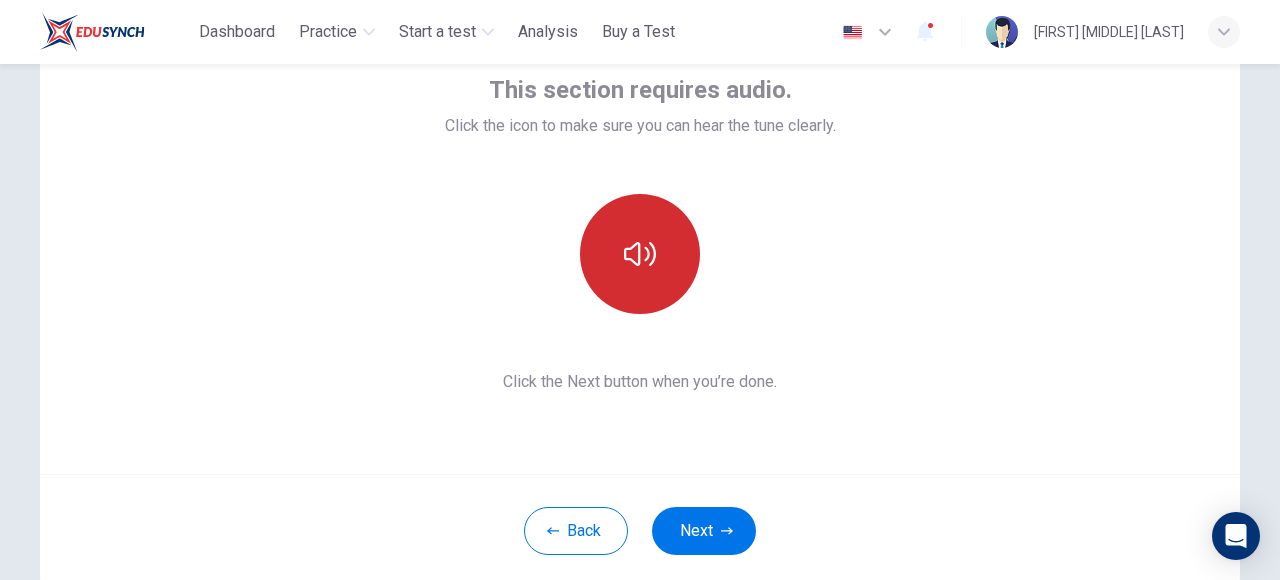 scroll, scrollTop: 122, scrollLeft: 0, axis: vertical 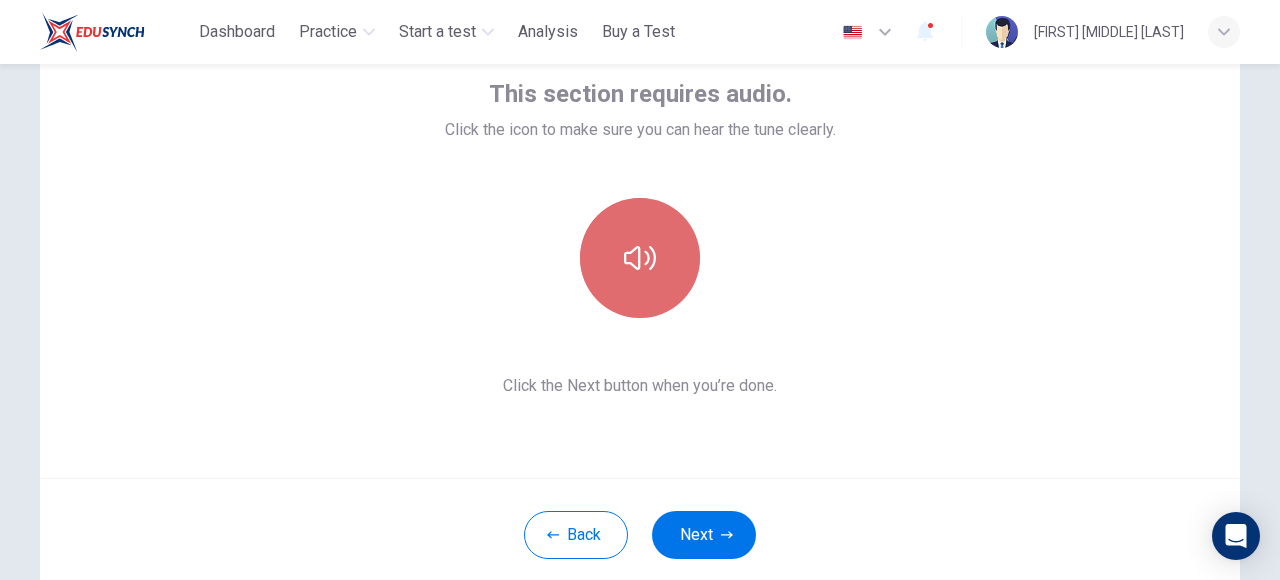 click at bounding box center (640, 258) 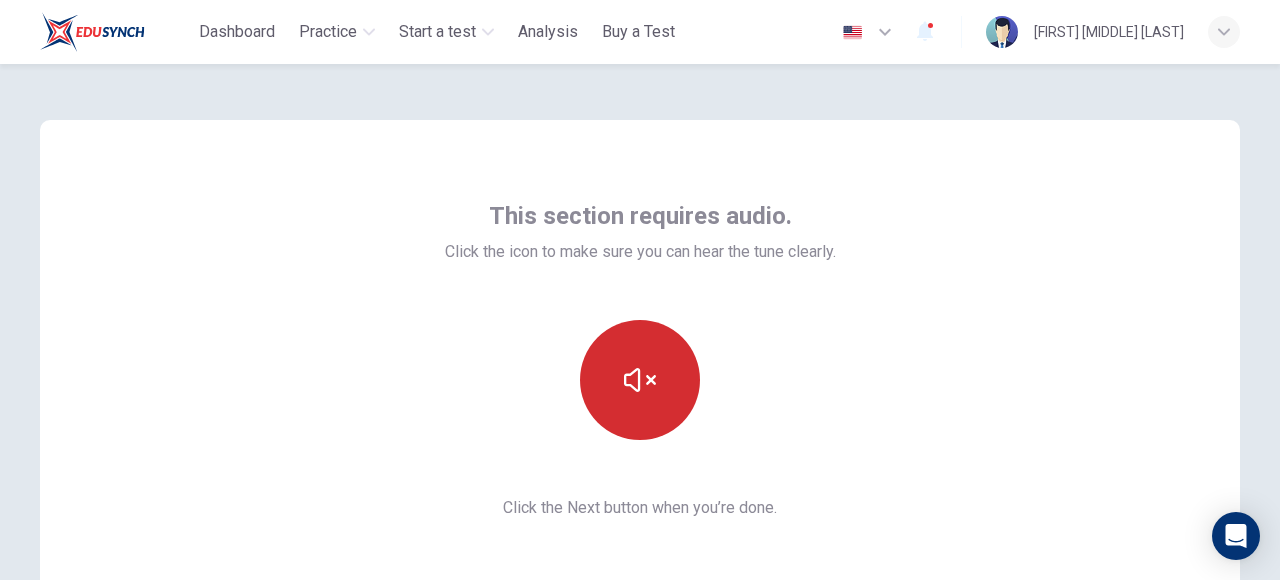 scroll, scrollTop: 0, scrollLeft: 0, axis: both 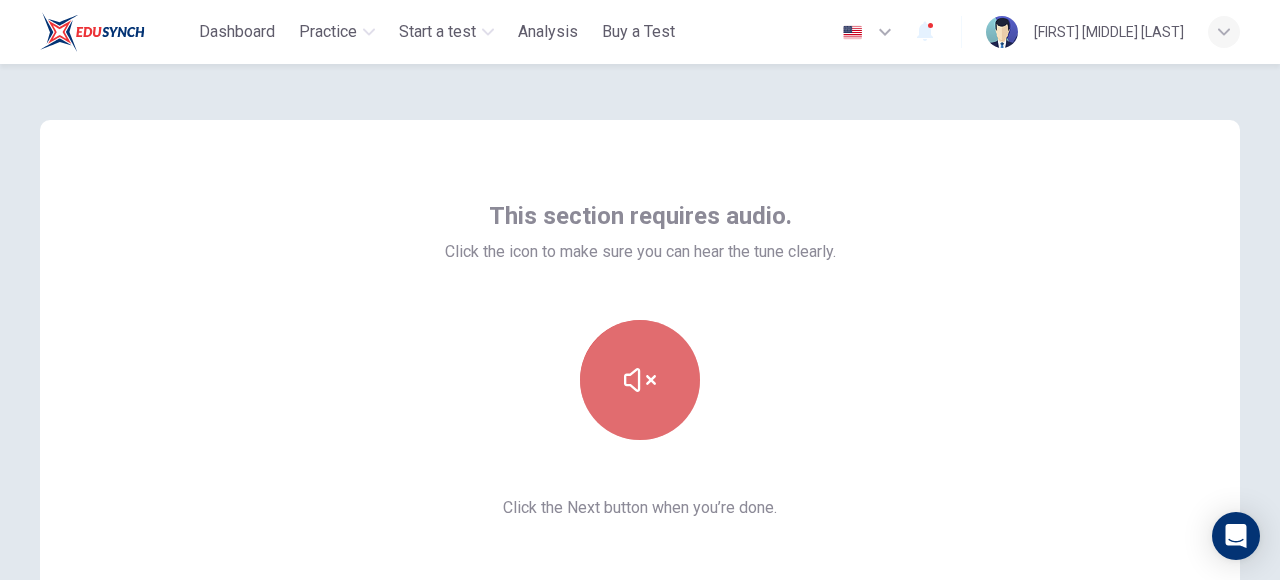 click at bounding box center [640, 380] 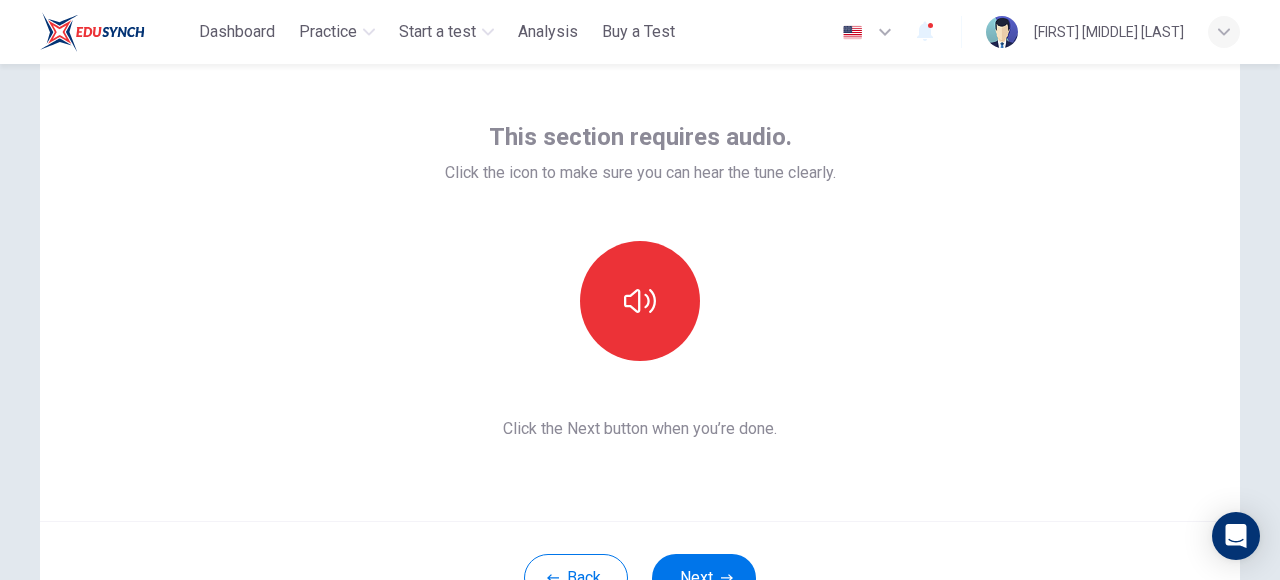 scroll, scrollTop: 83, scrollLeft: 0, axis: vertical 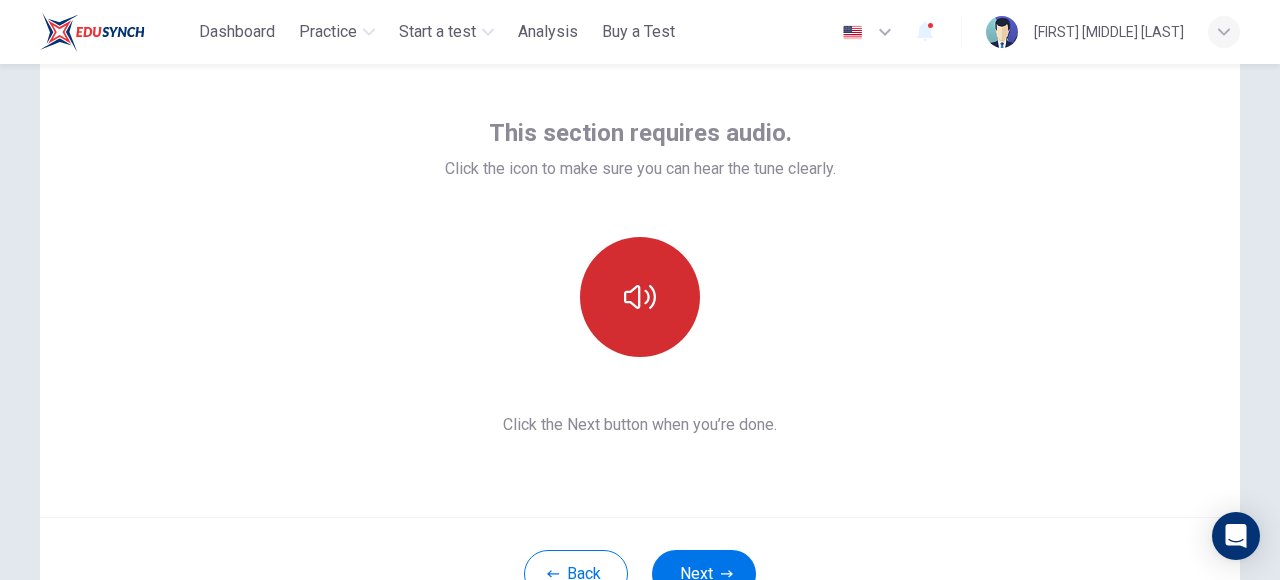 click at bounding box center (640, 297) 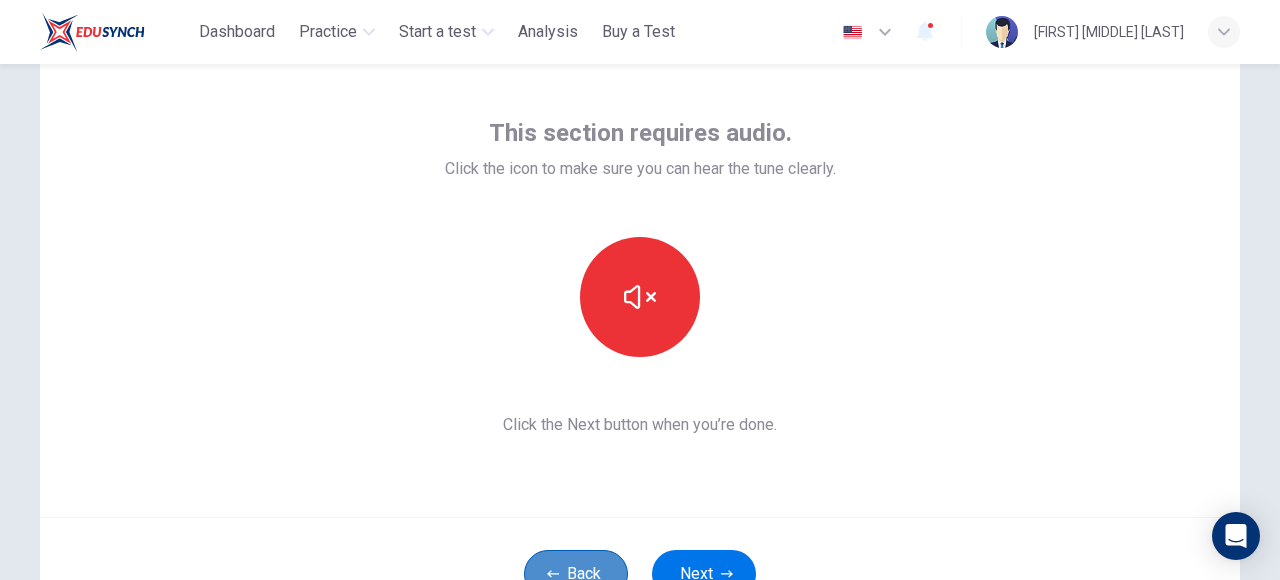 click on "Back" at bounding box center (576, 574) 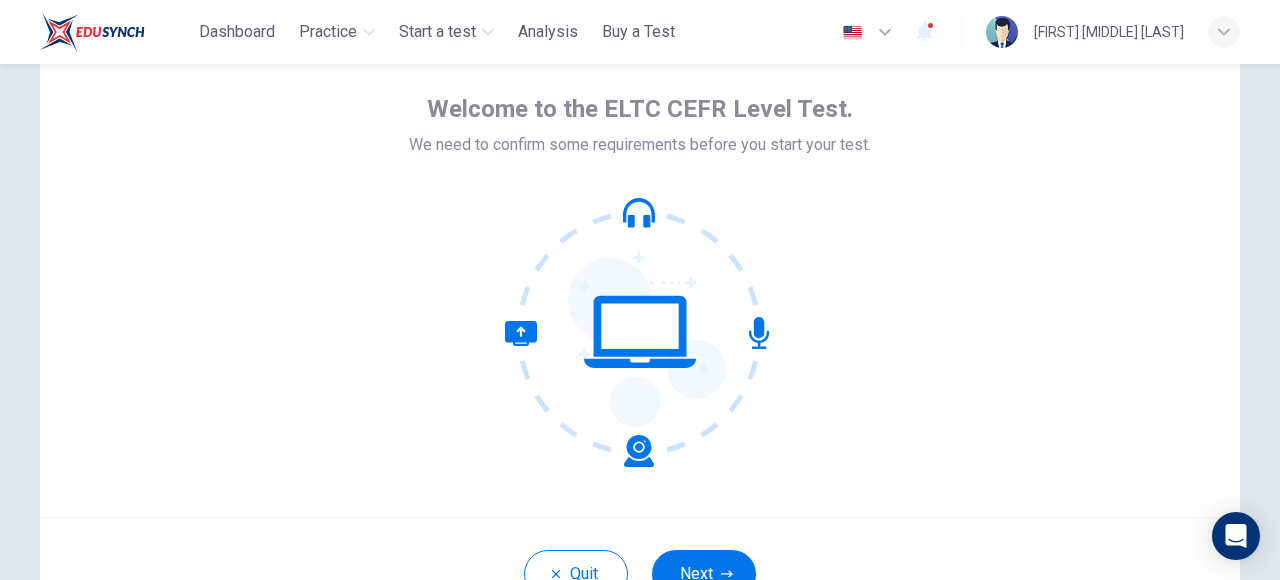 scroll, scrollTop: 144, scrollLeft: 0, axis: vertical 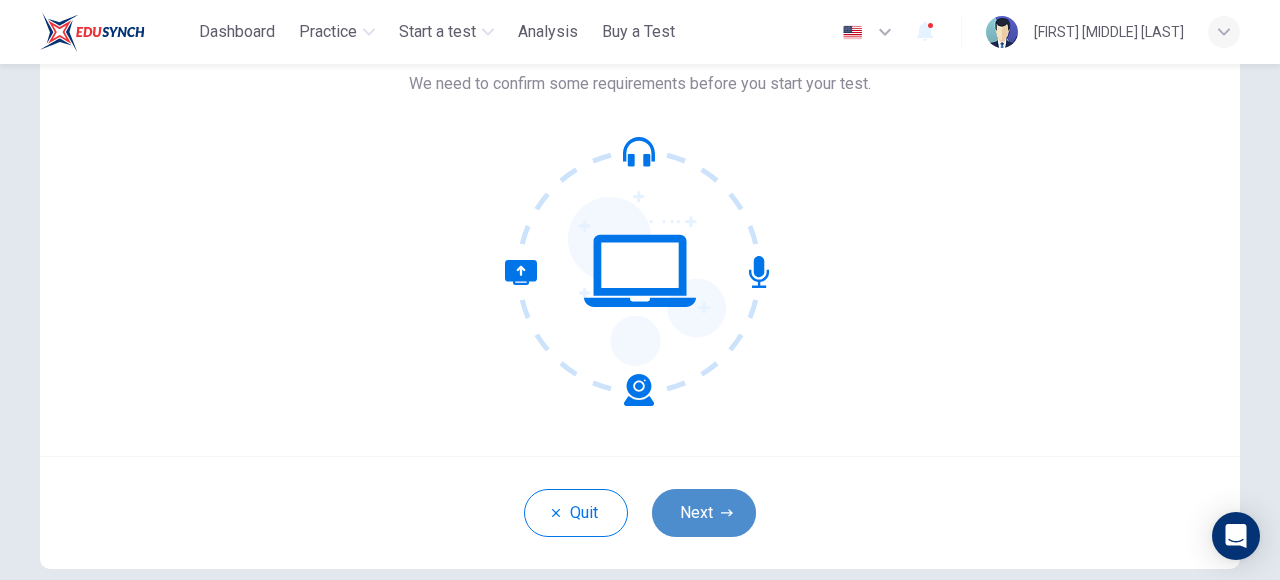 click on "Next" at bounding box center (704, 513) 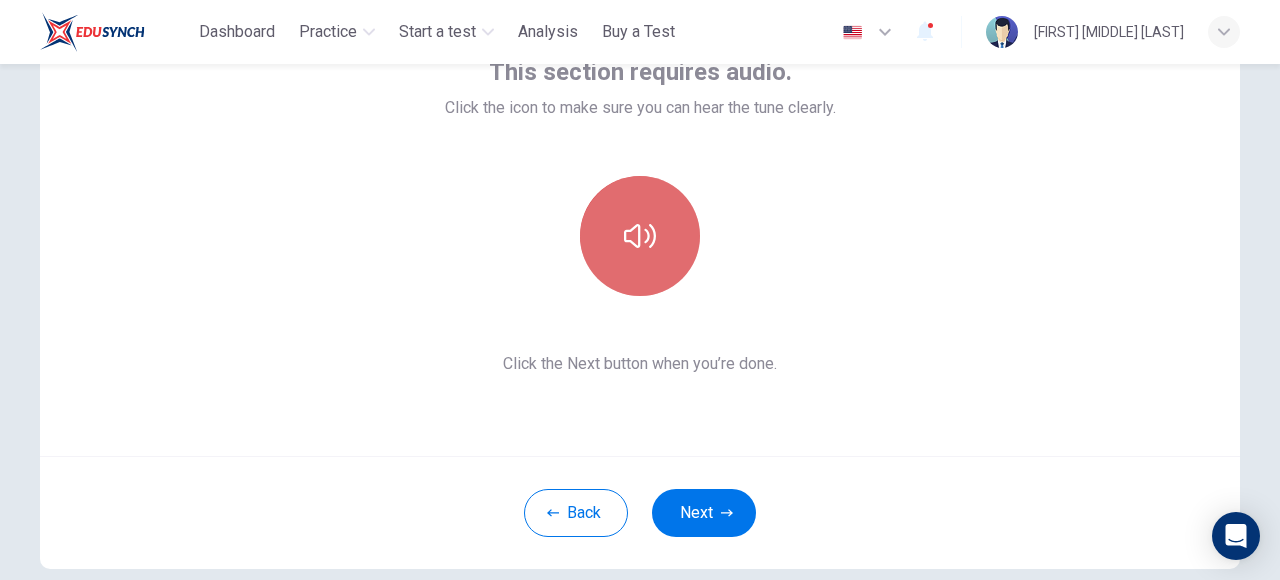 click 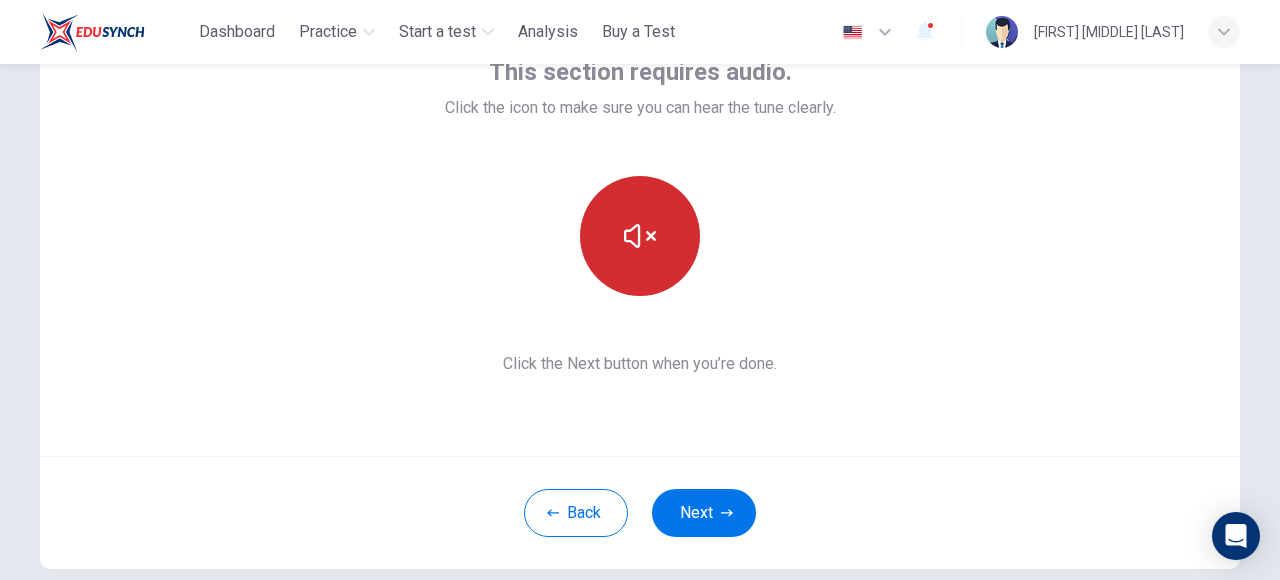 scroll, scrollTop: 252, scrollLeft: 0, axis: vertical 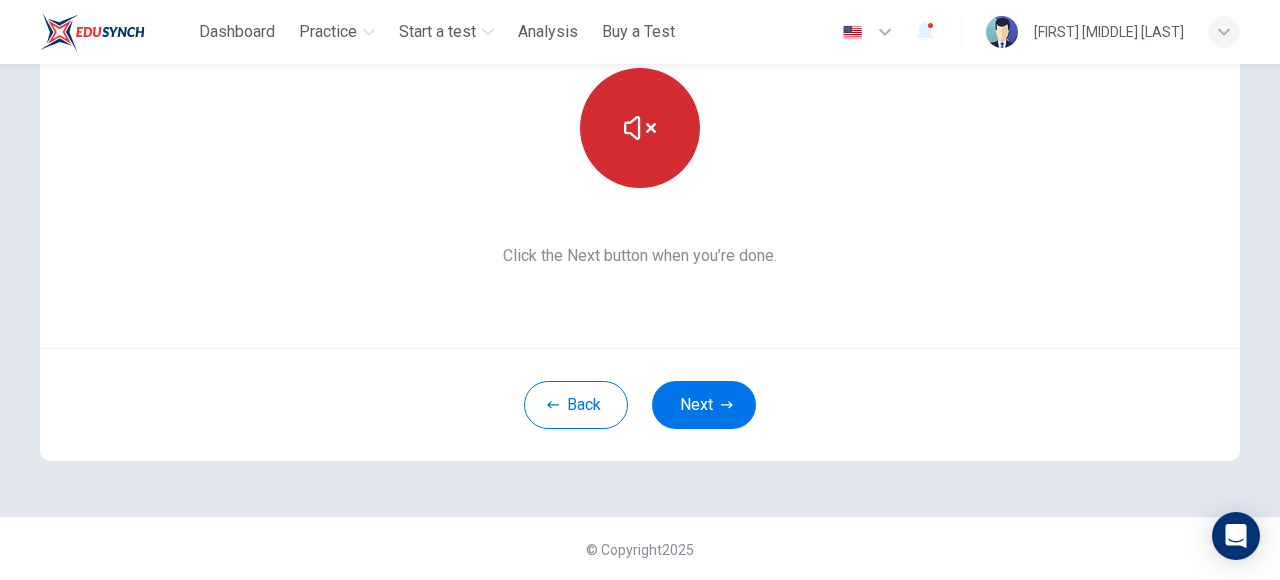 type 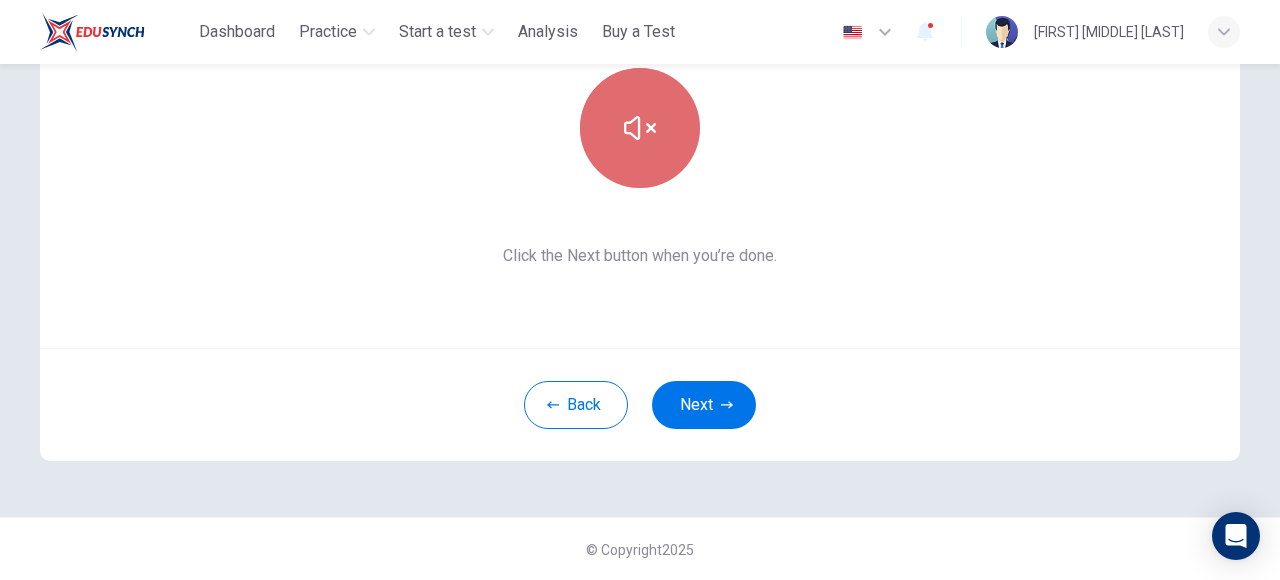 click 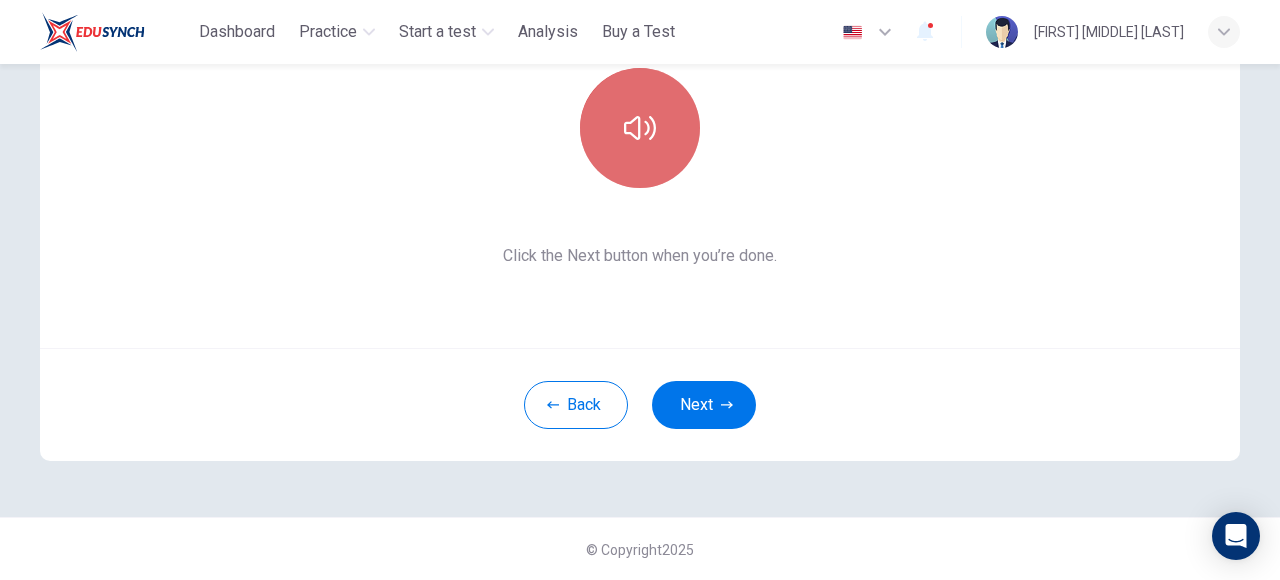 click 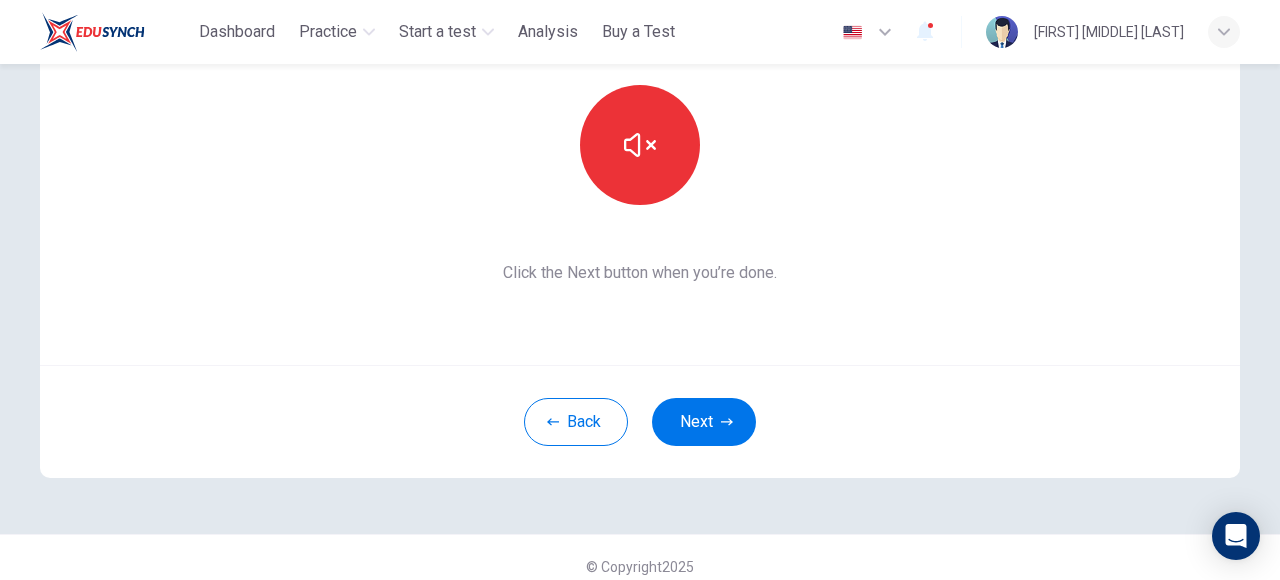 scroll, scrollTop: 237, scrollLeft: 0, axis: vertical 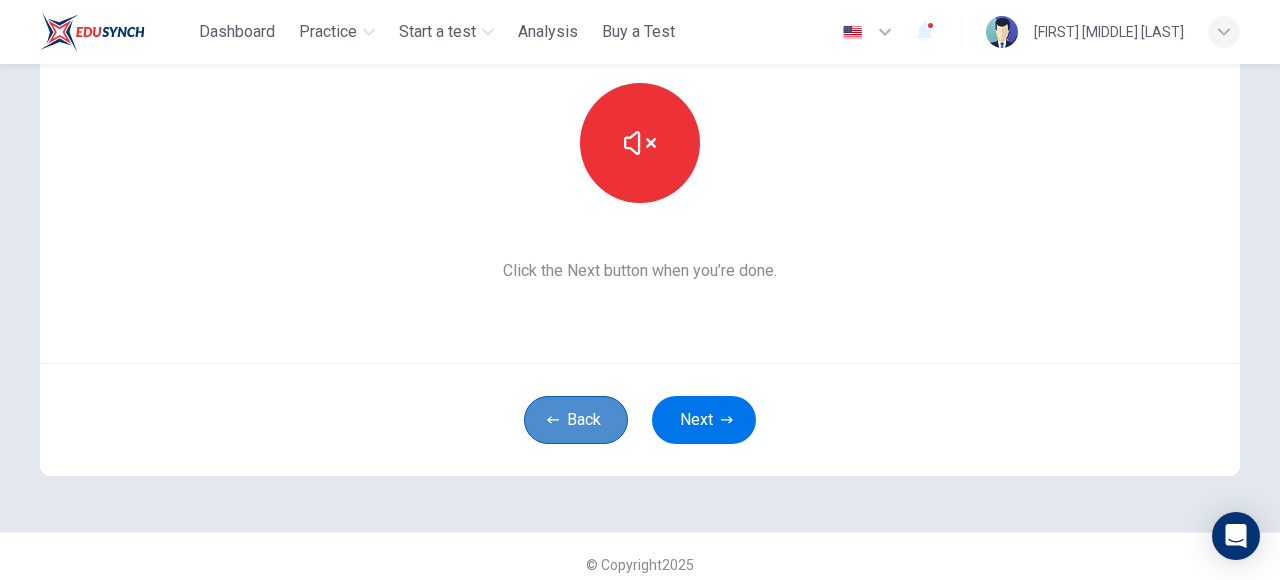 click 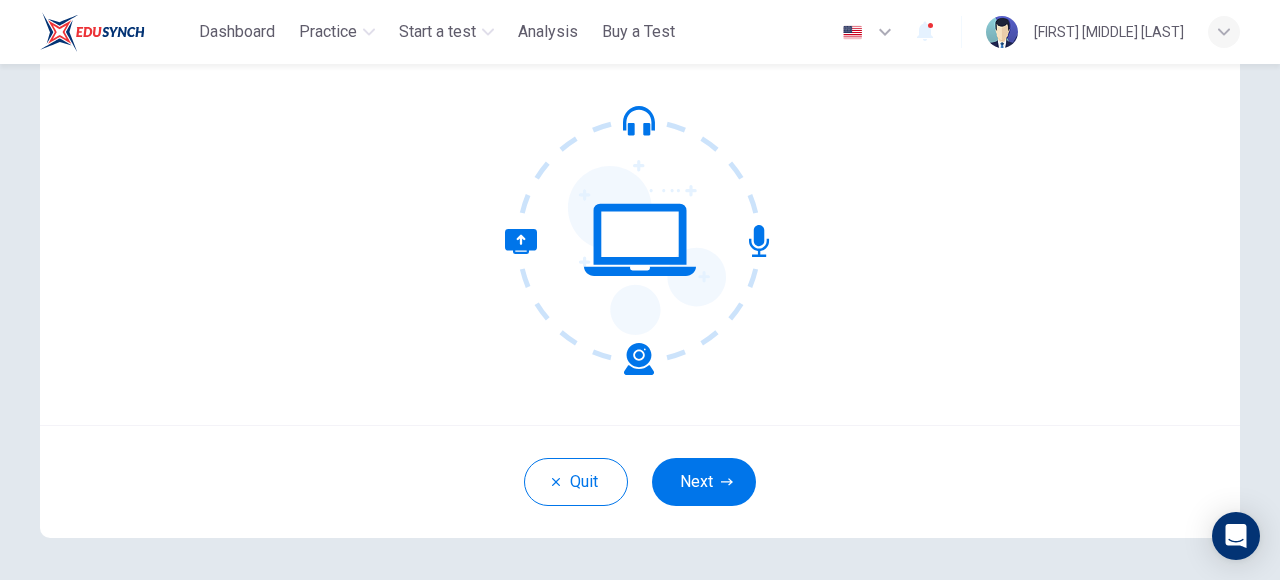 scroll, scrollTop: 176, scrollLeft: 0, axis: vertical 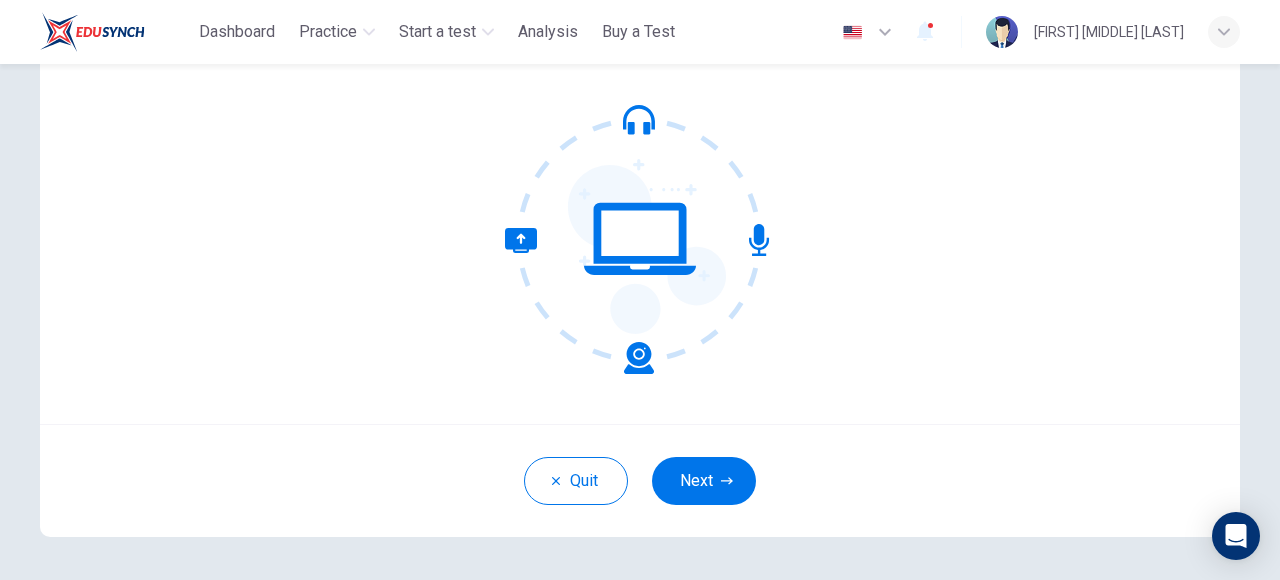 click on "Quit Next" at bounding box center (640, 480) 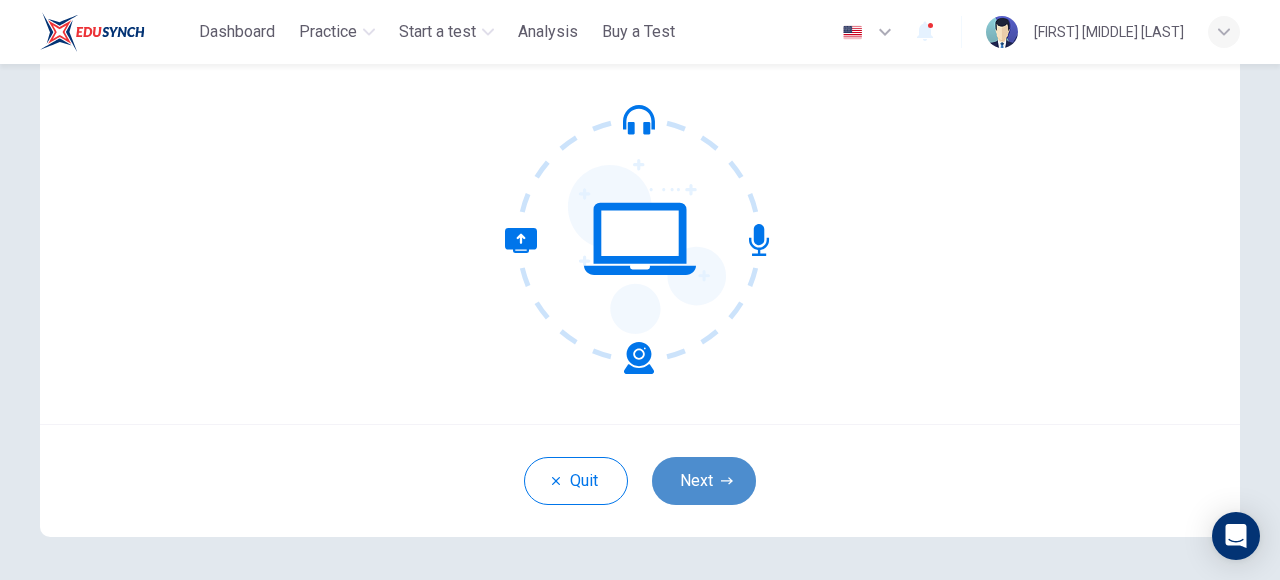click on "Next" at bounding box center [704, 481] 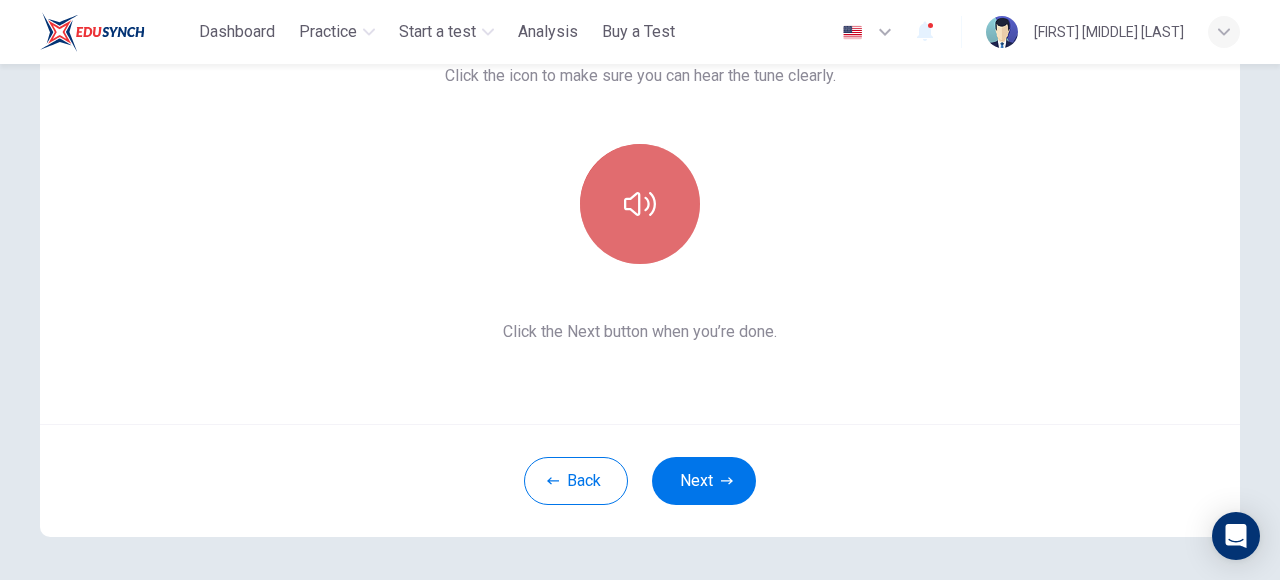 click at bounding box center [640, 204] 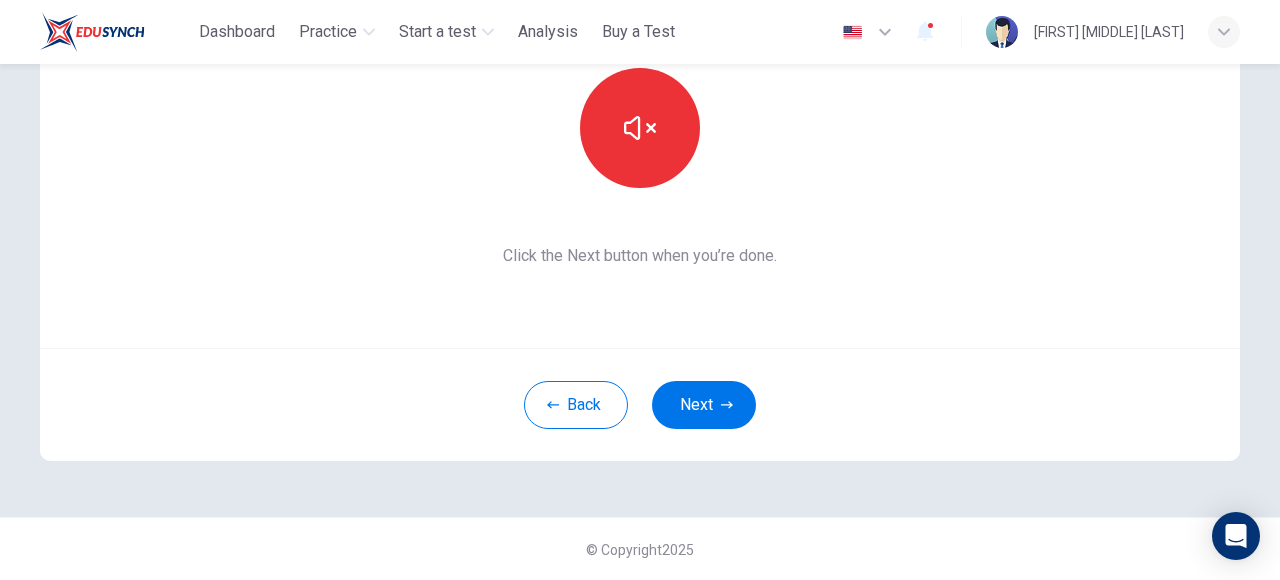 scroll, scrollTop: 0, scrollLeft: 0, axis: both 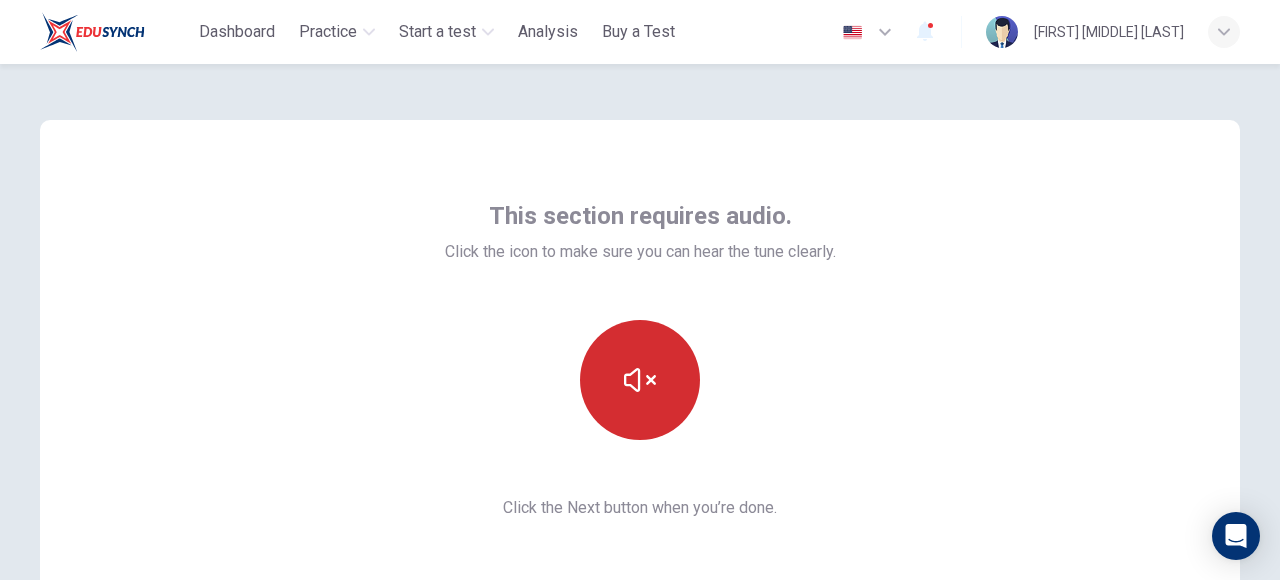 type 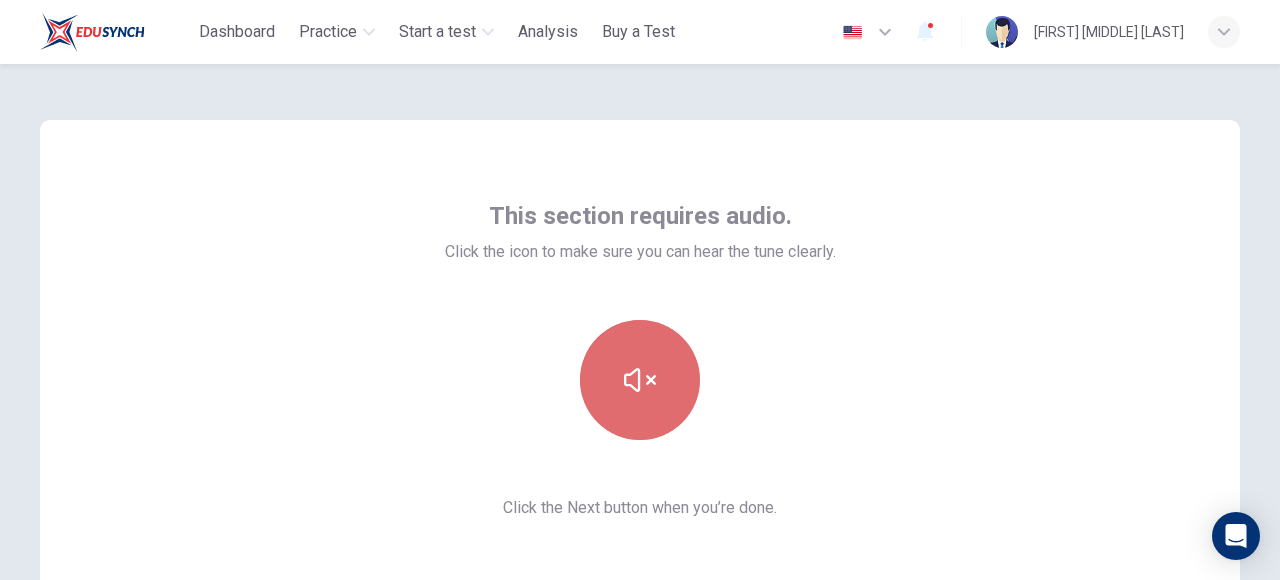 click 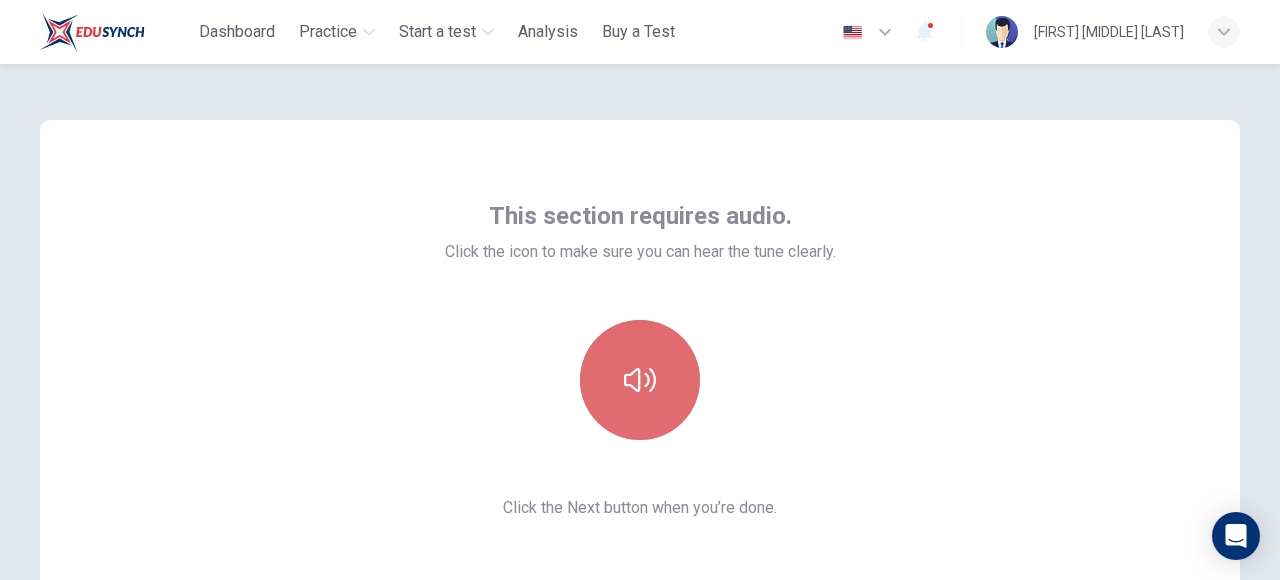 click 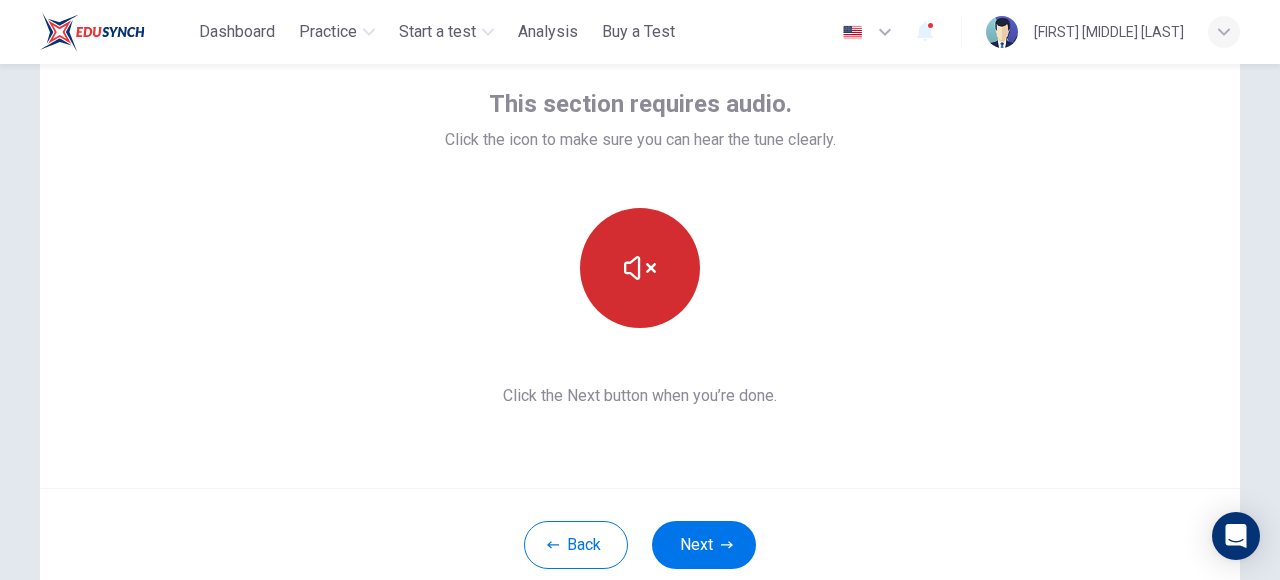scroll, scrollTop: 110, scrollLeft: 0, axis: vertical 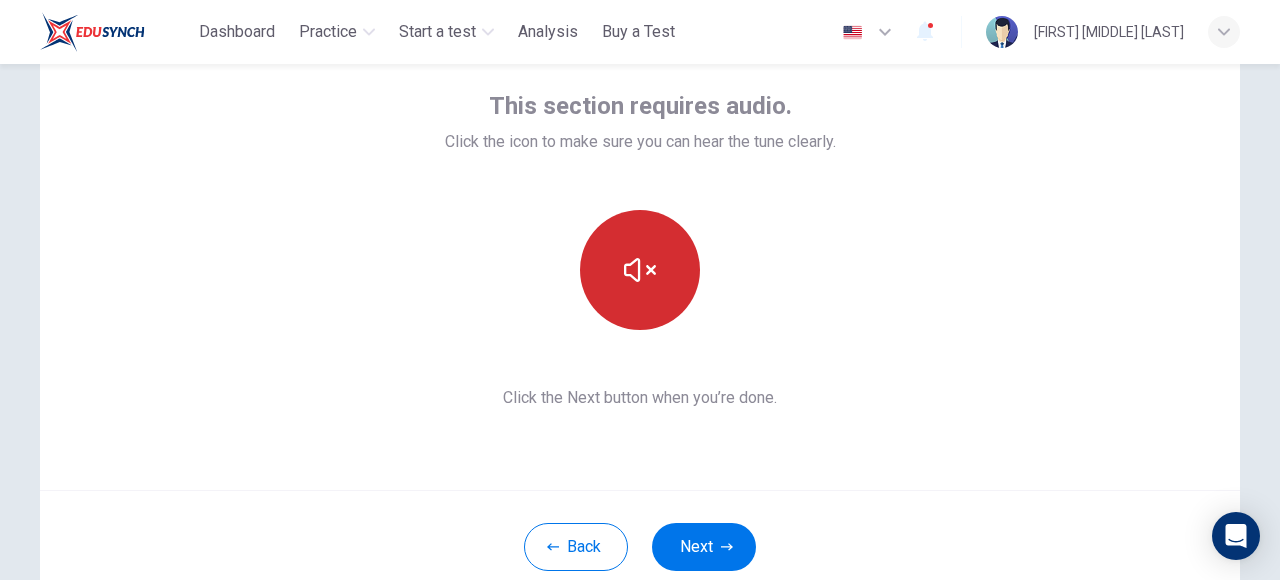 click at bounding box center [640, 270] 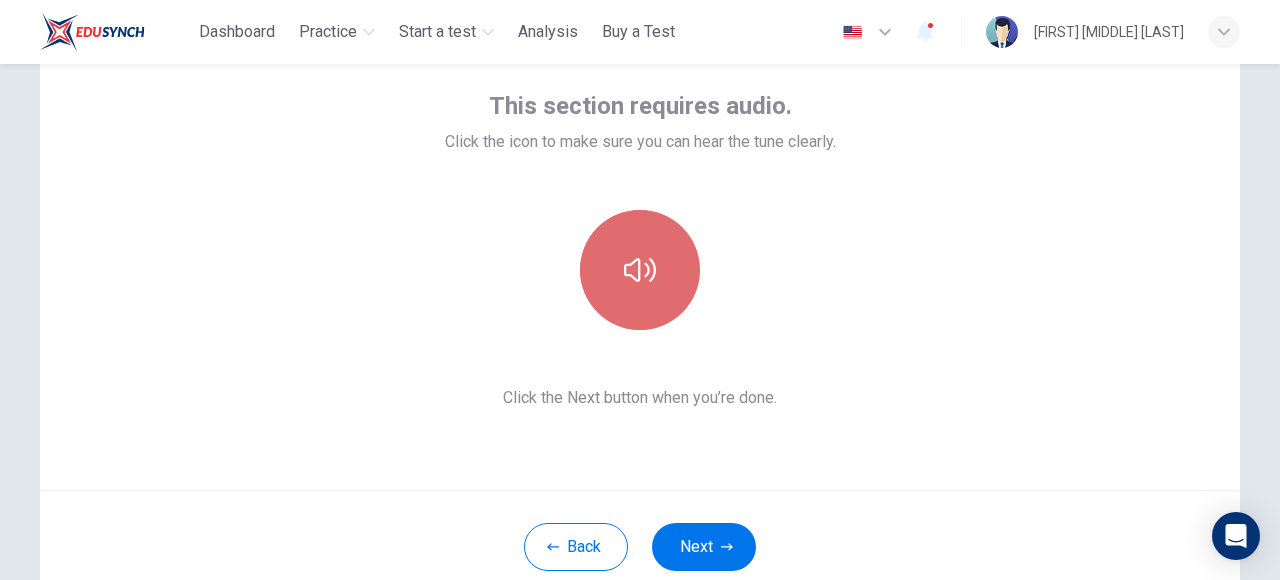 click at bounding box center (640, 270) 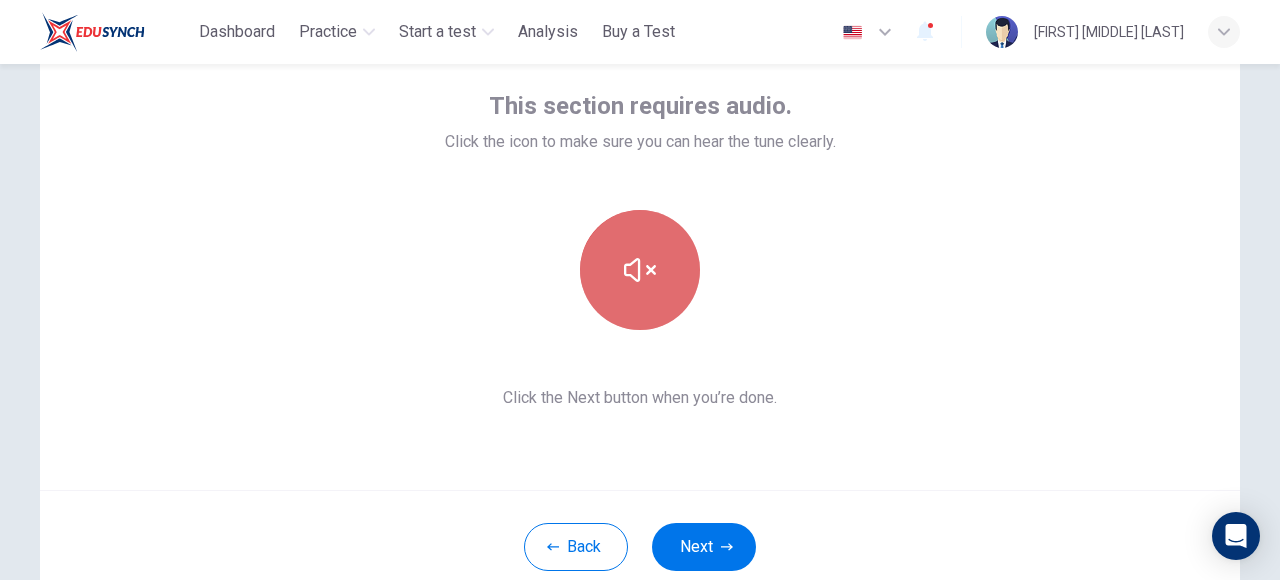 click at bounding box center (640, 270) 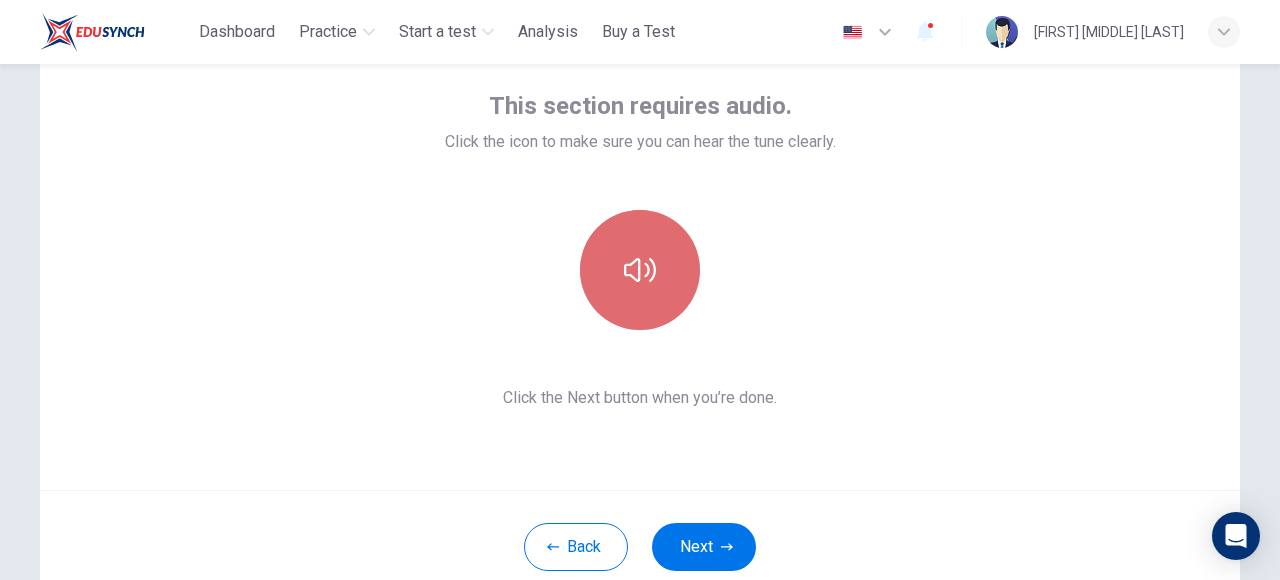 click at bounding box center [640, 270] 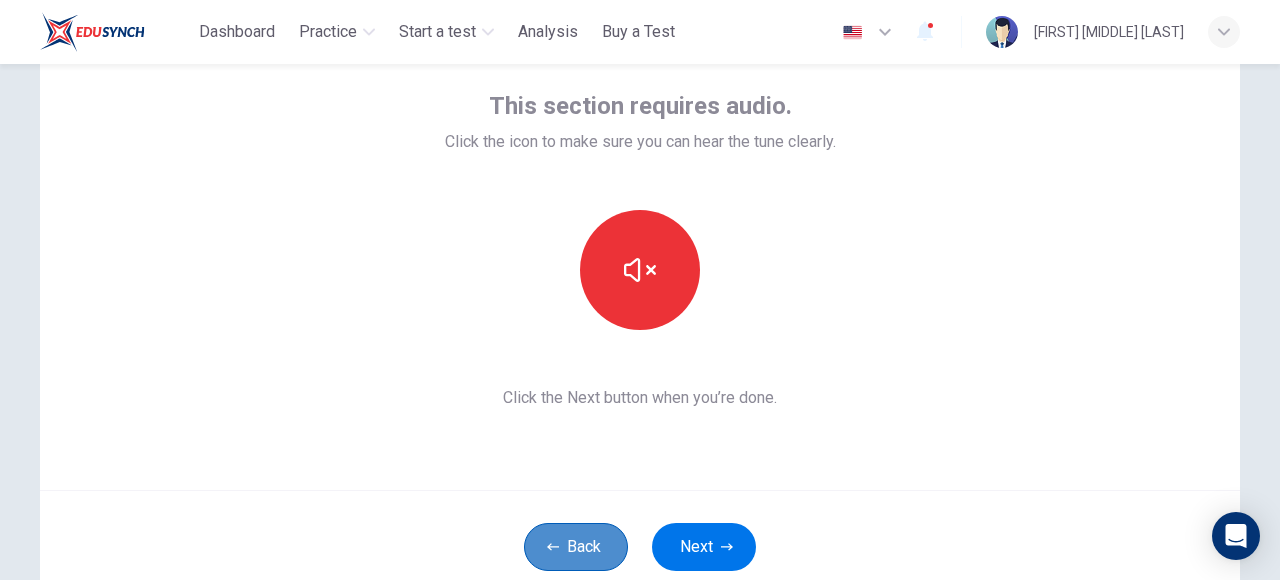 click on "Back" at bounding box center [576, 547] 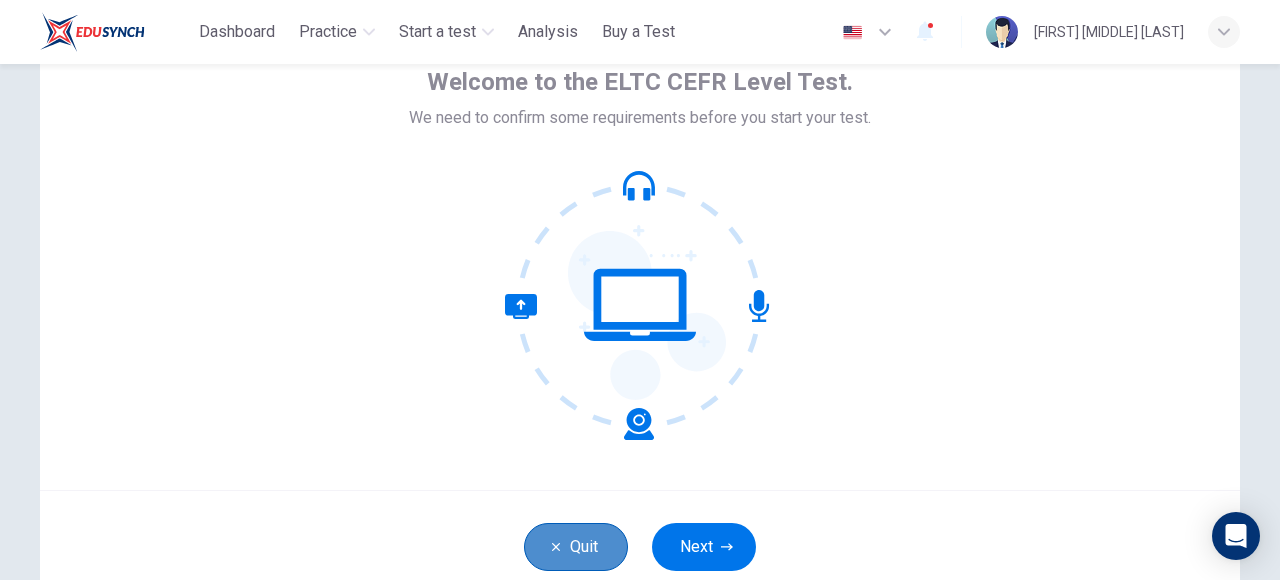 click on "Quit" at bounding box center [576, 547] 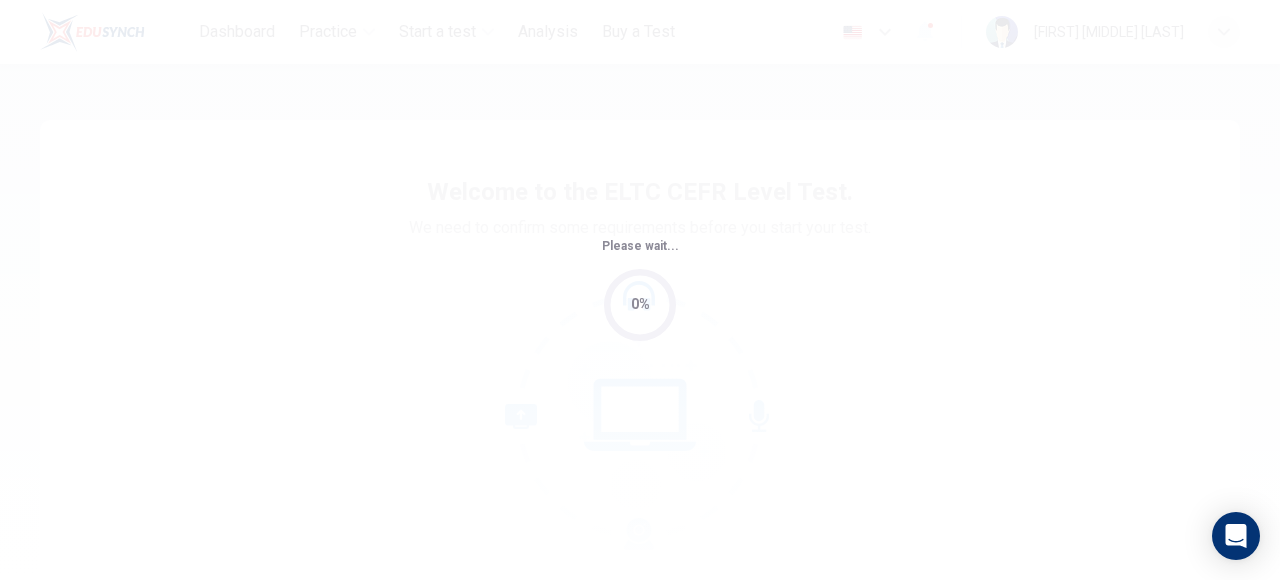 scroll, scrollTop: 0, scrollLeft: 0, axis: both 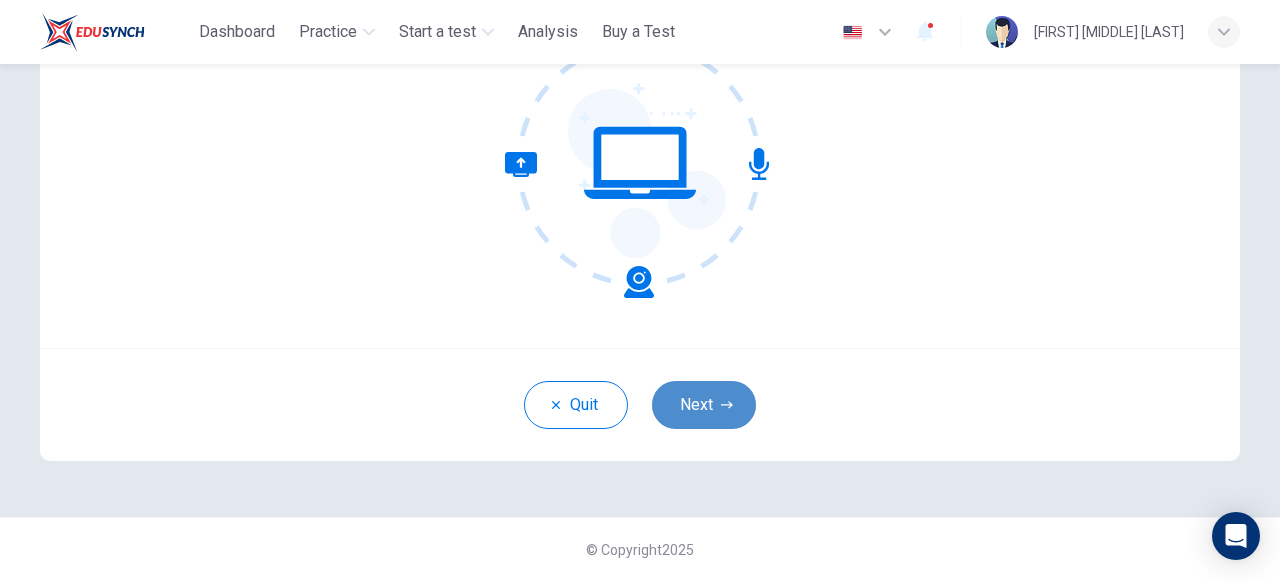 click on "Next" at bounding box center (704, 405) 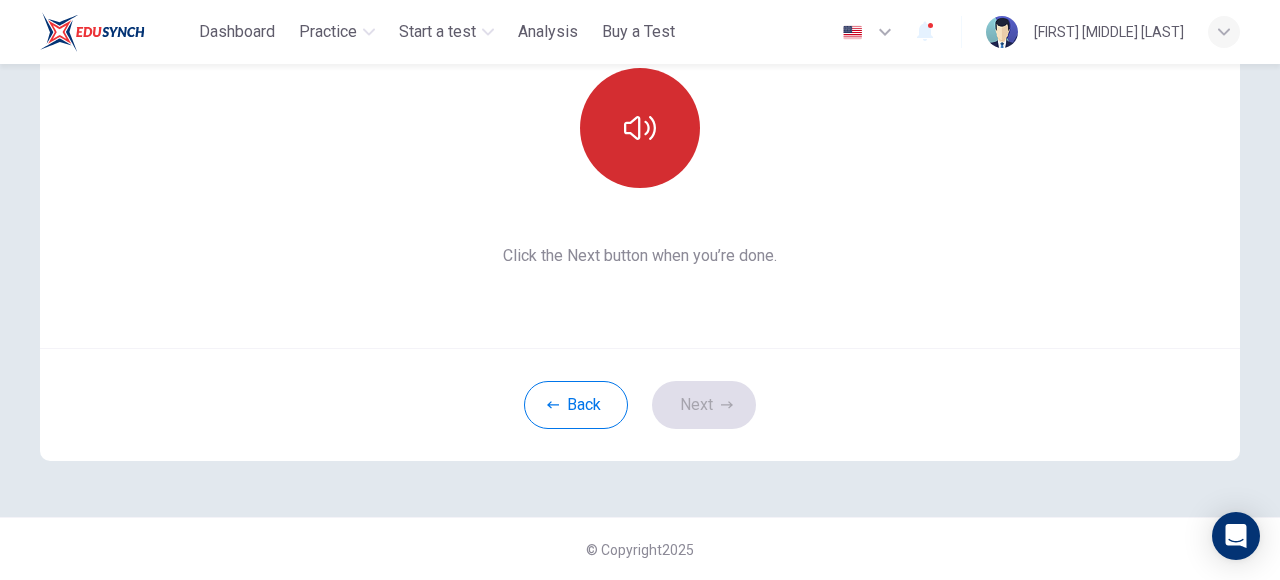 click at bounding box center [640, 128] 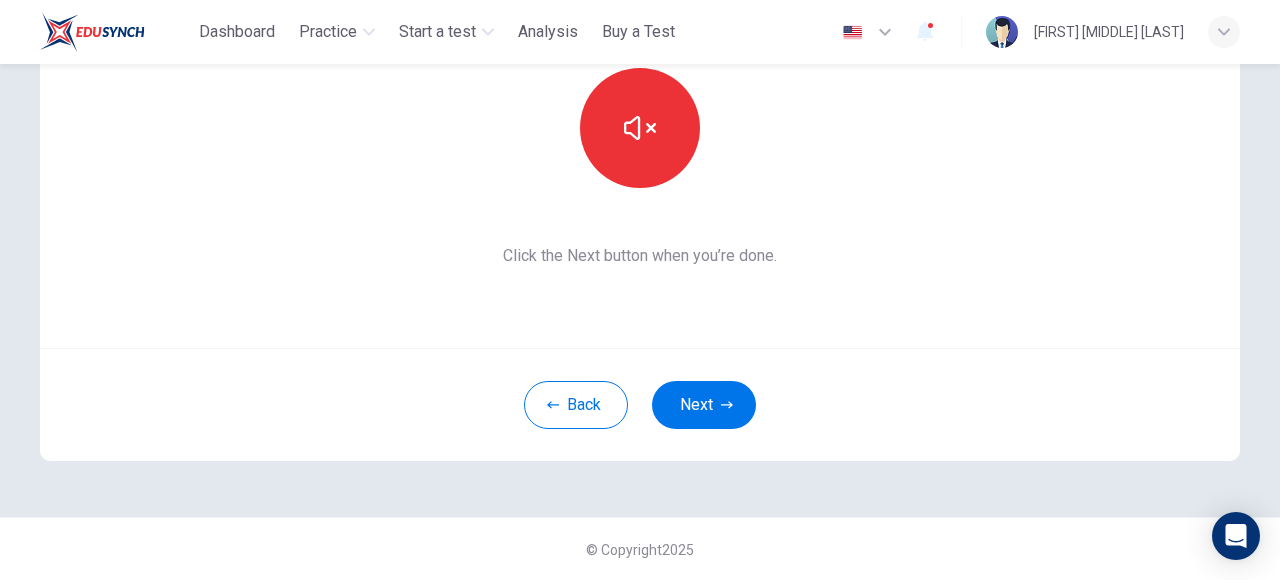 scroll, scrollTop: 0, scrollLeft: 0, axis: both 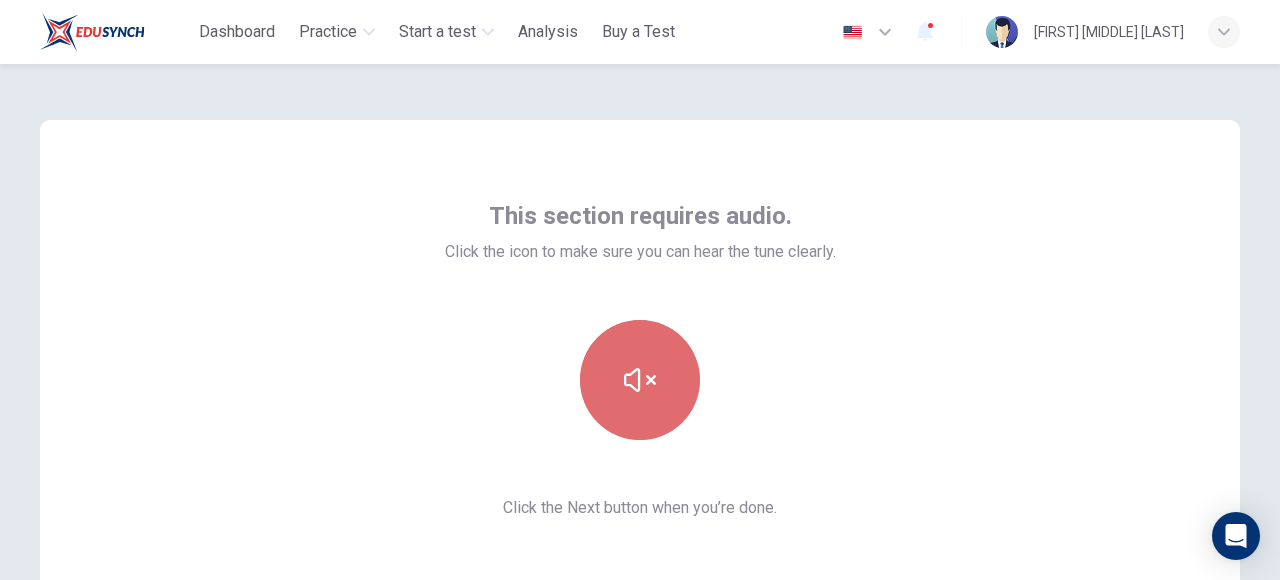 click at bounding box center [640, 380] 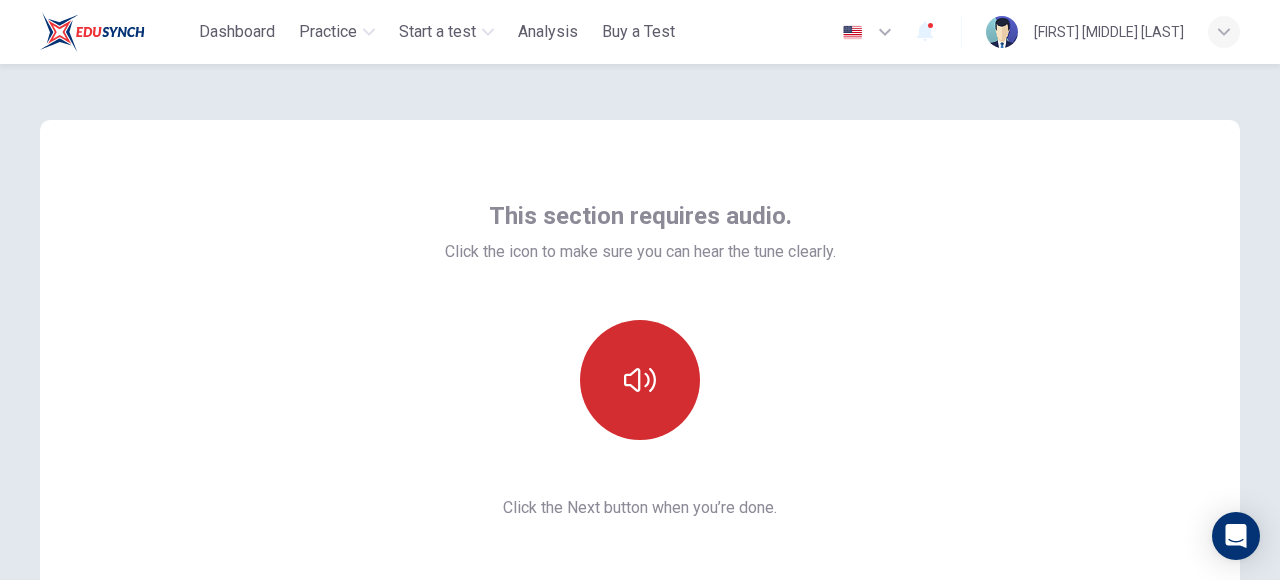 click at bounding box center (640, 380) 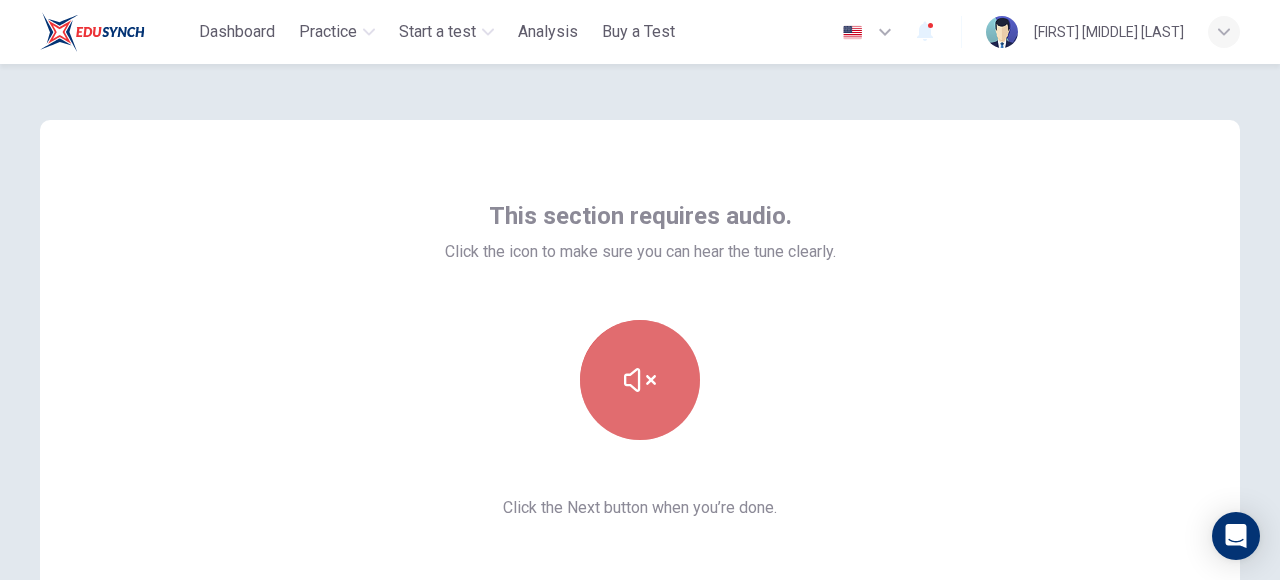 click at bounding box center (640, 380) 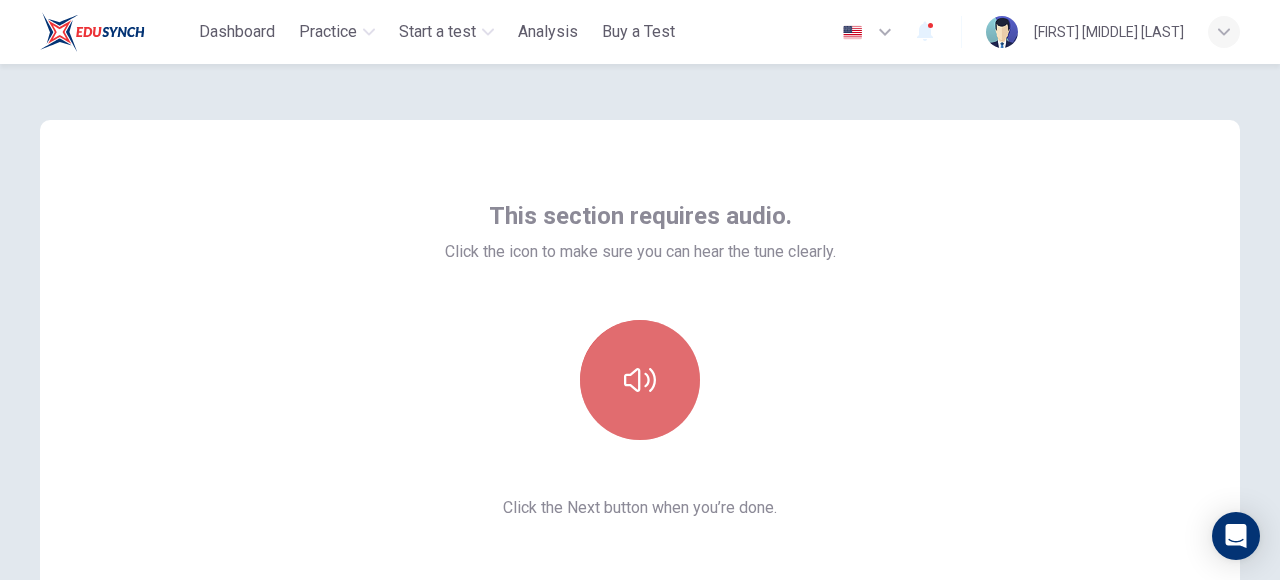 click at bounding box center (640, 380) 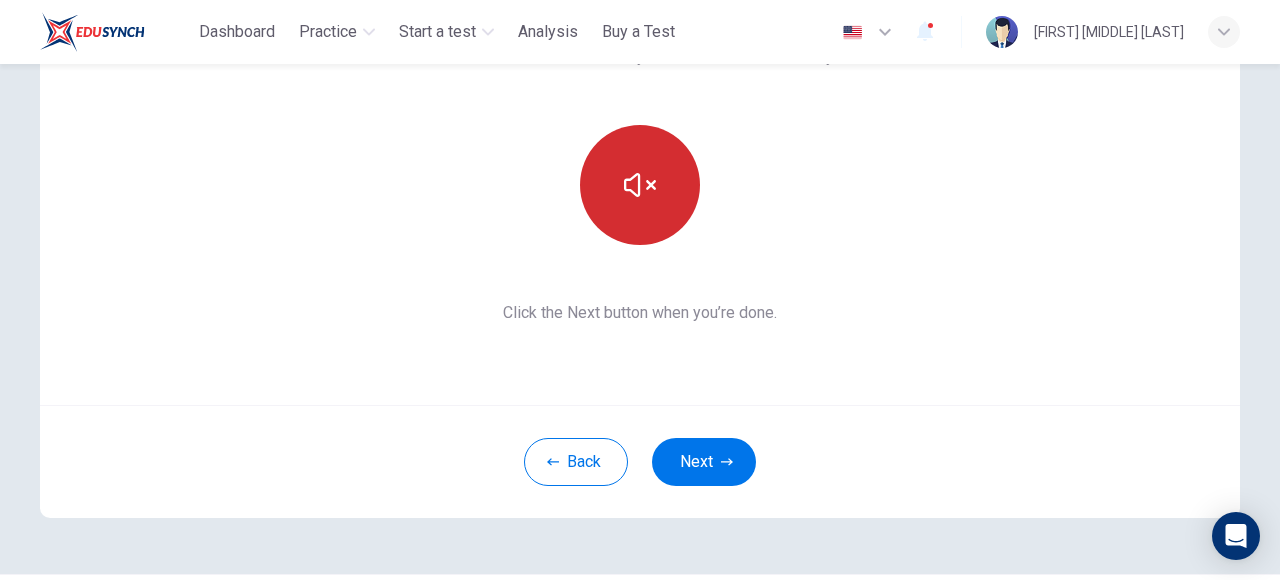 scroll, scrollTop: 197, scrollLeft: 0, axis: vertical 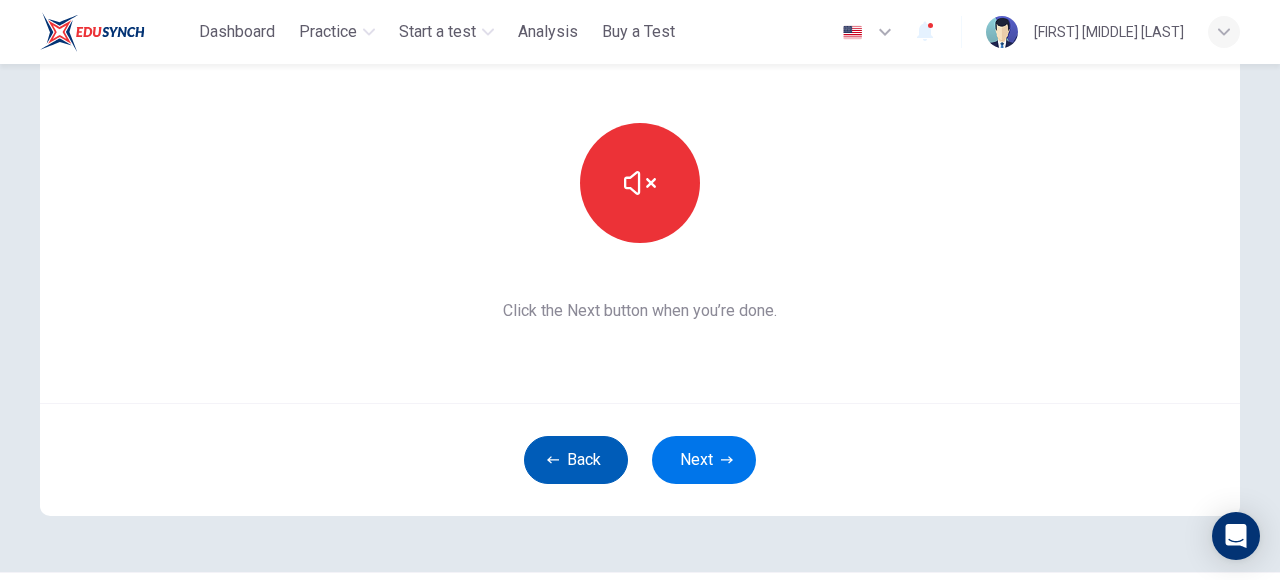 click on "Back" at bounding box center (576, 460) 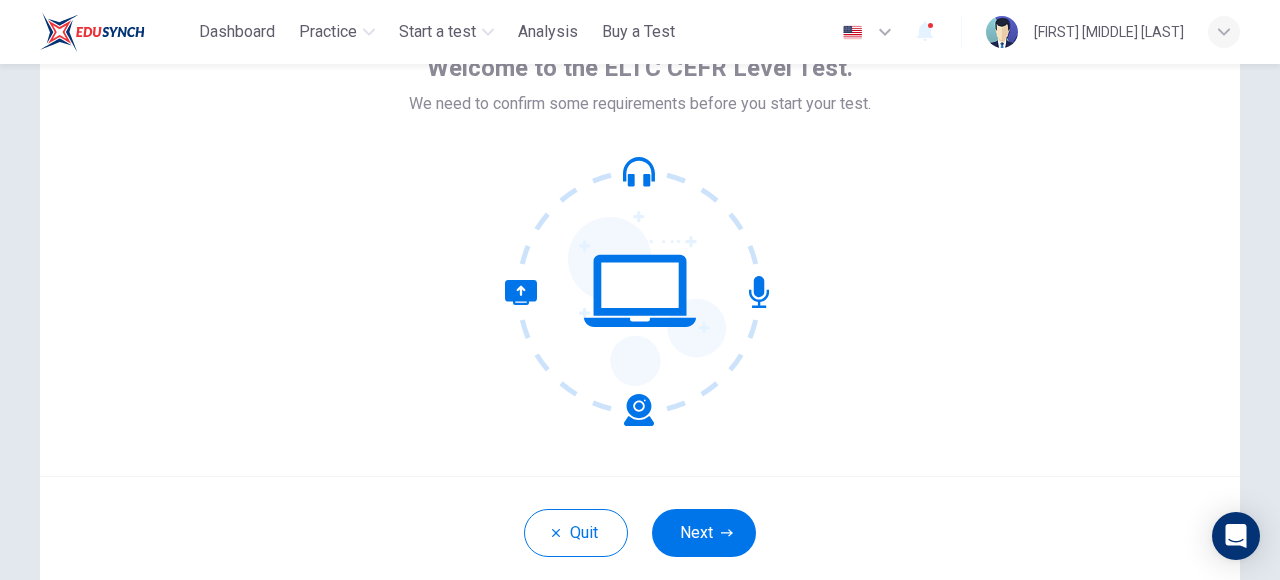 scroll, scrollTop: 124, scrollLeft: 0, axis: vertical 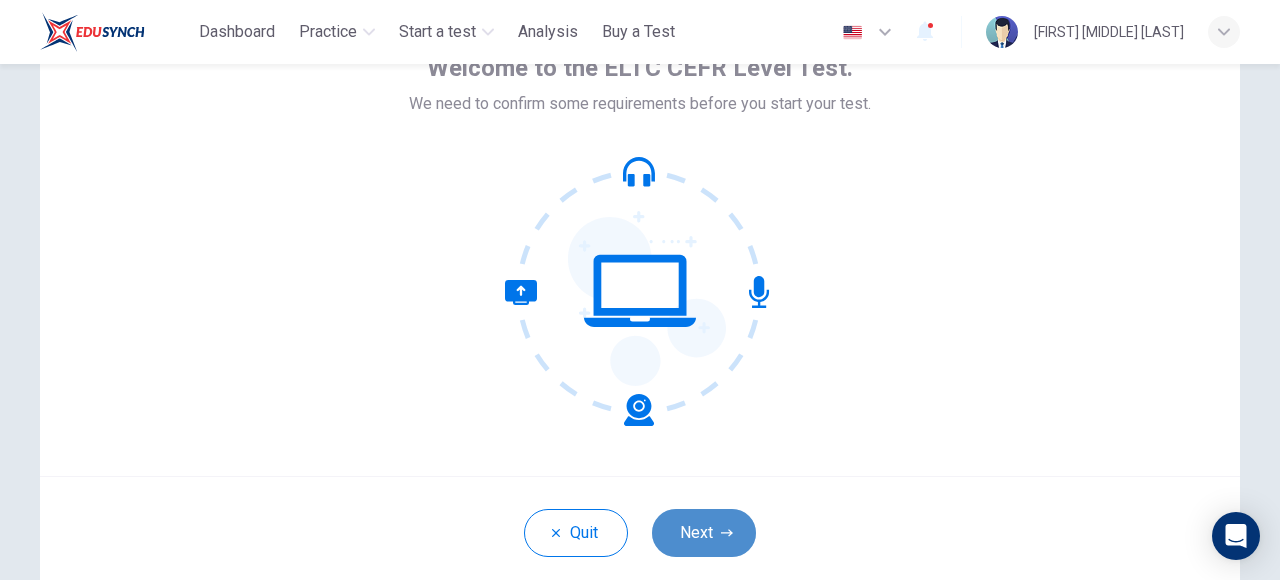 click on "Next" at bounding box center [704, 533] 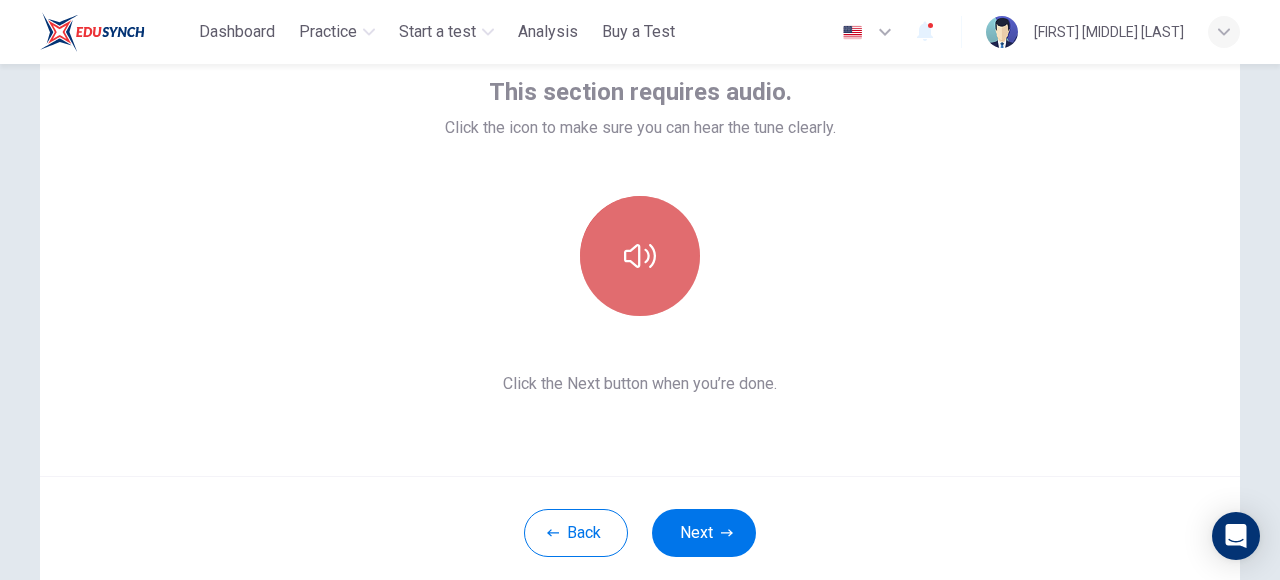 click at bounding box center [640, 256] 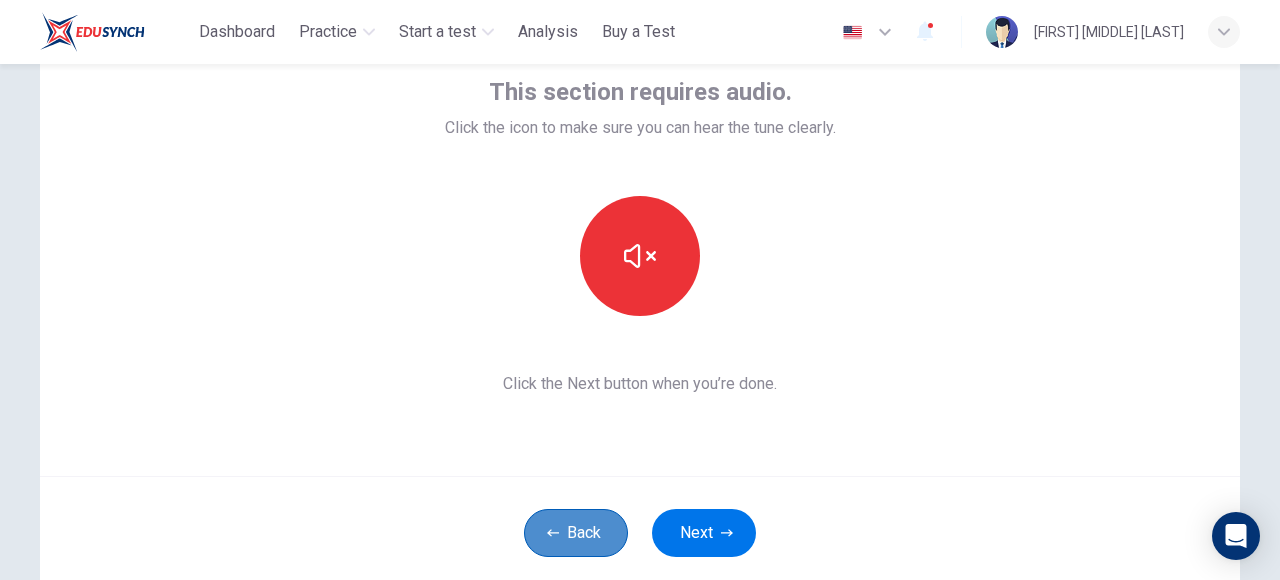 click on "Back" at bounding box center (576, 533) 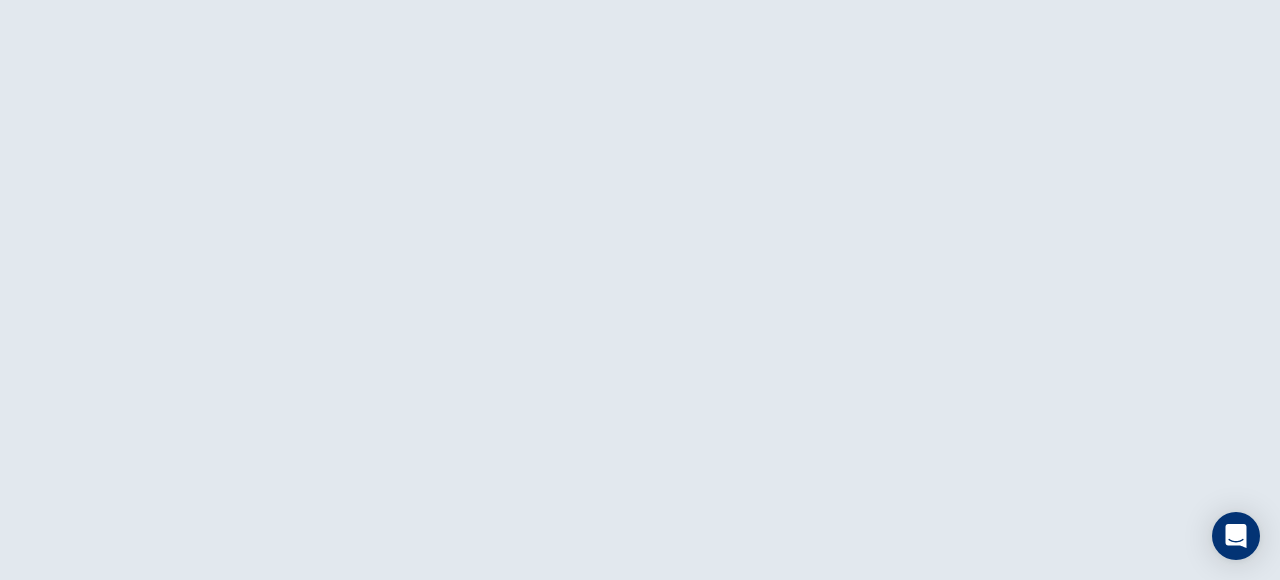 scroll, scrollTop: 0, scrollLeft: 0, axis: both 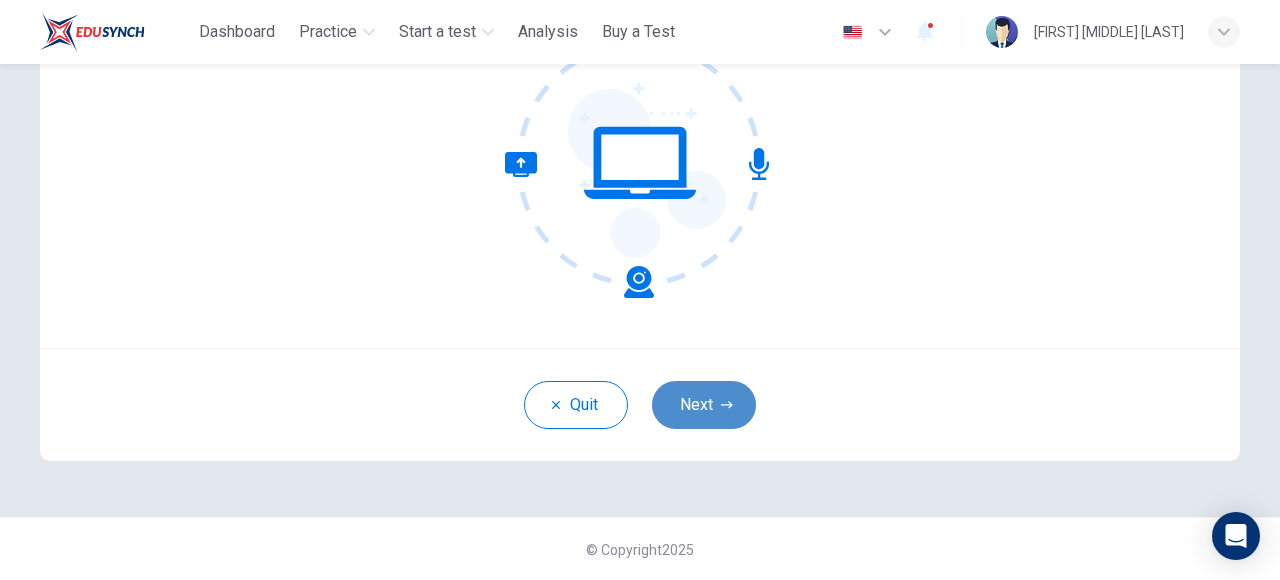 click on "Next" at bounding box center [704, 405] 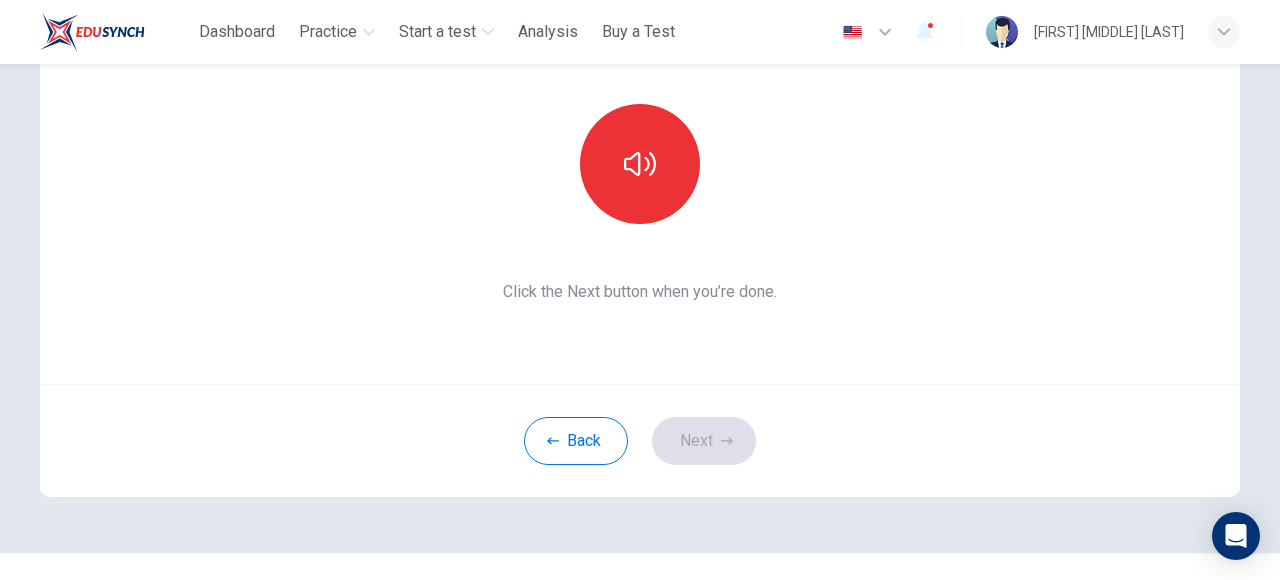 scroll, scrollTop: 0, scrollLeft: 0, axis: both 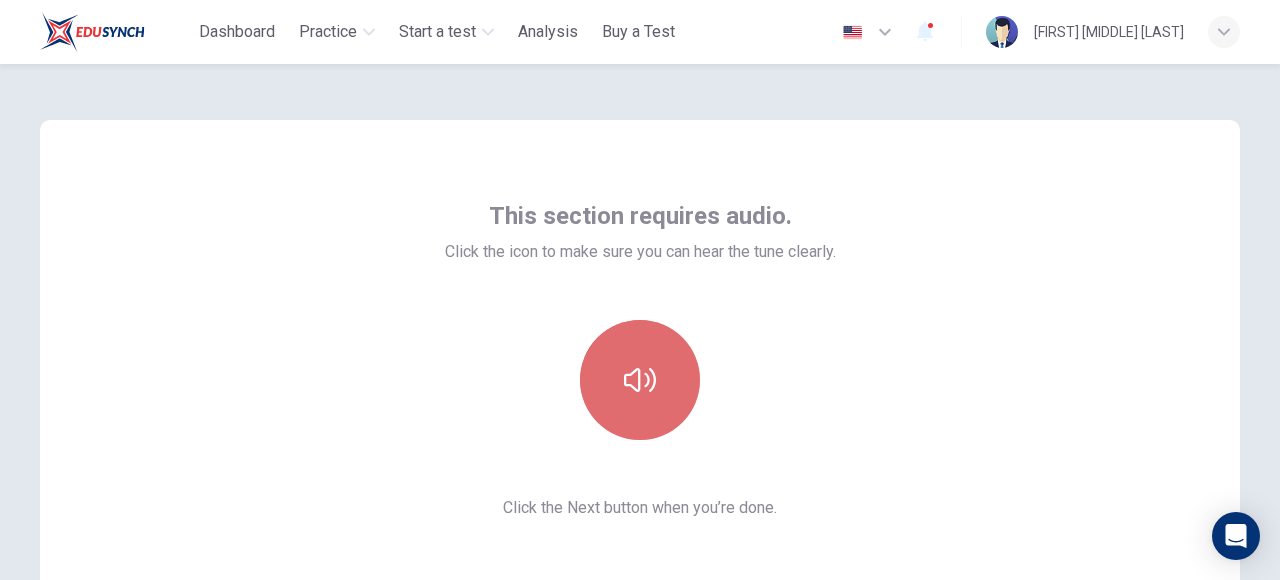 click at bounding box center (640, 380) 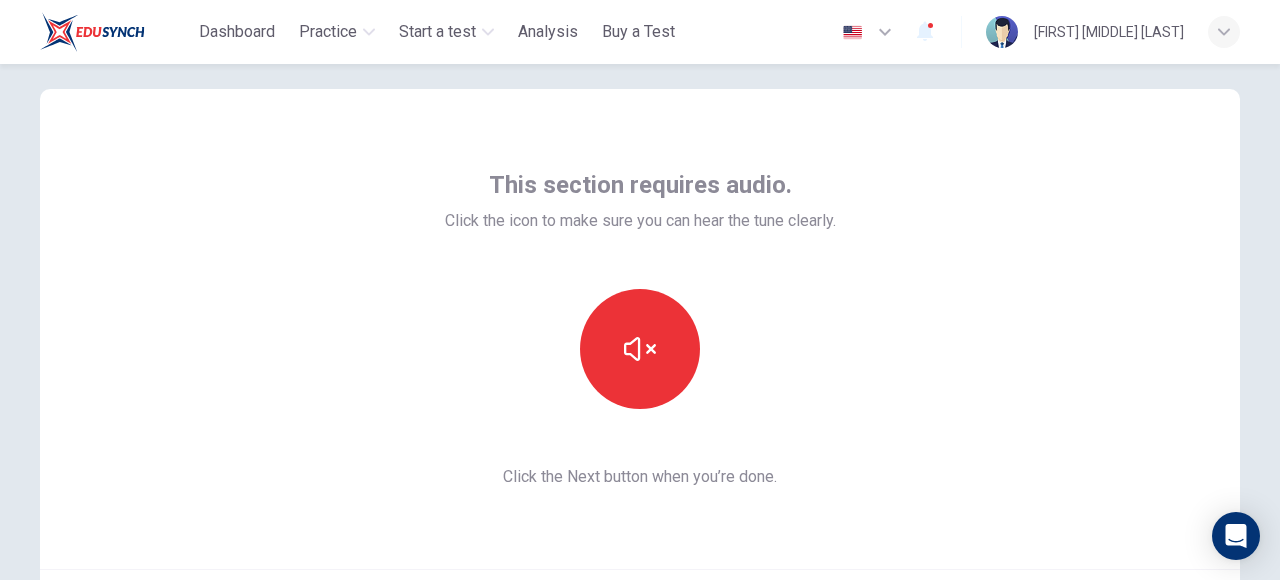 scroll, scrollTop: 21, scrollLeft: 0, axis: vertical 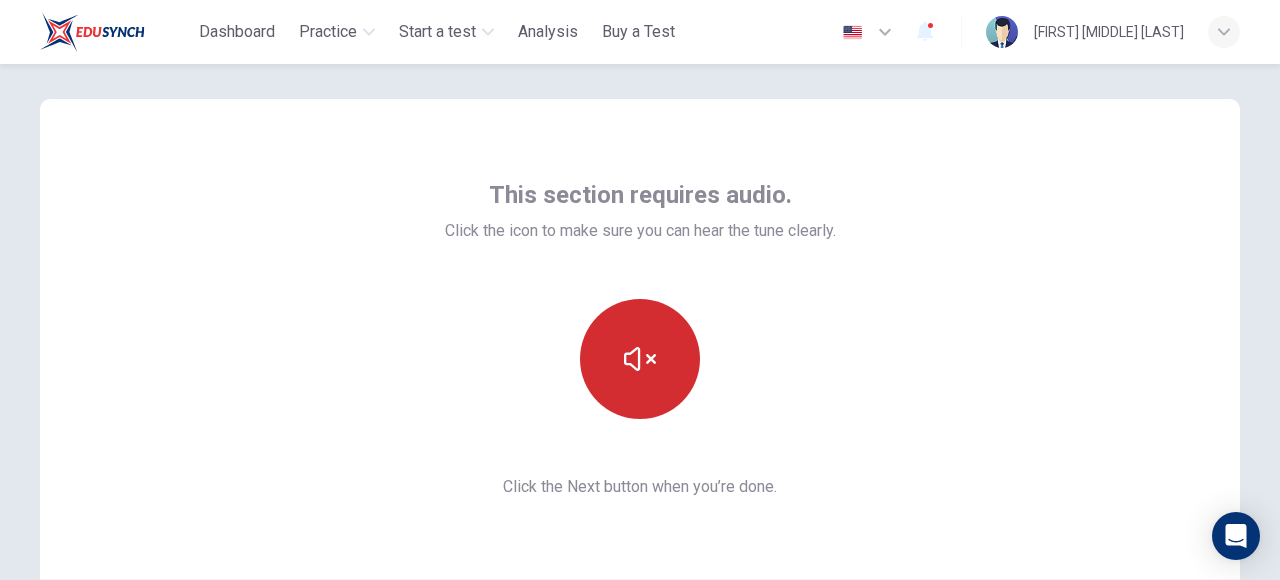 click at bounding box center [640, 359] 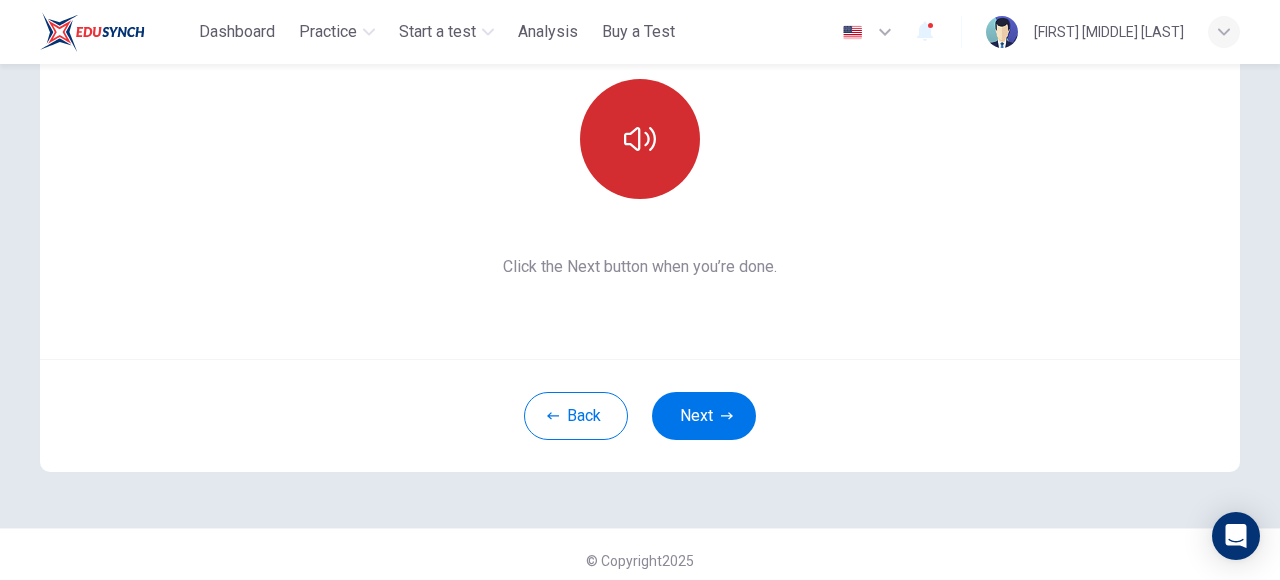 scroll, scrollTop: 252, scrollLeft: 0, axis: vertical 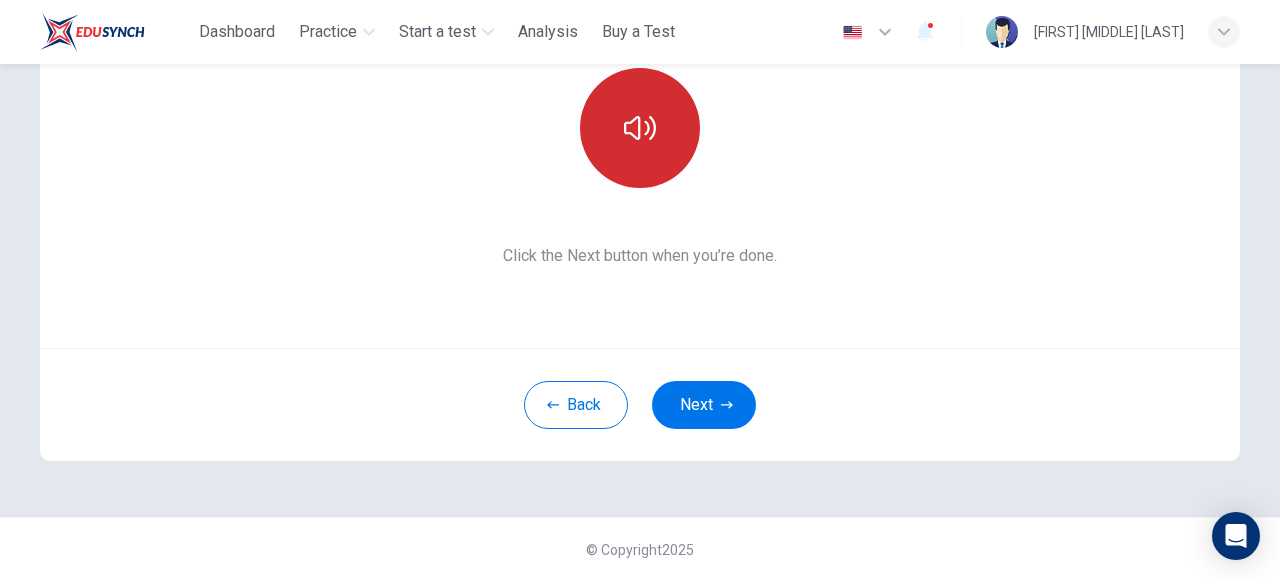 click at bounding box center (640, 128) 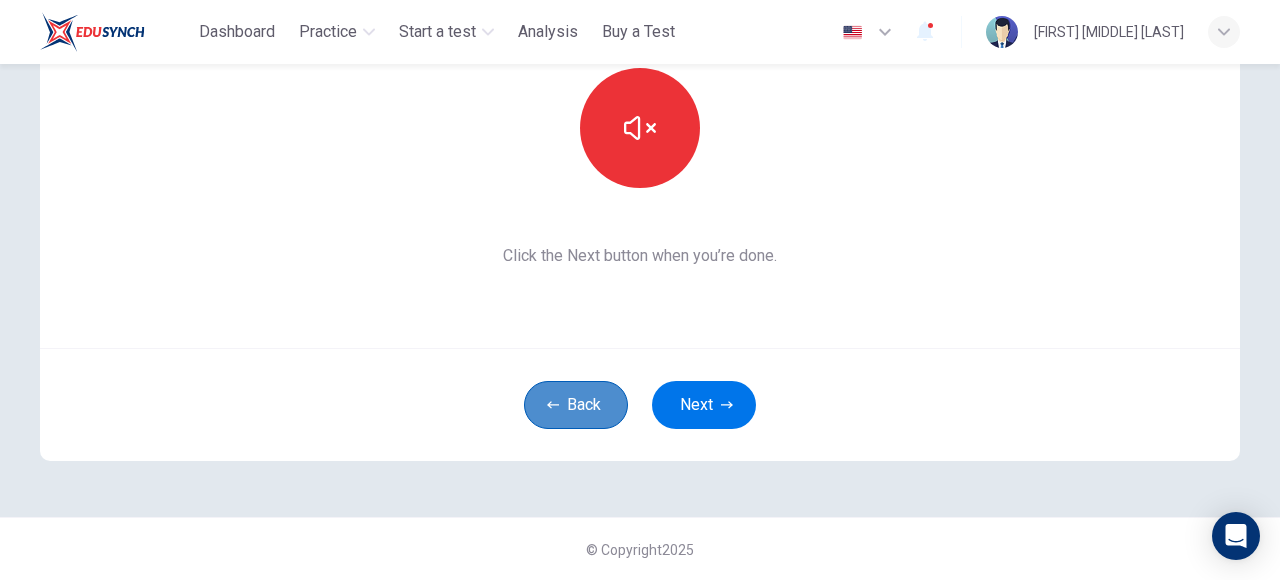 click on "Back" at bounding box center [576, 405] 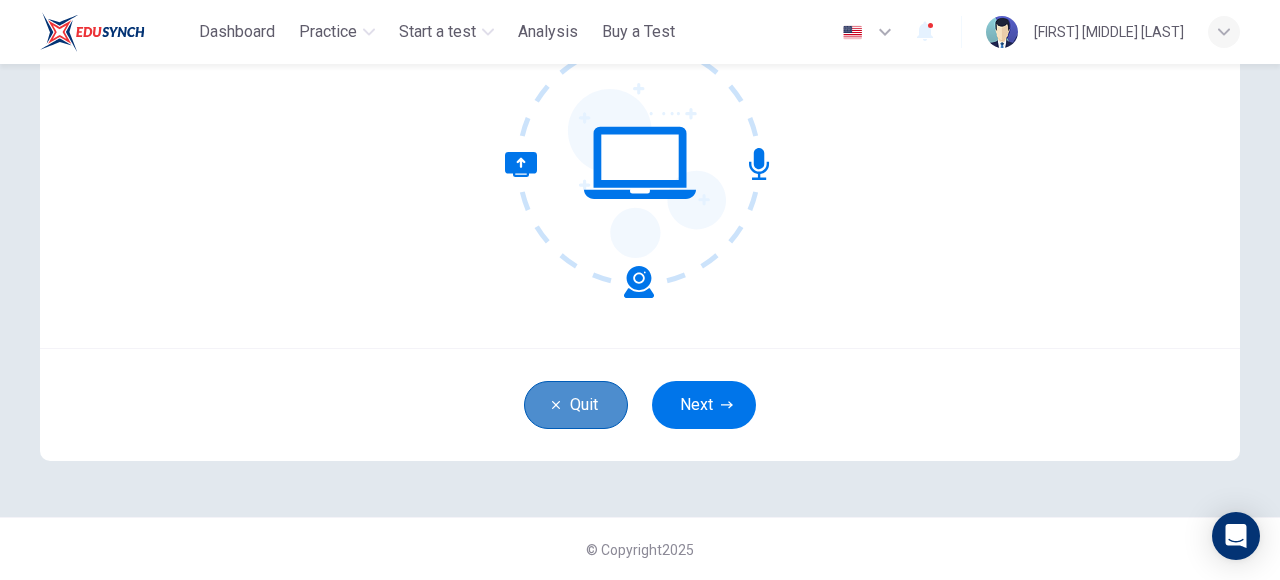 click 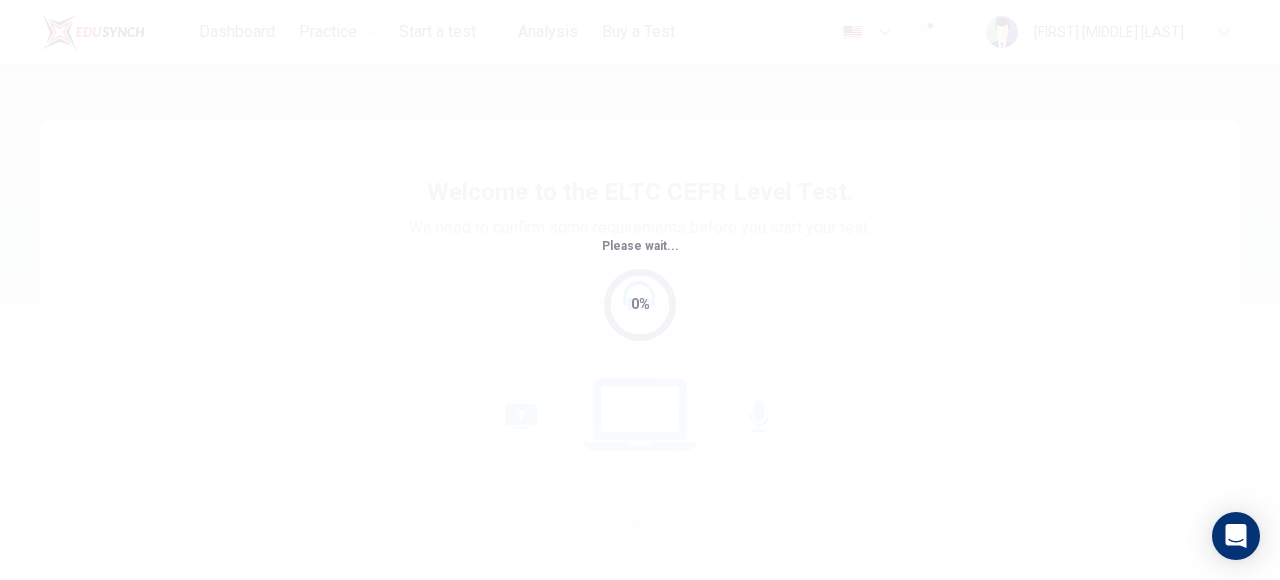 scroll, scrollTop: 0, scrollLeft: 0, axis: both 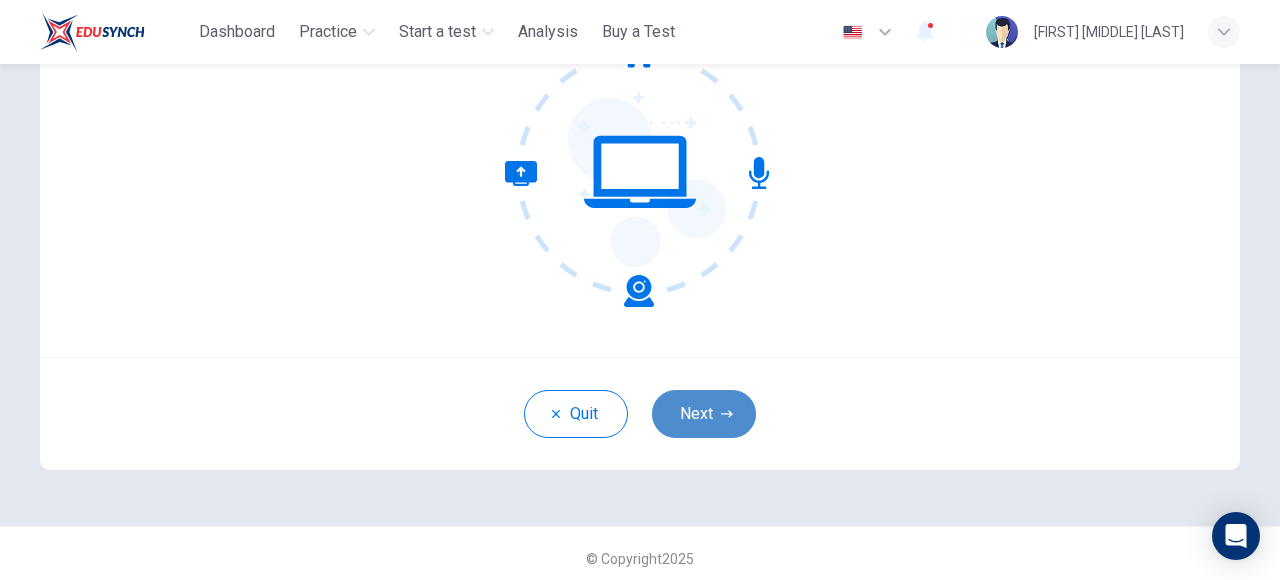 click on "Next" at bounding box center [704, 414] 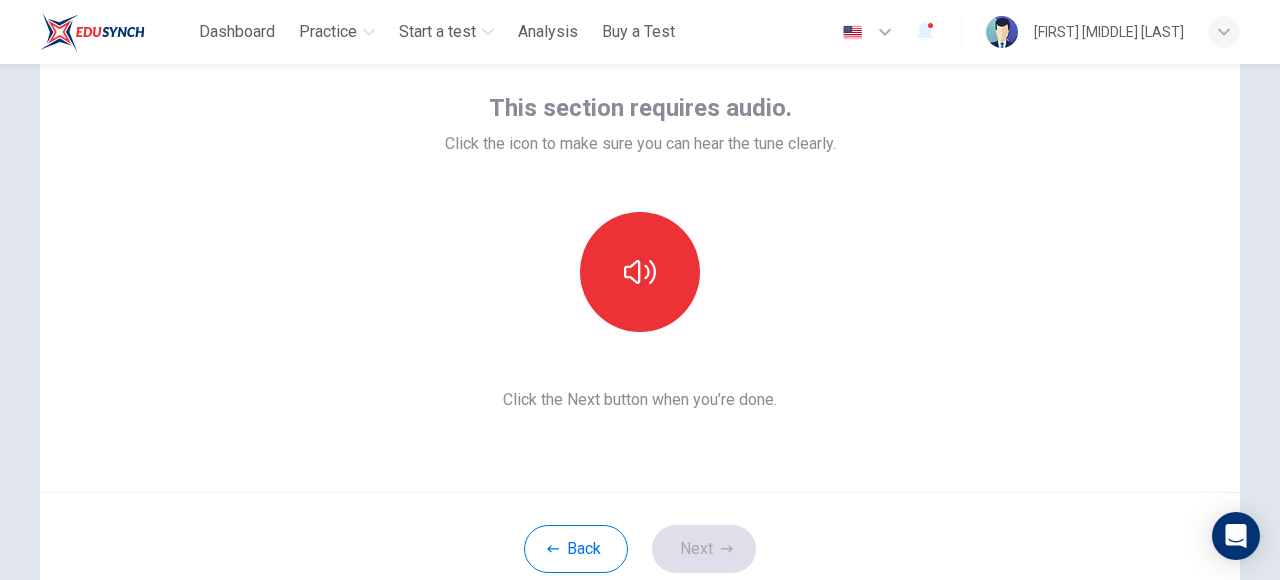 scroll, scrollTop: 107, scrollLeft: 0, axis: vertical 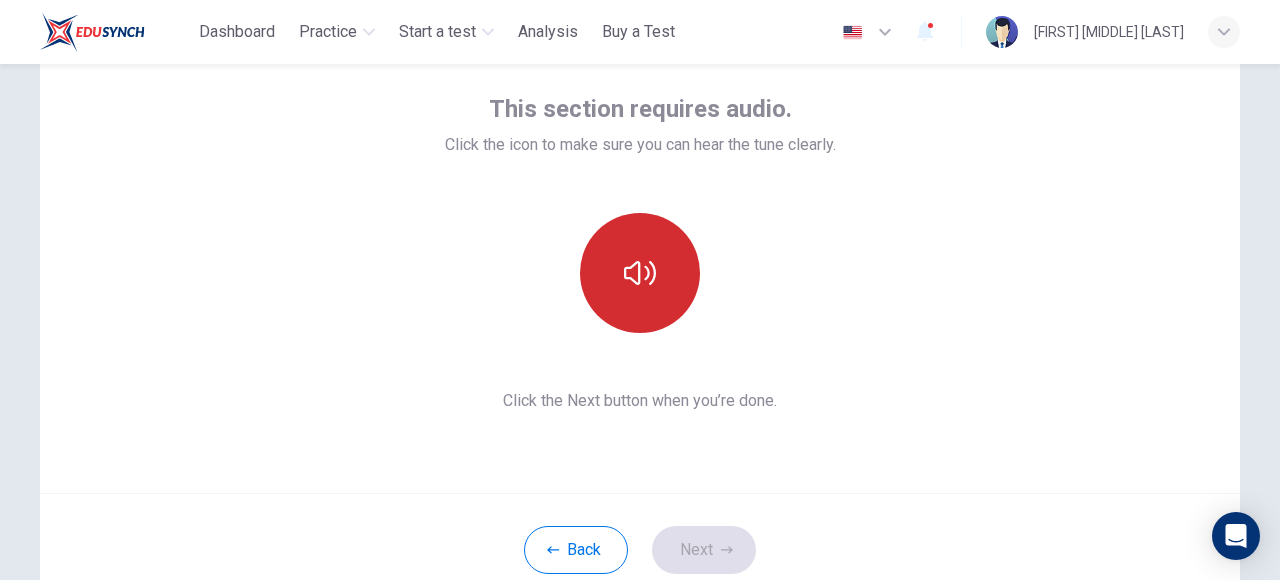 click 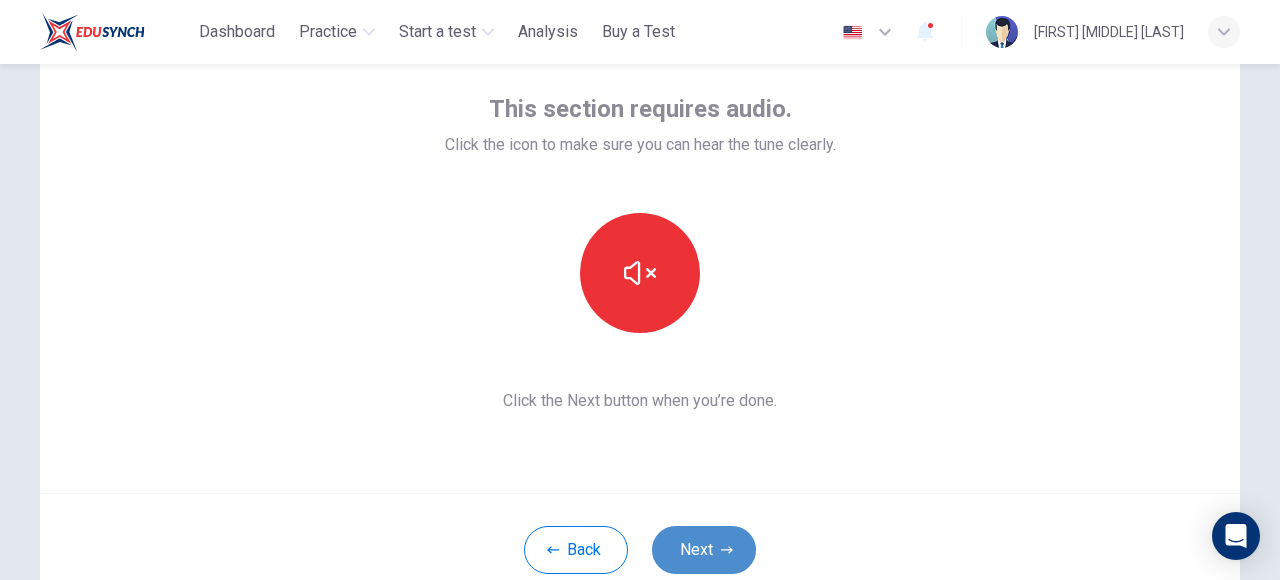 click on "Next" at bounding box center (704, 550) 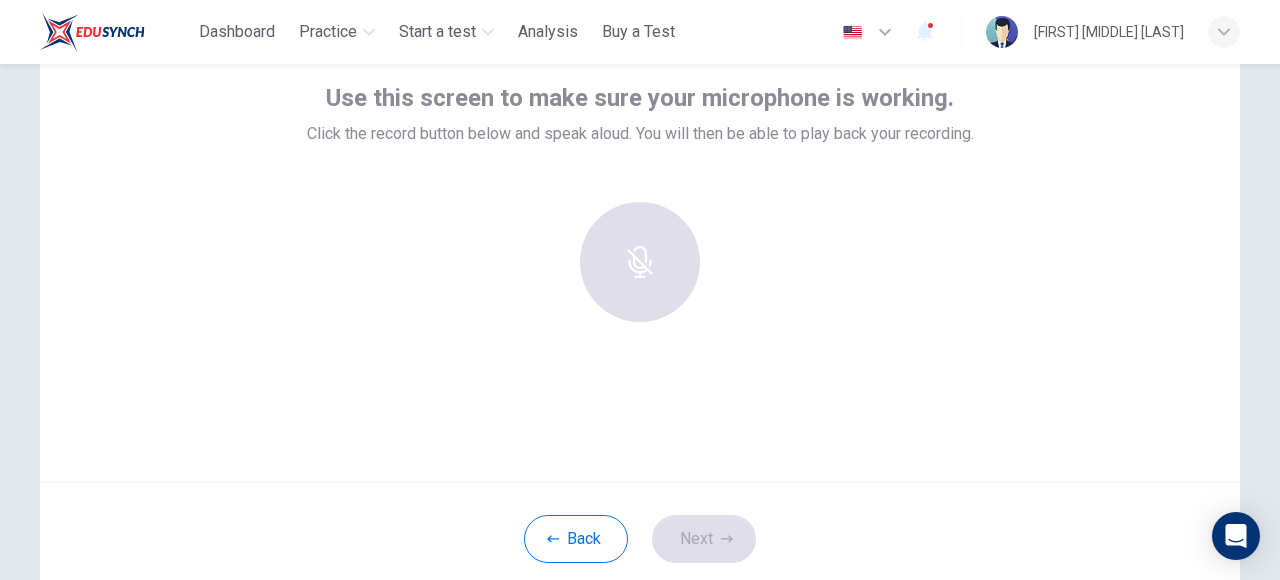 scroll, scrollTop: 119, scrollLeft: 0, axis: vertical 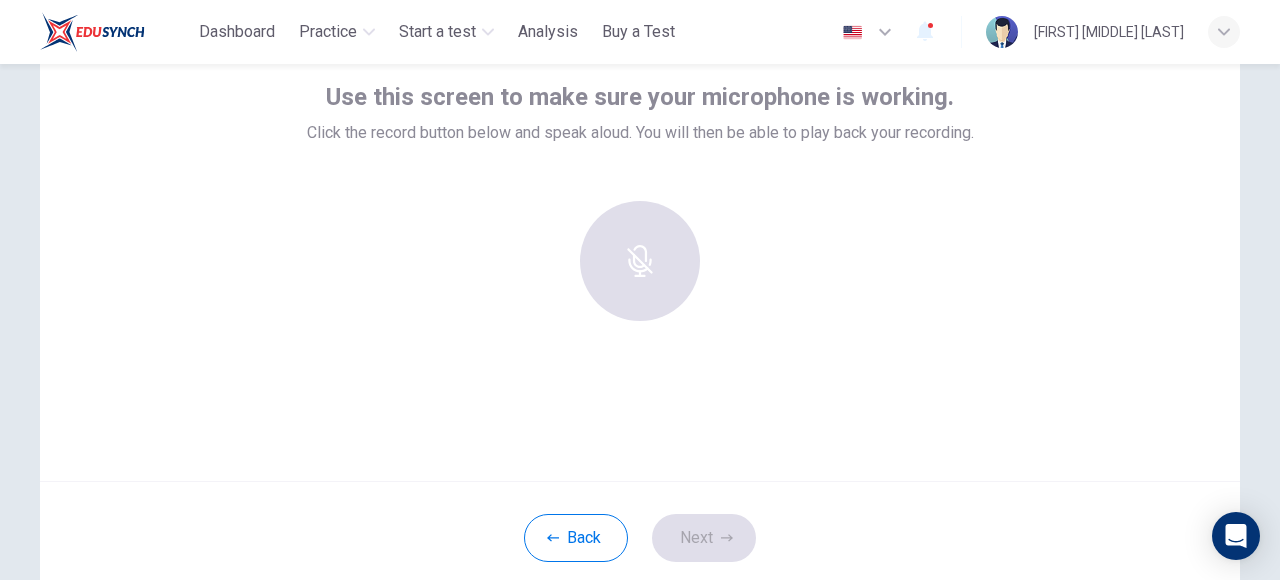 click at bounding box center (640, 261) 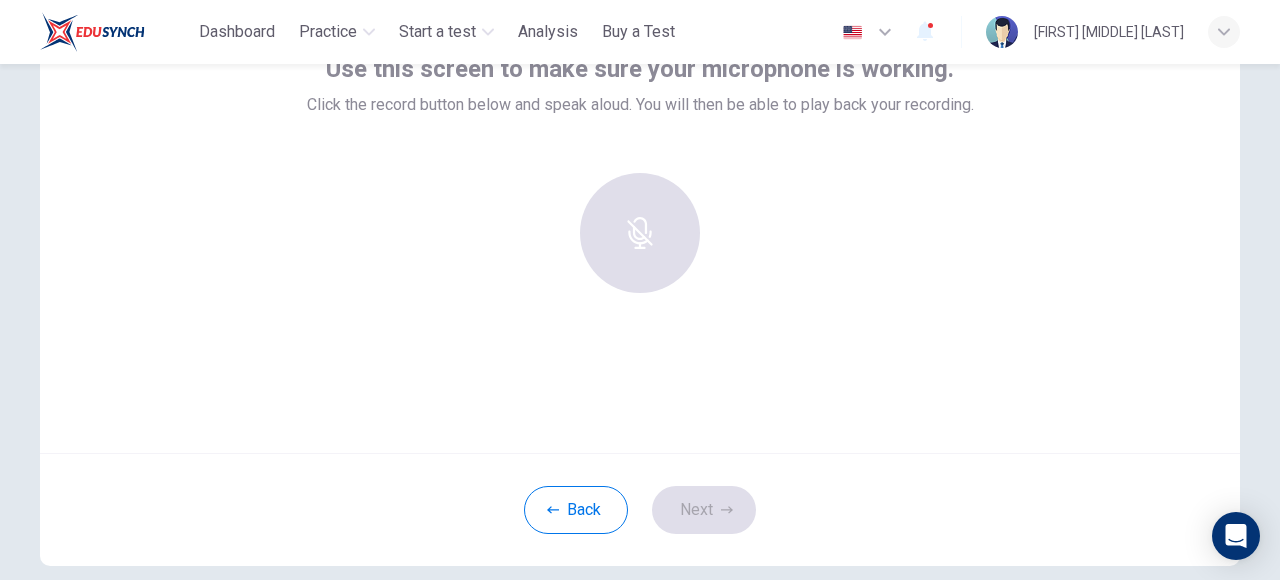 scroll, scrollTop: 145, scrollLeft: 0, axis: vertical 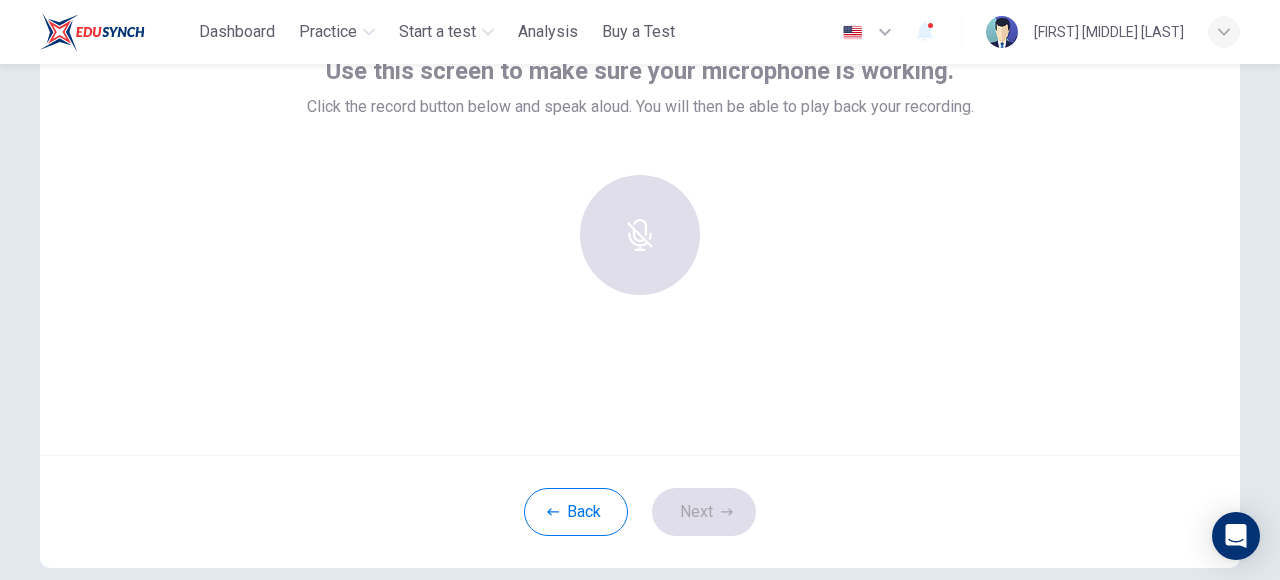 click at bounding box center (640, 235) 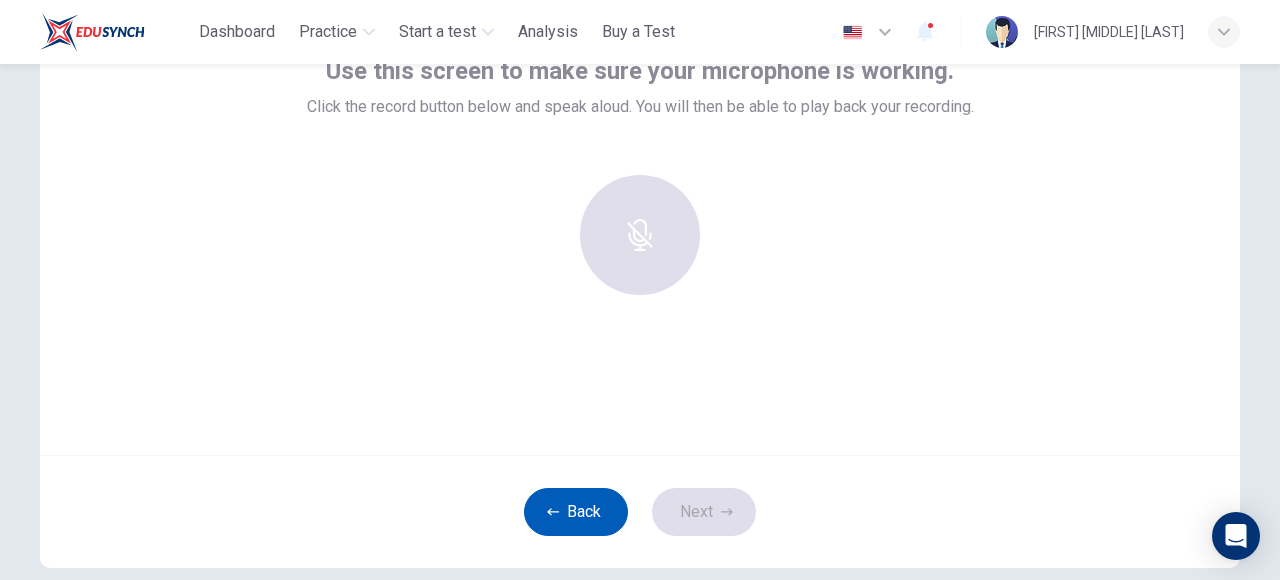 click on "Back" at bounding box center (576, 512) 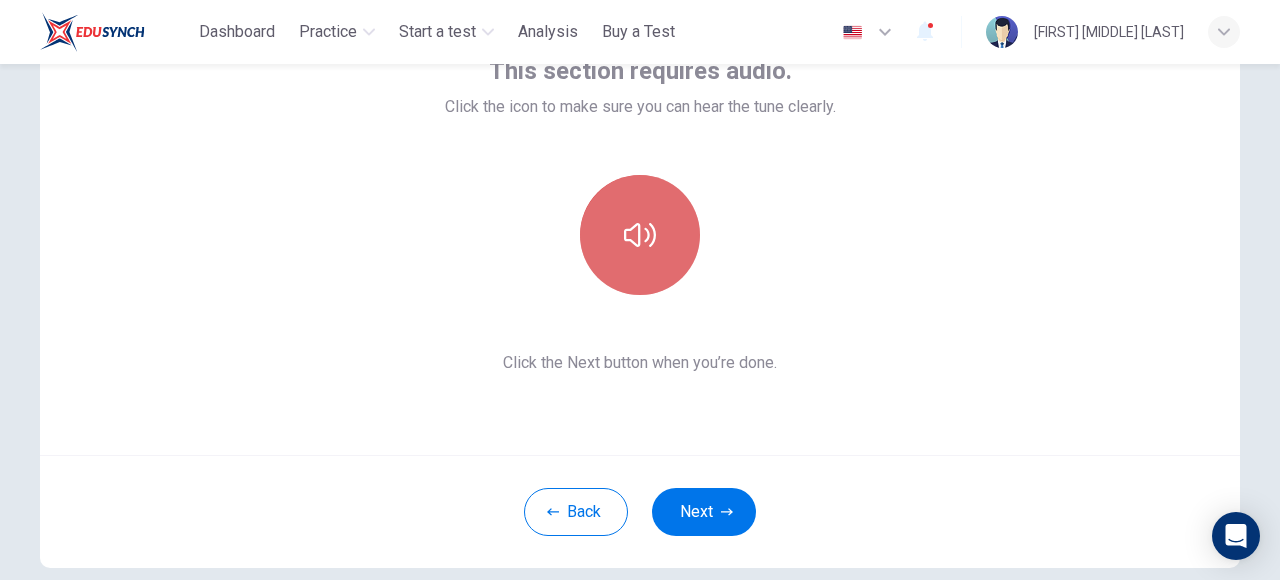 click at bounding box center (640, 235) 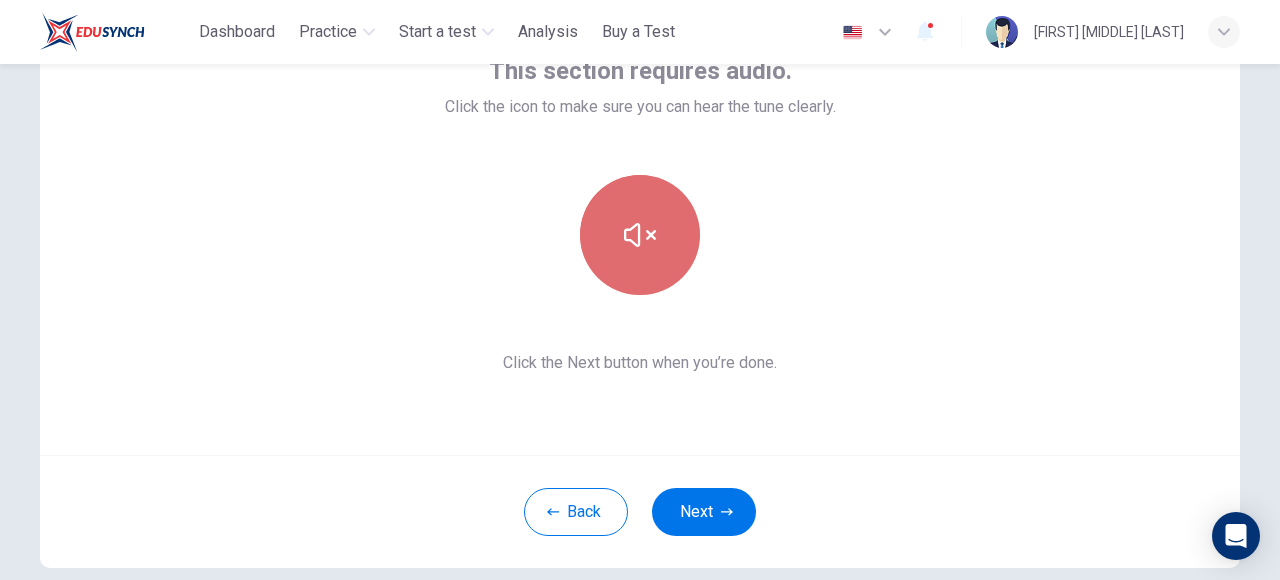 click 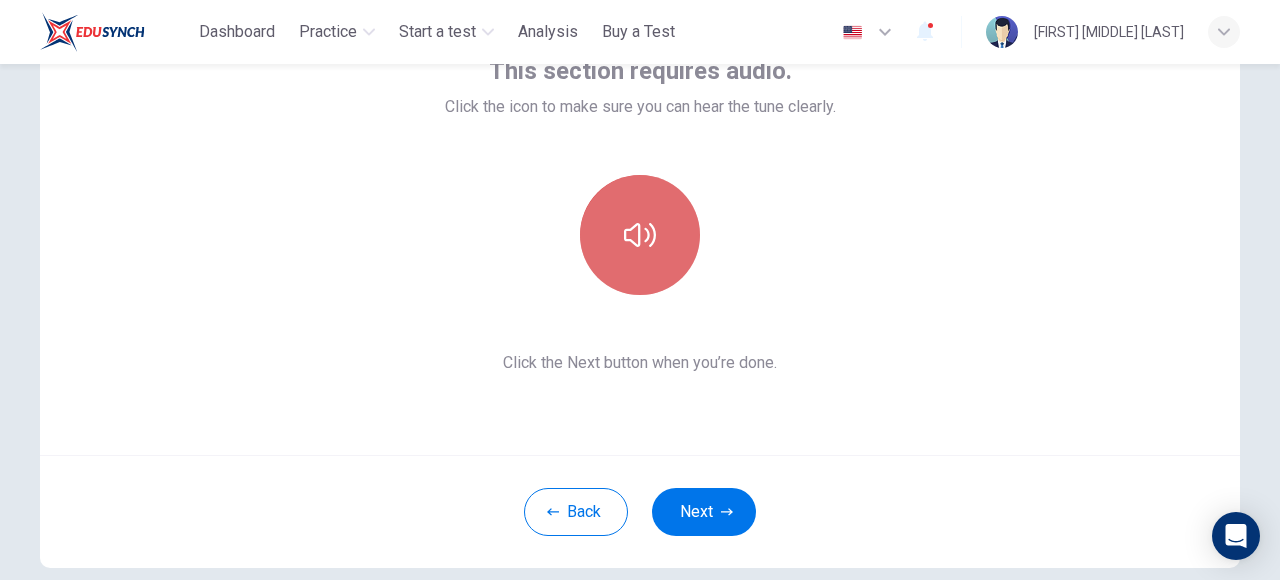 click 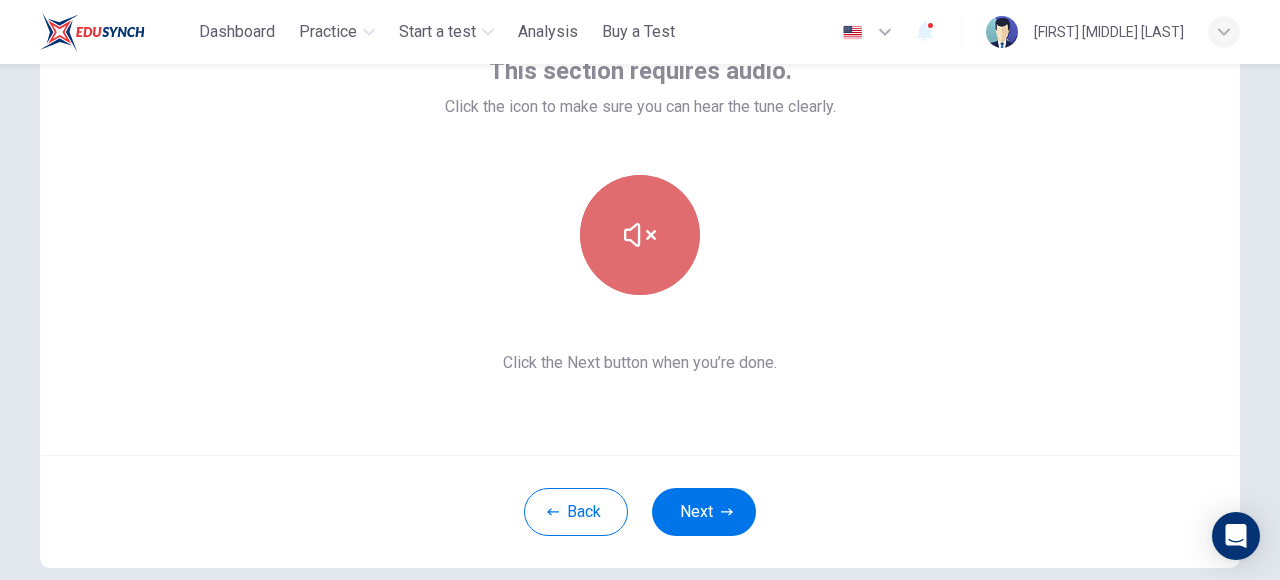 click 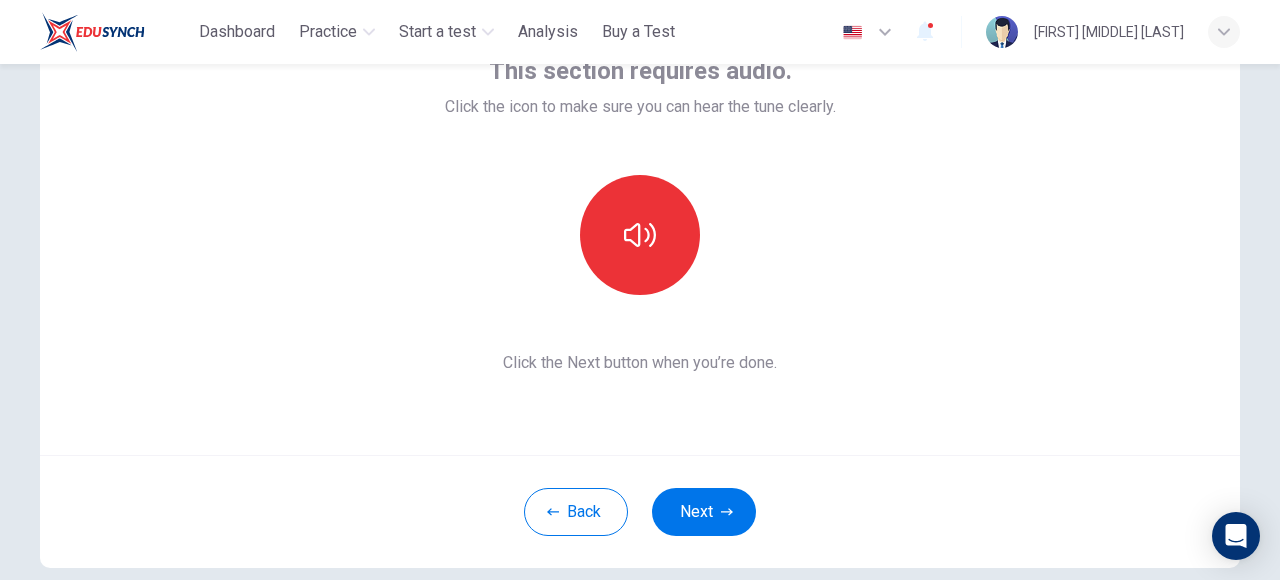 click on "This section requires audio. Click the icon to make sure you can hear the tune clearly. Click the Next button when you’re done." at bounding box center [640, 215] 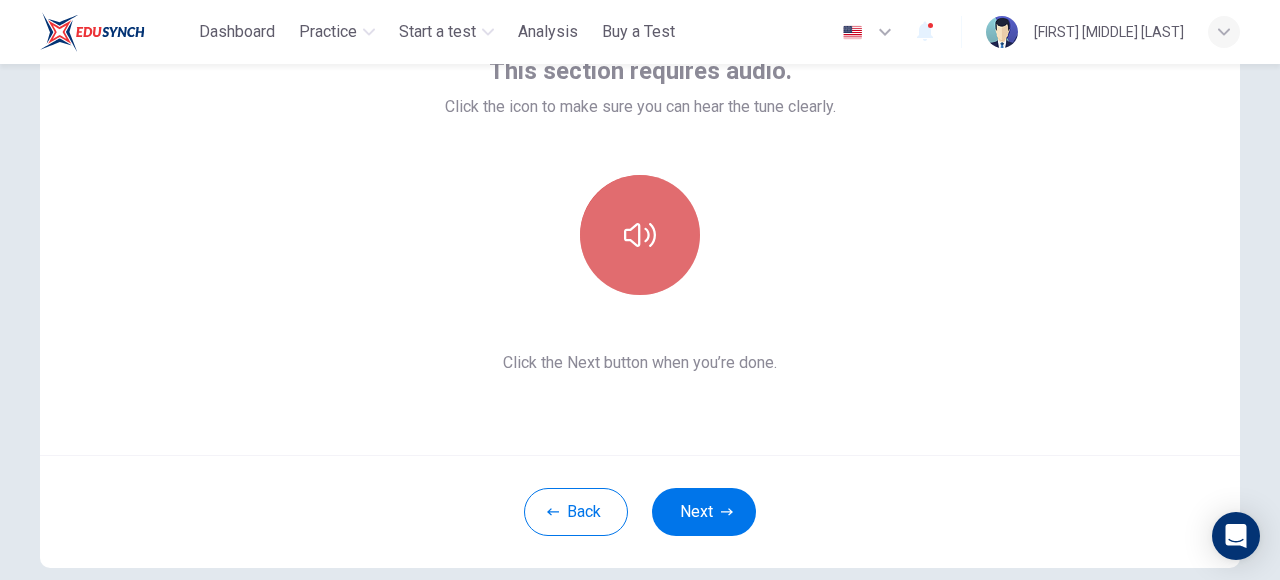 click at bounding box center (640, 235) 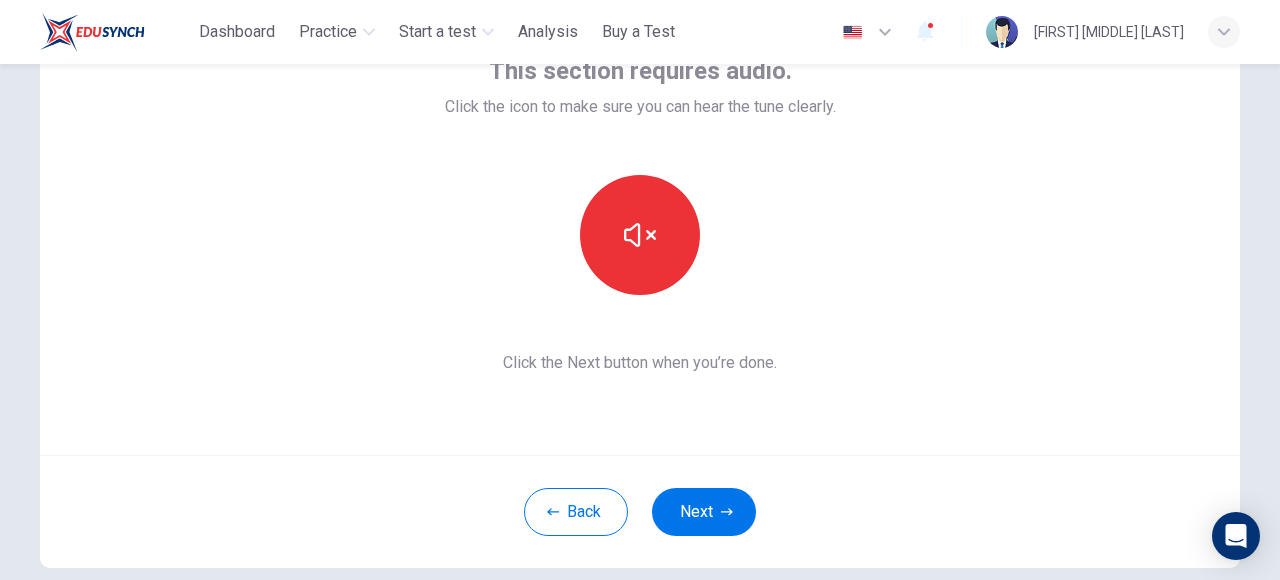 click on "This section requires audio. Click the icon to make sure you can hear the tune clearly. Click the Next button when you’re done." at bounding box center (640, 215) 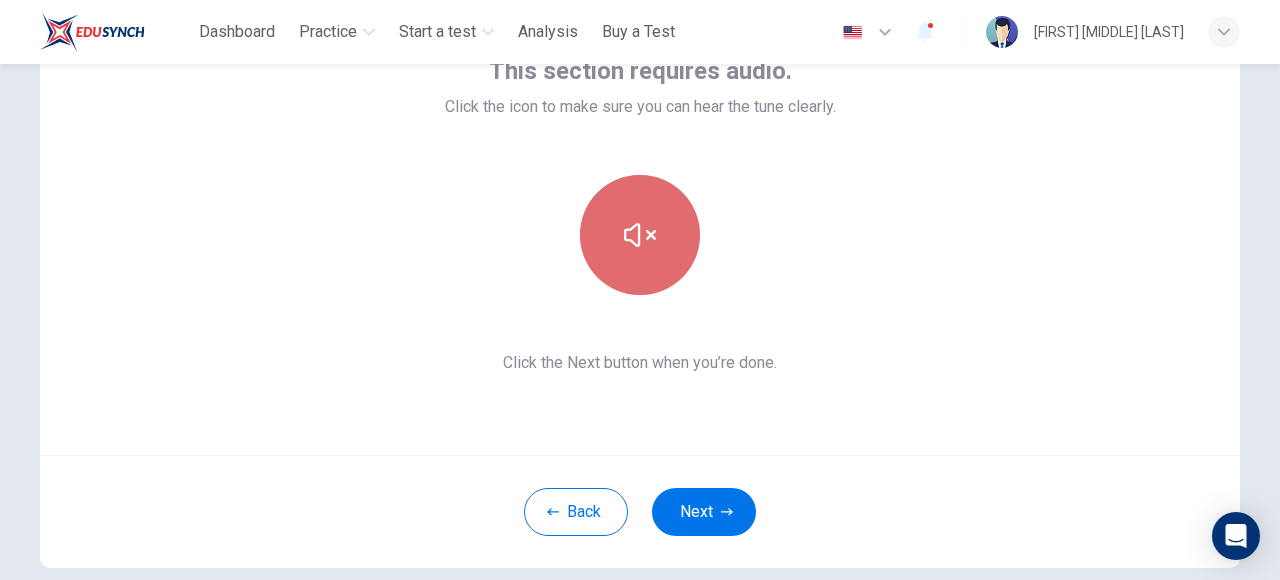 click at bounding box center [640, 235] 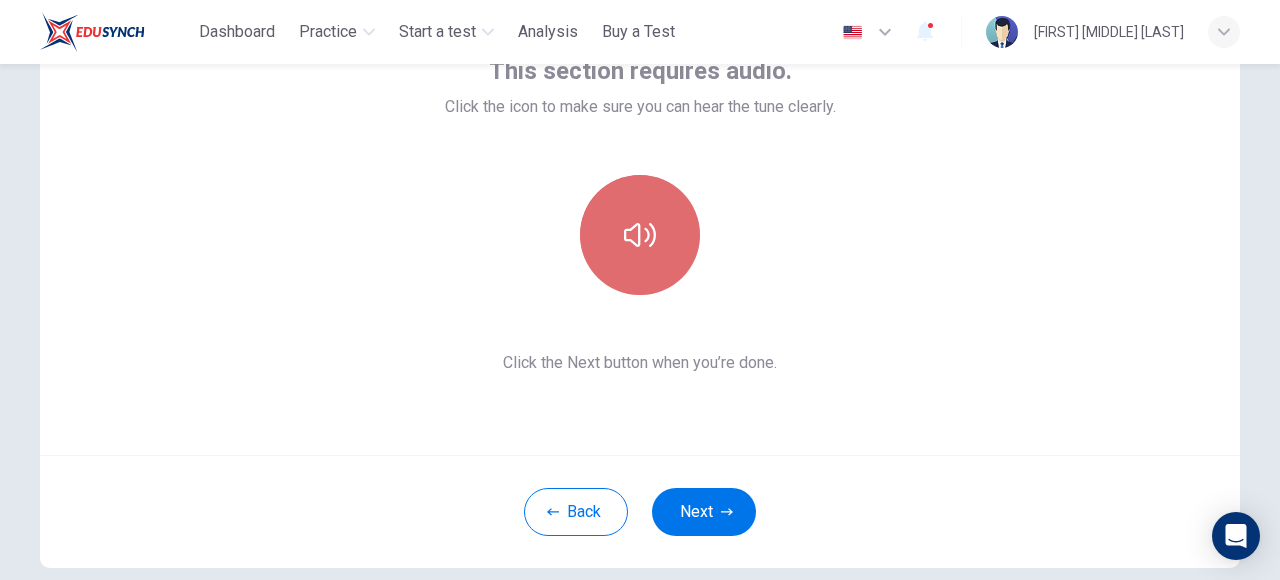 click 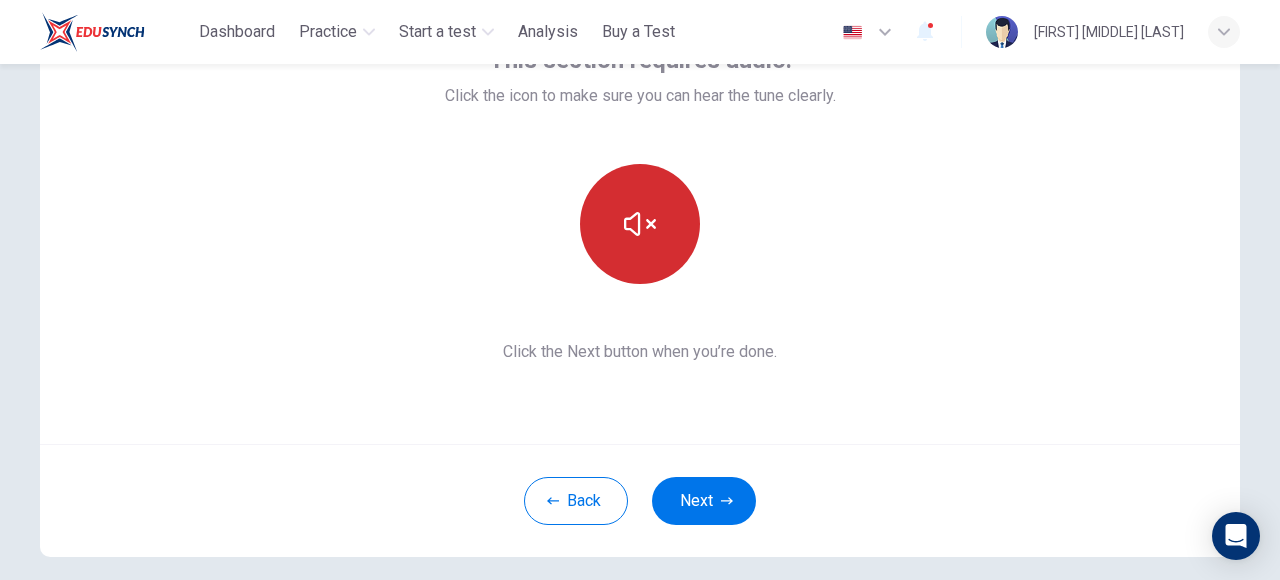 scroll, scrollTop: 157, scrollLeft: 0, axis: vertical 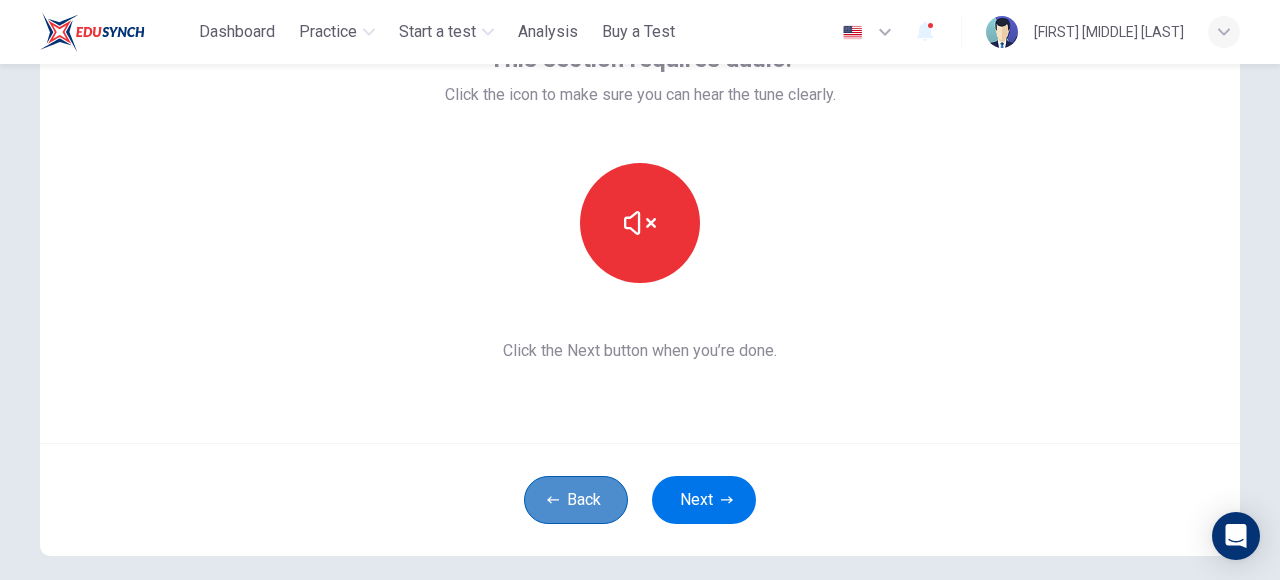 click on "Back" at bounding box center [576, 500] 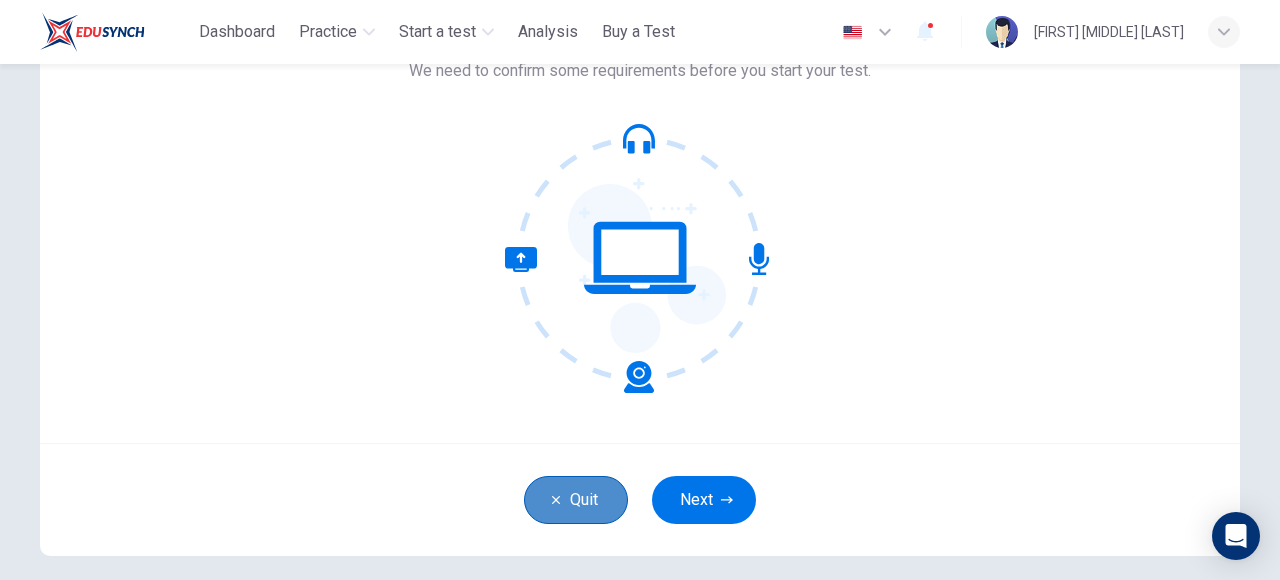 click 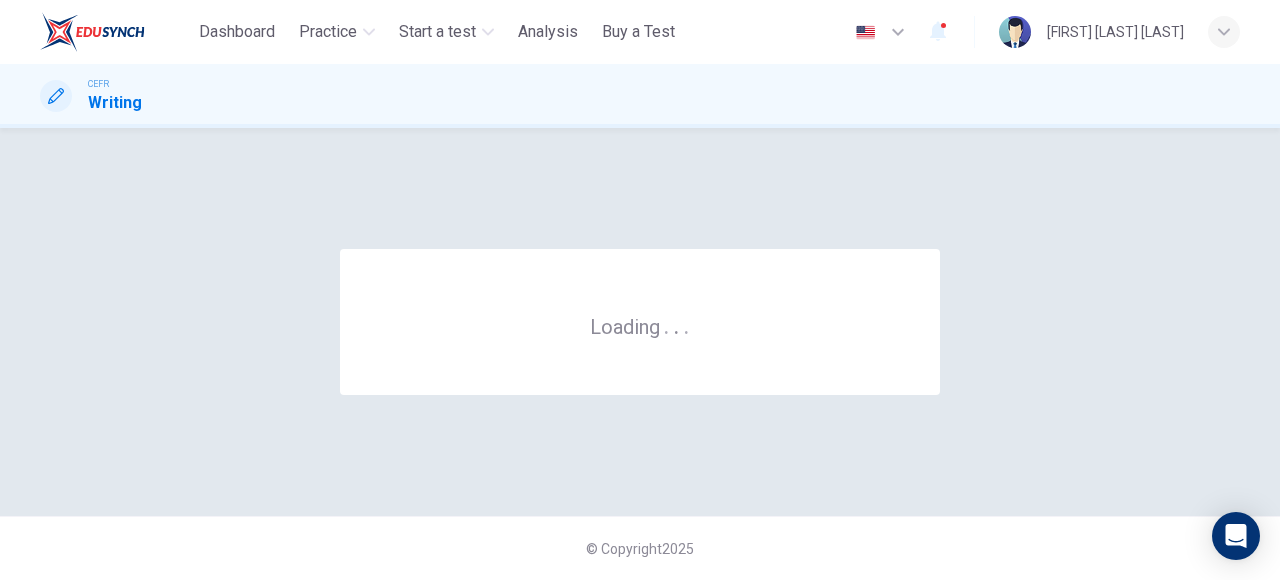scroll, scrollTop: 0, scrollLeft: 0, axis: both 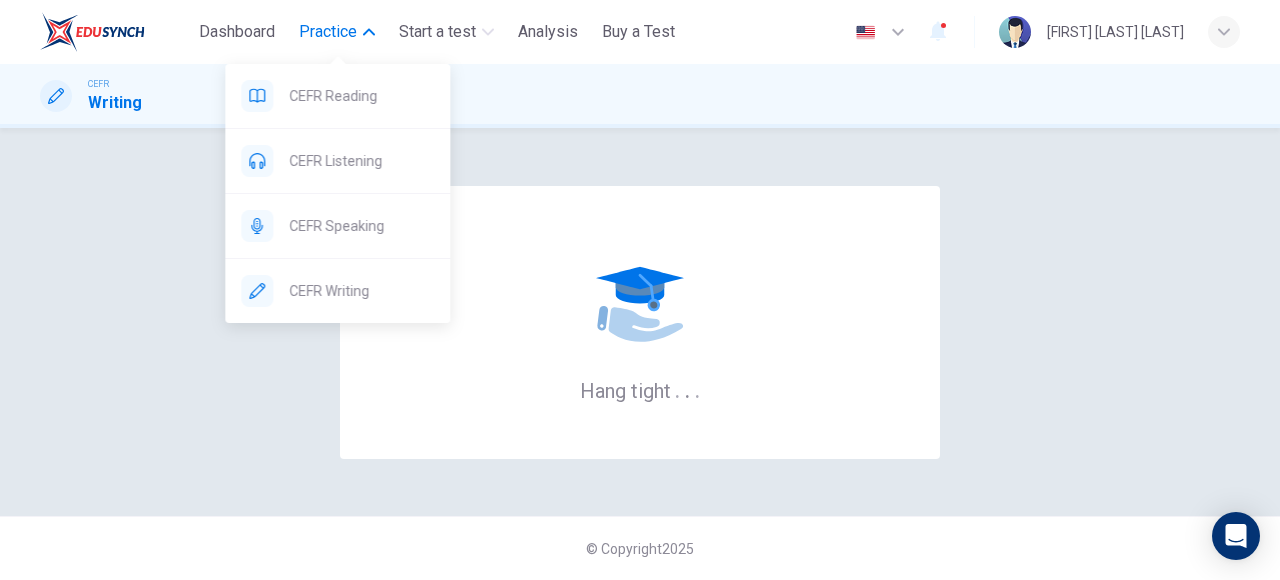 click on "Practice" at bounding box center [328, 32] 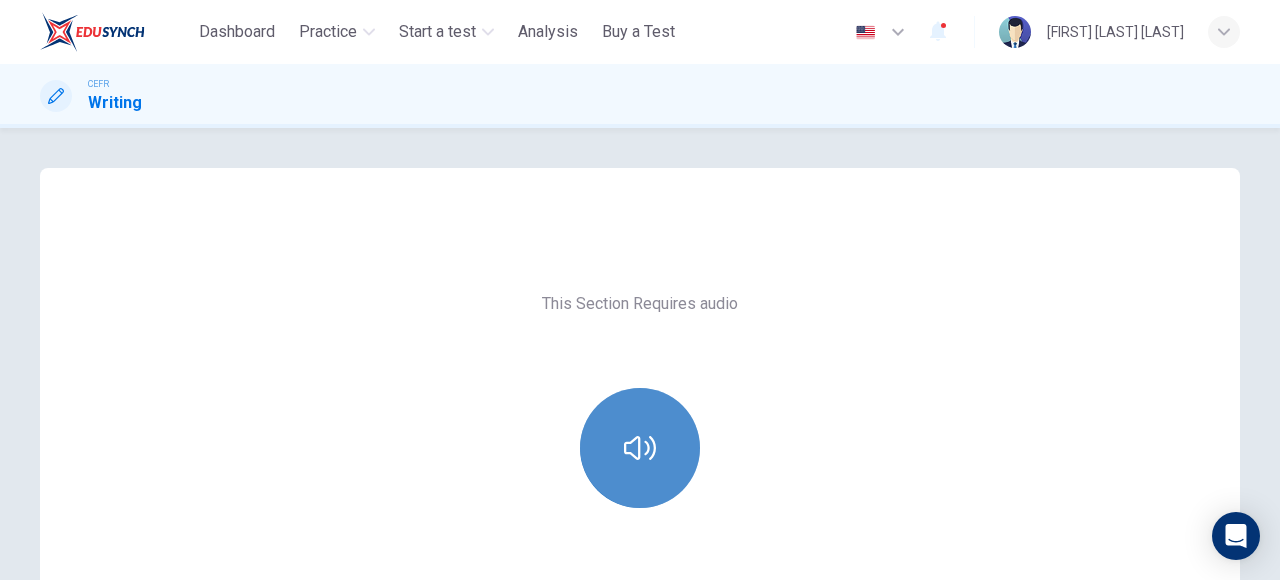 click at bounding box center [640, 448] 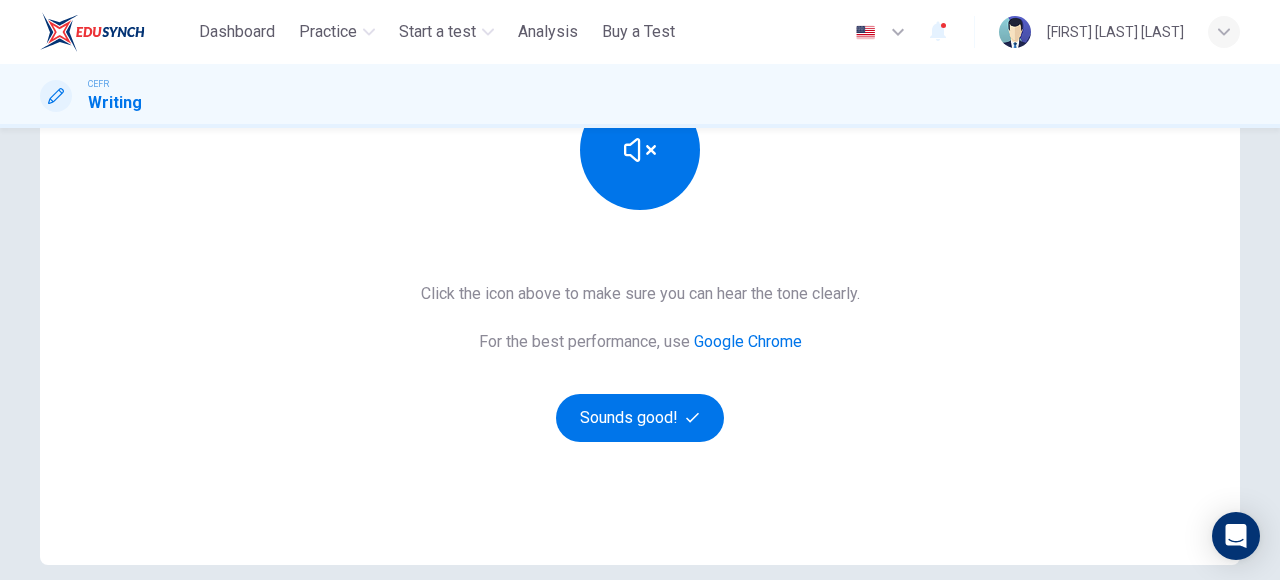 scroll, scrollTop: 198, scrollLeft: 0, axis: vertical 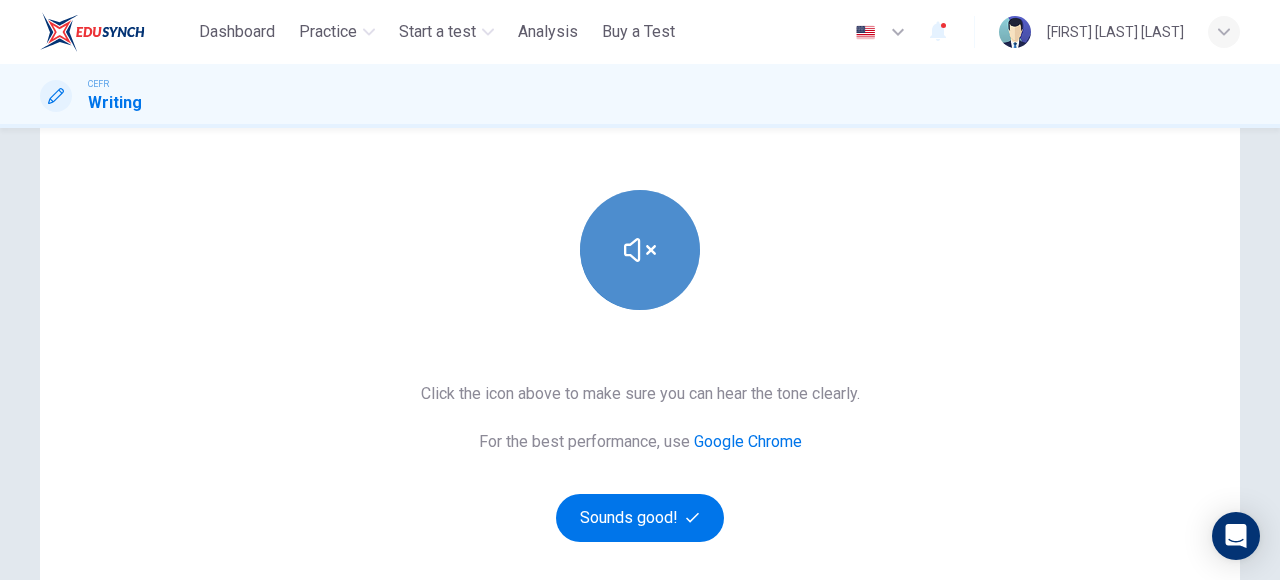 click at bounding box center (640, 250) 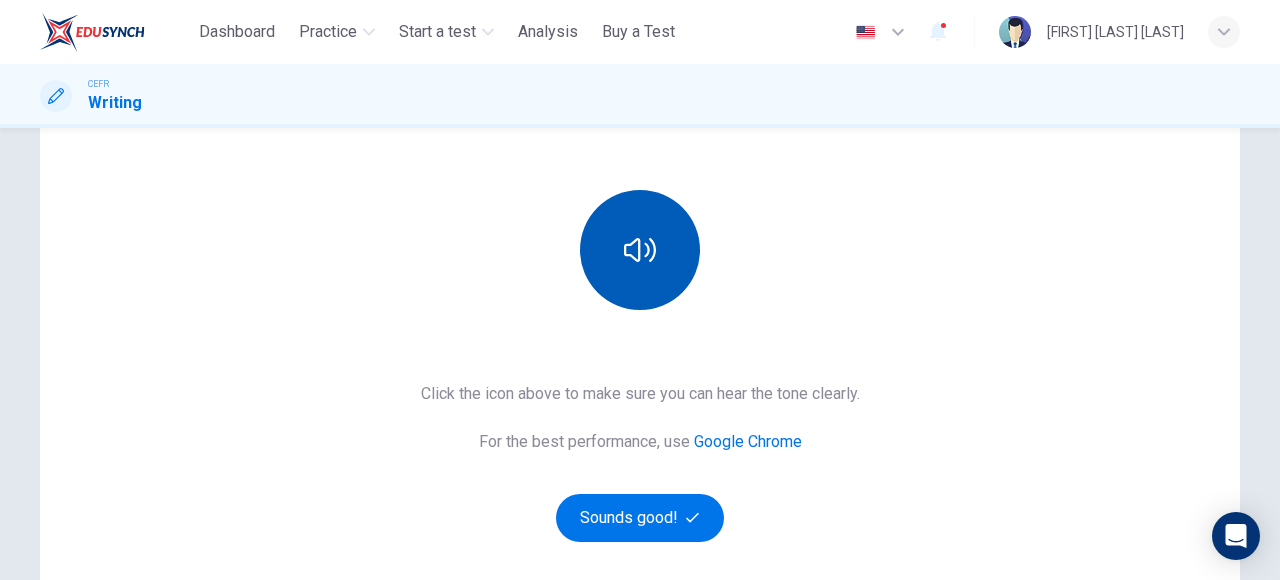 click at bounding box center (640, 250) 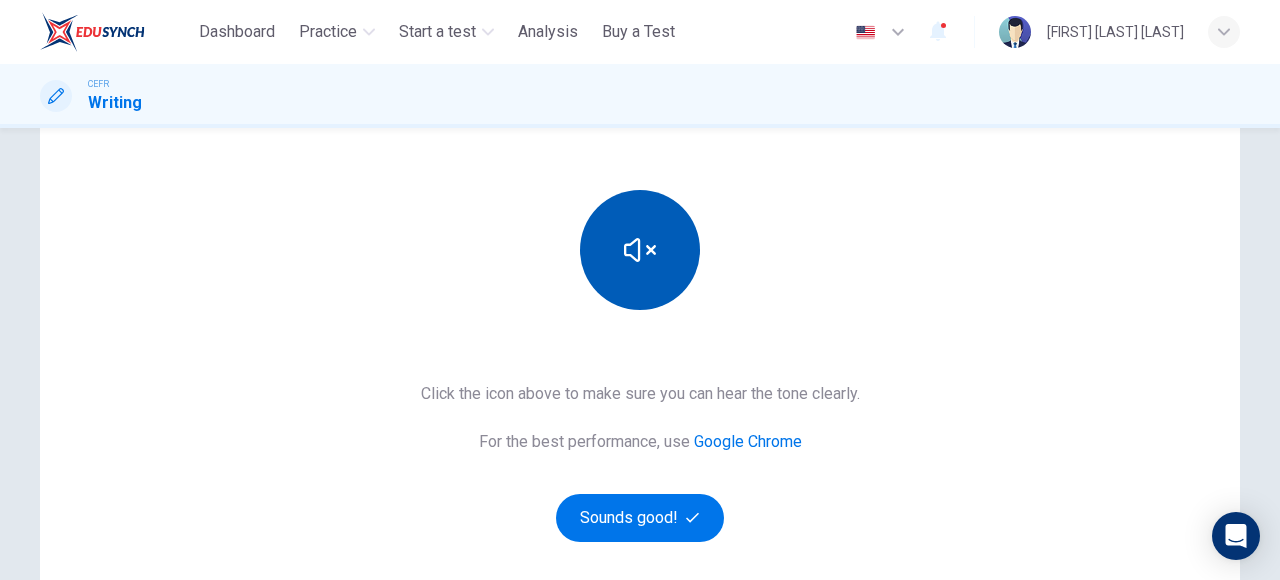 click at bounding box center (640, 250) 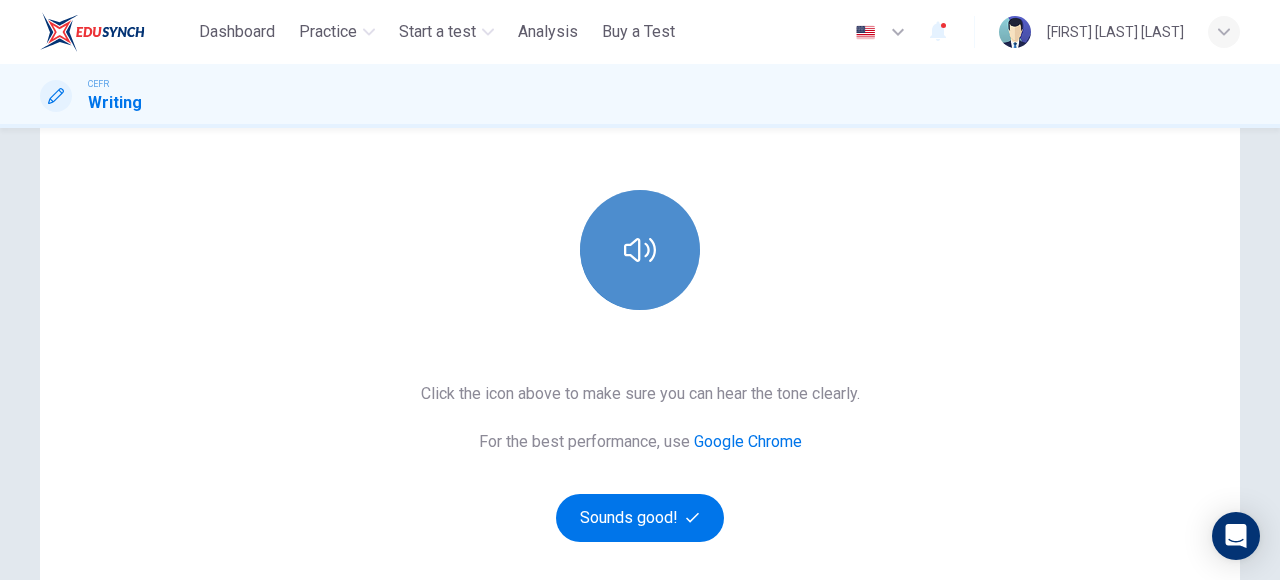 click at bounding box center [640, 250] 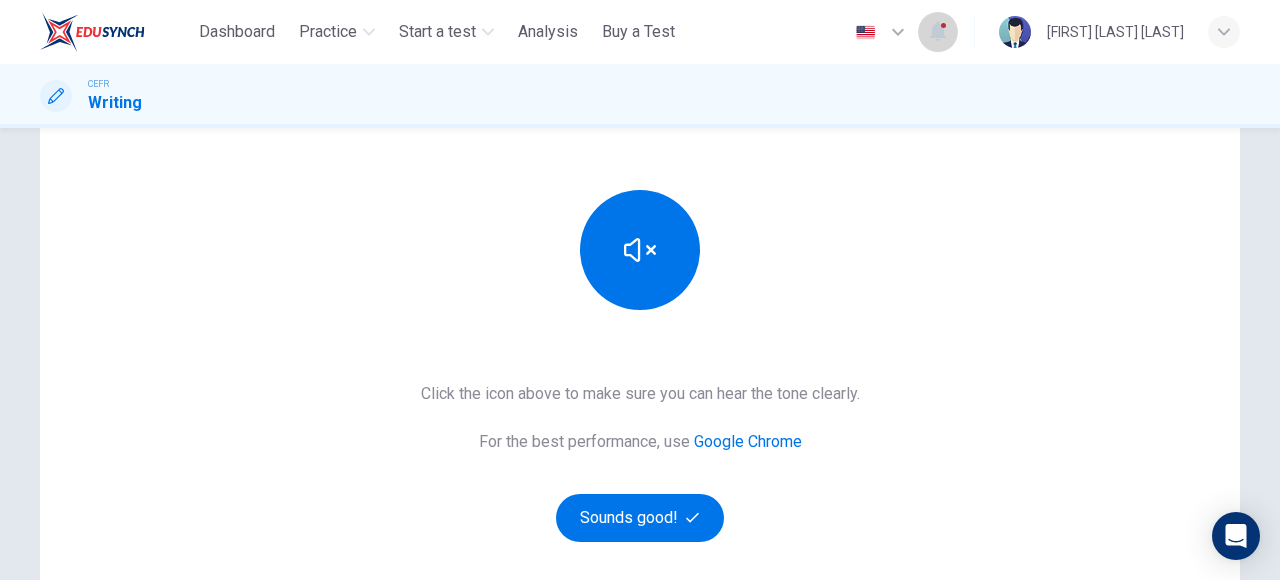 click 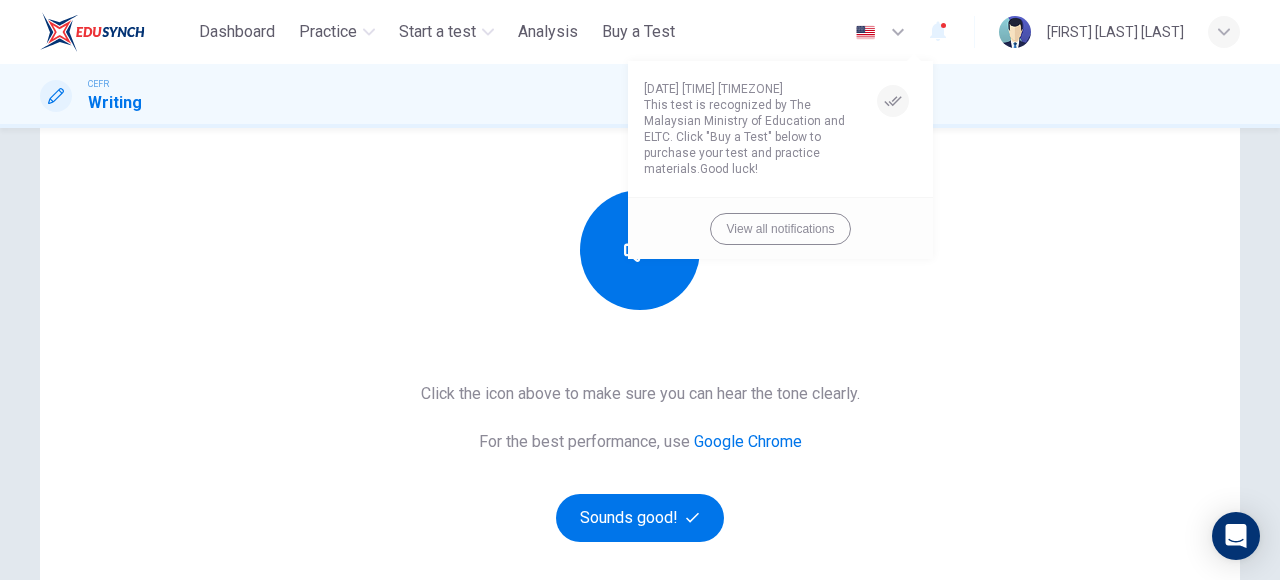 click at bounding box center (640, 290) 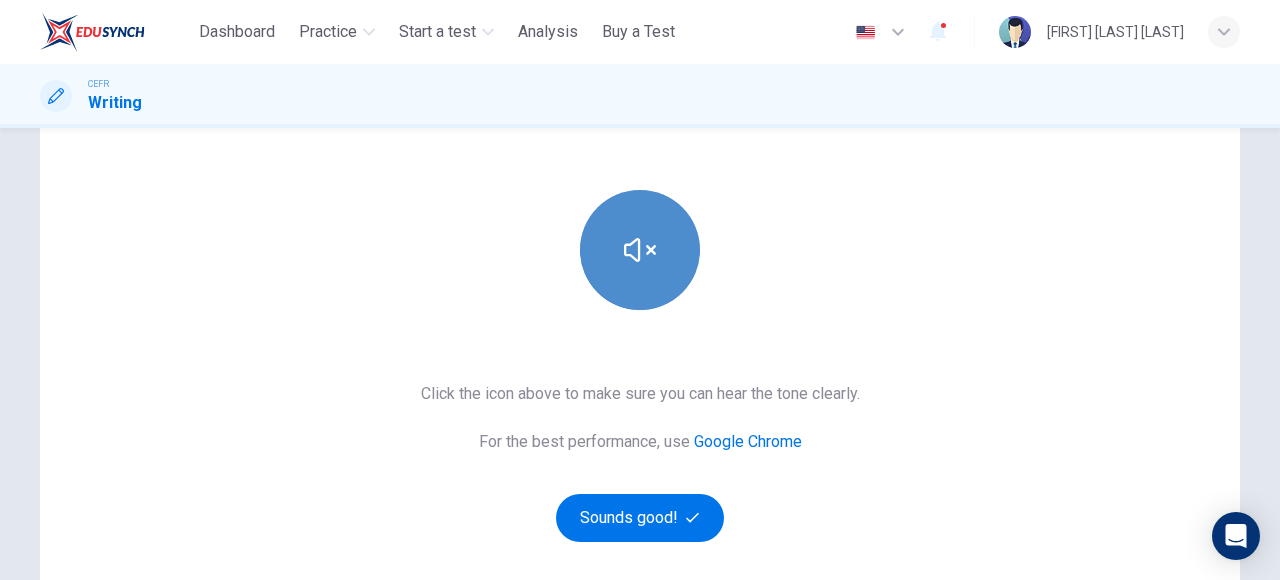 click at bounding box center (640, 250) 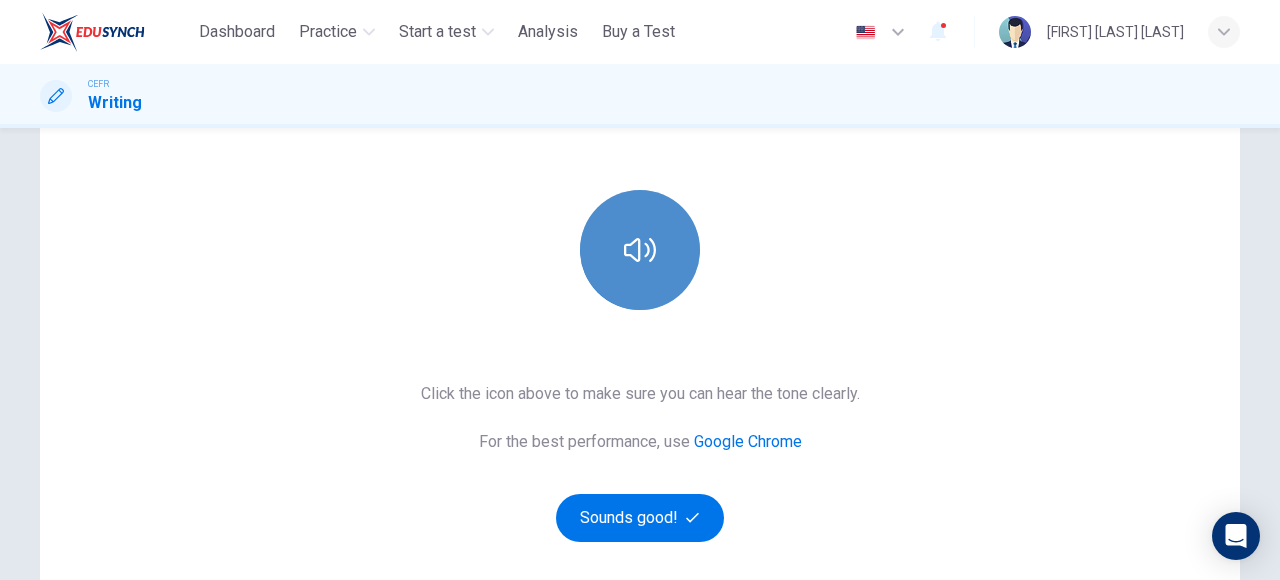 click at bounding box center (640, 250) 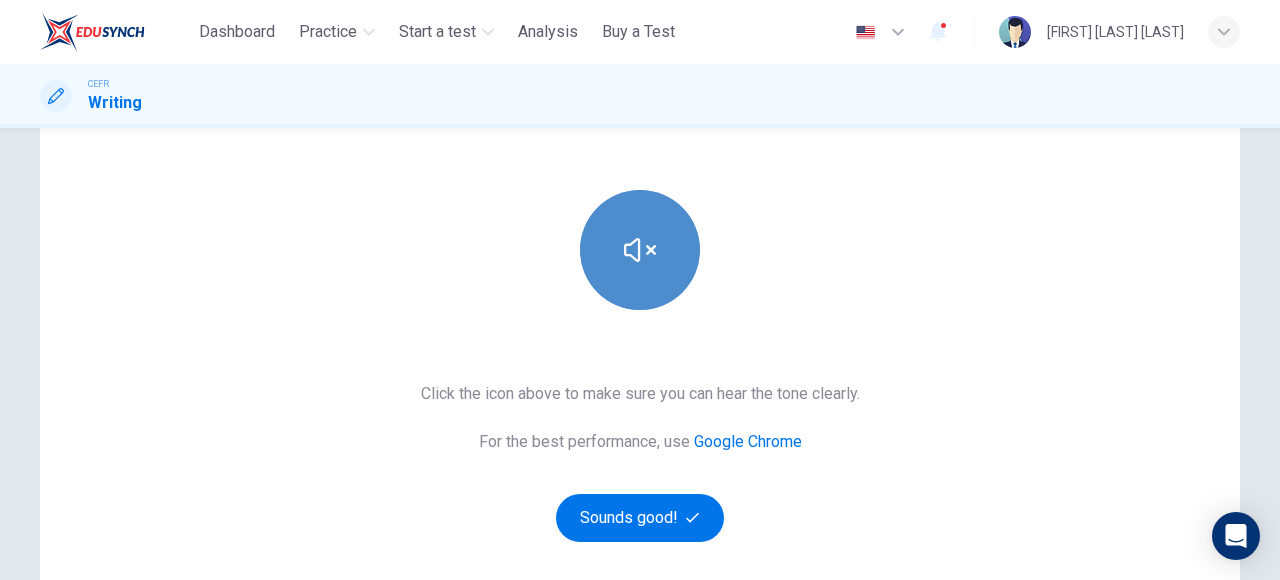 click at bounding box center [640, 250] 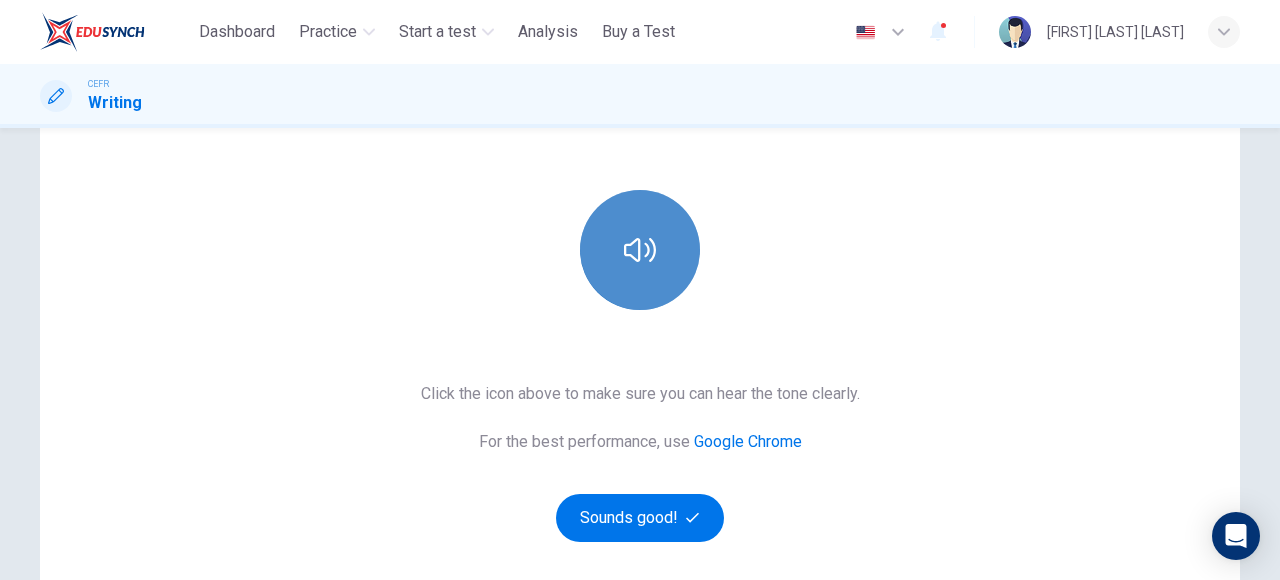 click at bounding box center [640, 250] 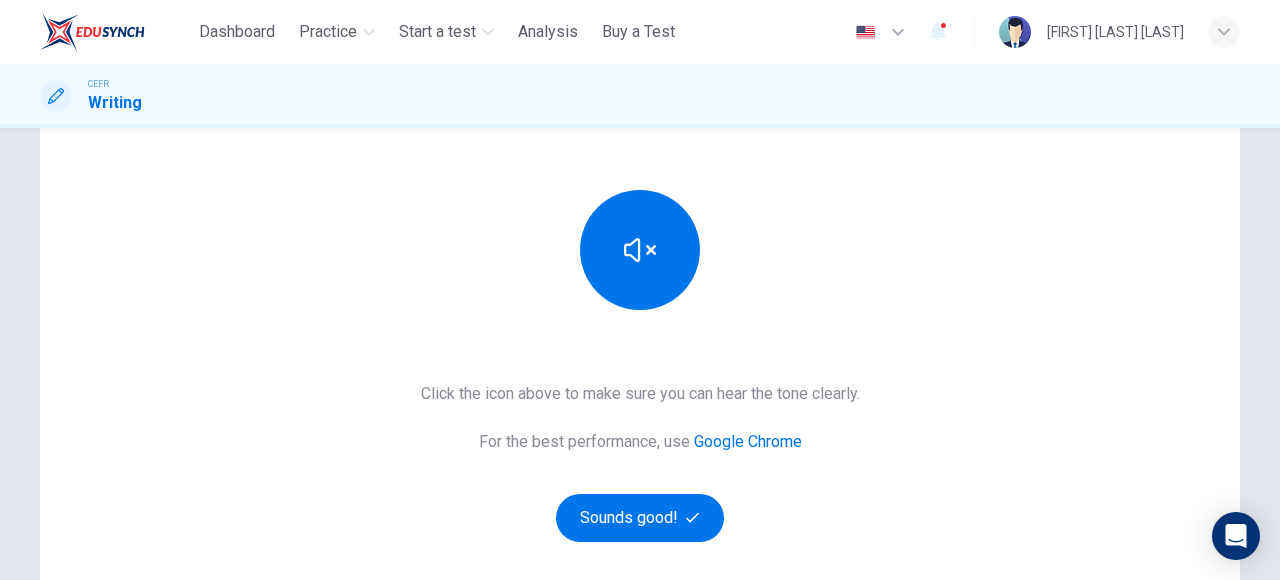 click on "This Section Requires audio Click the icon above to make sure you can hear the tone clearly. For the best performance, use   Google Chrome Sounds good!" at bounding box center (640, 318) 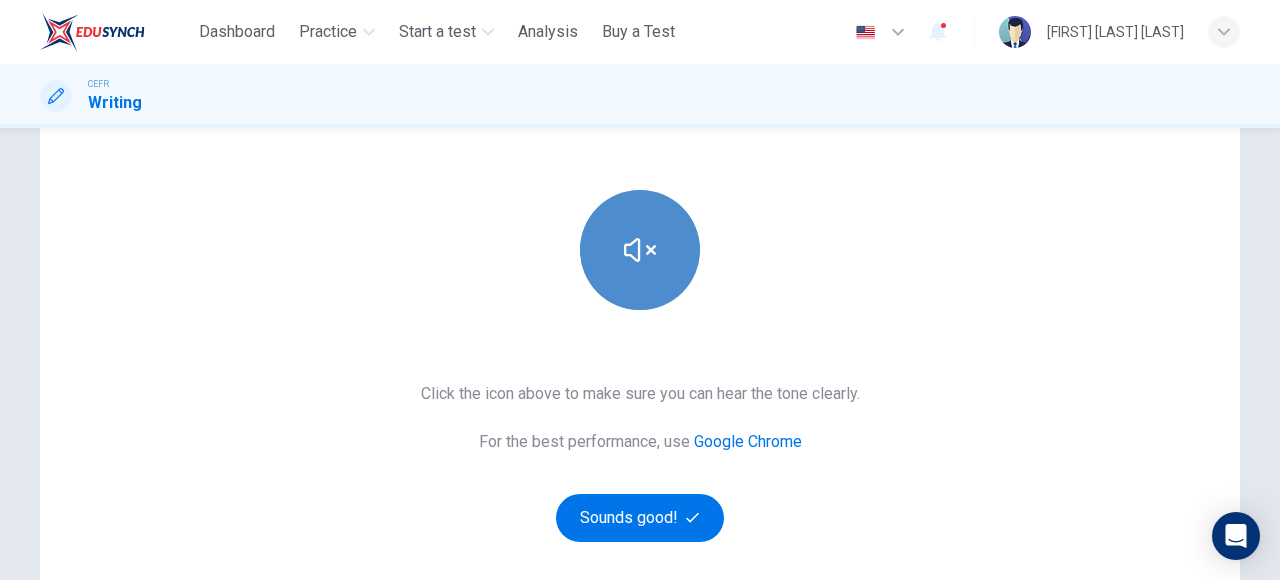 click at bounding box center (640, 250) 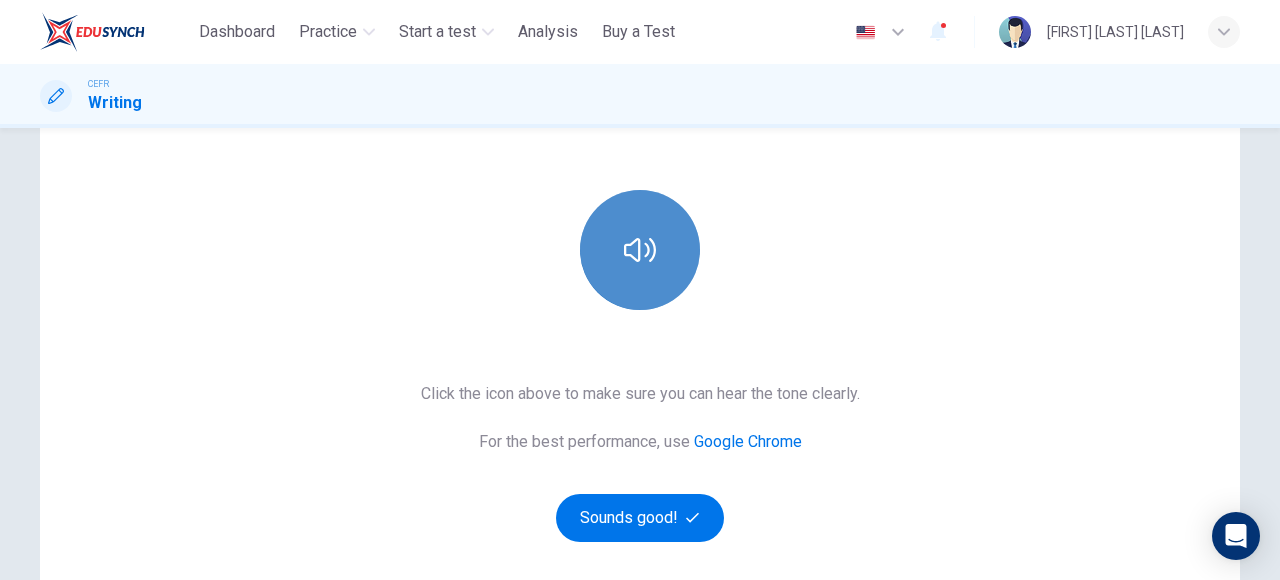 click at bounding box center [640, 250] 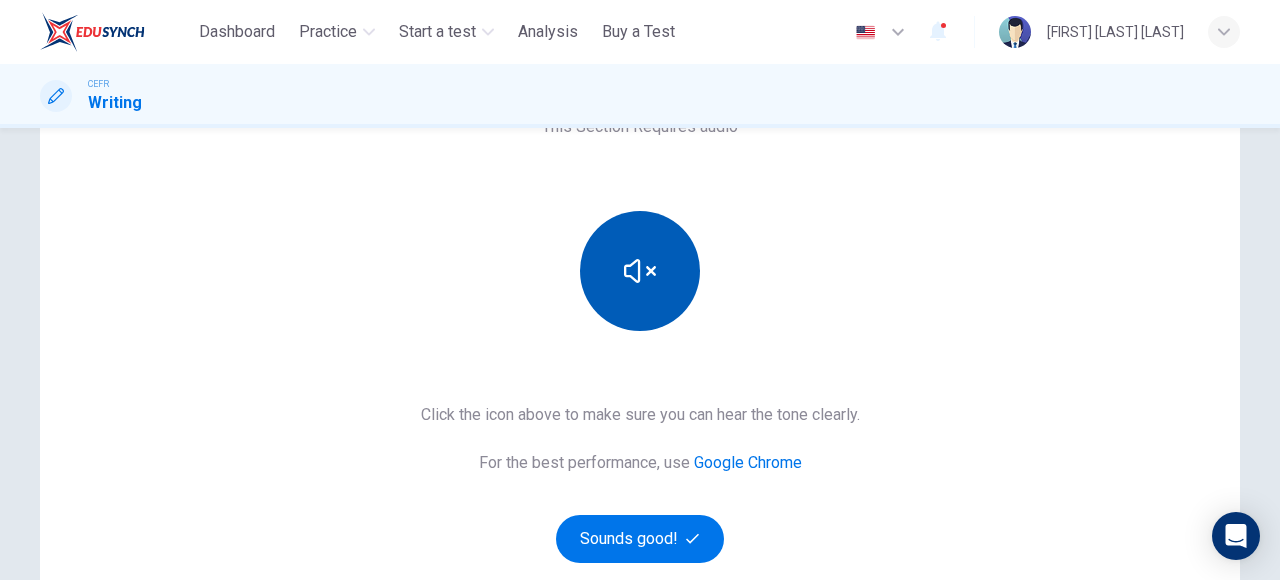 scroll, scrollTop: 178, scrollLeft: 0, axis: vertical 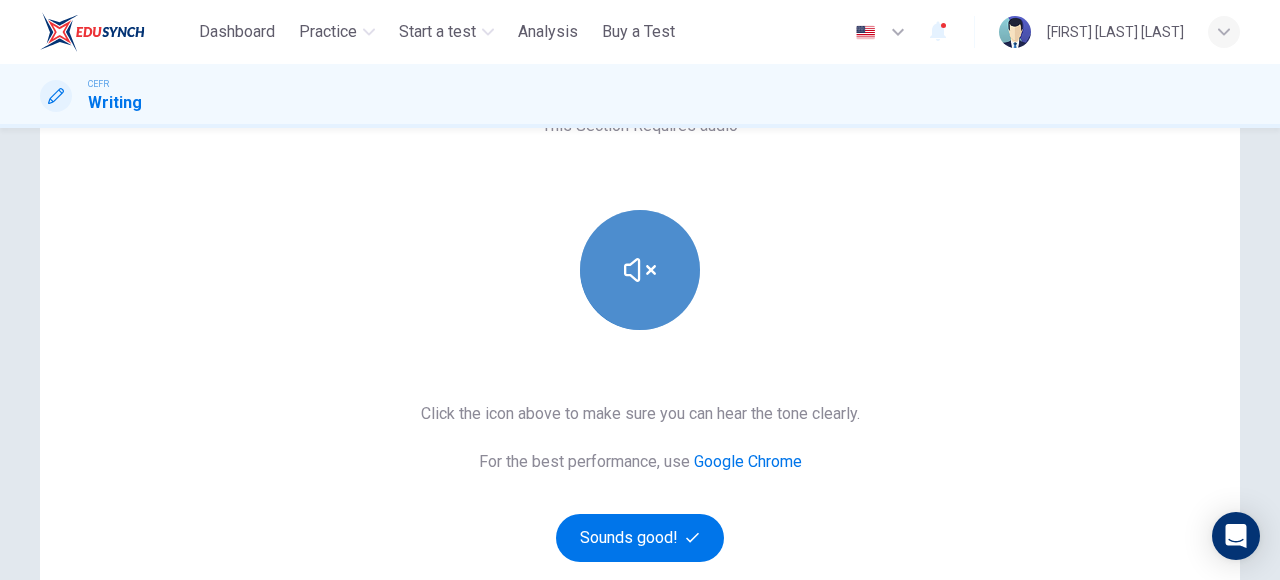 click 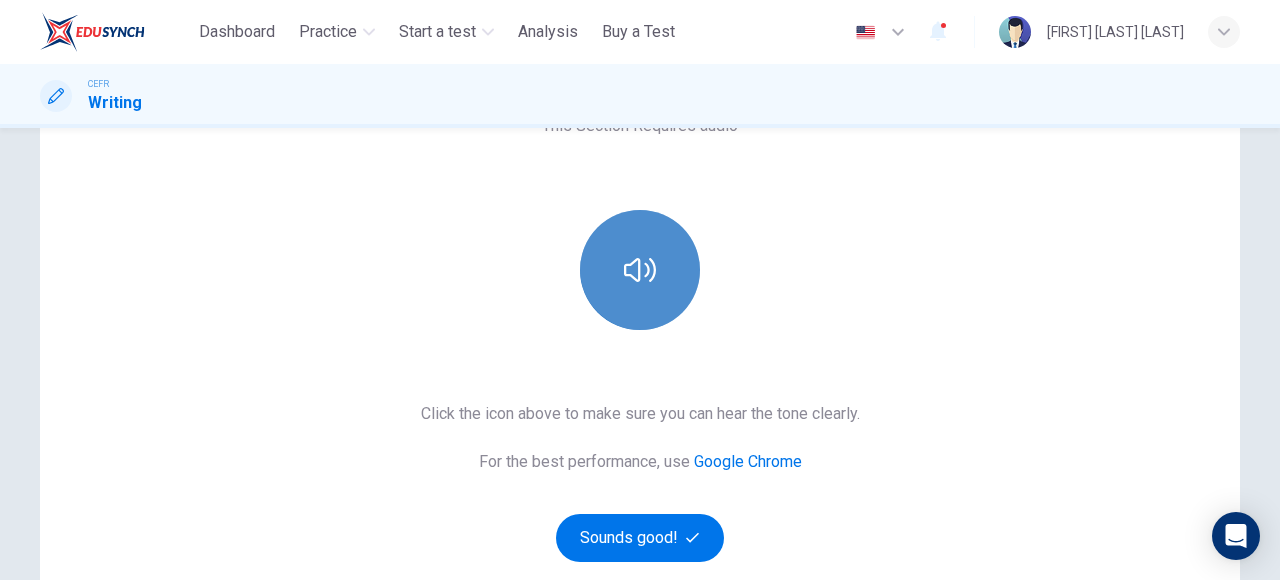 click 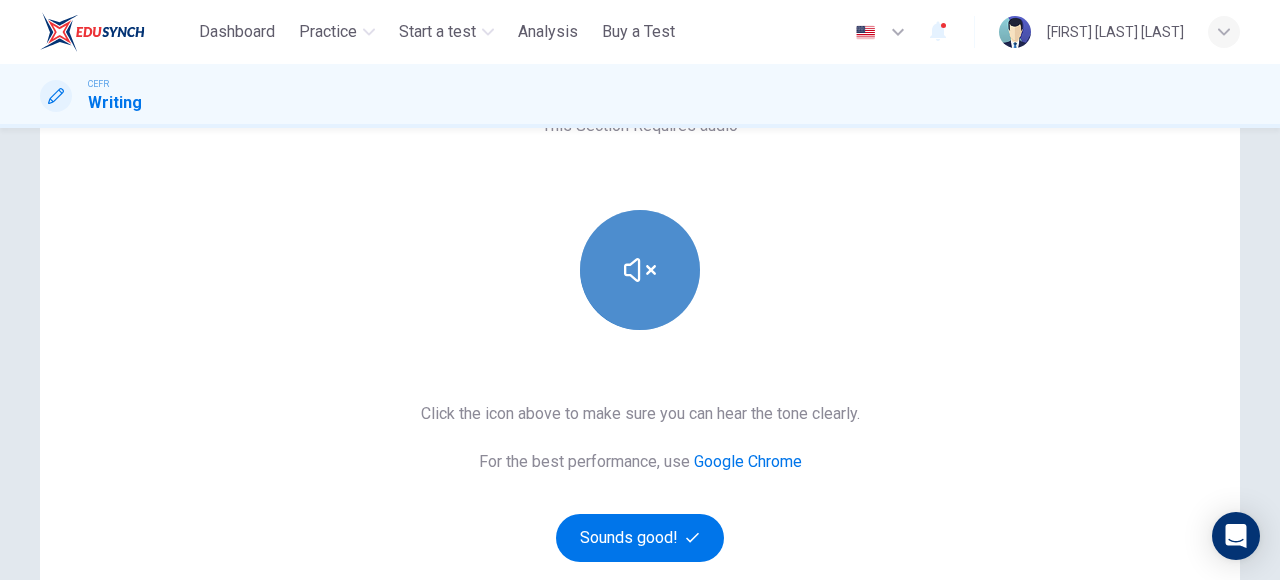 click 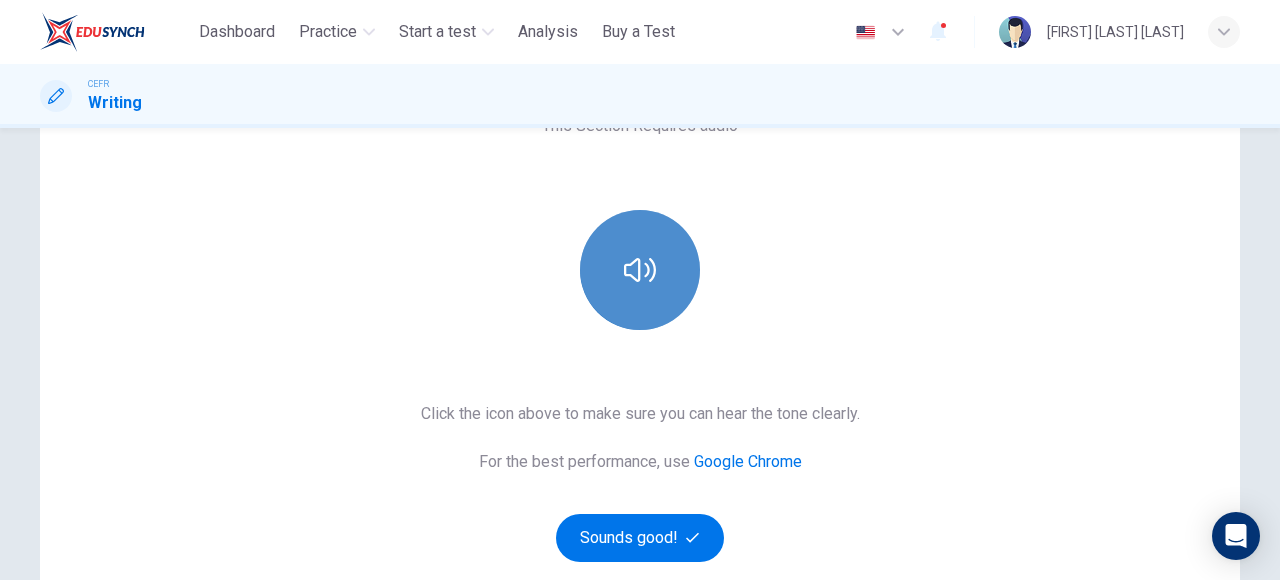 click 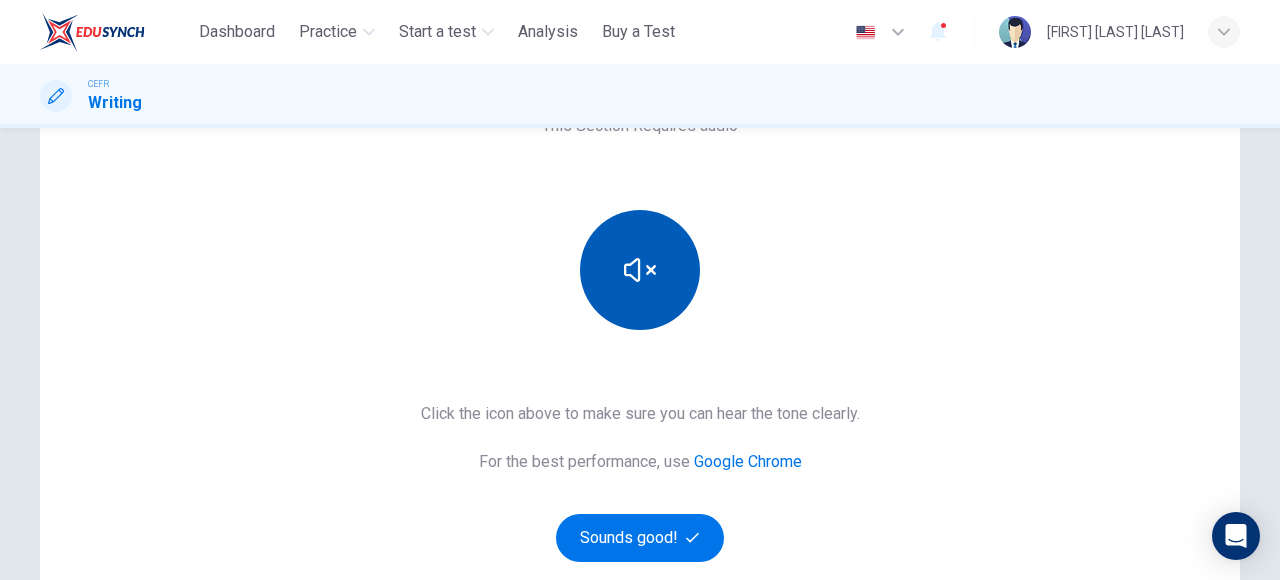 scroll, scrollTop: 0, scrollLeft: 0, axis: both 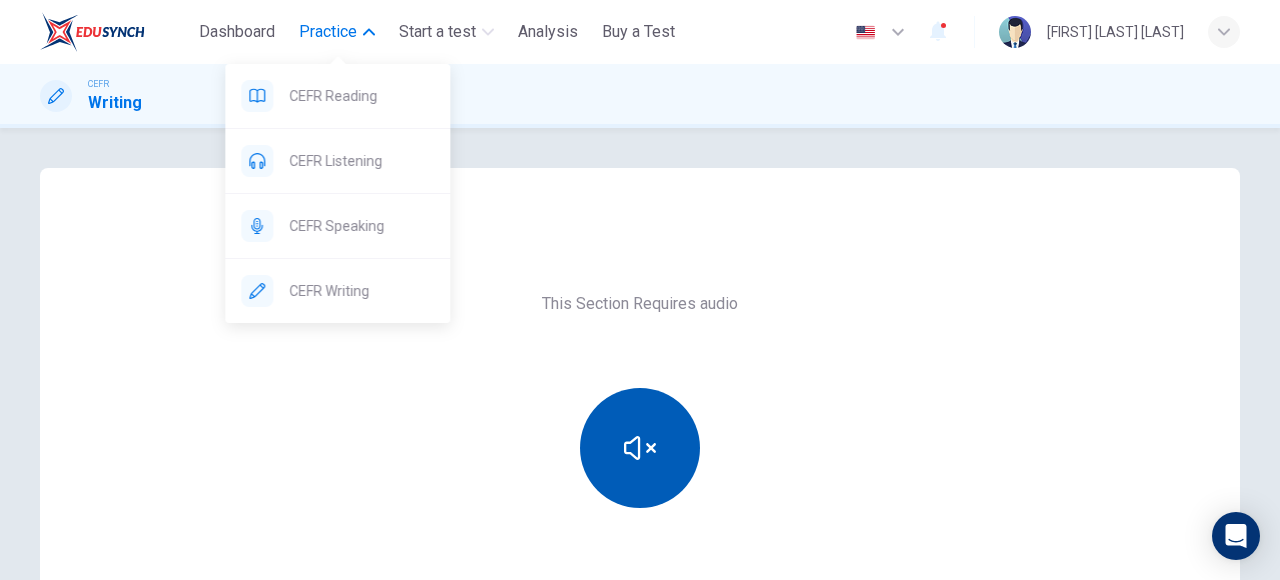 click on "Practice" at bounding box center [328, 32] 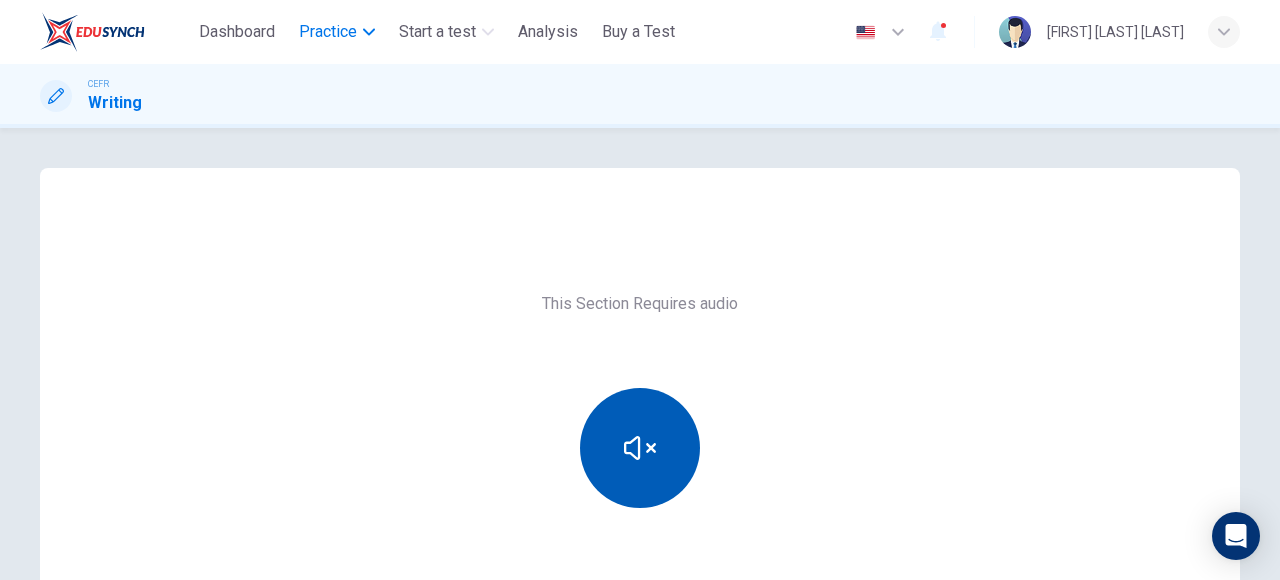 click on "Practice" at bounding box center (328, 32) 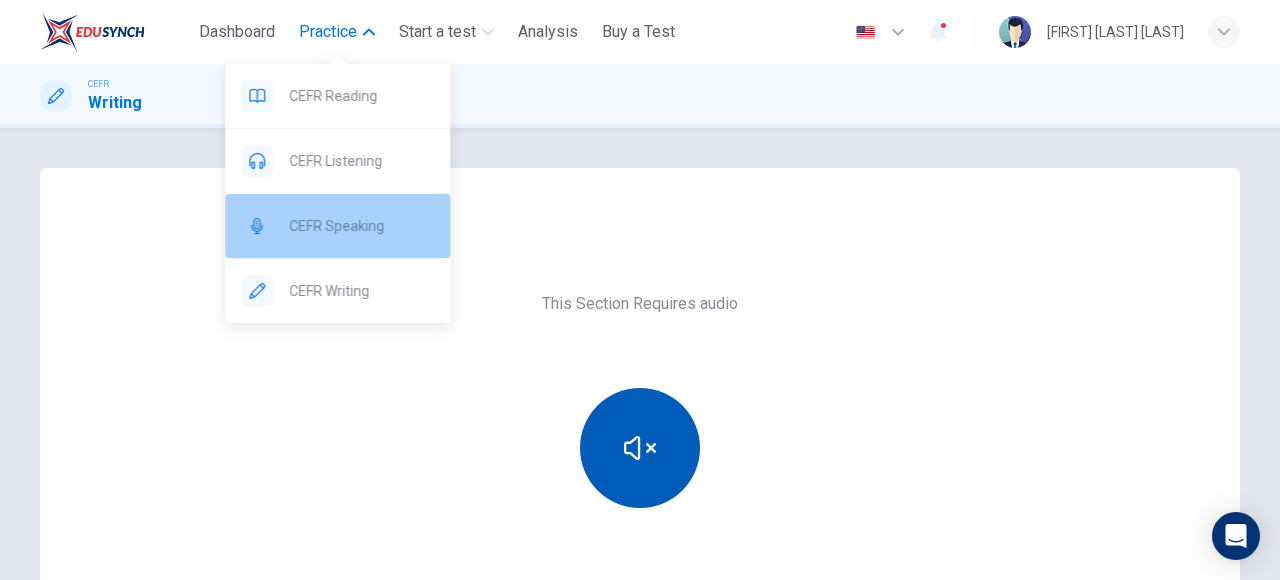 click on "CEFR Speaking" at bounding box center (337, 226) 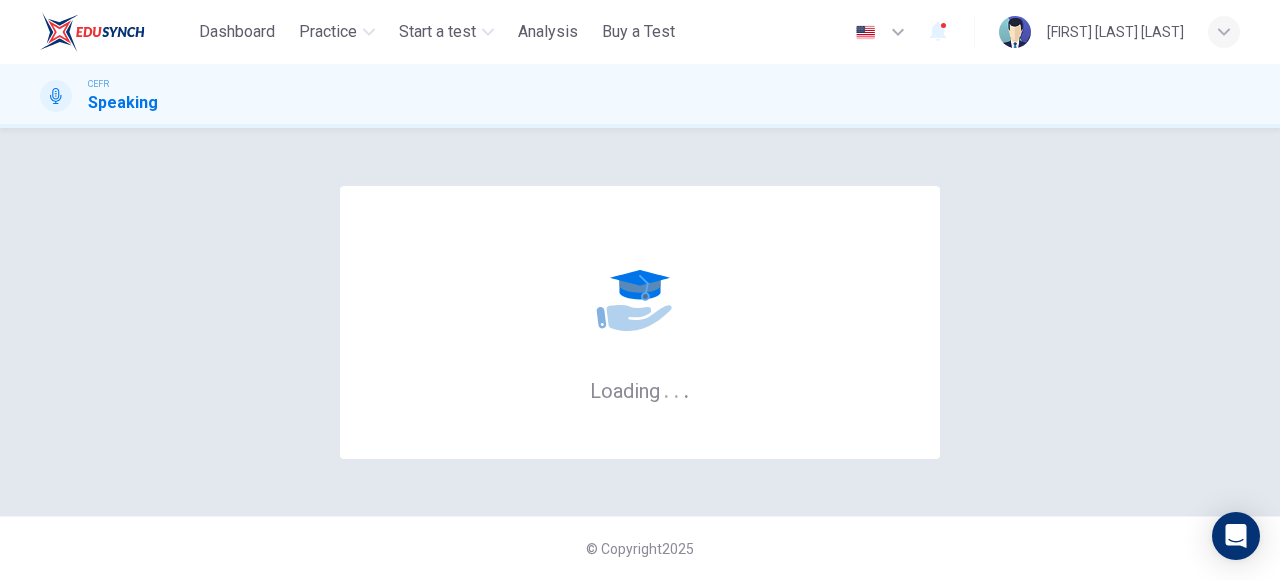 scroll, scrollTop: 0, scrollLeft: 0, axis: both 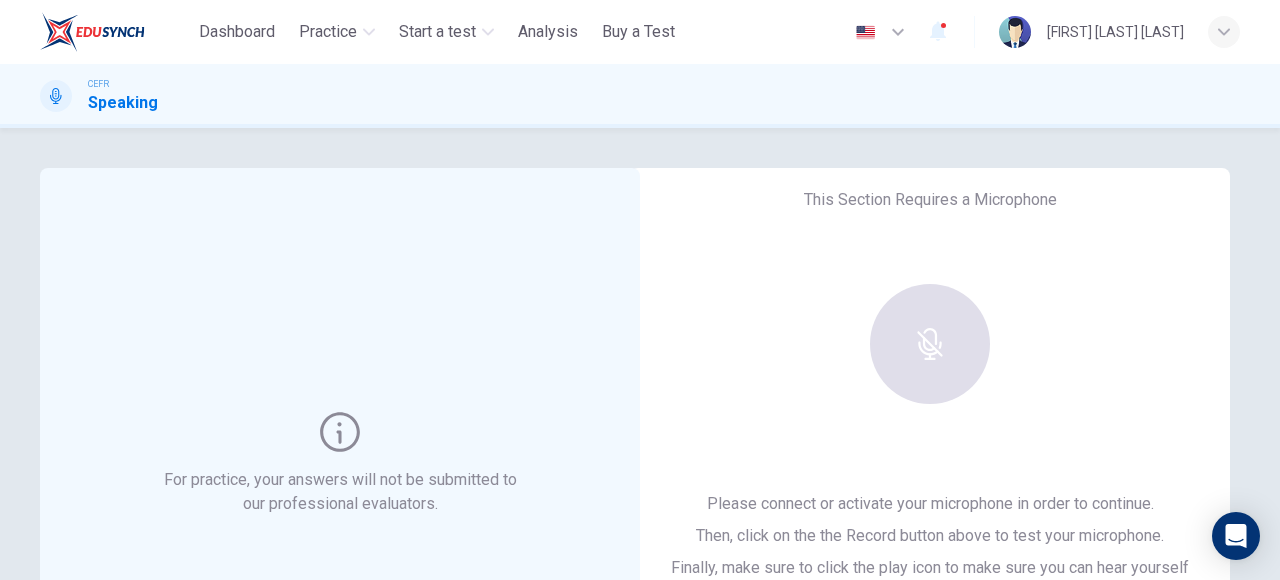 click at bounding box center (930, 344) 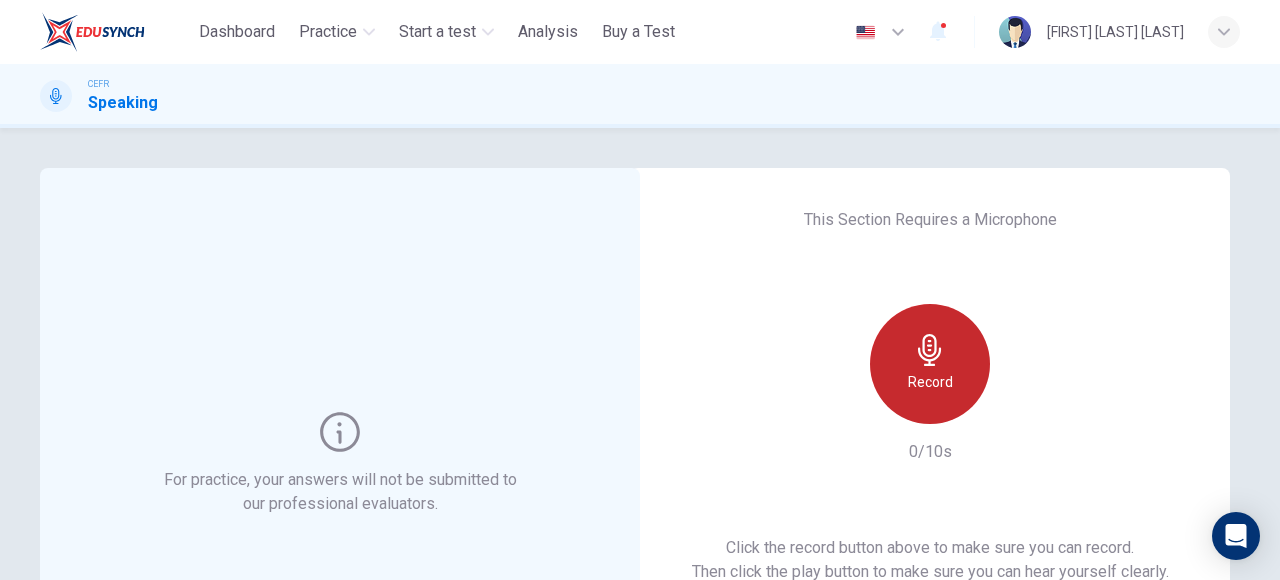 click 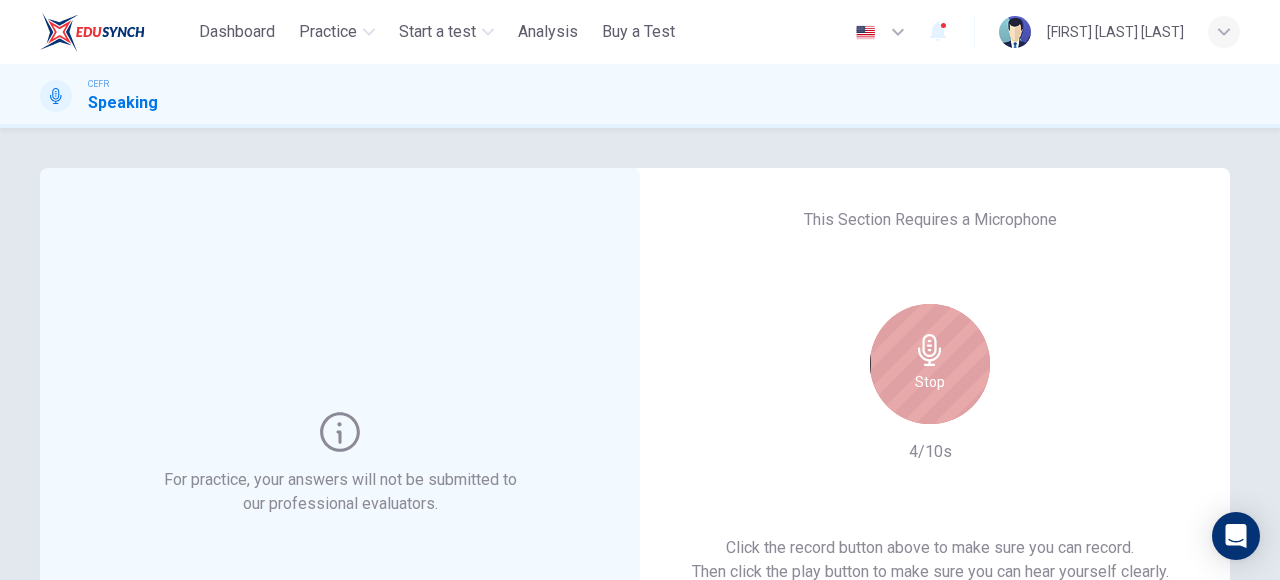 click on "Stop" at bounding box center (930, 364) 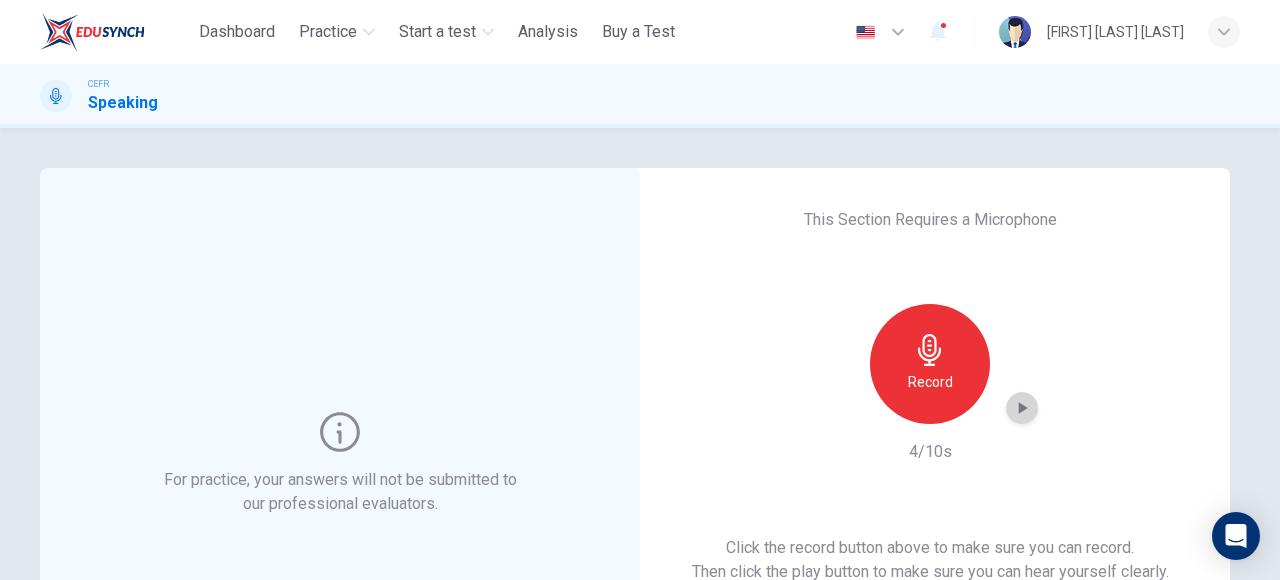click 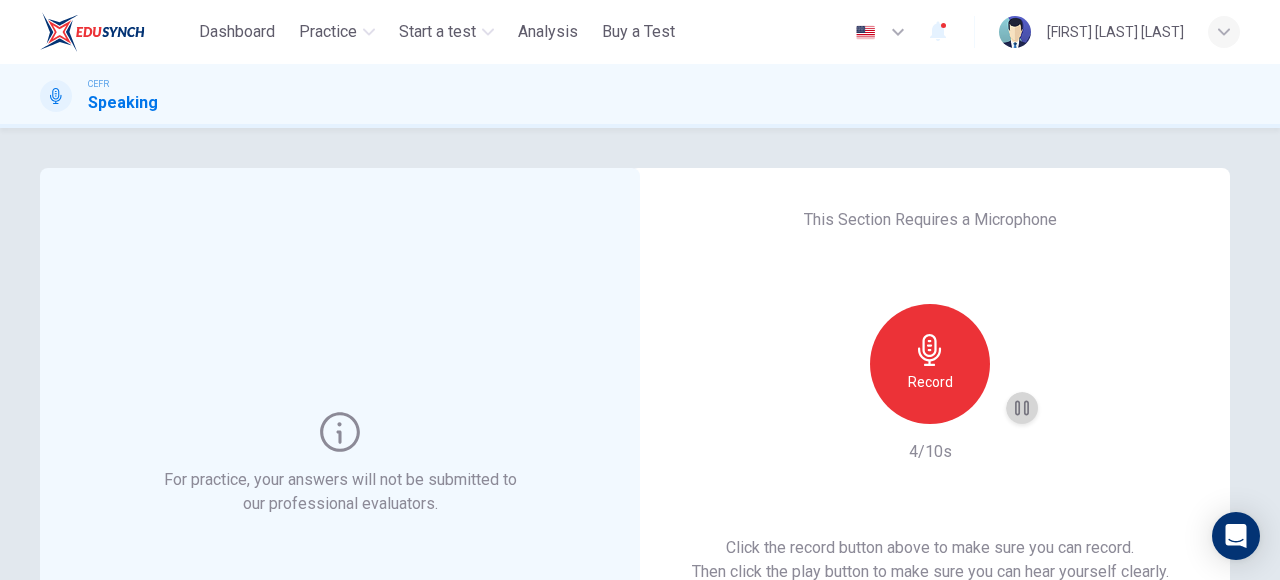 click 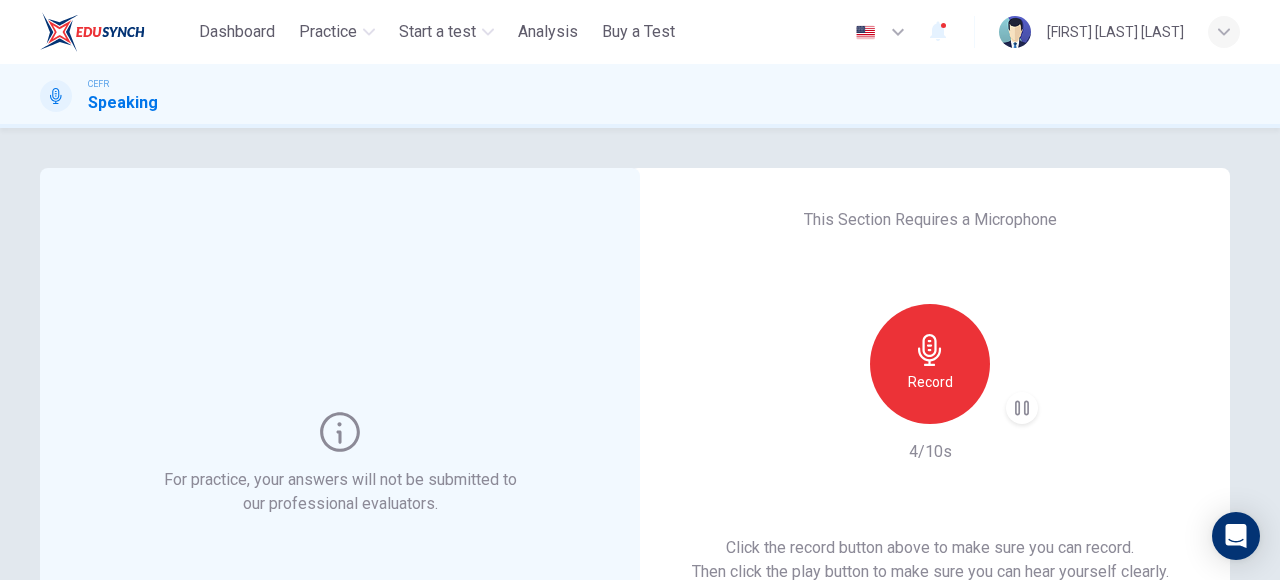 click on "Record" at bounding box center (930, 364) 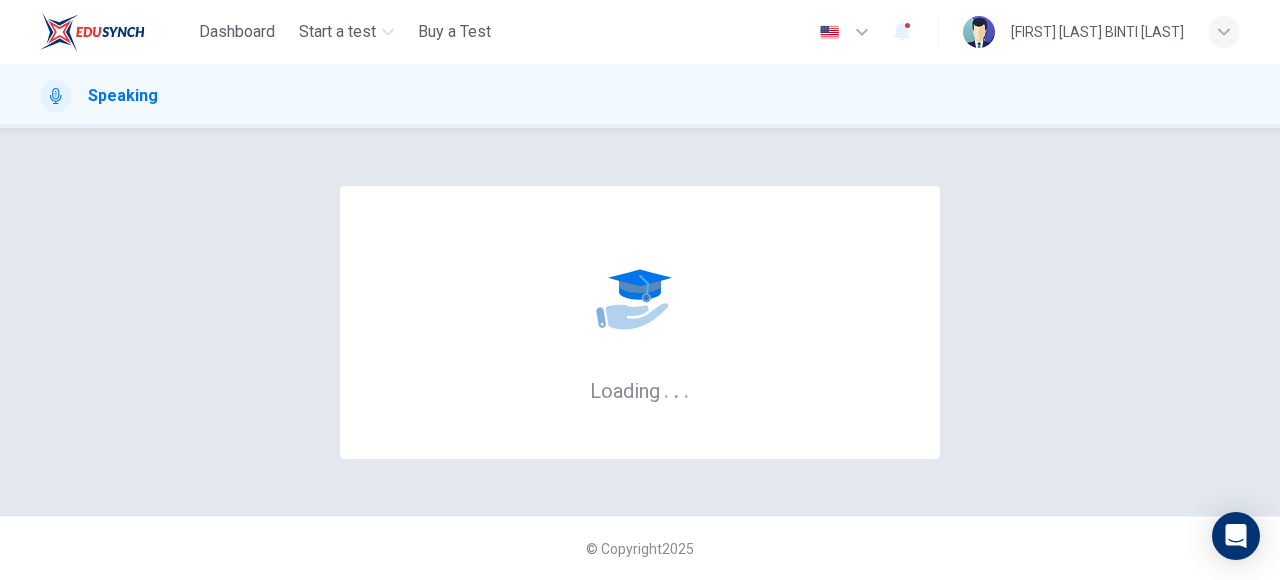 scroll, scrollTop: 0, scrollLeft: 0, axis: both 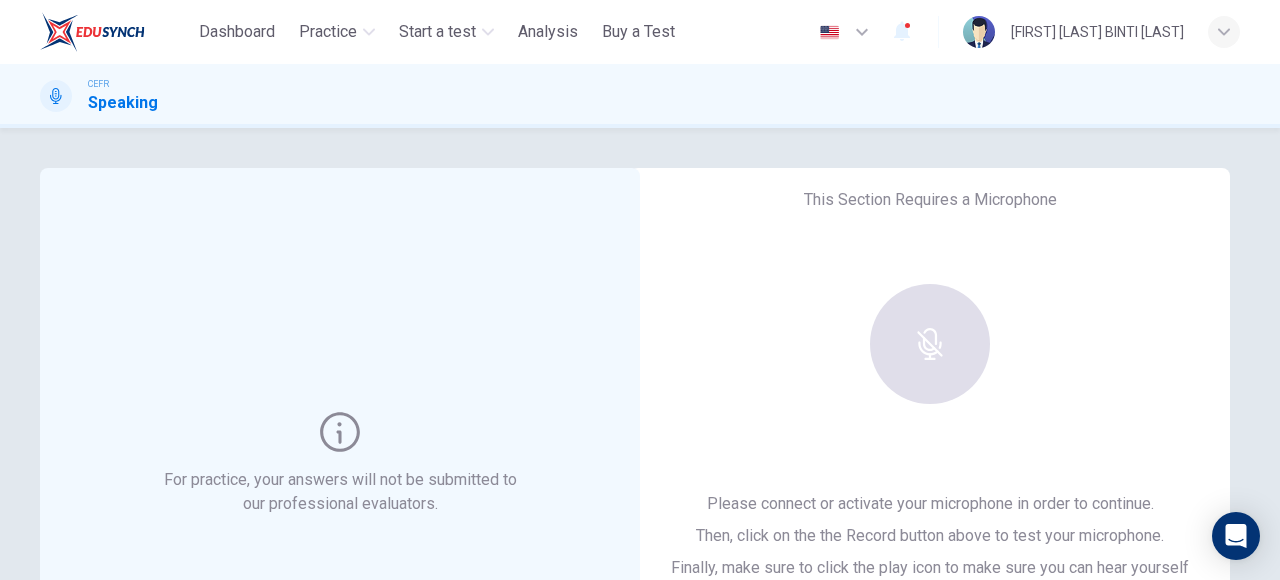 click at bounding box center (930, 344) 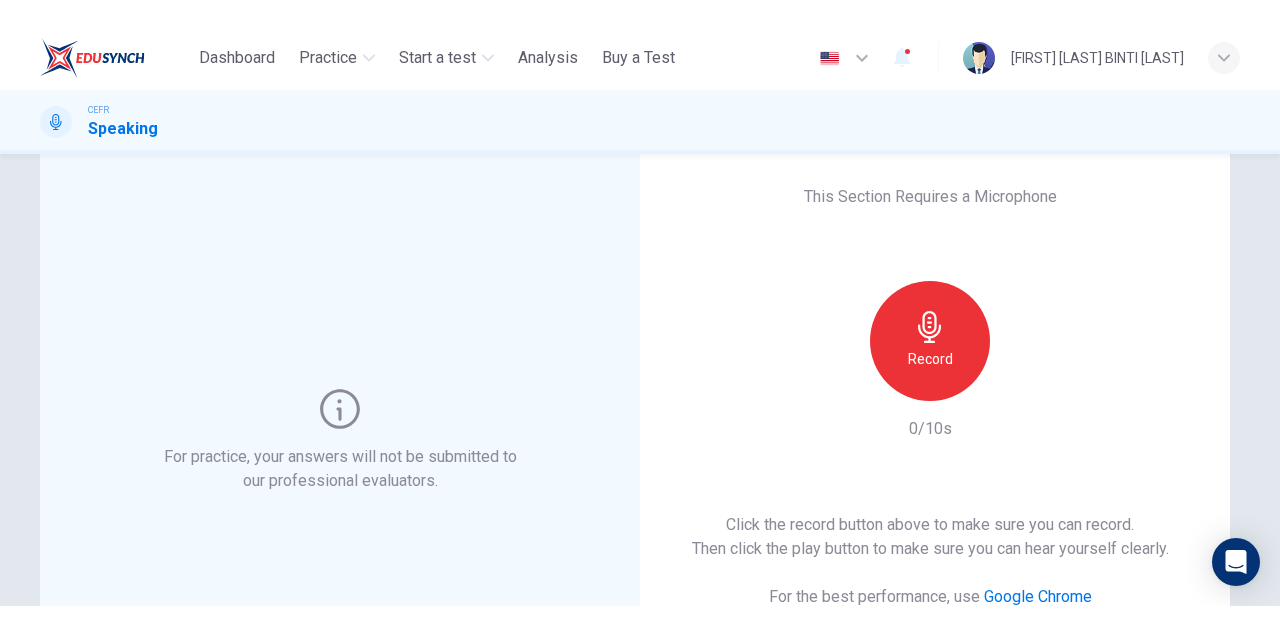 scroll, scrollTop: 50, scrollLeft: 0, axis: vertical 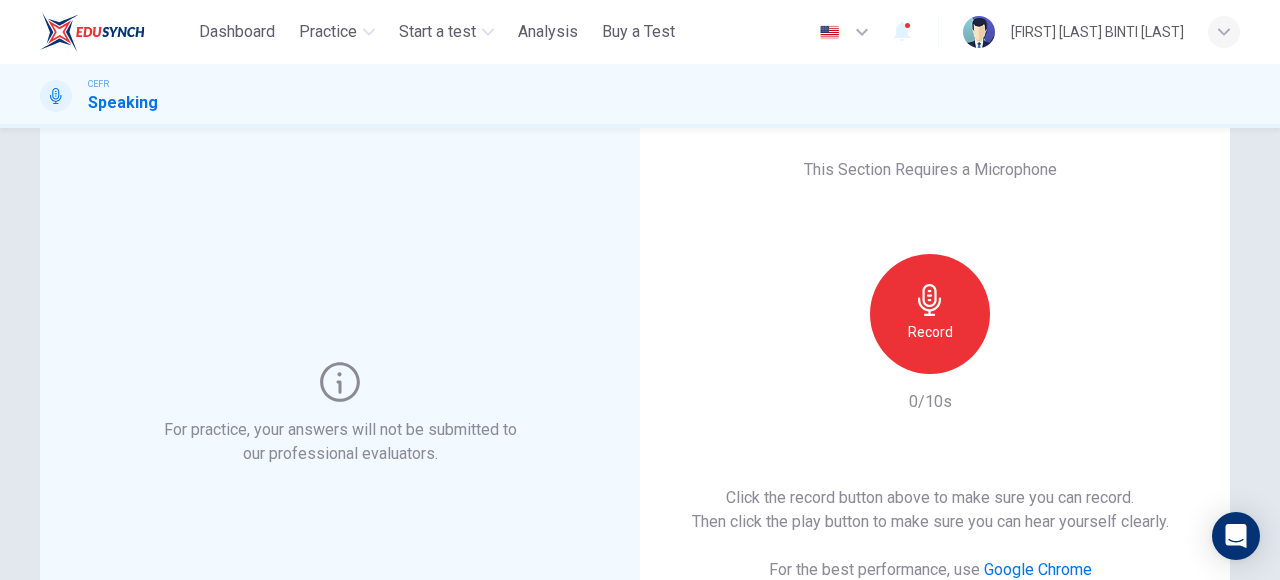 click on "This Section Requires a Microphone Record 0/10s Click the record button above to make sure you can record.     Then click the play button to make sure you can hear yourself clearly. For the best performance, use   Google Chrome Sounds good!" at bounding box center [930, 414] 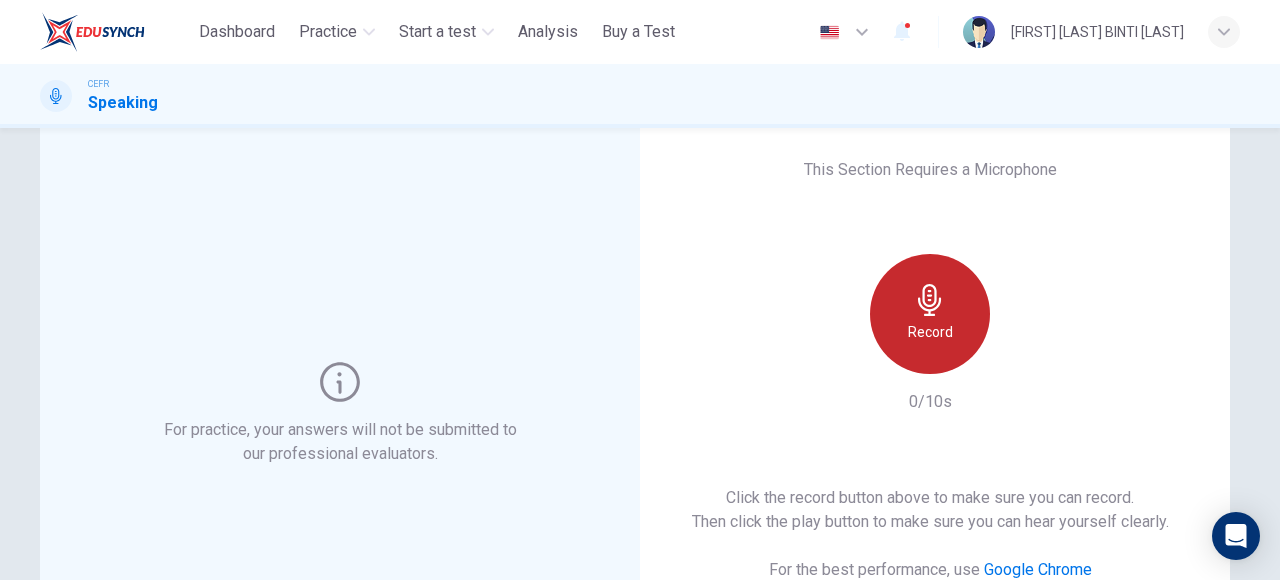 click on "Record" at bounding box center (930, 332) 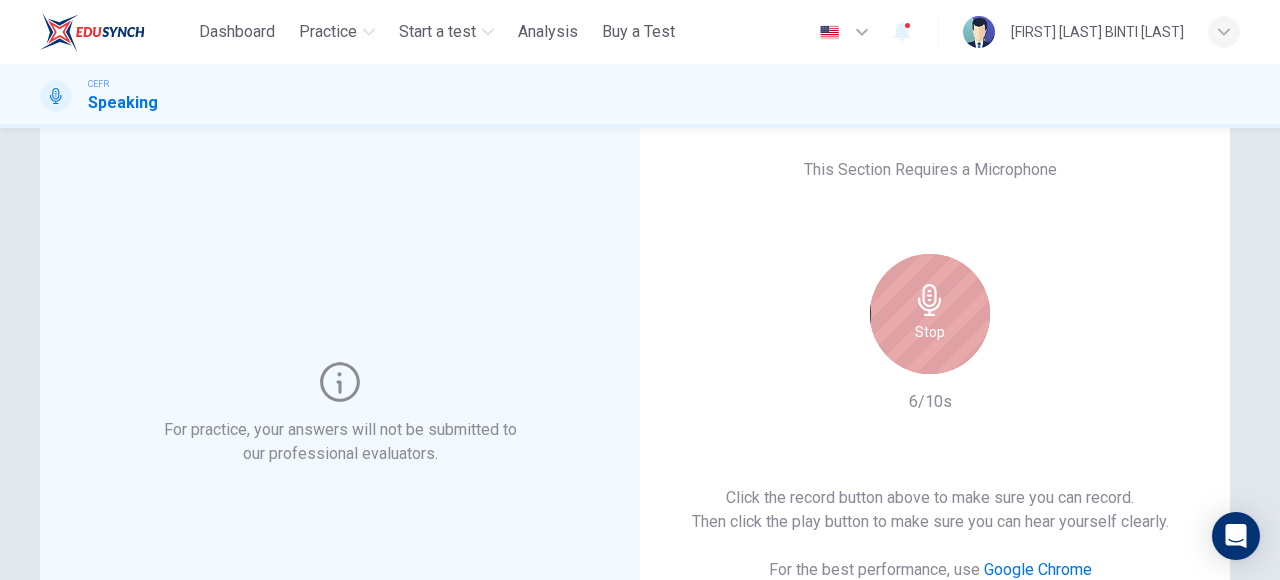 click on "Stop" at bounding box center (930, 314) 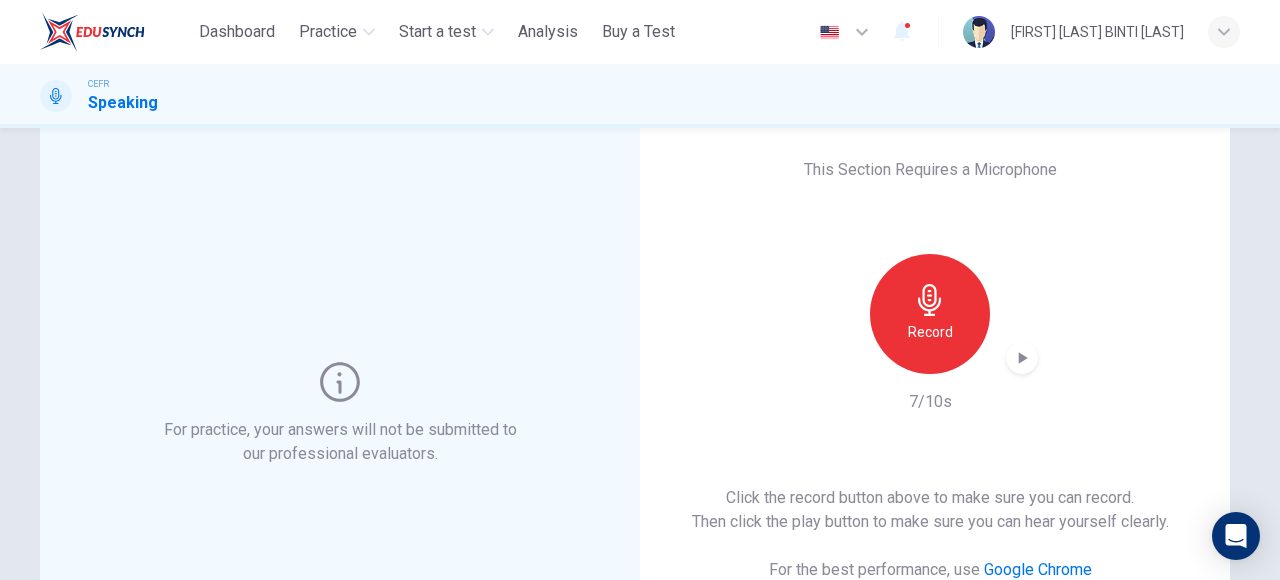 click 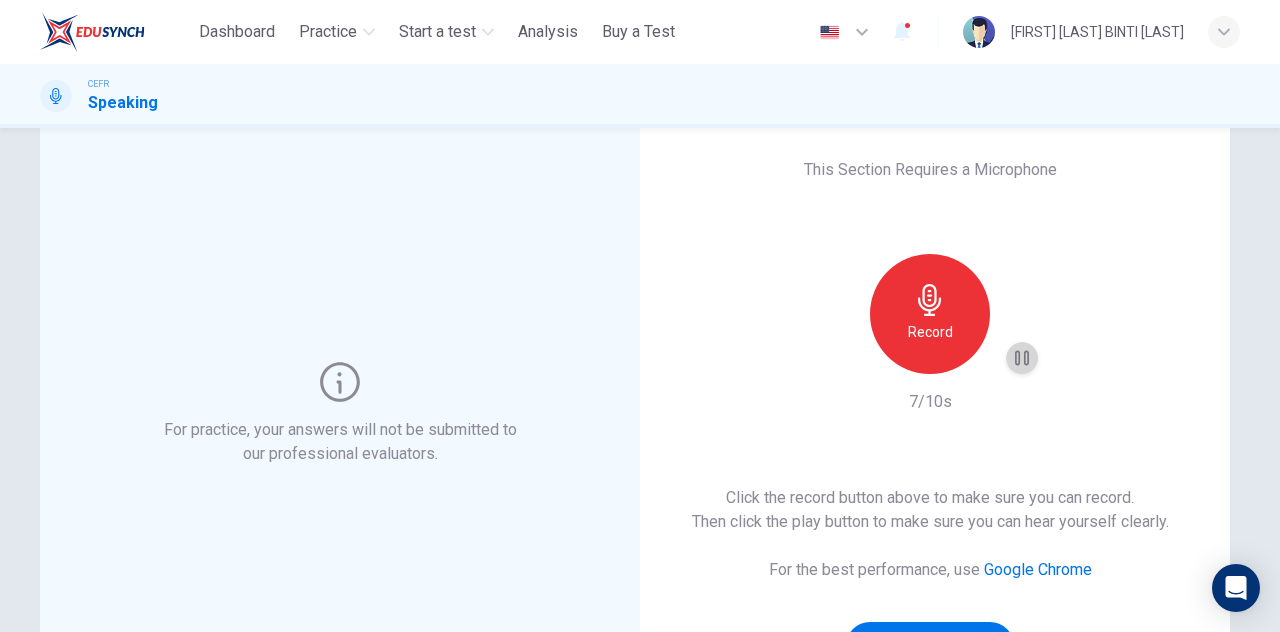 click 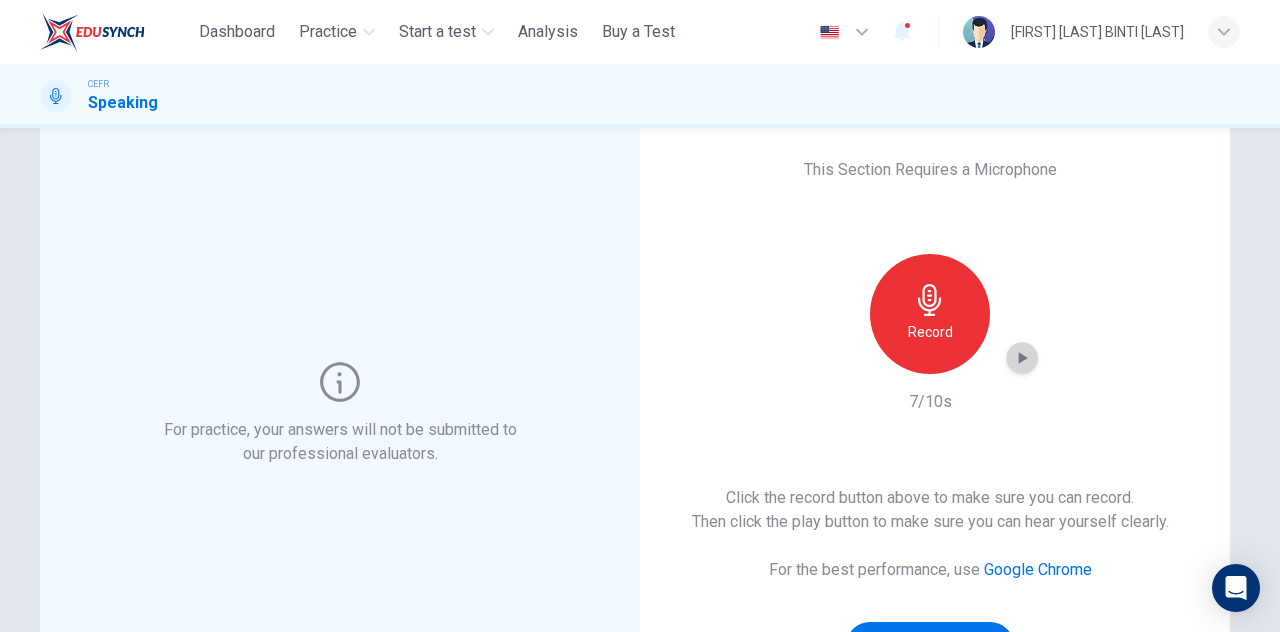 click 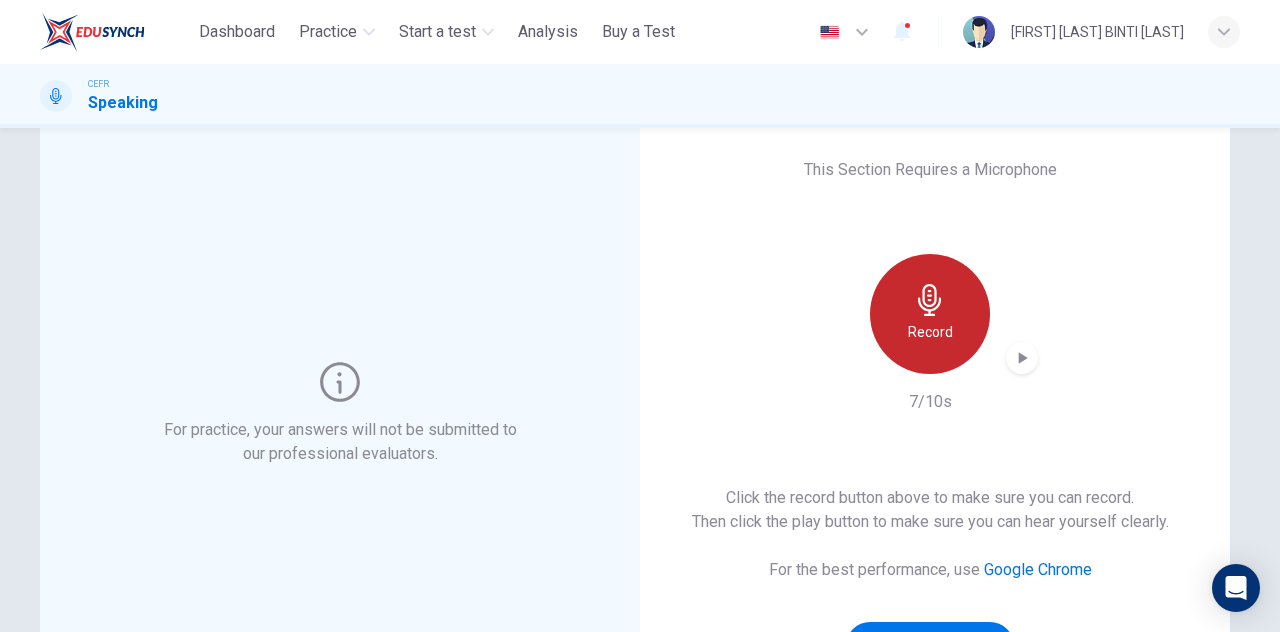 click on "Record" at bounding box center (930, 332) 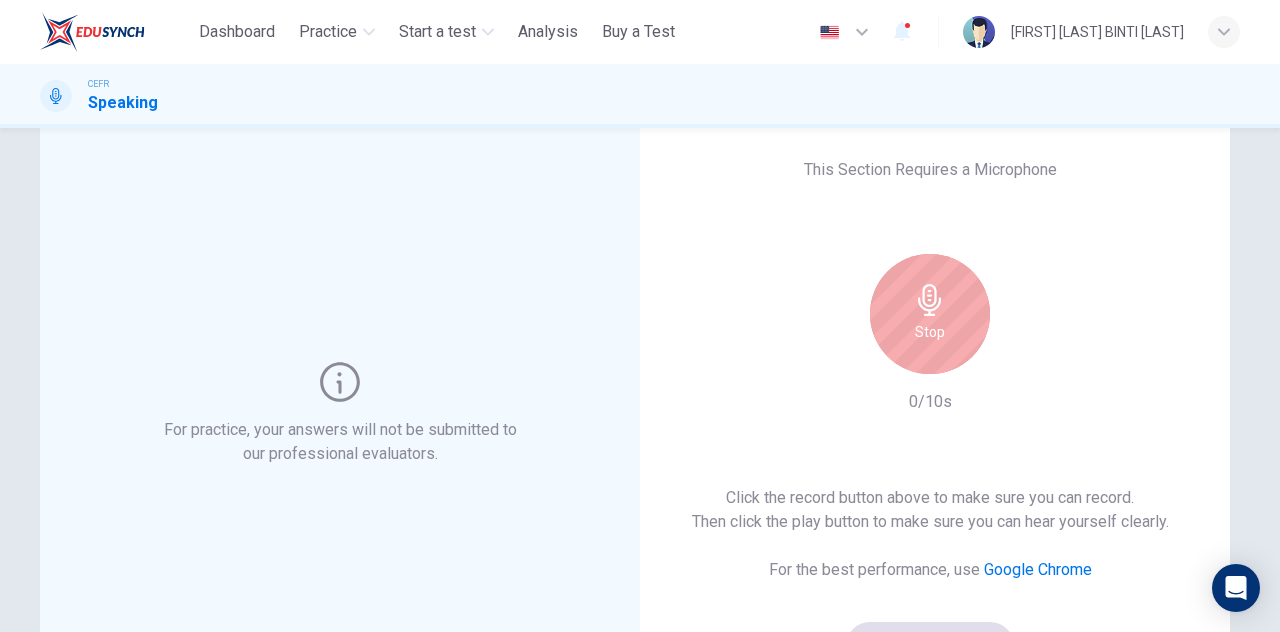 scroll, scrollTop: 0, scrollLeft: 0, axis: both 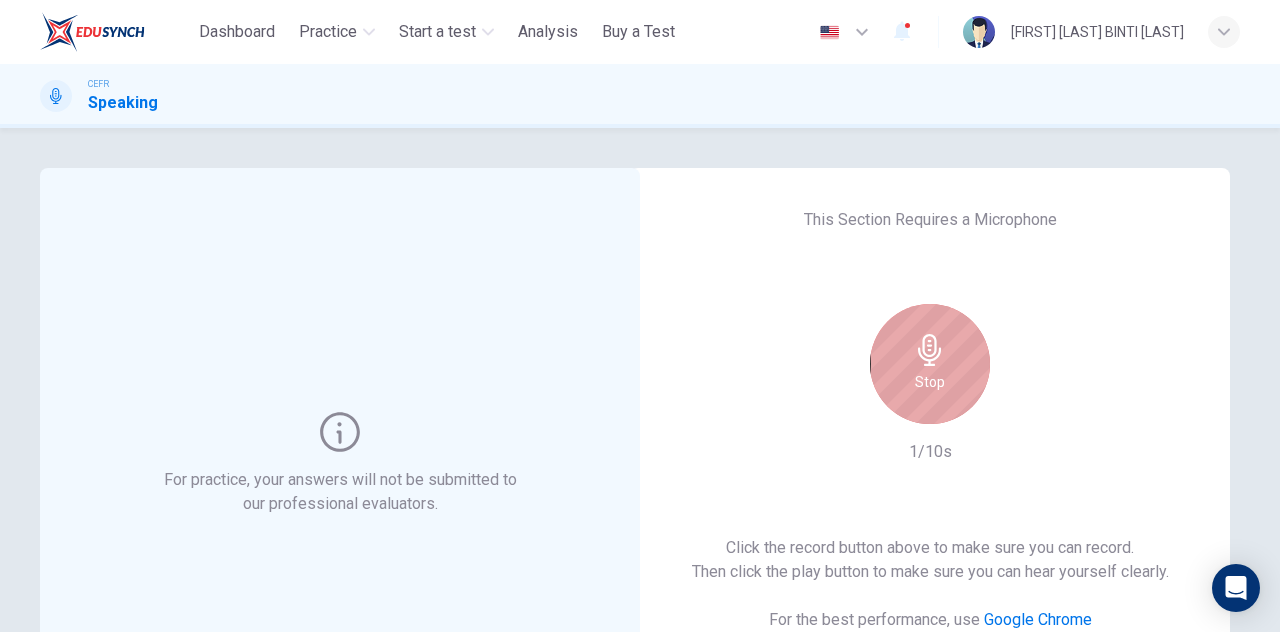 click 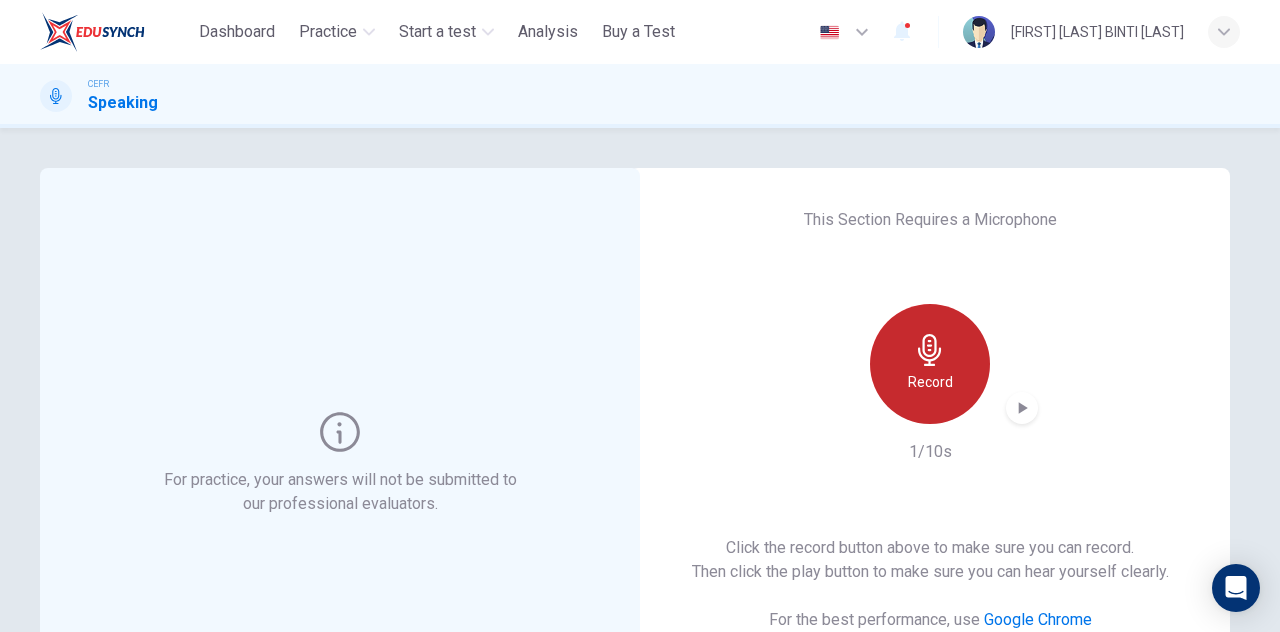 click on "Record" at bounding box center [930, 382] 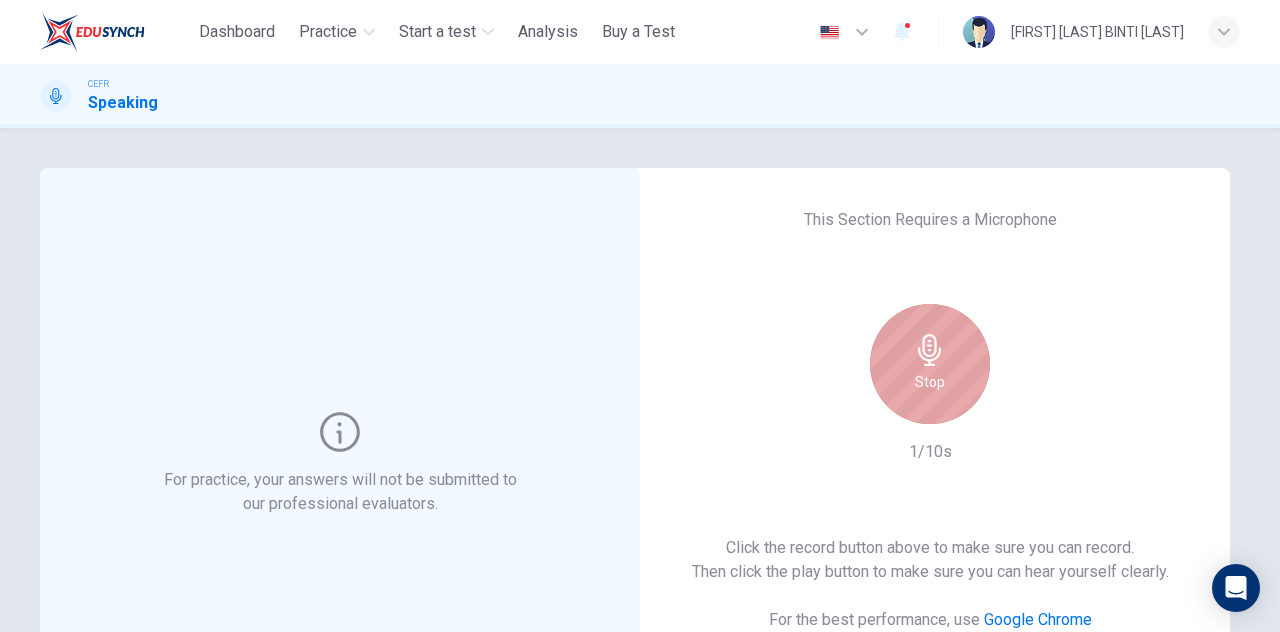 click on "Stop" at bounding box center (930, 364) 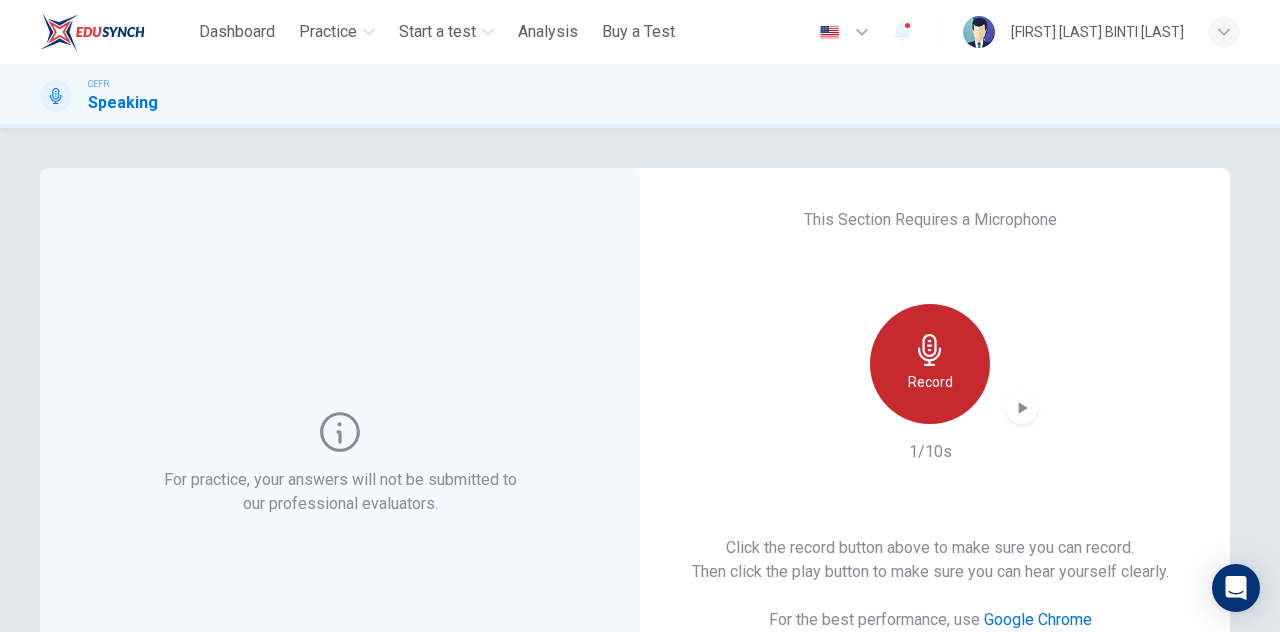 click on "Record" at bounding box center (930, 382) 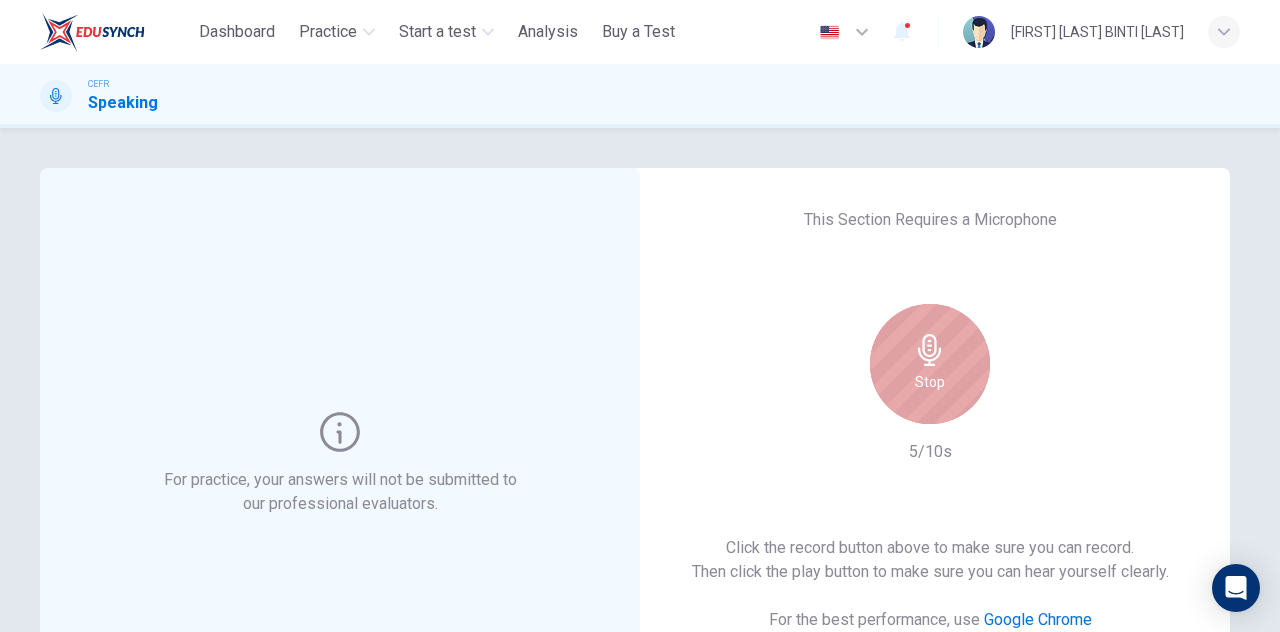 click on "Stop" at bounding box center [930, 364] 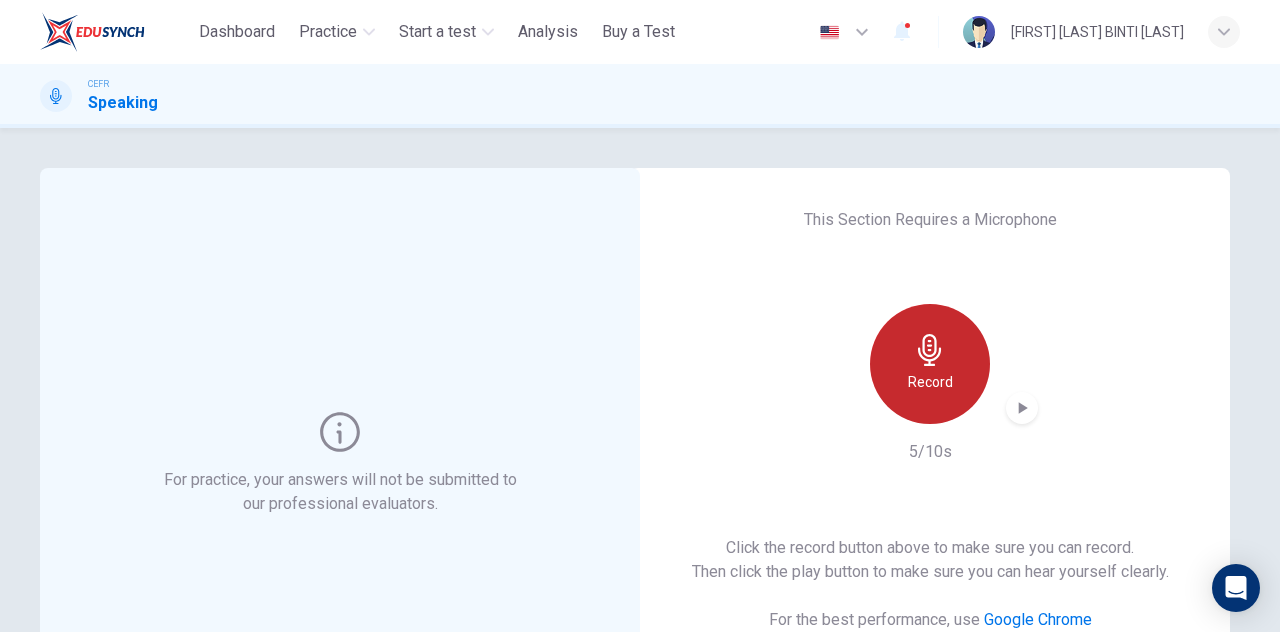 click on "Record" at bounding box center [930, 382] 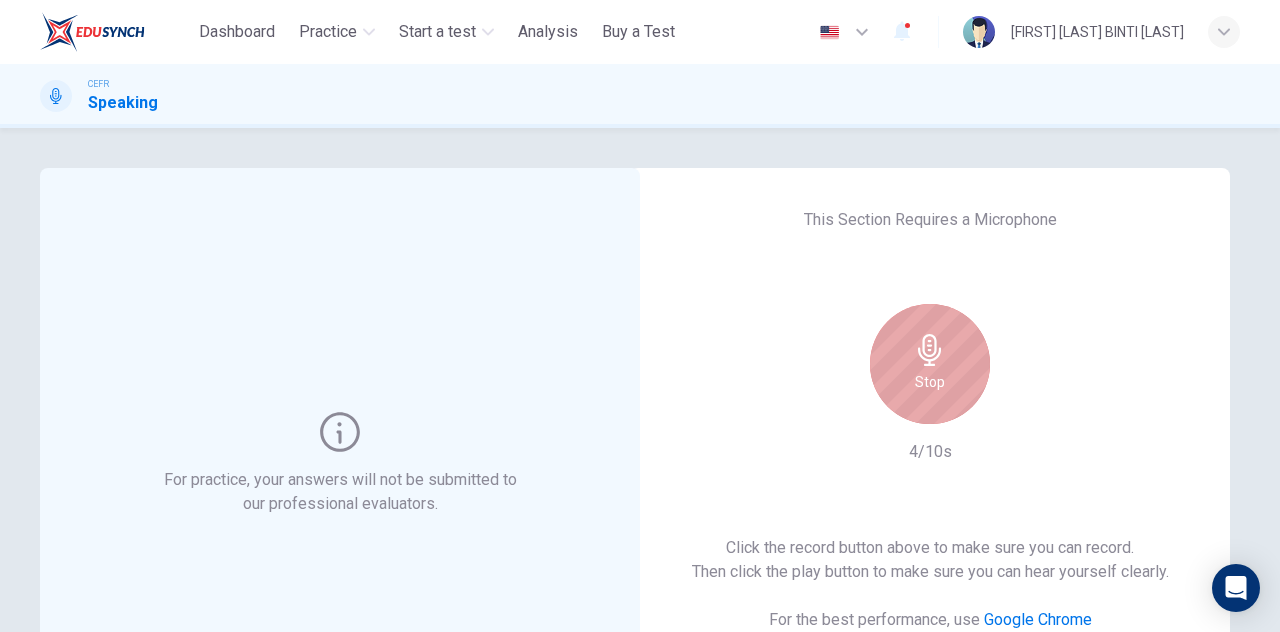 click on "Stop" at bounding box center [930, 364] 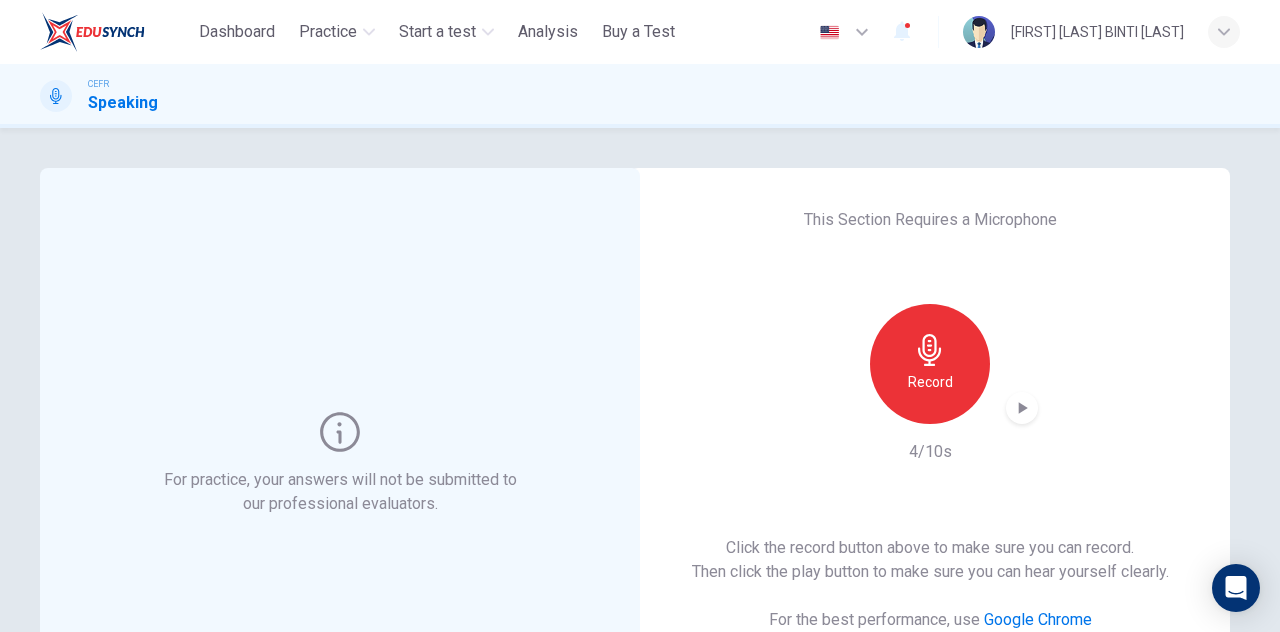 click on "Record" at bounding box center (930, 364) 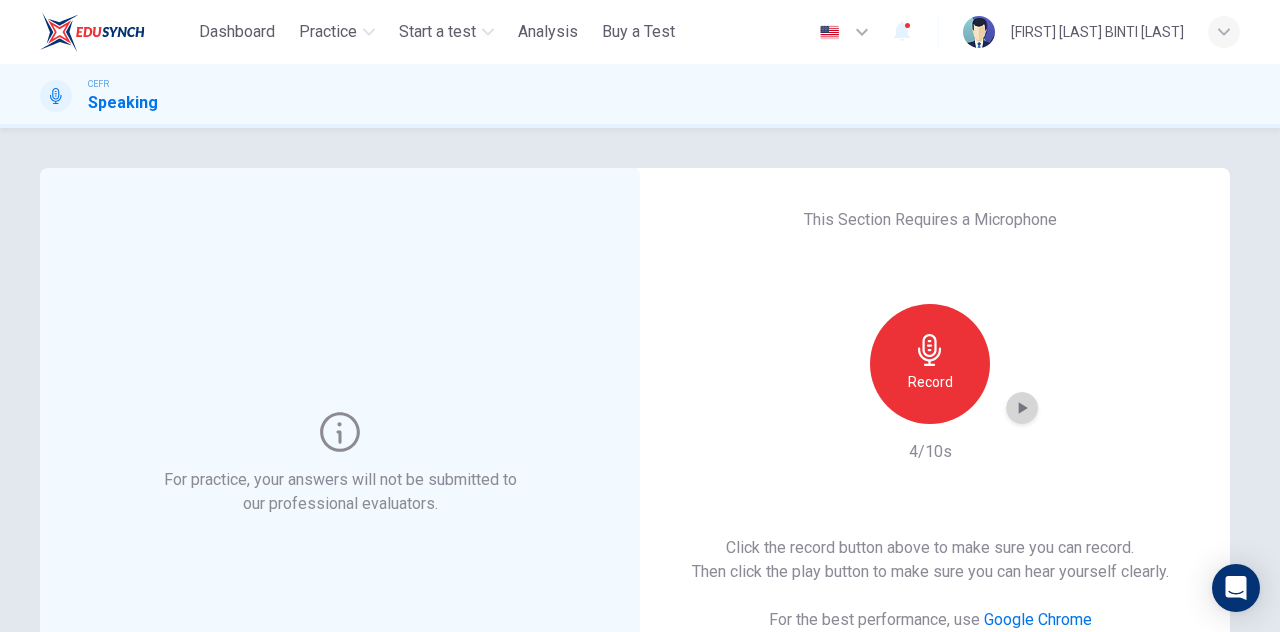 click 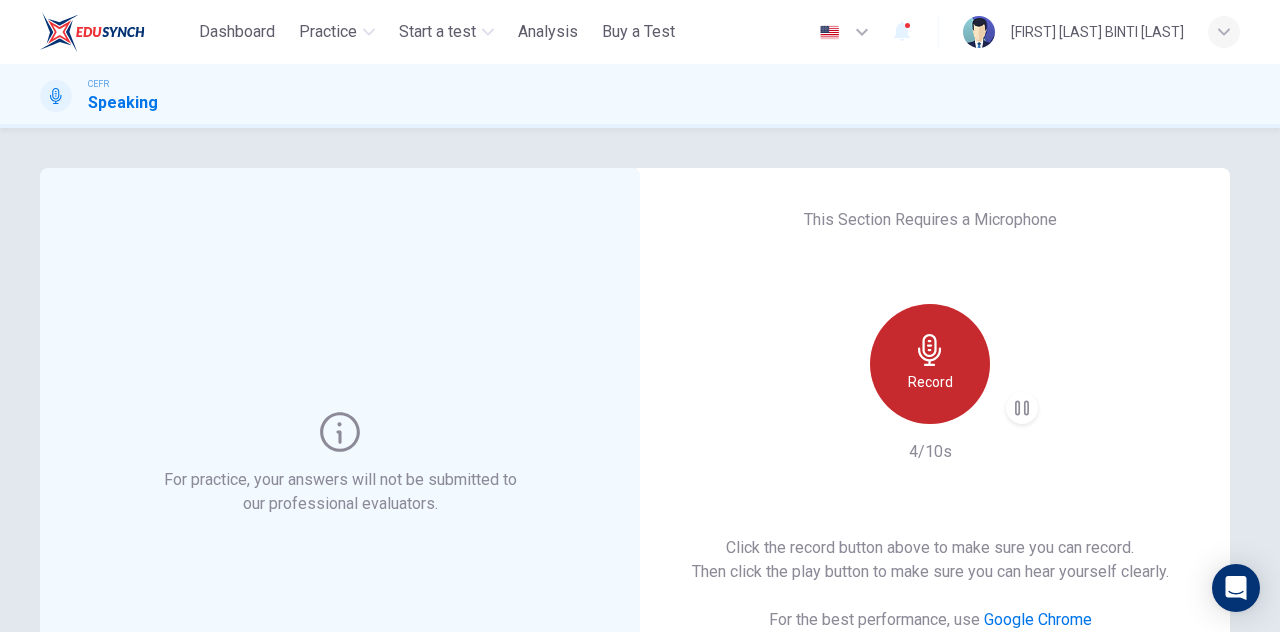 click on "Record" at bounding box center (930, 382) 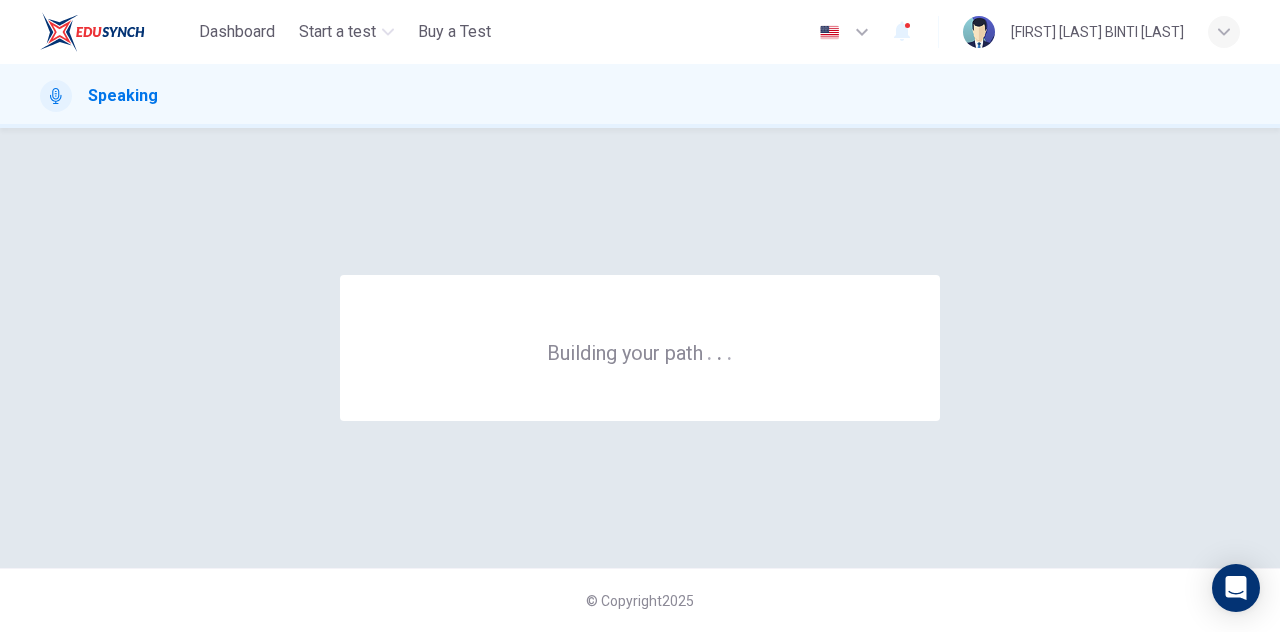 scroll, scrollTop: 0, scrollLeft: 0, axis: both 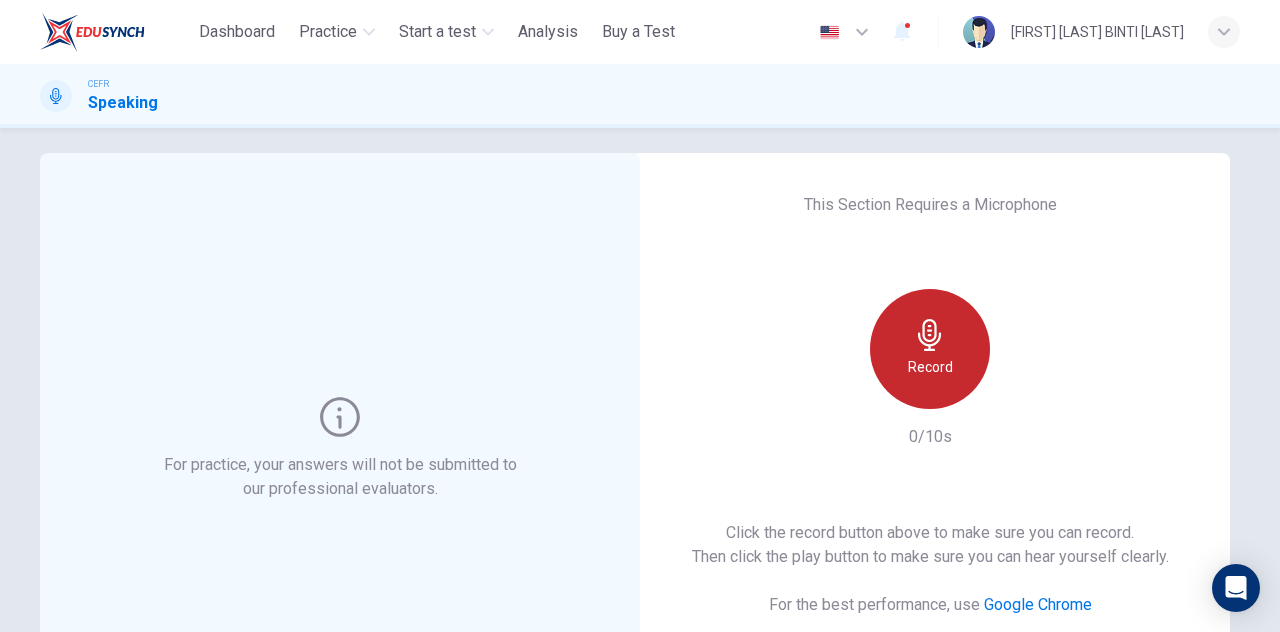 click on "Record" at bounding box center (930, 349) 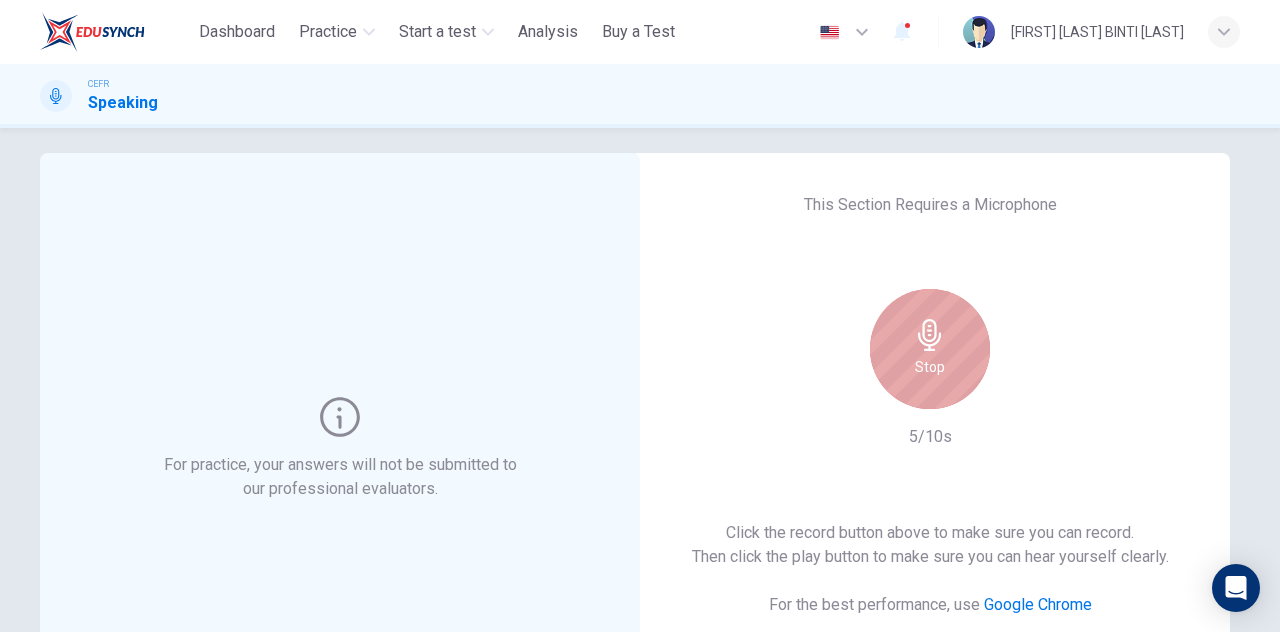 click on "Stop" at bounding box center [930, 349] 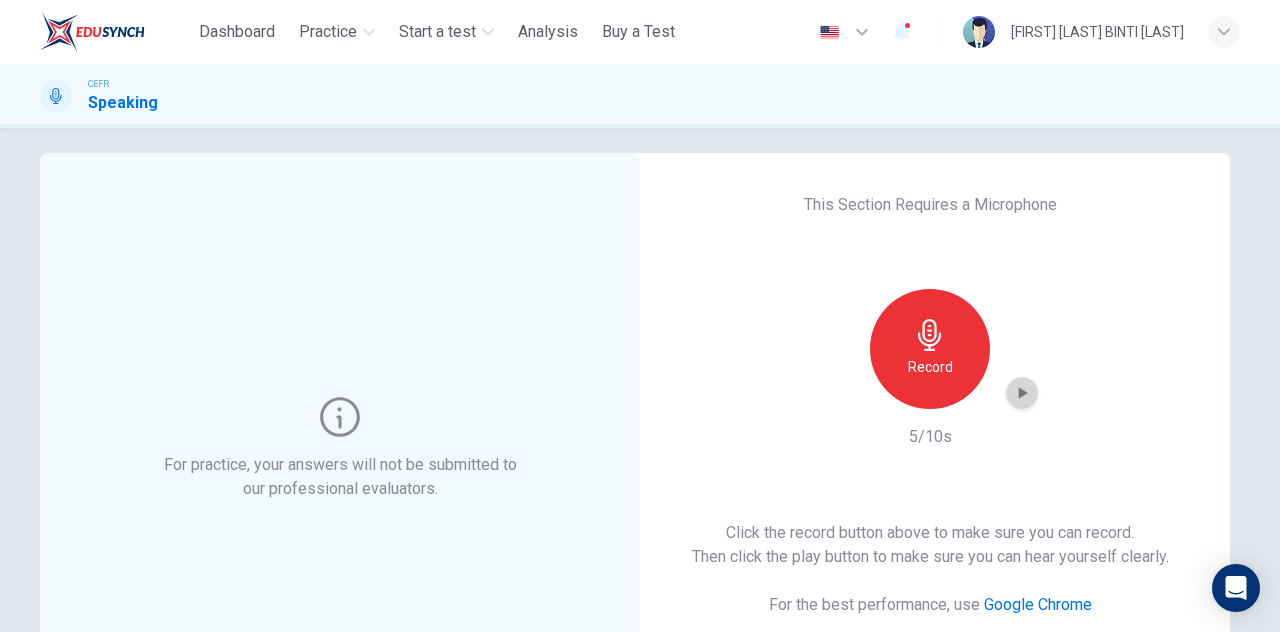 click 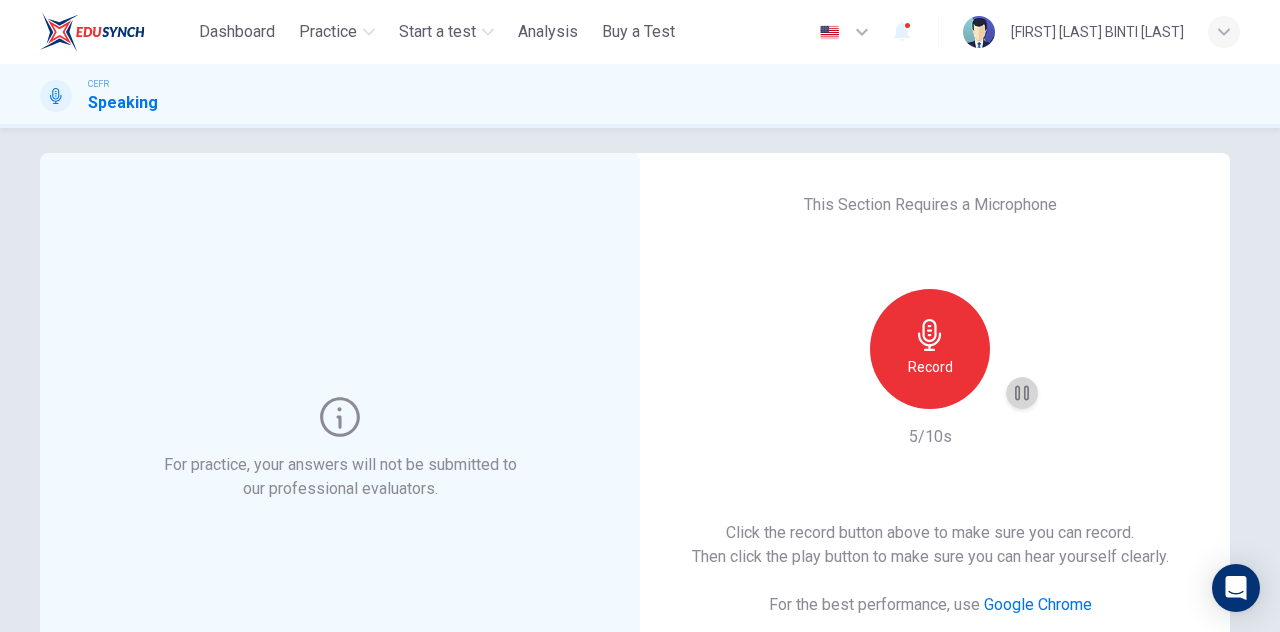 click 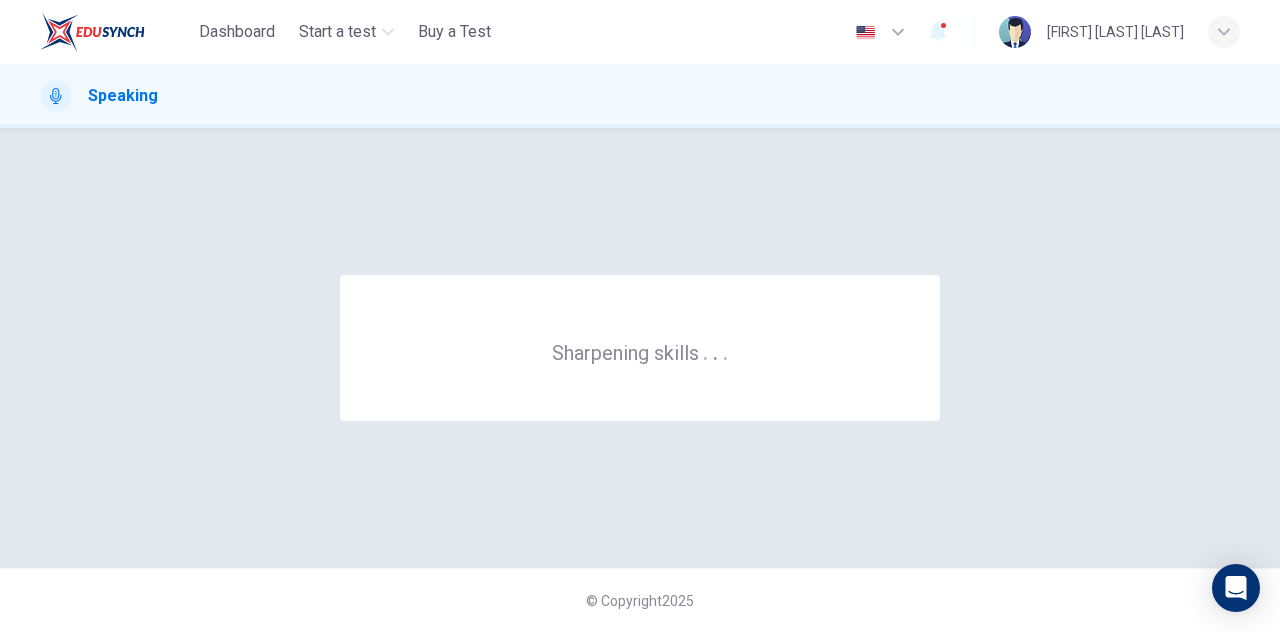 scroll, scrollTop: 0, scrollLeft: 0, axis: both 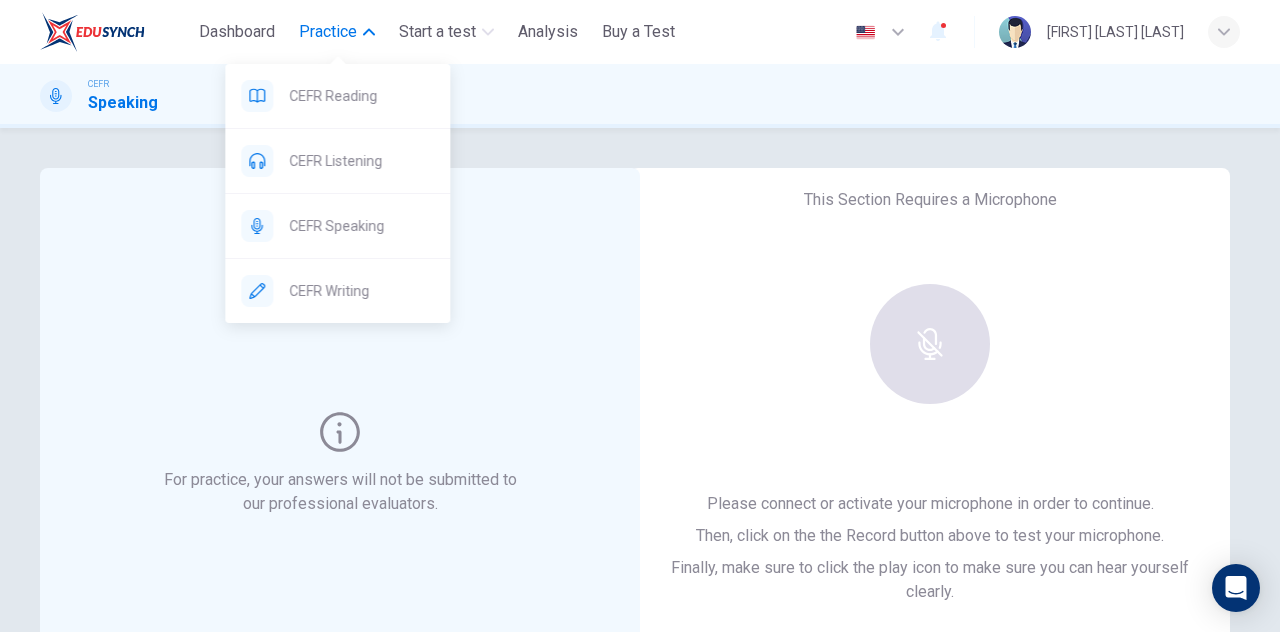 click on "Practice" at bounding box center (328, 32) 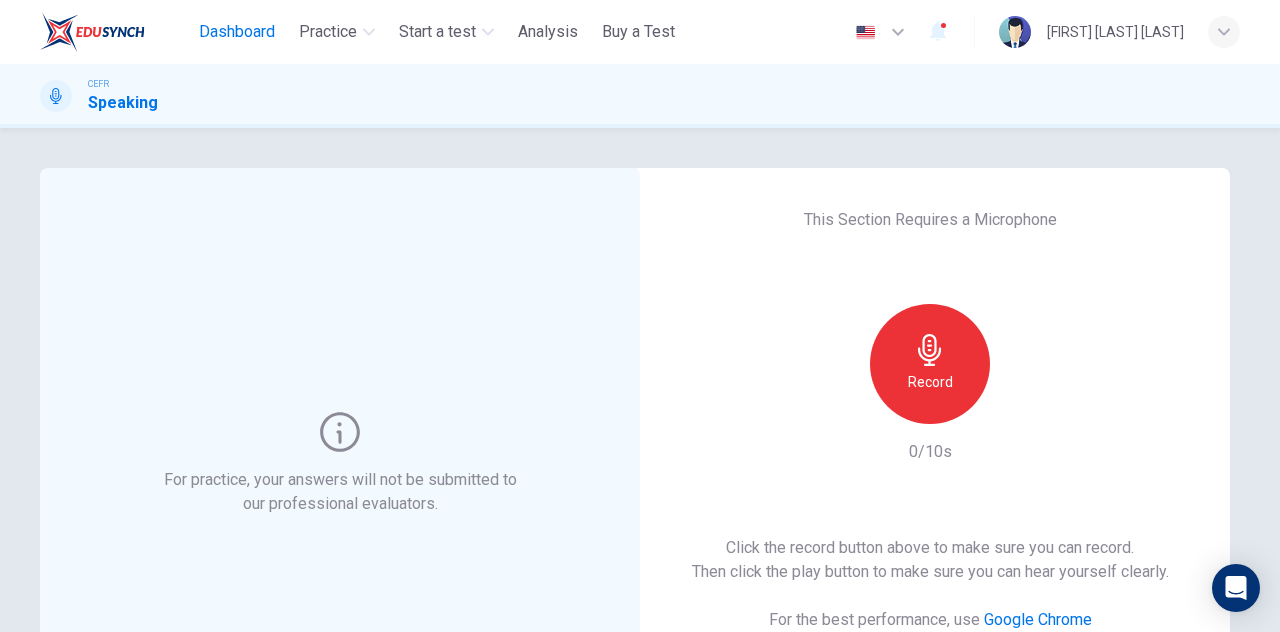 click on "Dashboard" at bounding box center [237, 32] 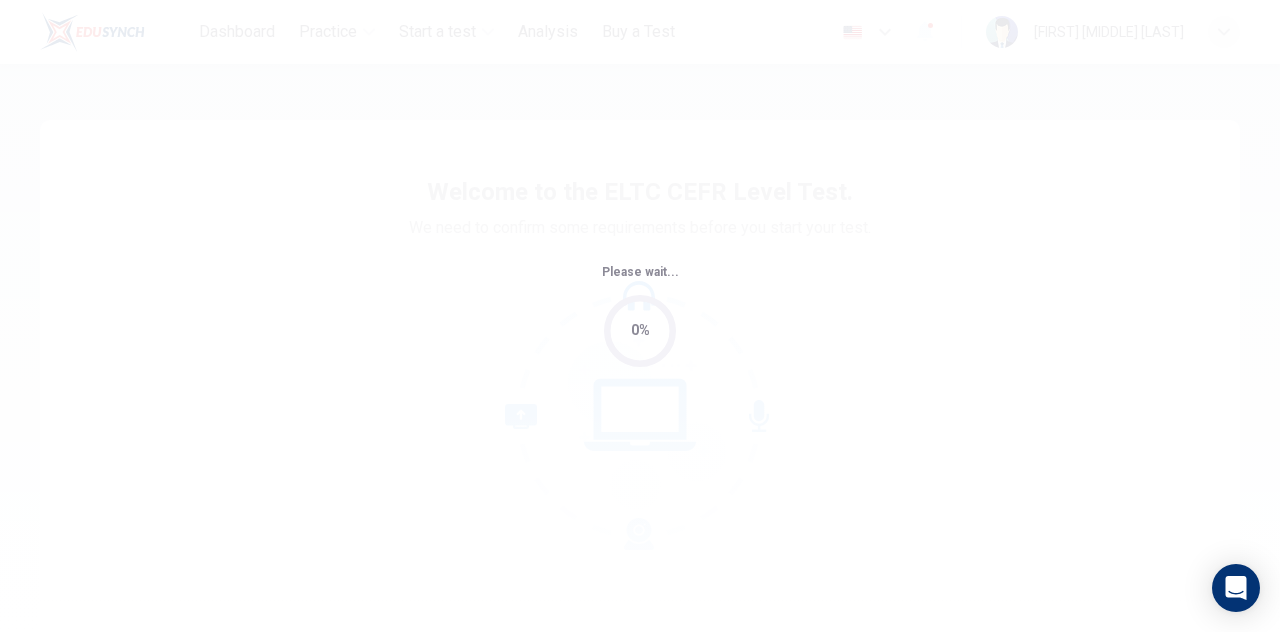 scroll, scrollTop: 0, scrollLeft: 0, axis: both 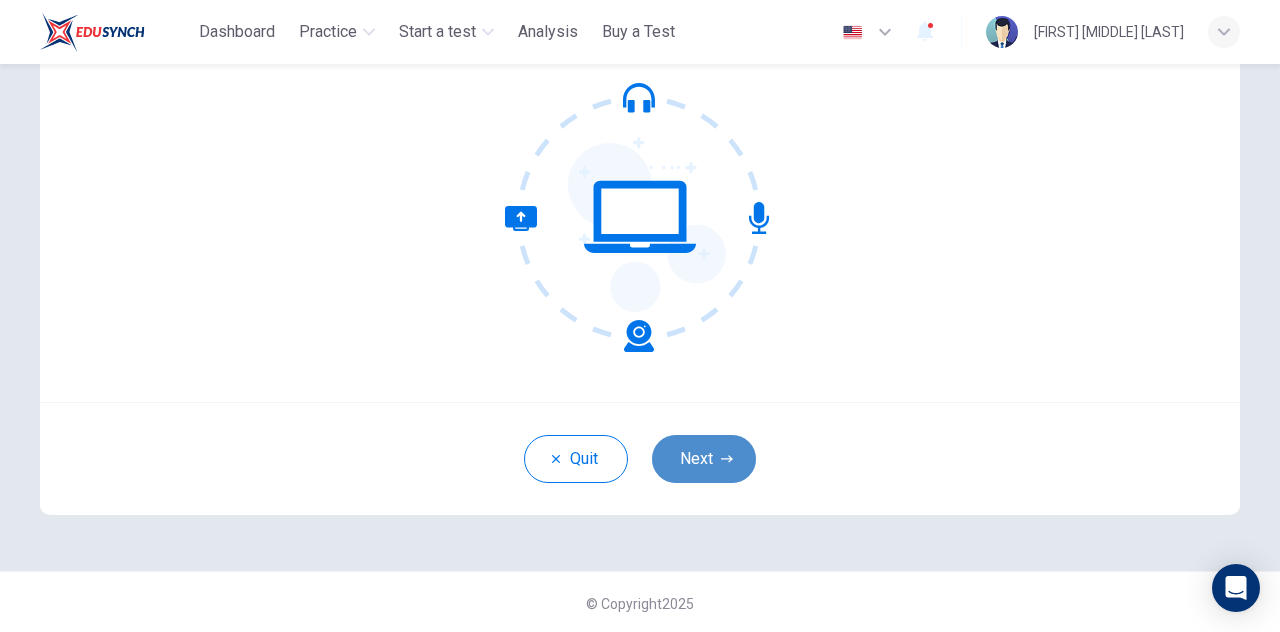 click on "Next" at bounding box center [704, 459] 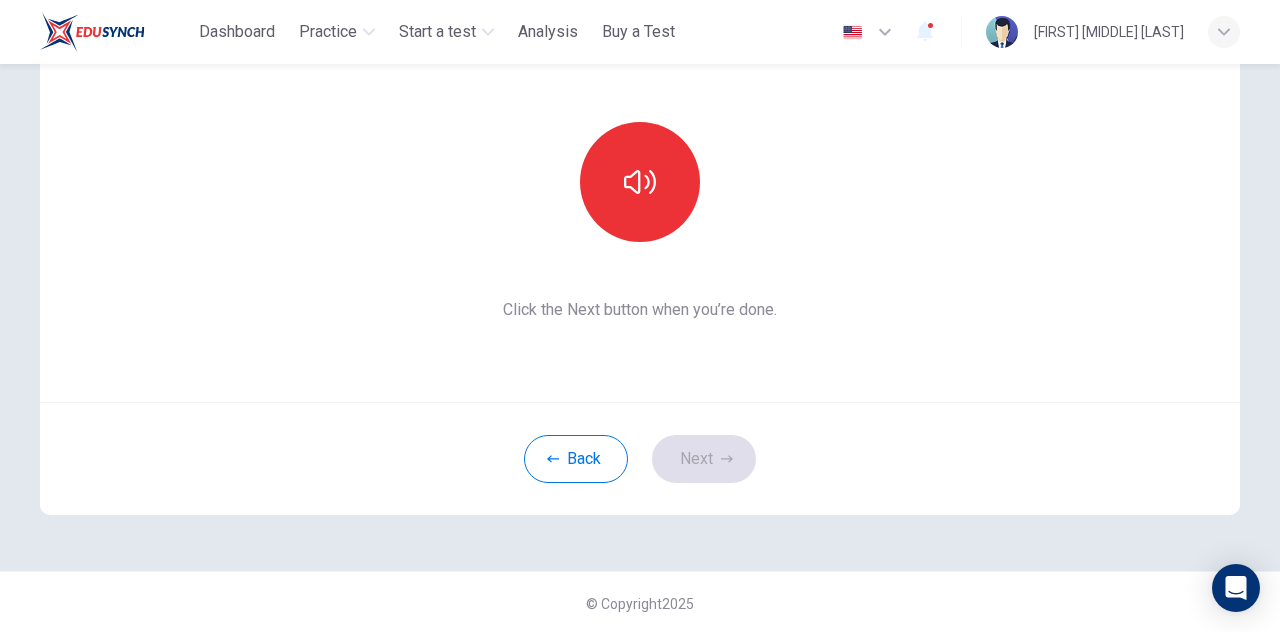 scroll, scrollTop: 0, scrollLeft: 0, axis: both 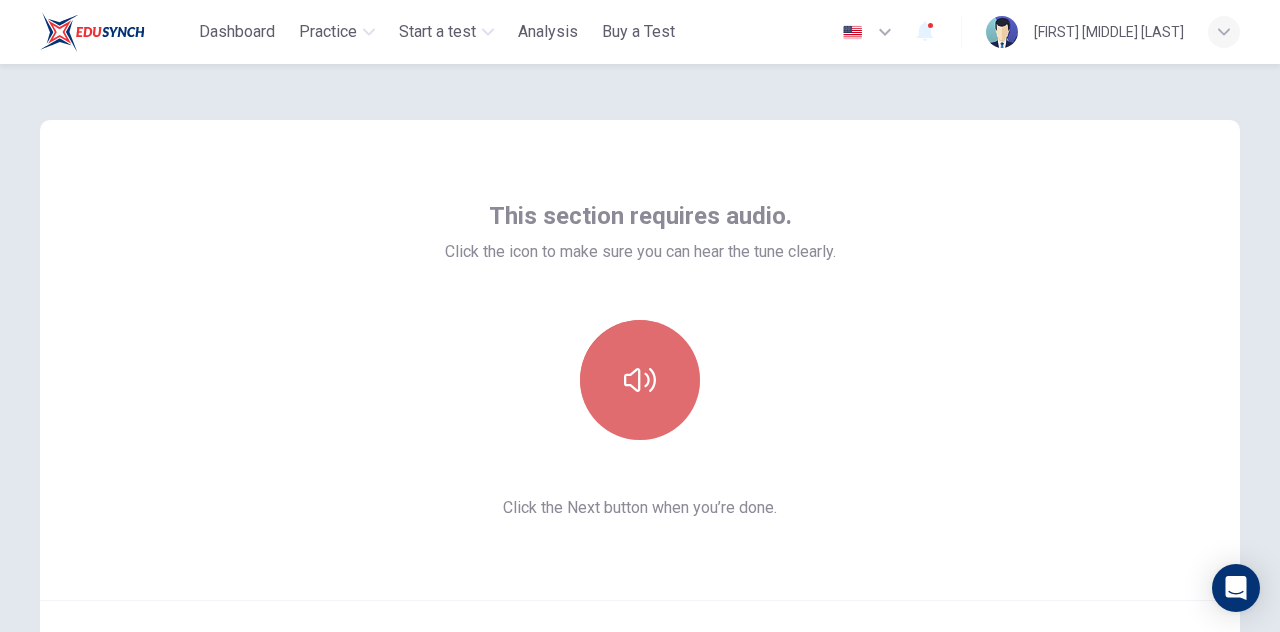 click at bounding box center (640, 380) 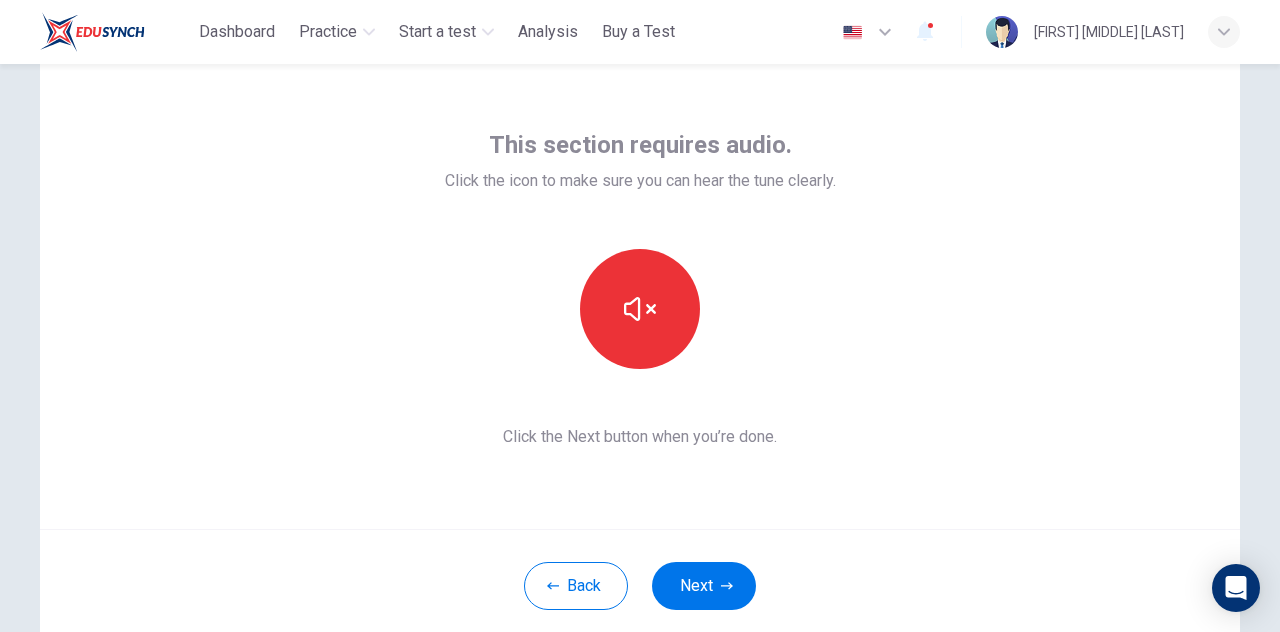 scroll, scrollTop: 72, scrollLeft: 0, axis: vertical 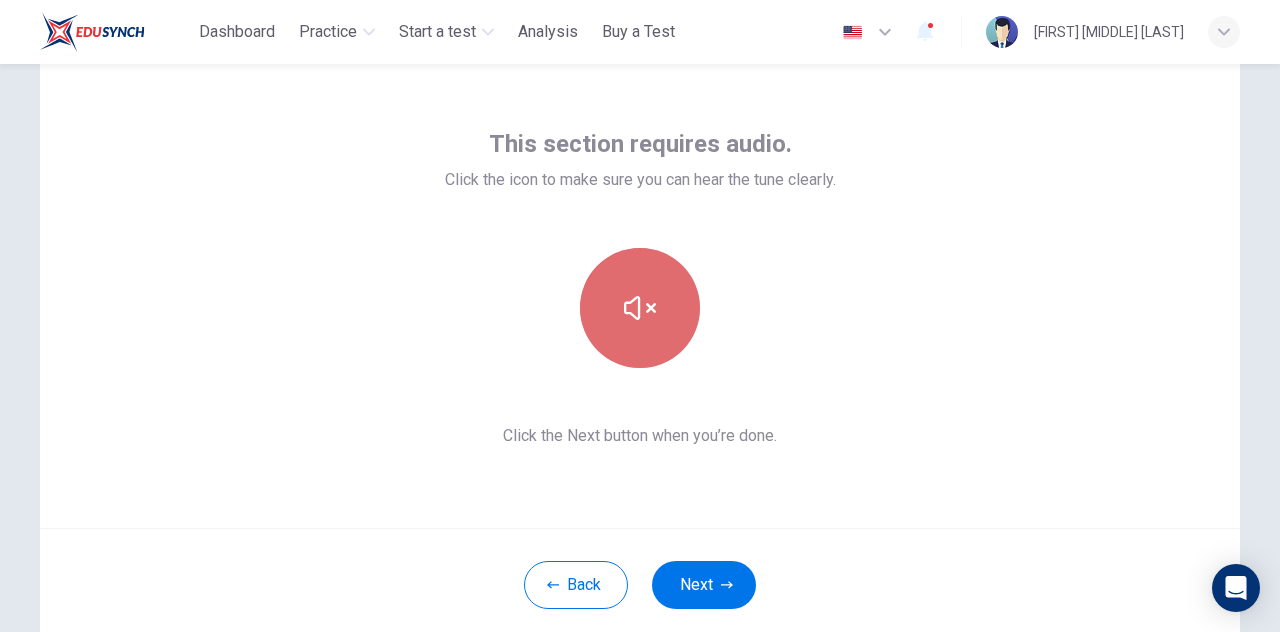 click at bounding box center (640, 308) 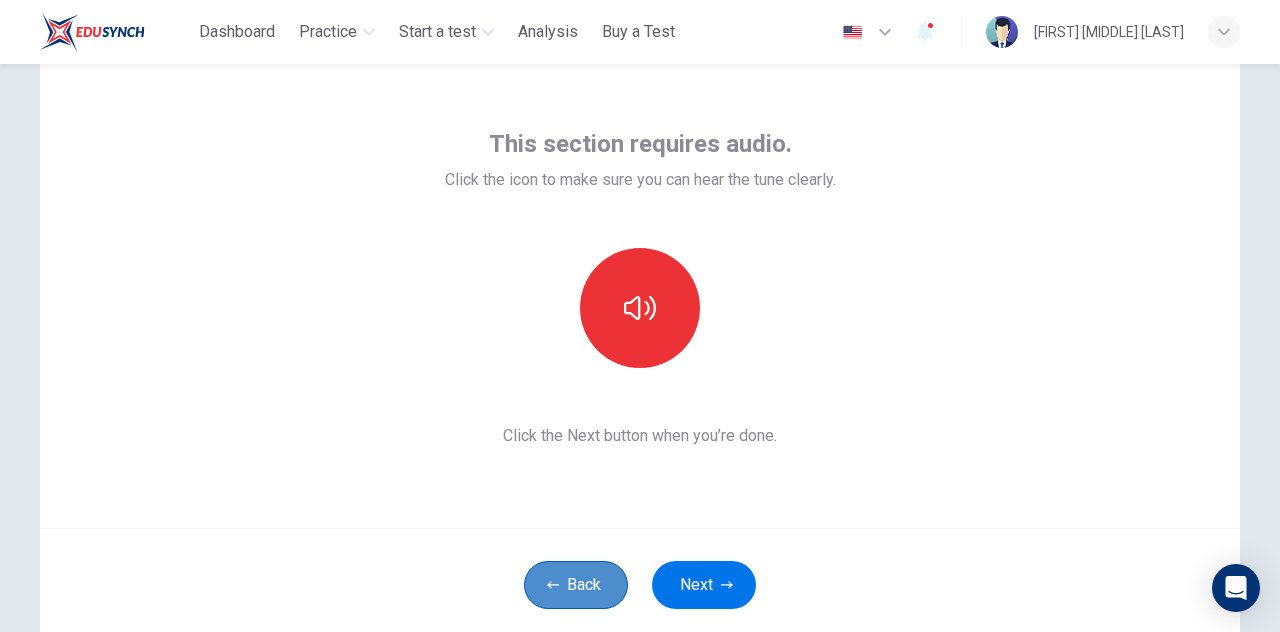 click on "Back" at bounding box center (576, 585) 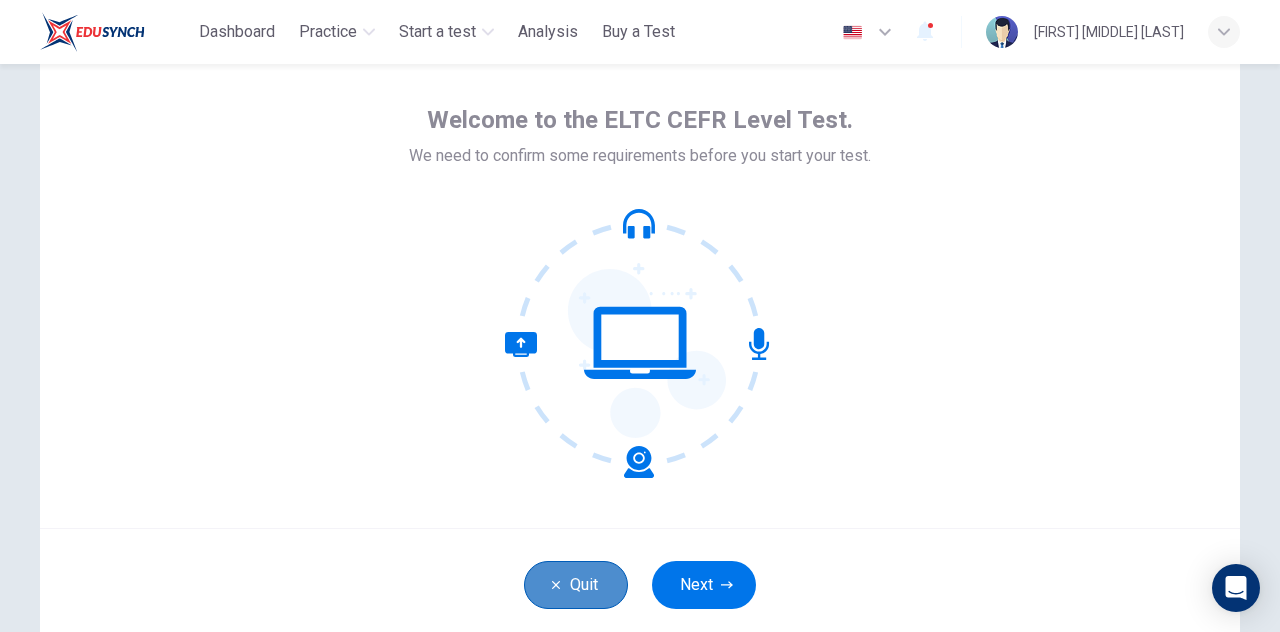 click on "Quit" at bounding box center (576, 585) 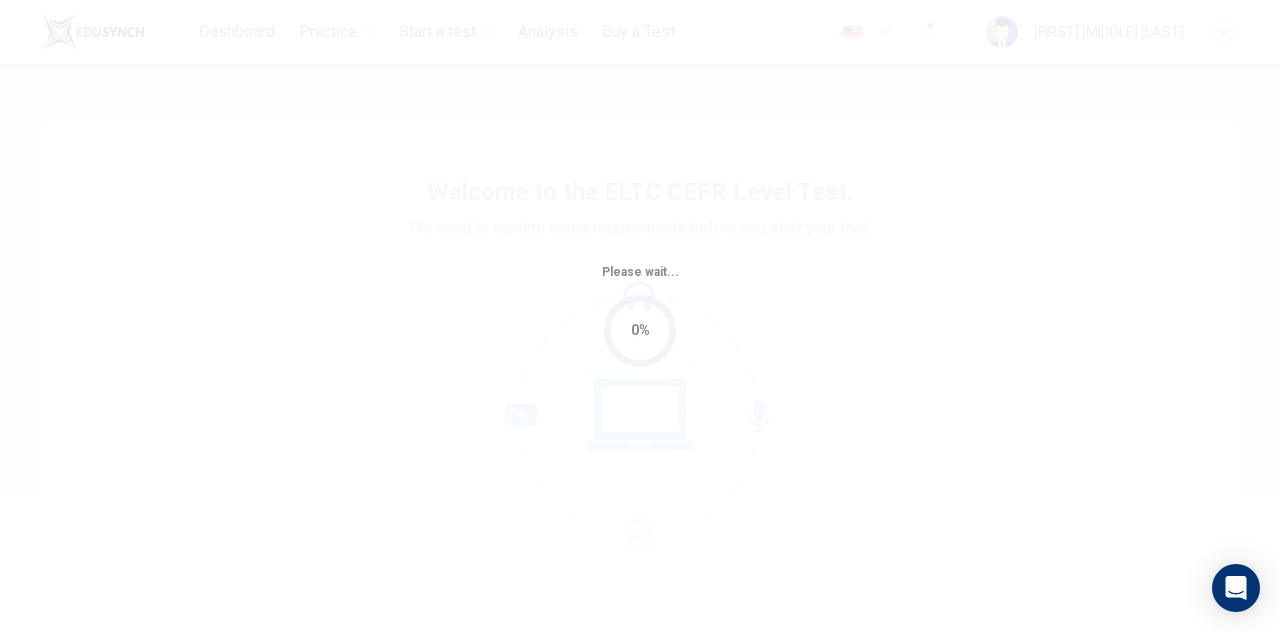scroll, scrollTop: 0, scrollLeft: 0, axis: both 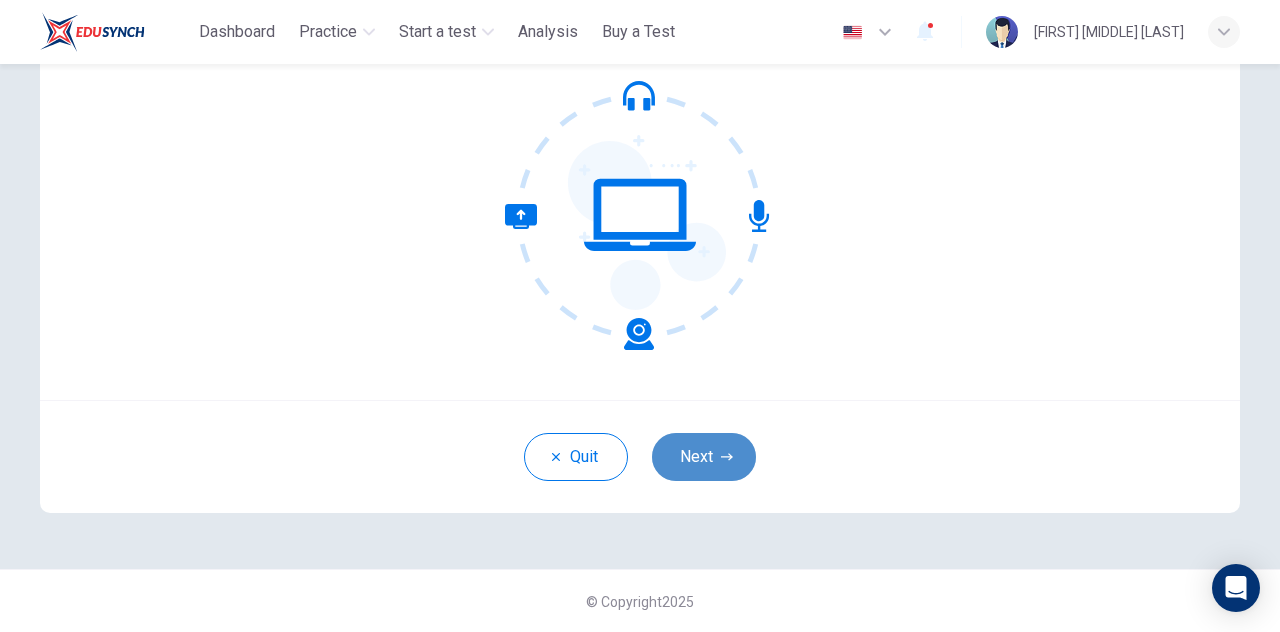 click on "Next" at bounding box center (704, 457) 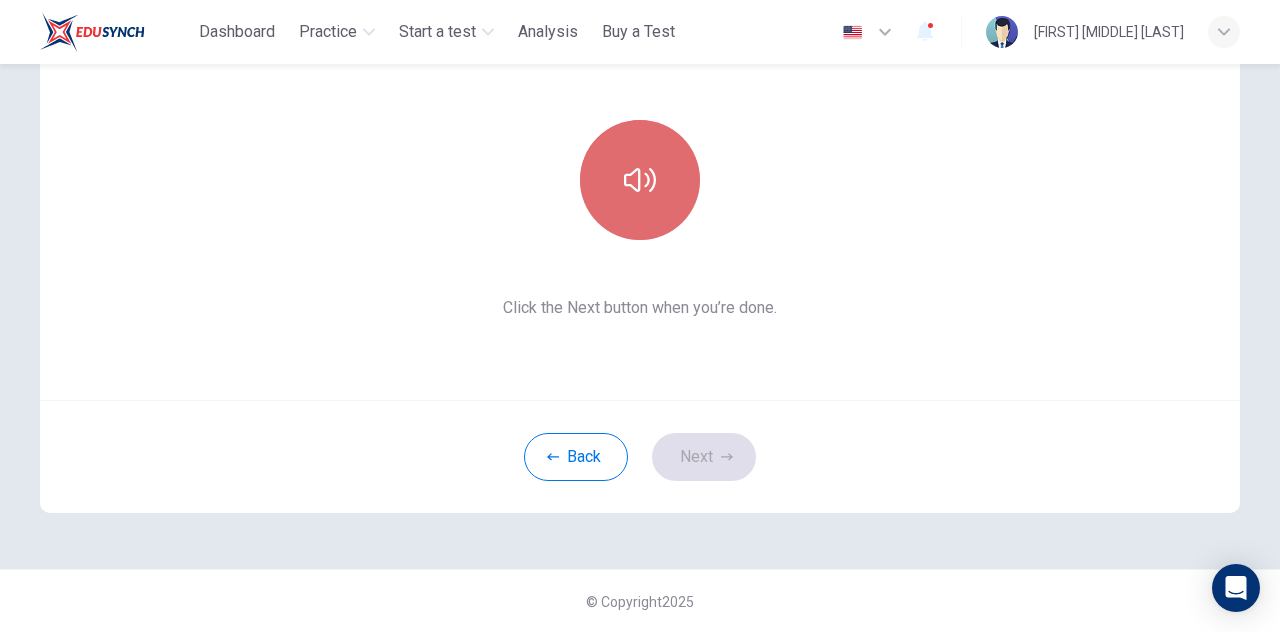 click at bounding box center [640, 180] 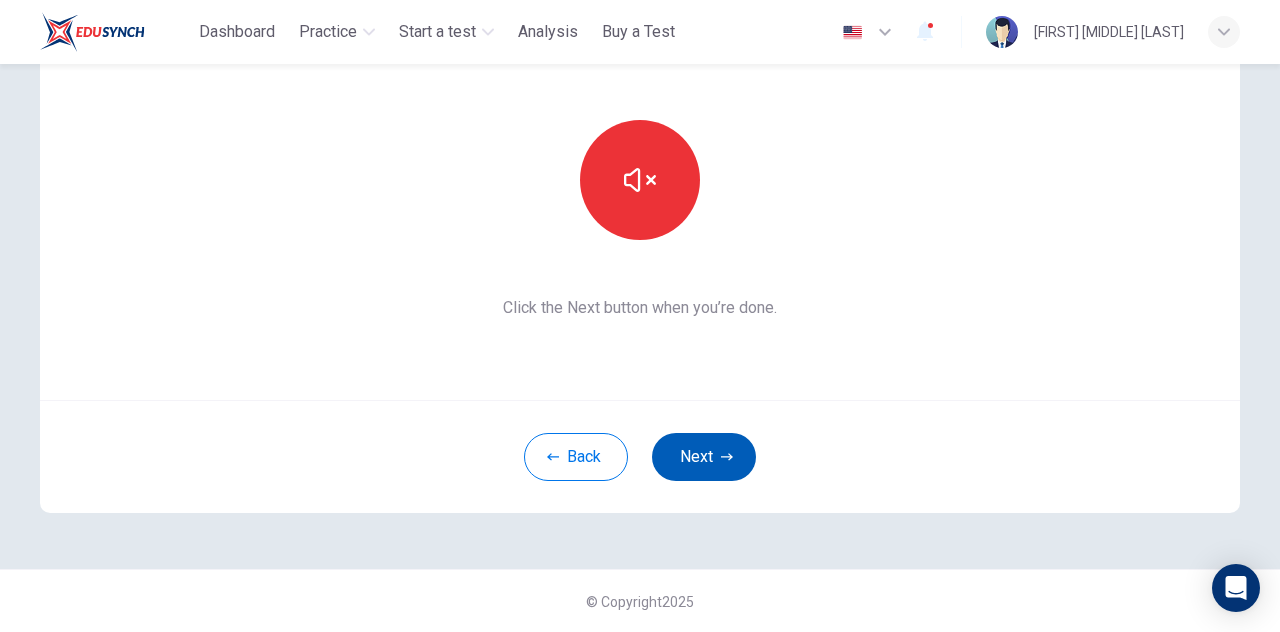 click on "Next" at bounding box center [704, 457] 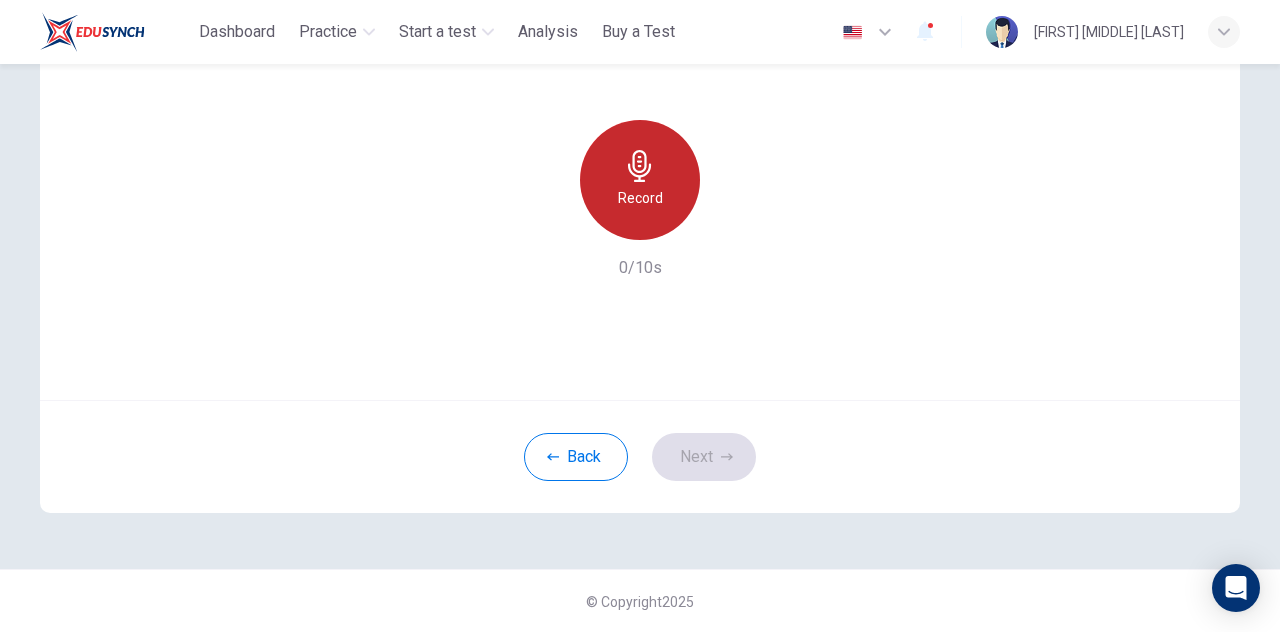 click on "Record" at bounding box center (640, 180) 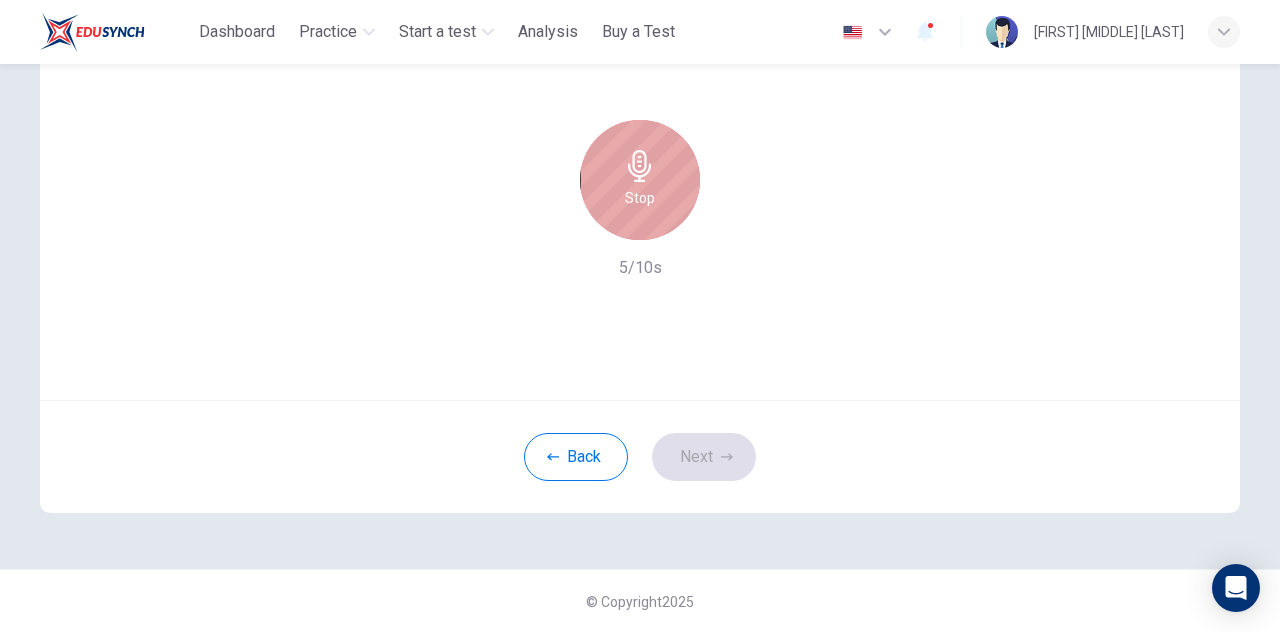 click on "Stop" at bounding box center (640, 180) 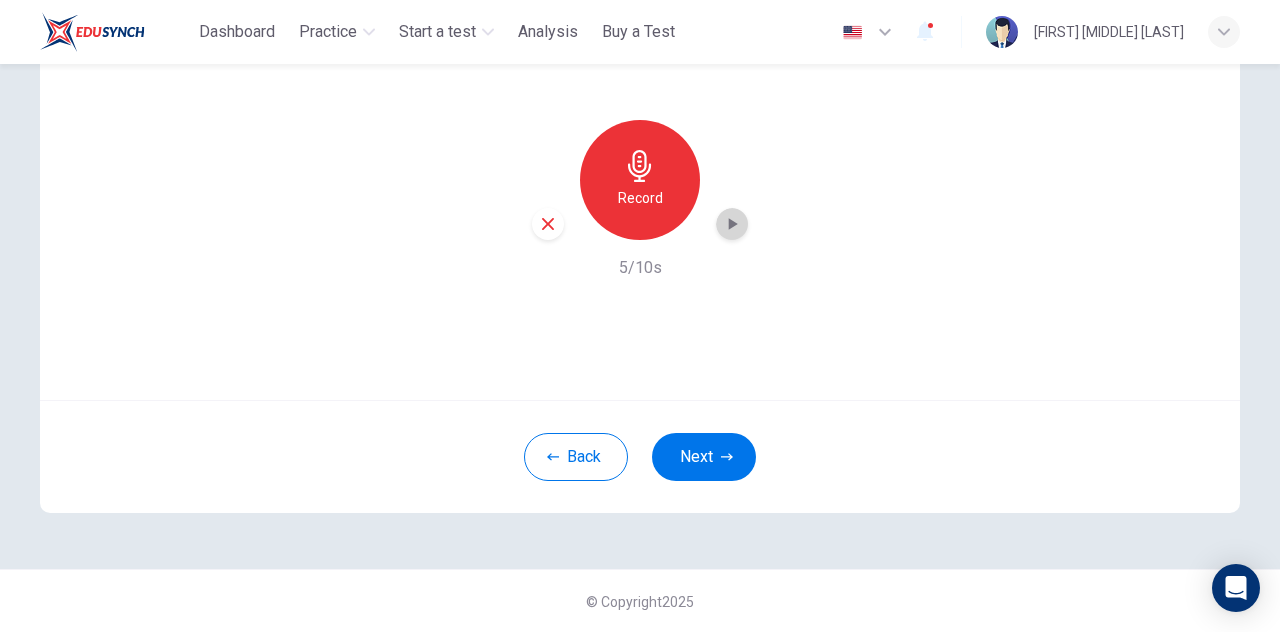 click 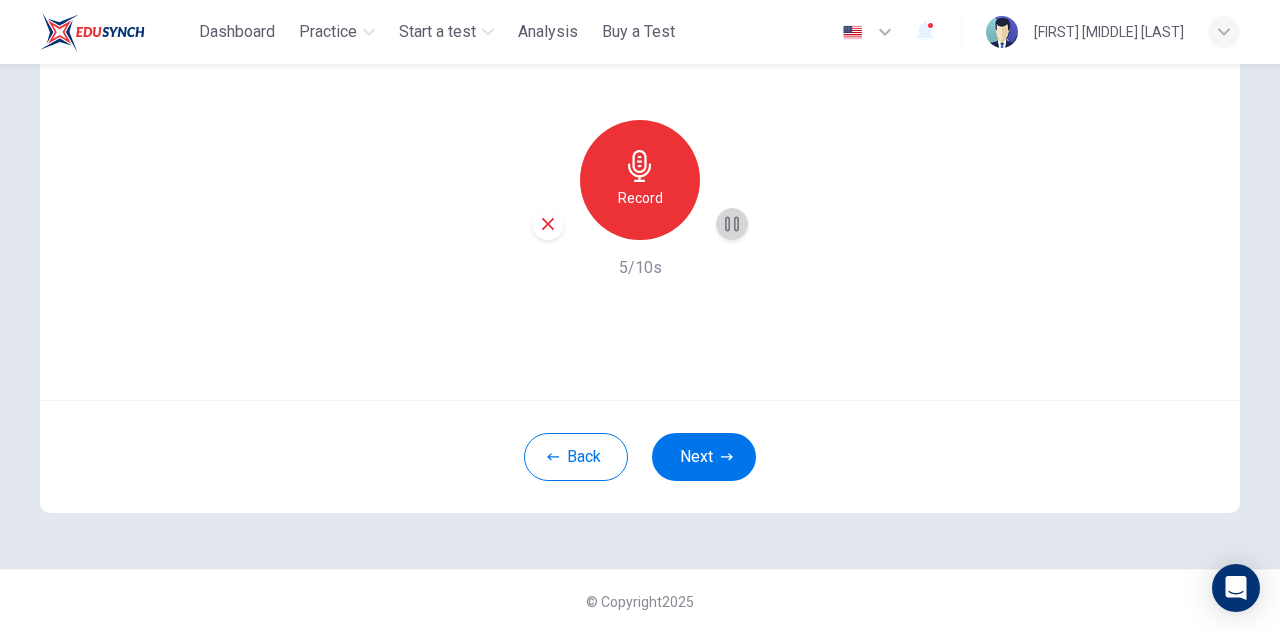 click at bounding box center (732, 224) 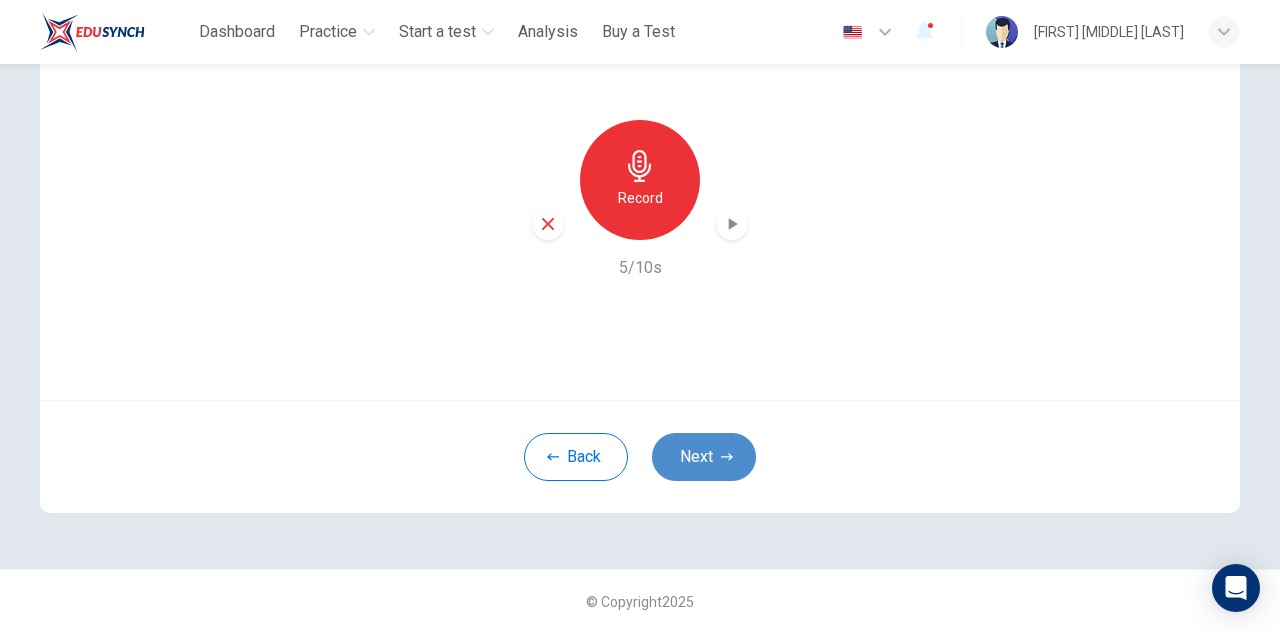 click on "Next" at bounding box center (704, 457) 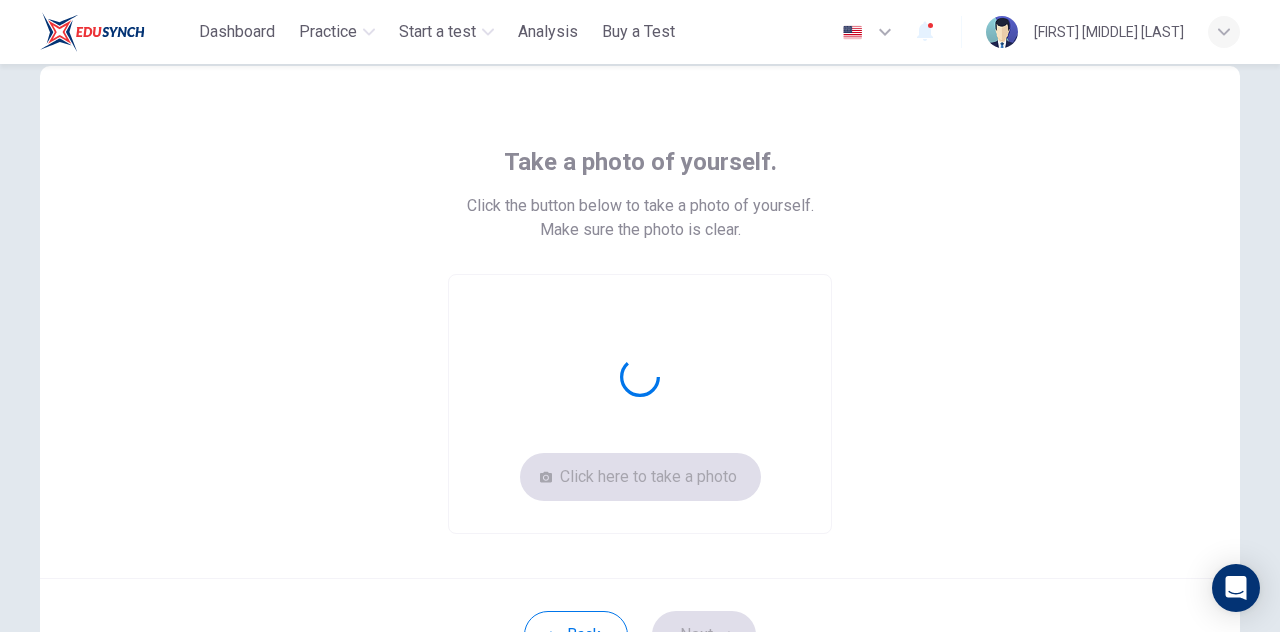 scroll, scrollTop: 52, scrollLeft: 0, axis: vertical 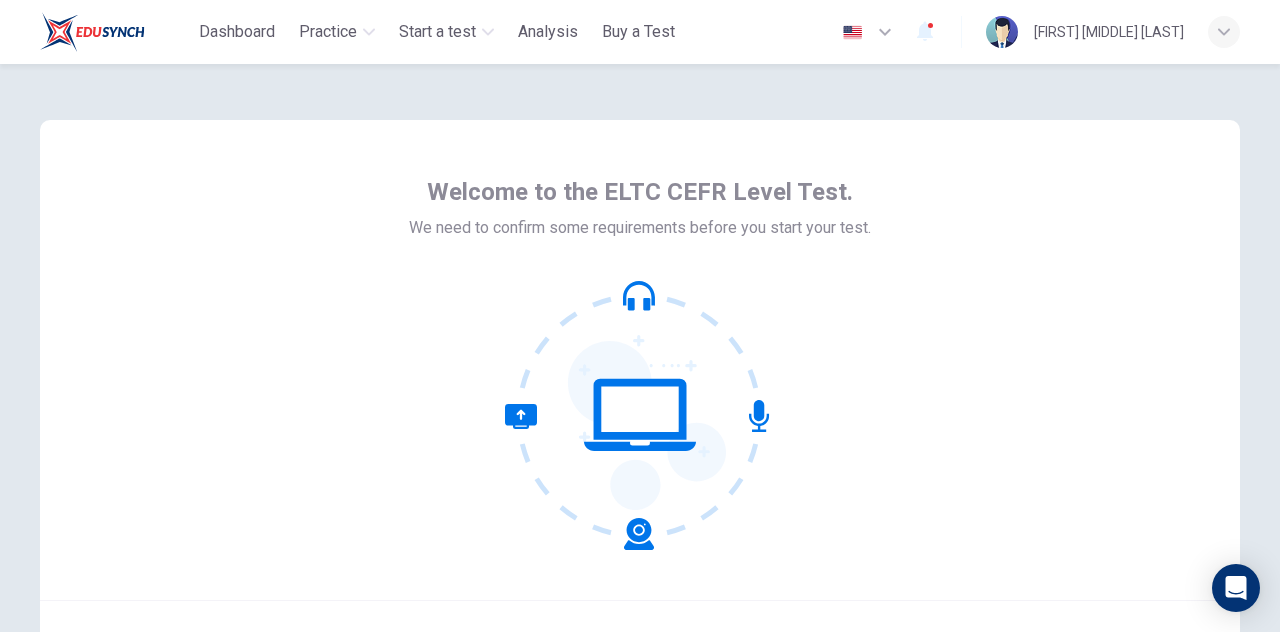 click 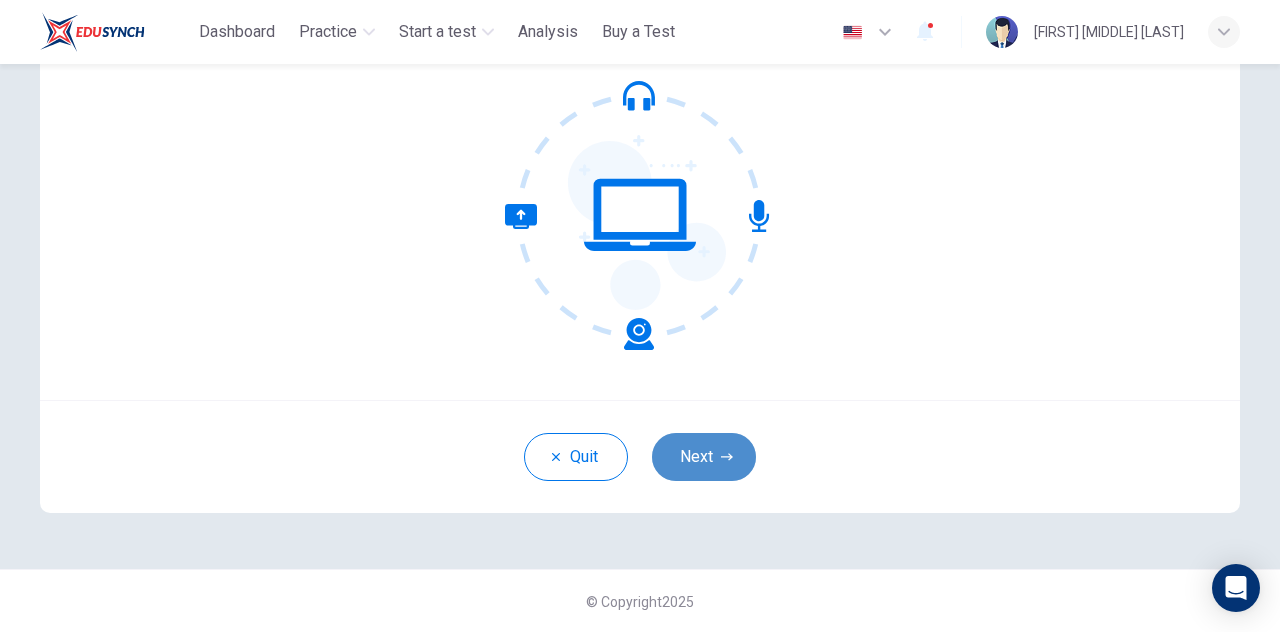 click on "Next" at bounding box center (704, 457) 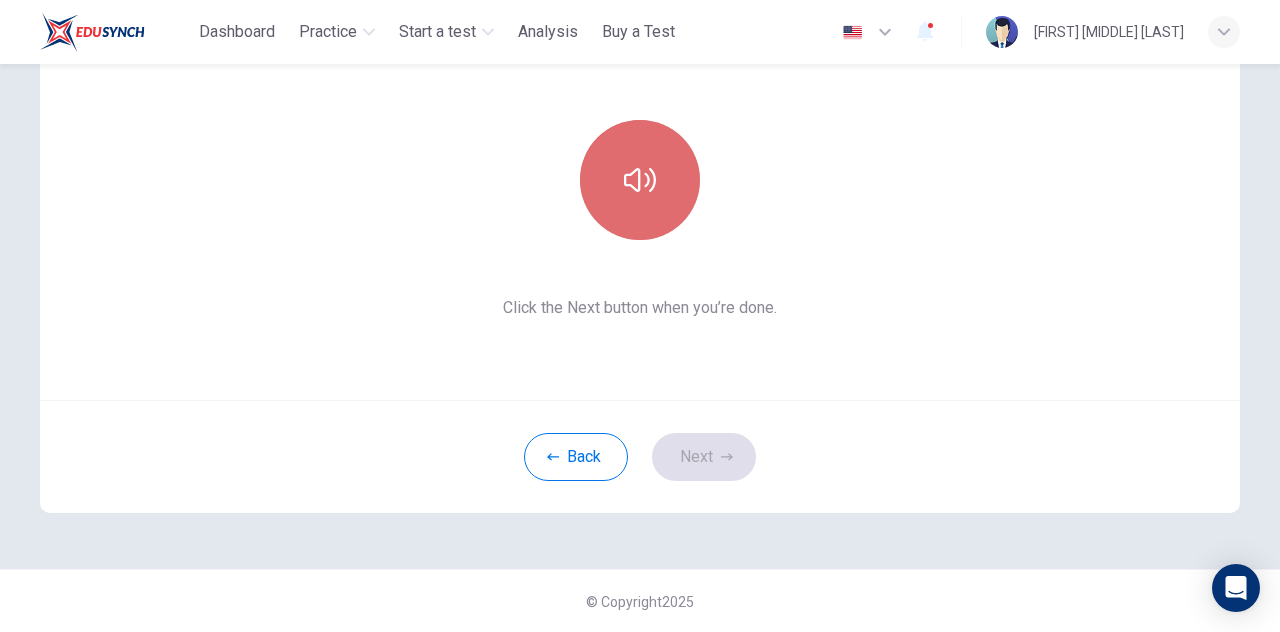 click at bounding box center (640, 180) 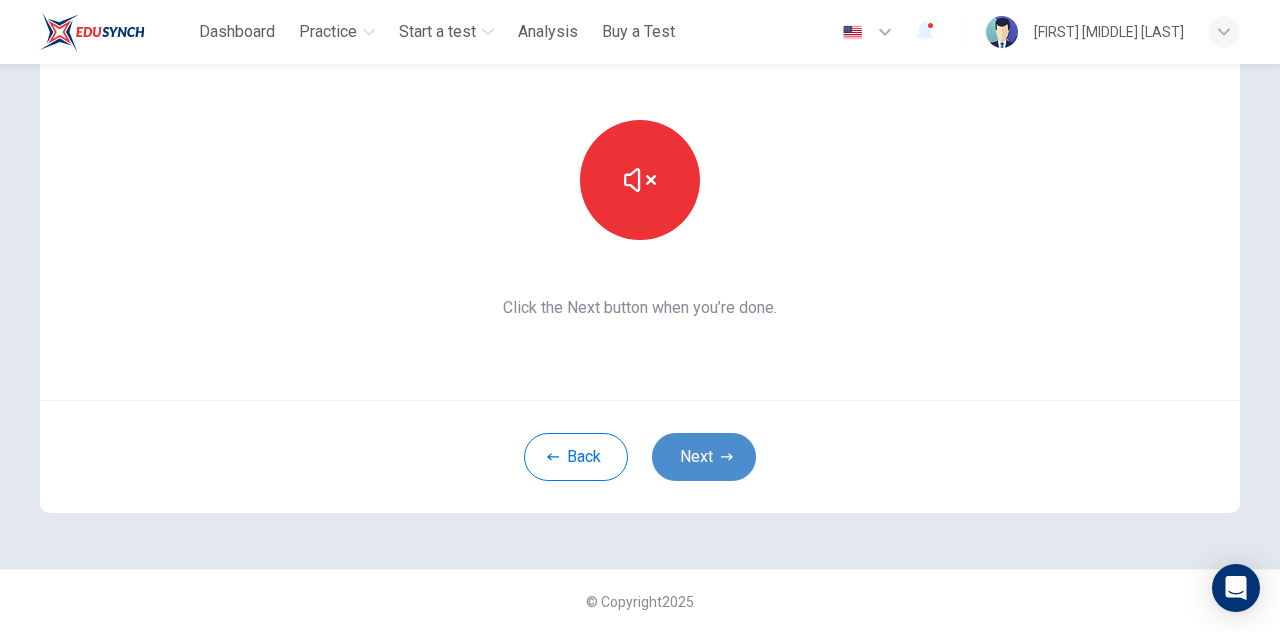 click on "Next" at bounding box center (704, 457) 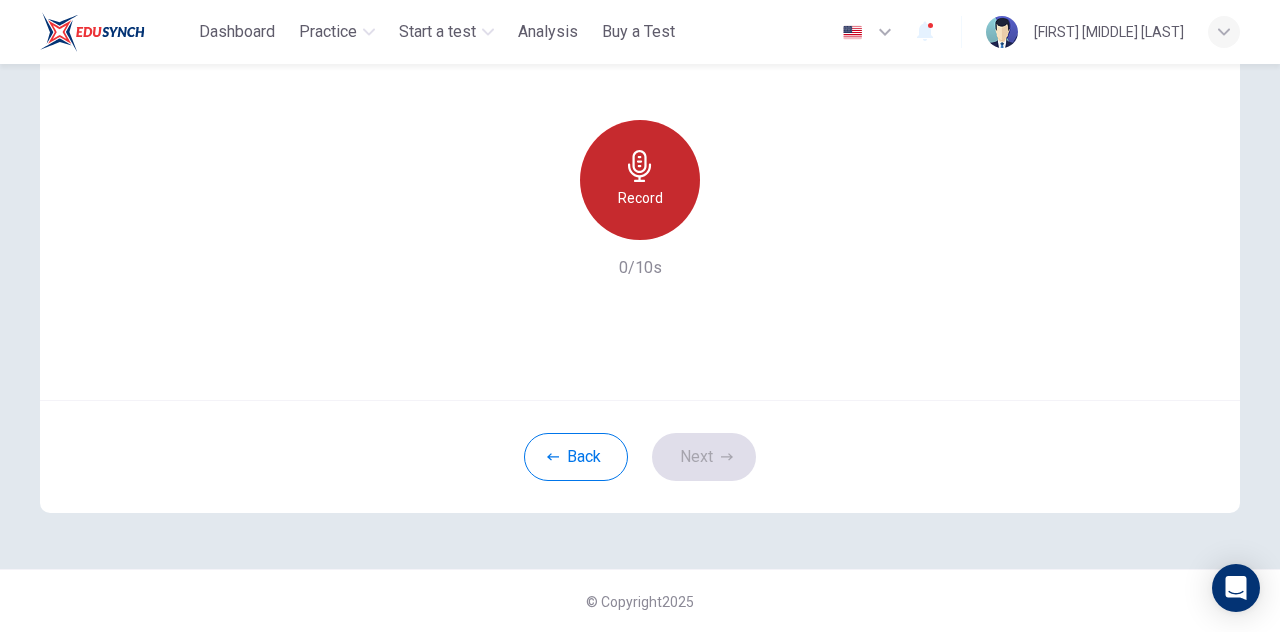 click on "Record" at bounding box center (640, 180) 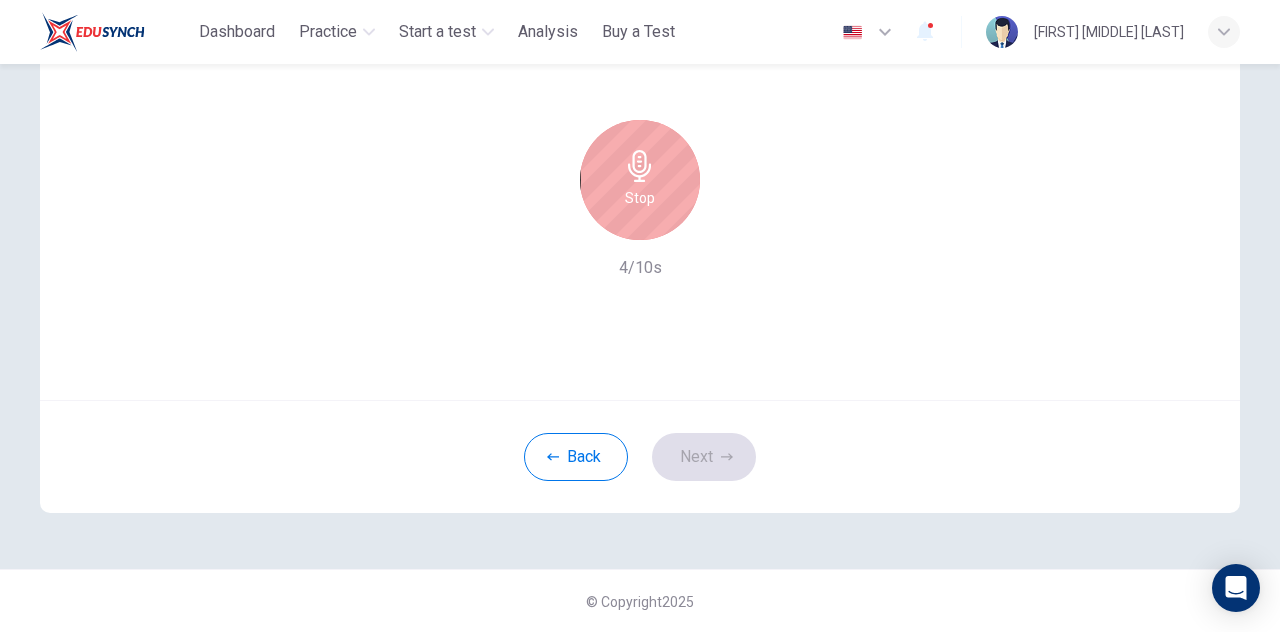 click on "Stop" at bounding box center (640, 198) 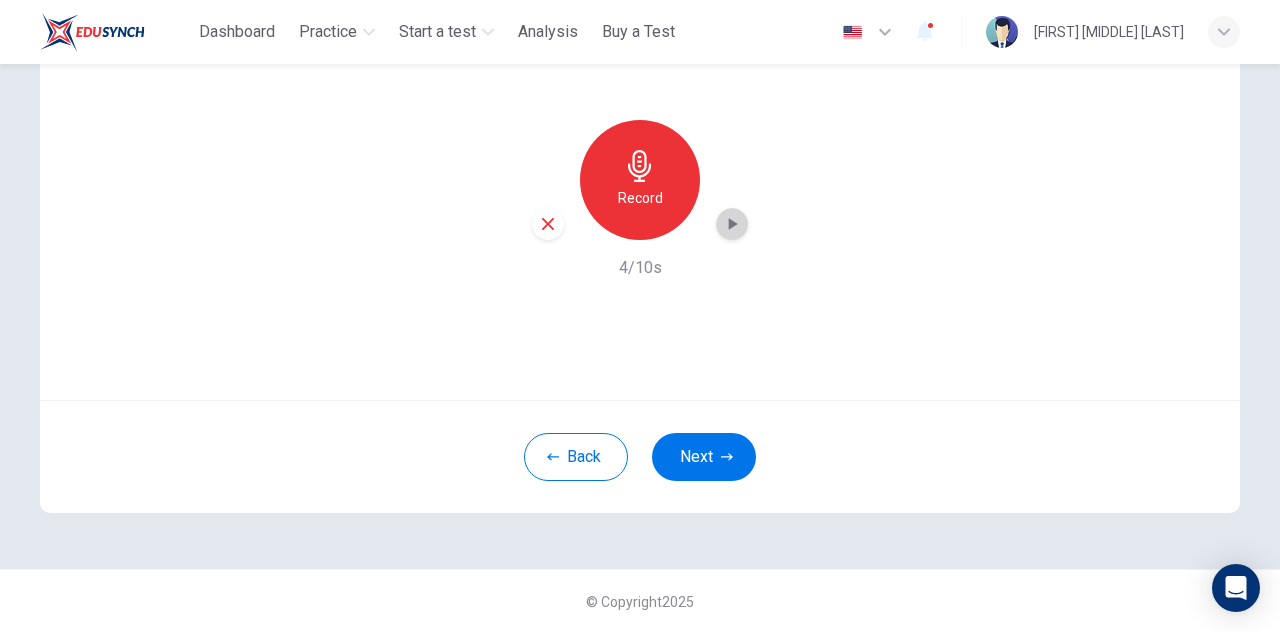click 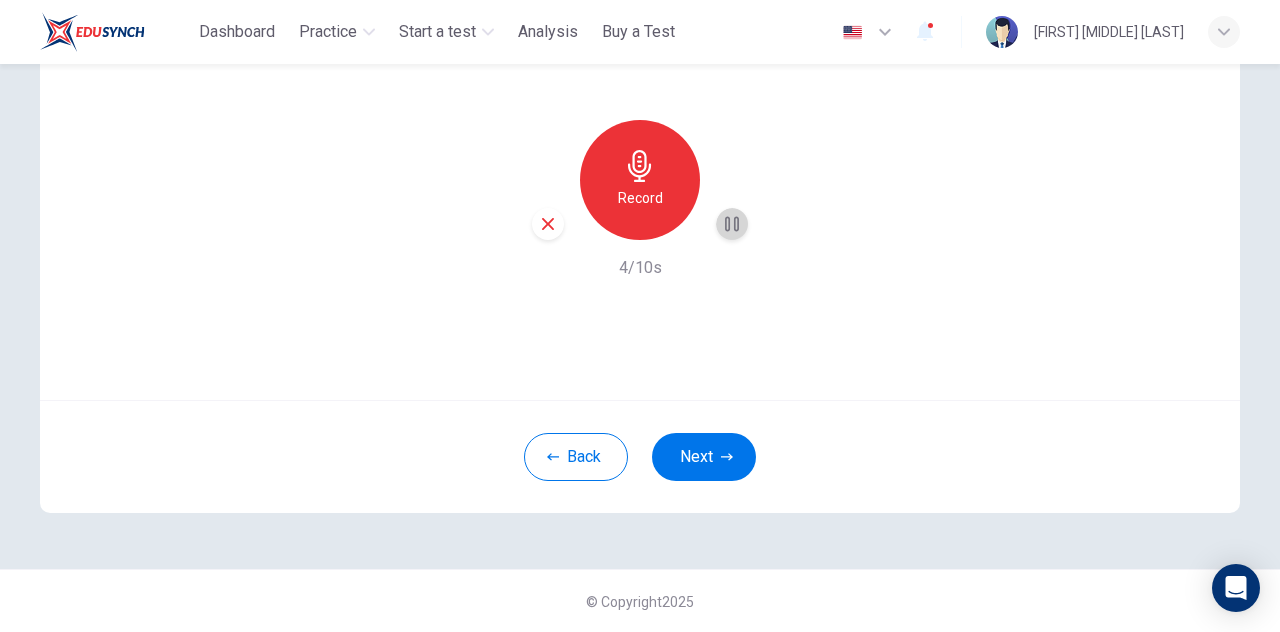 click 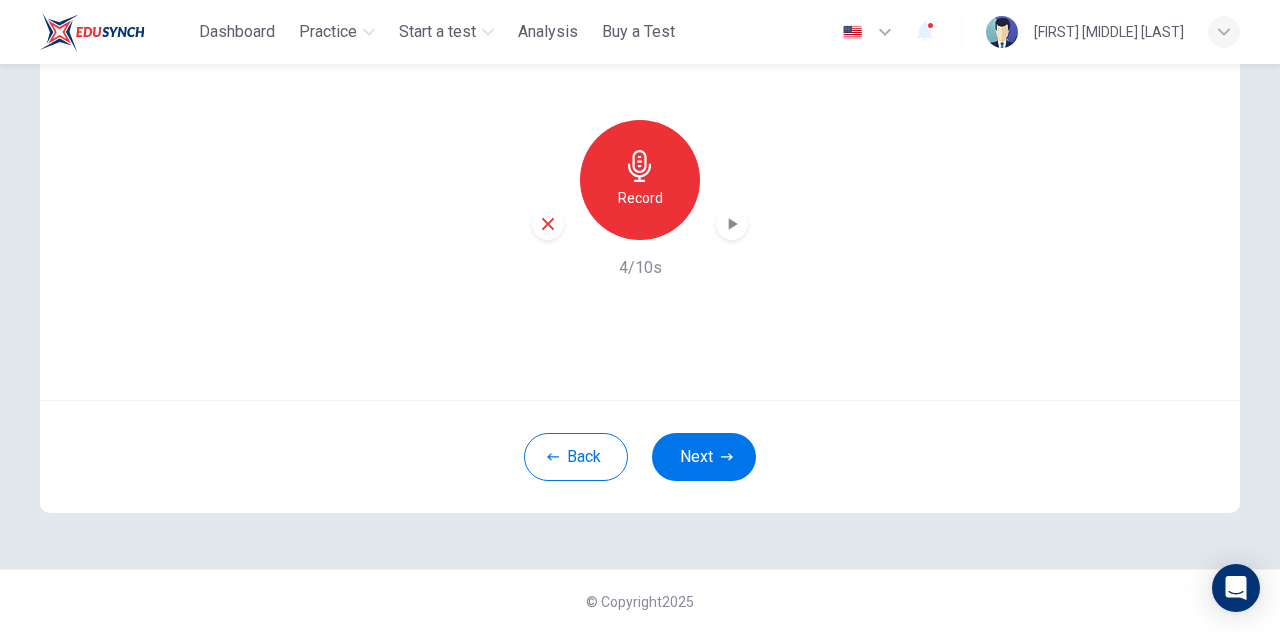 click on "Back Next" at bounding box center (640, 456) 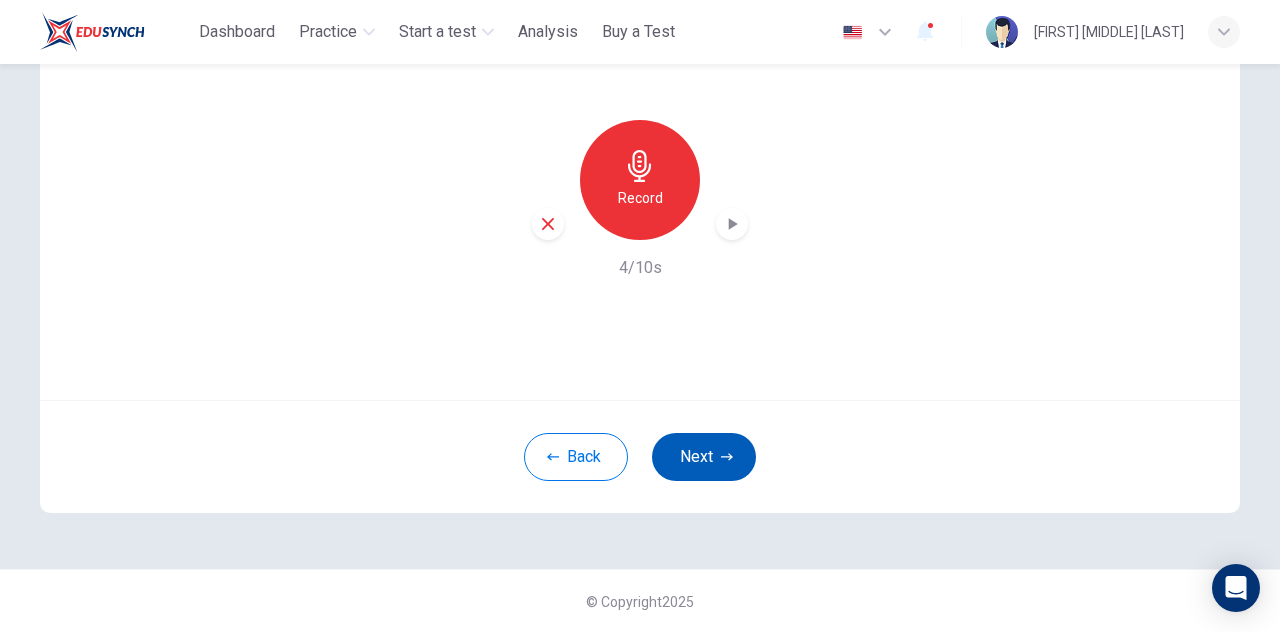 click on "Next" at bounding box center (704, 457) 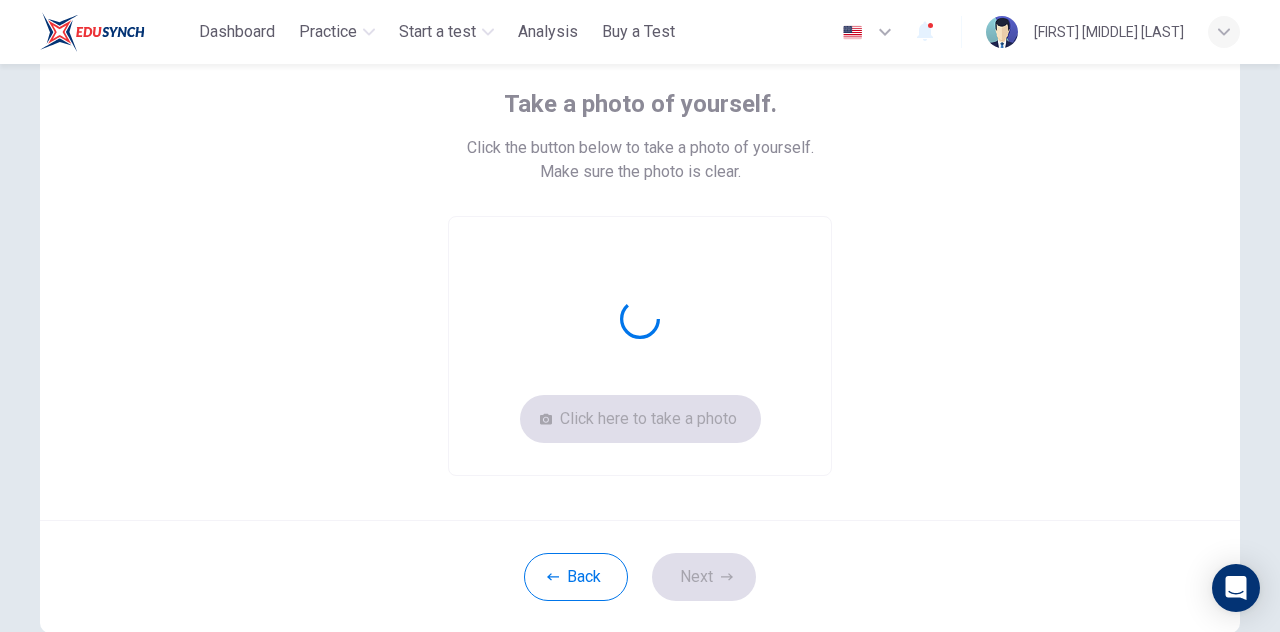 scroll, scrollTop: 60, scrollLeft: 0, axis: vertical 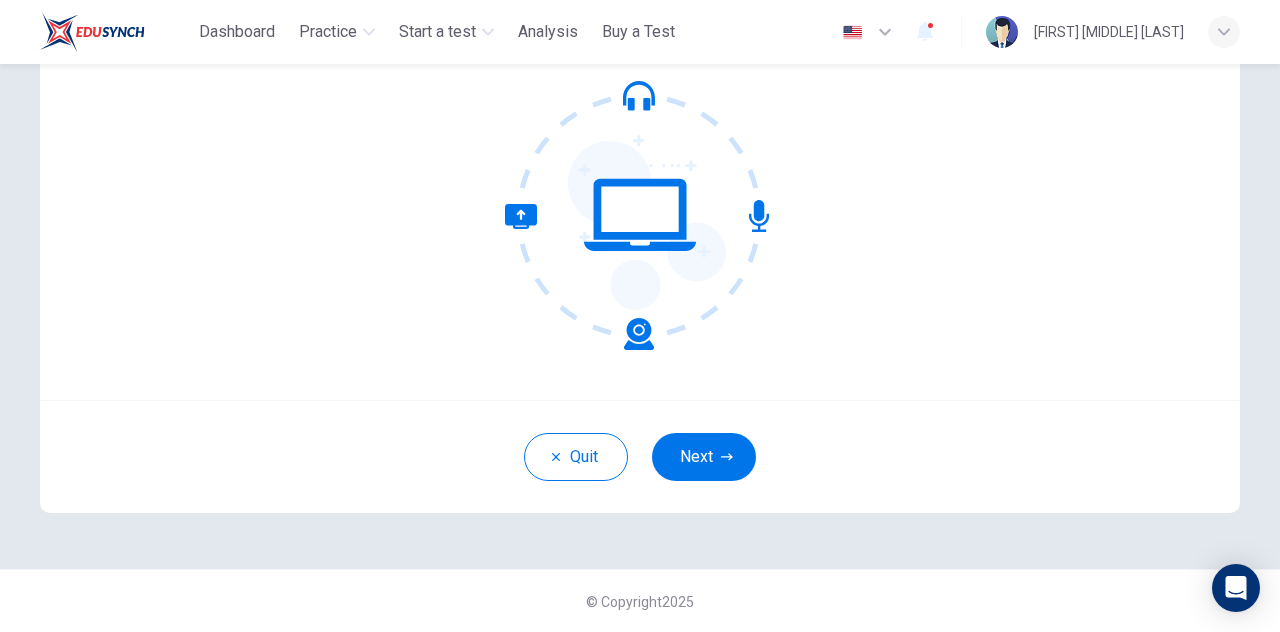 click on "Quit Next" at bounding box center [640, 456] 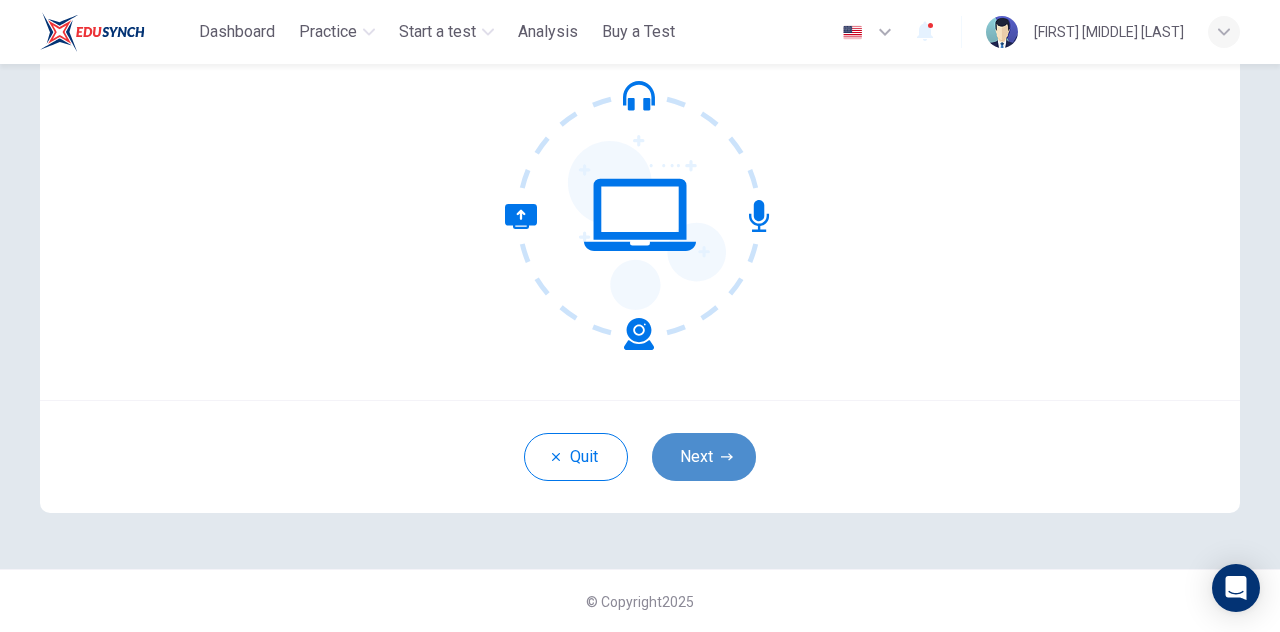 click 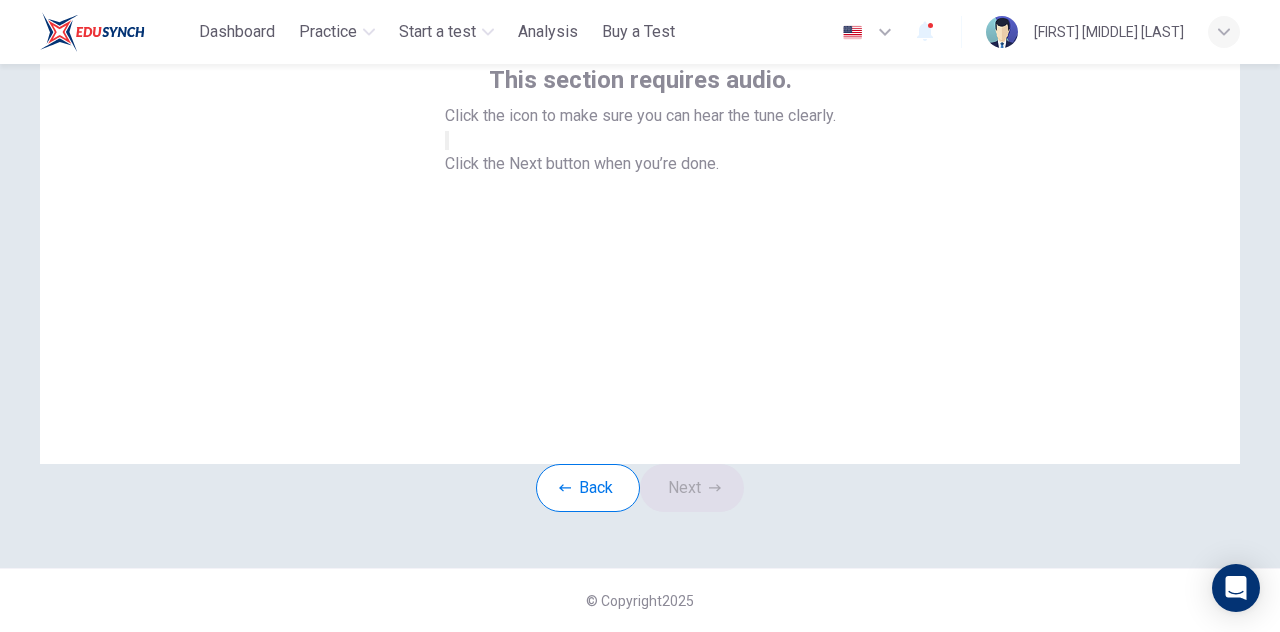 click at bounding box center (640, 140) 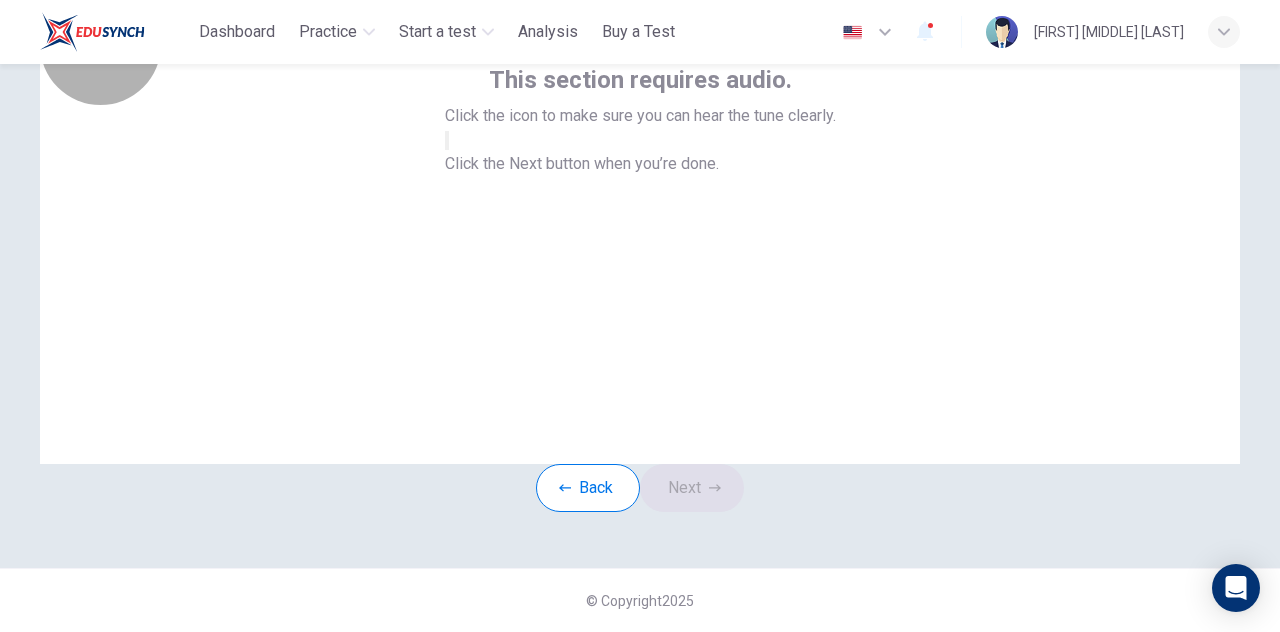click at bounding box center [447, 140] 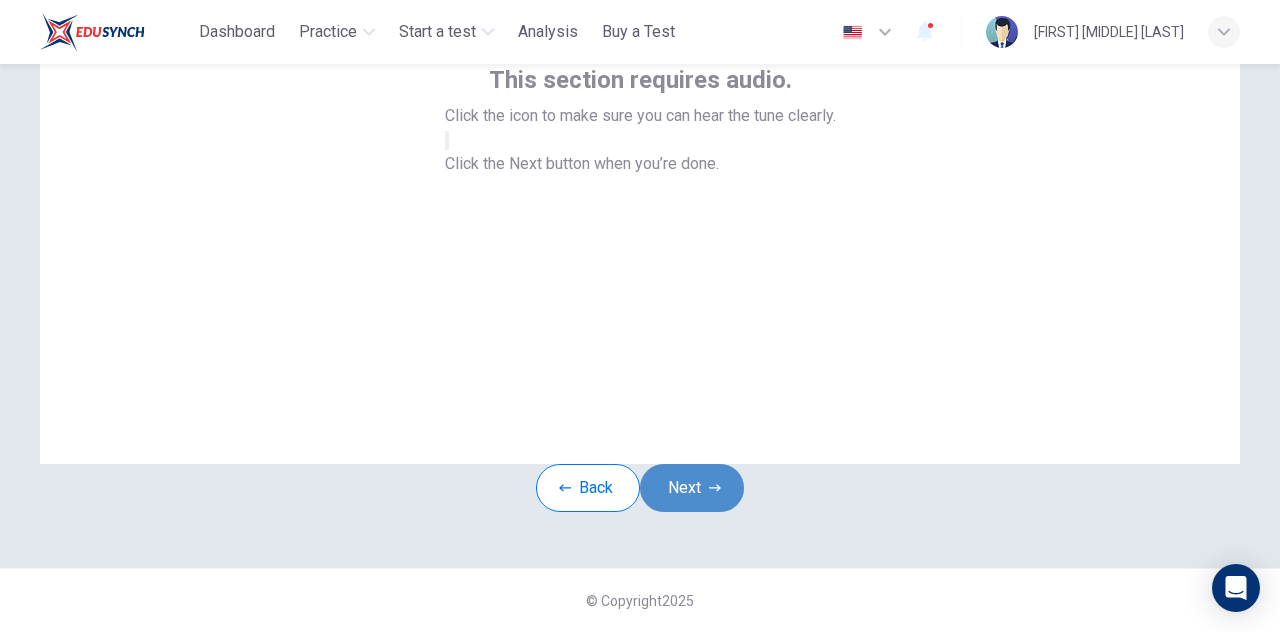 click on "Next" at bounding box center [692, 488] 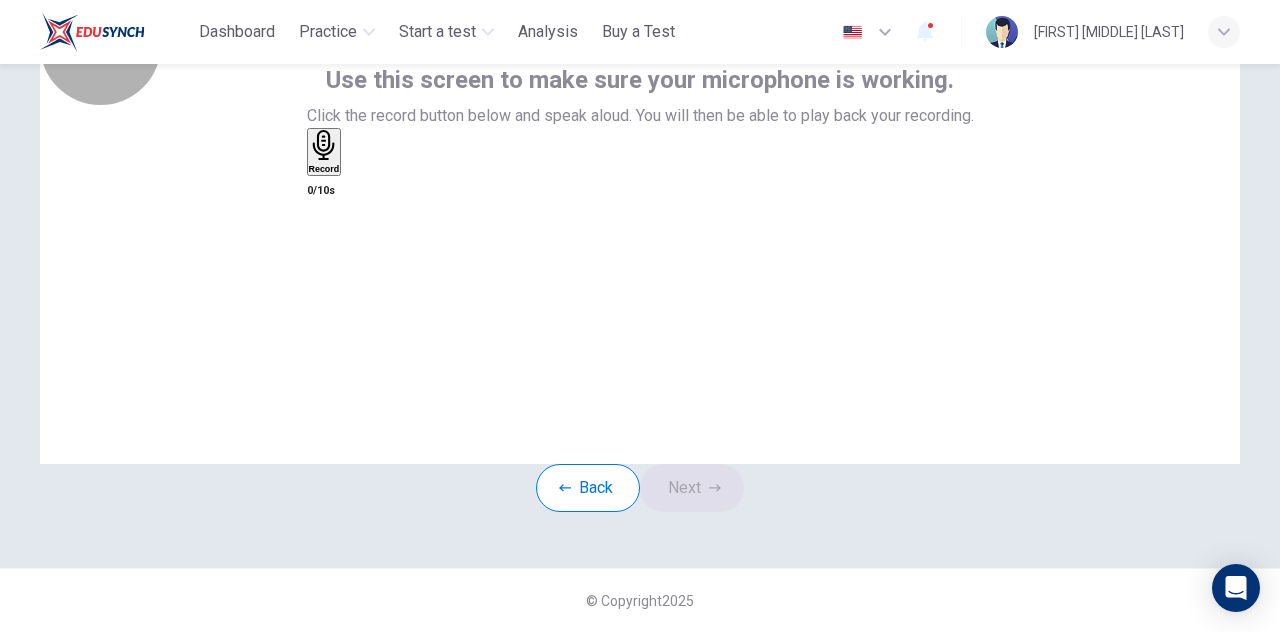 click on "Record" at bounding box center (324, 169) 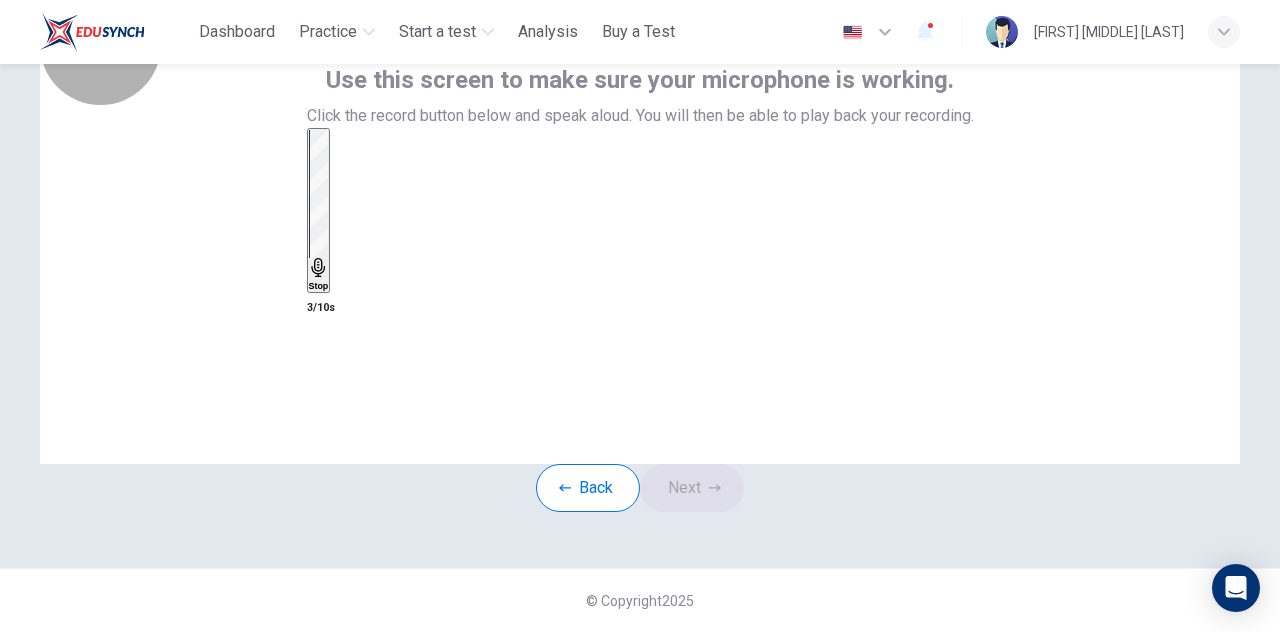 click on "Stop" at bounding box center (319, 286) 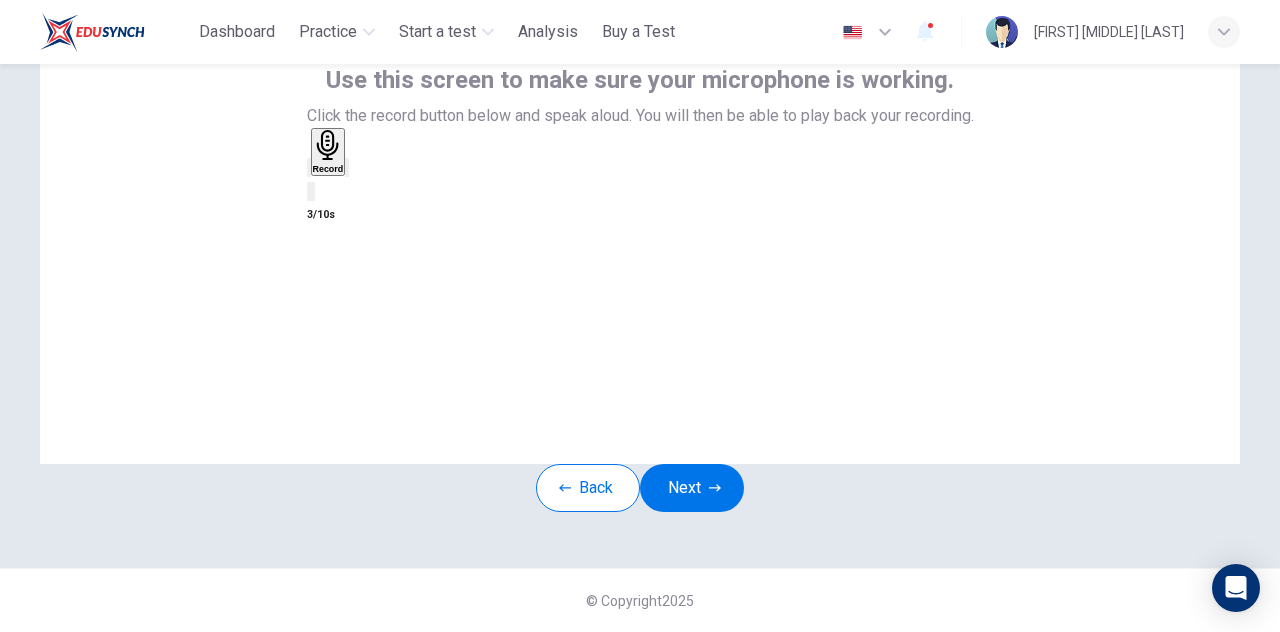 click 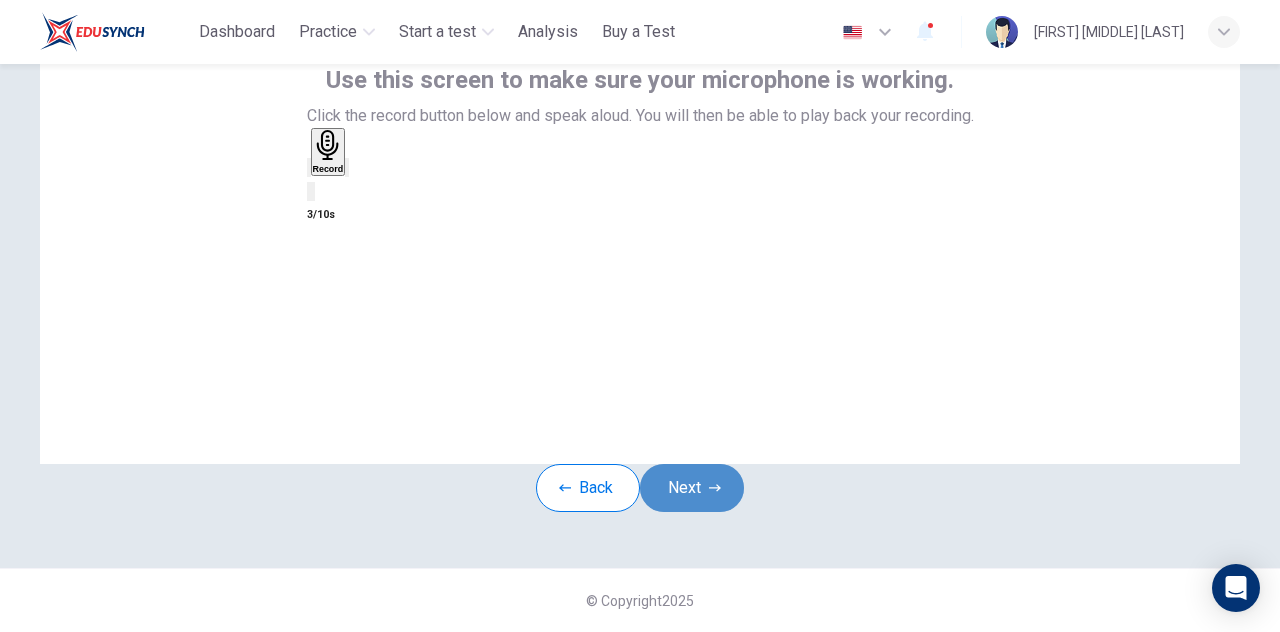 click on "Next" at bounding box center (692, 488) 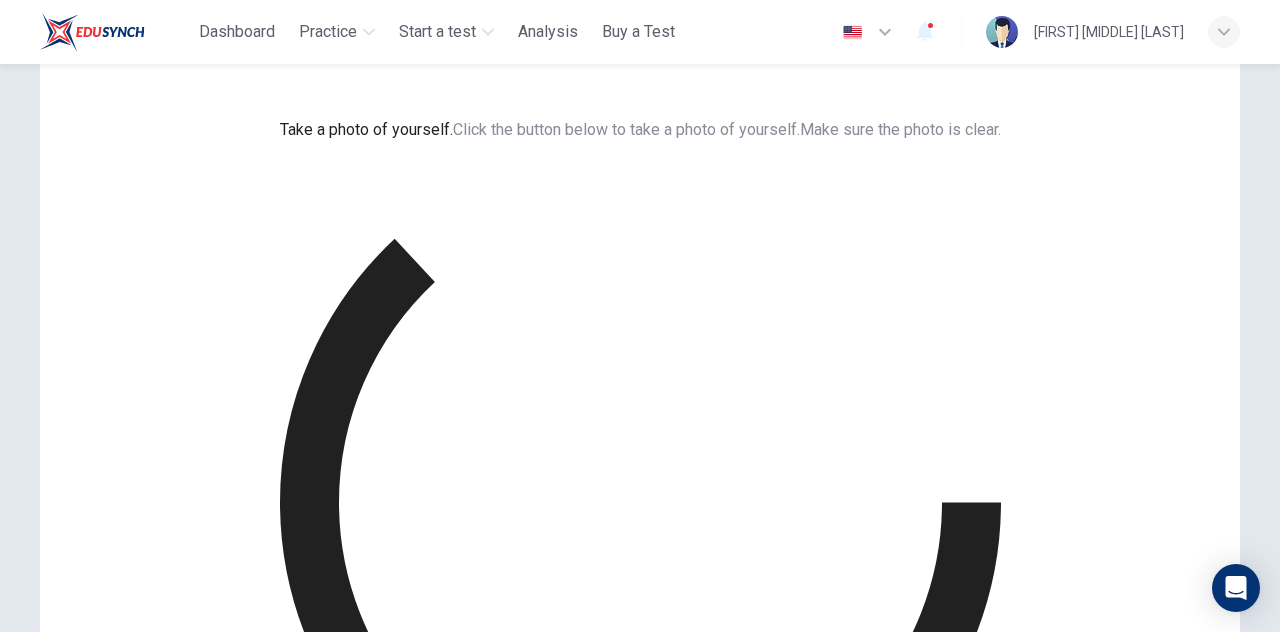 scroll, scrollTop: 78, scrollLeft: 0, axis: vertical 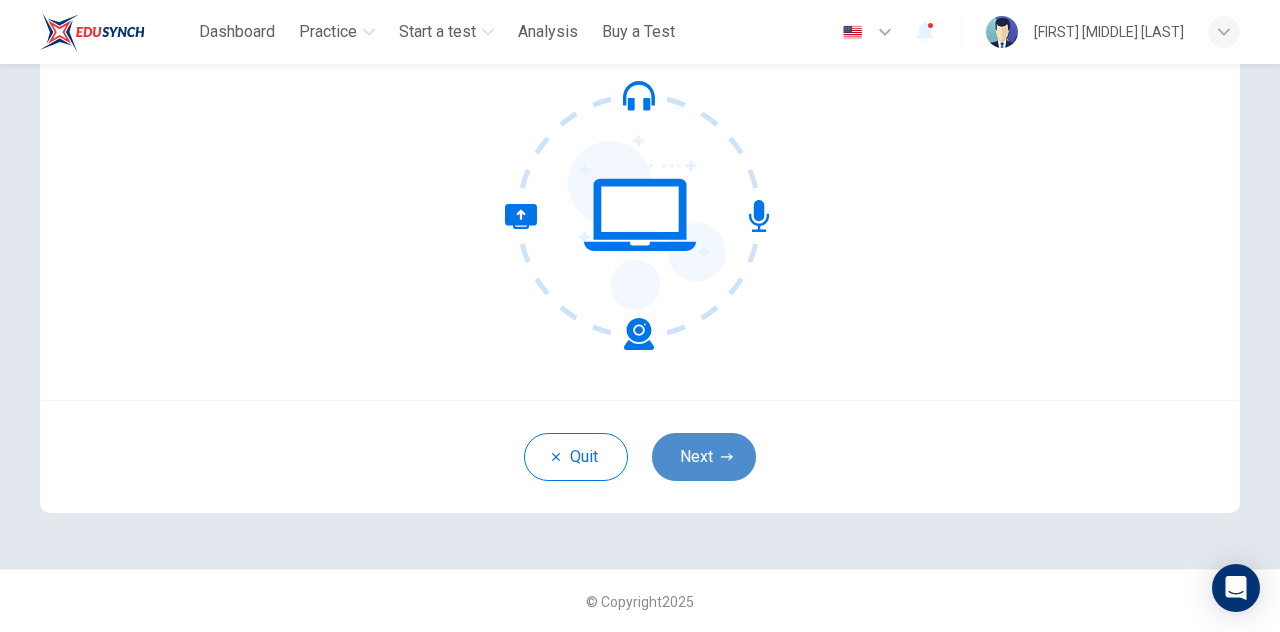 click 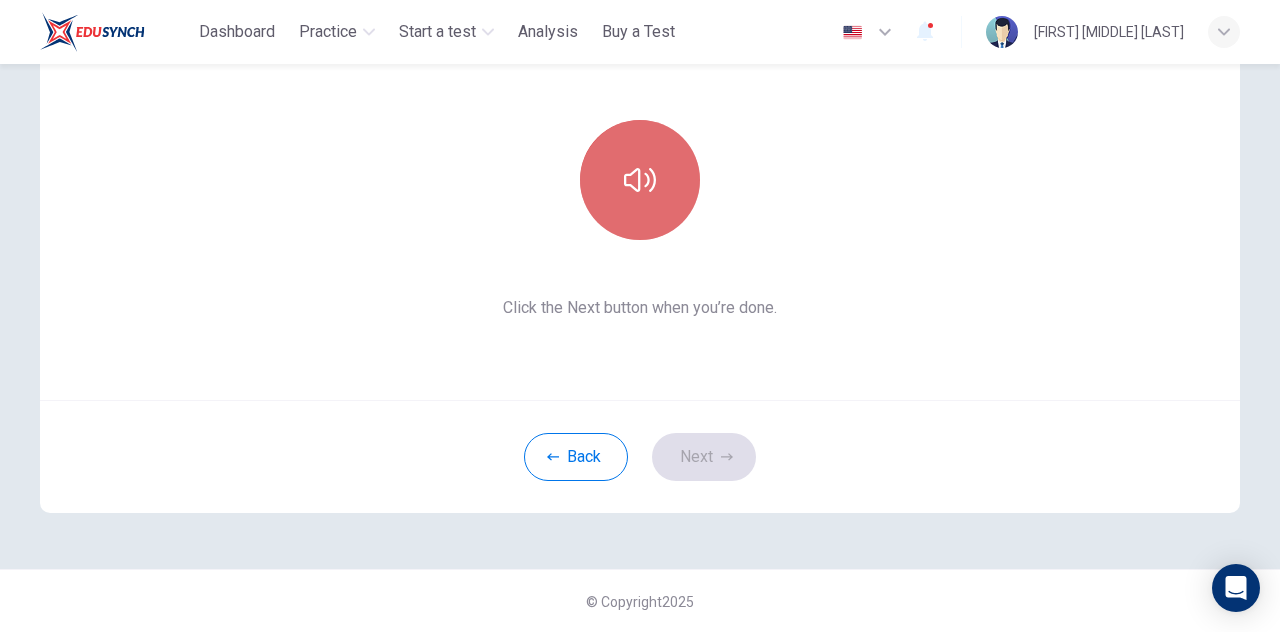 click at bounding box center (640, 180) 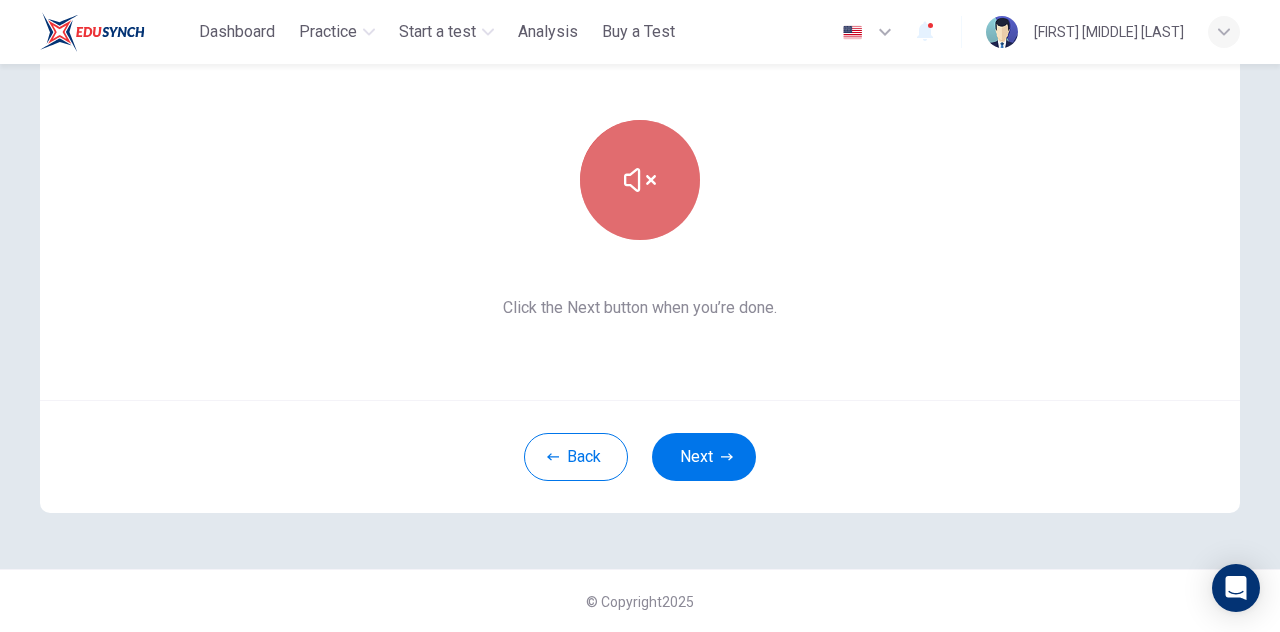 click at bounding box center [640, 180] 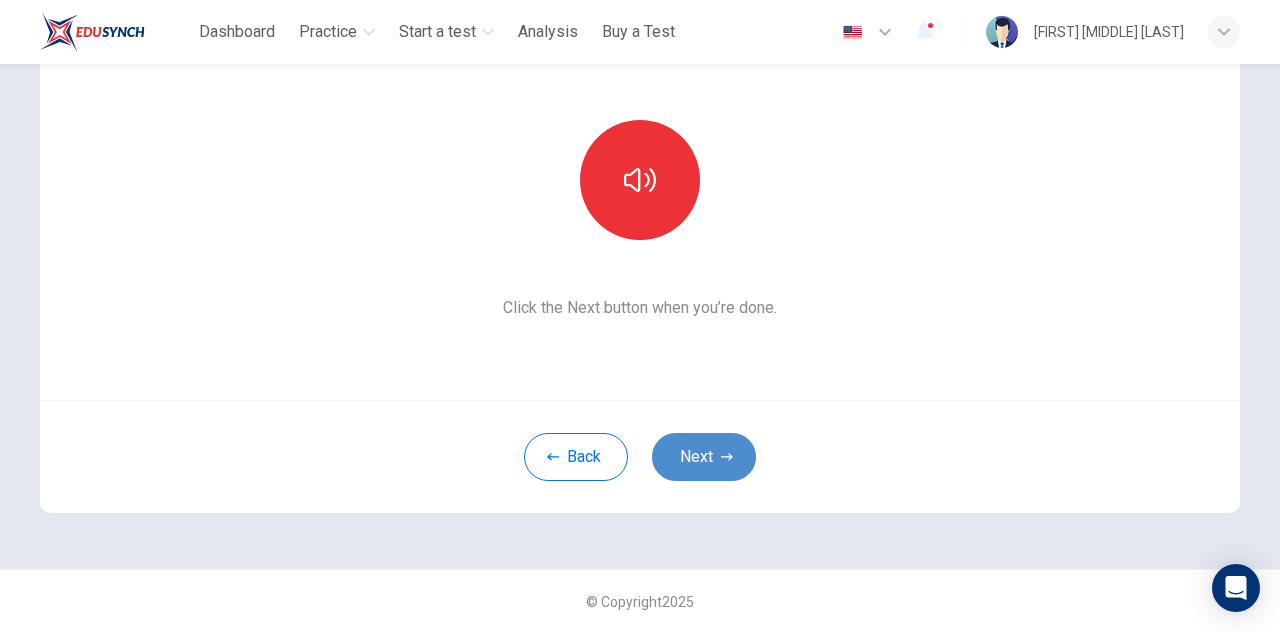 click on "Next" at bounding box center (704, 457) 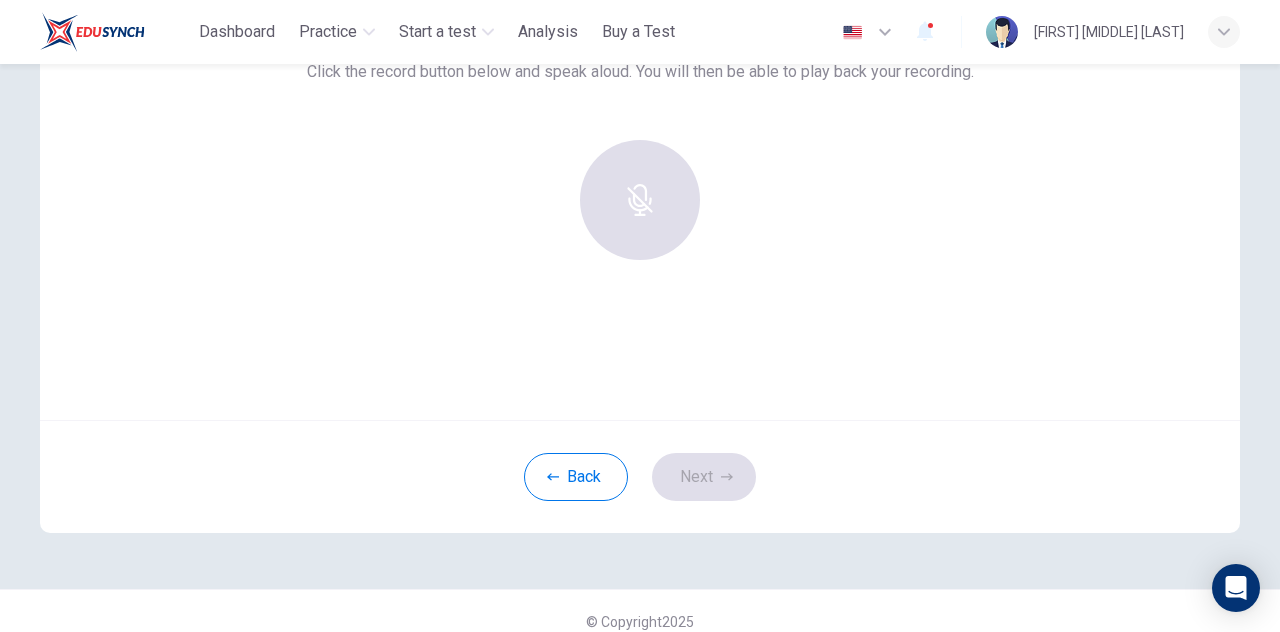 scroll, scrollTop: 179, scrollLeft: 0, axis: vertical 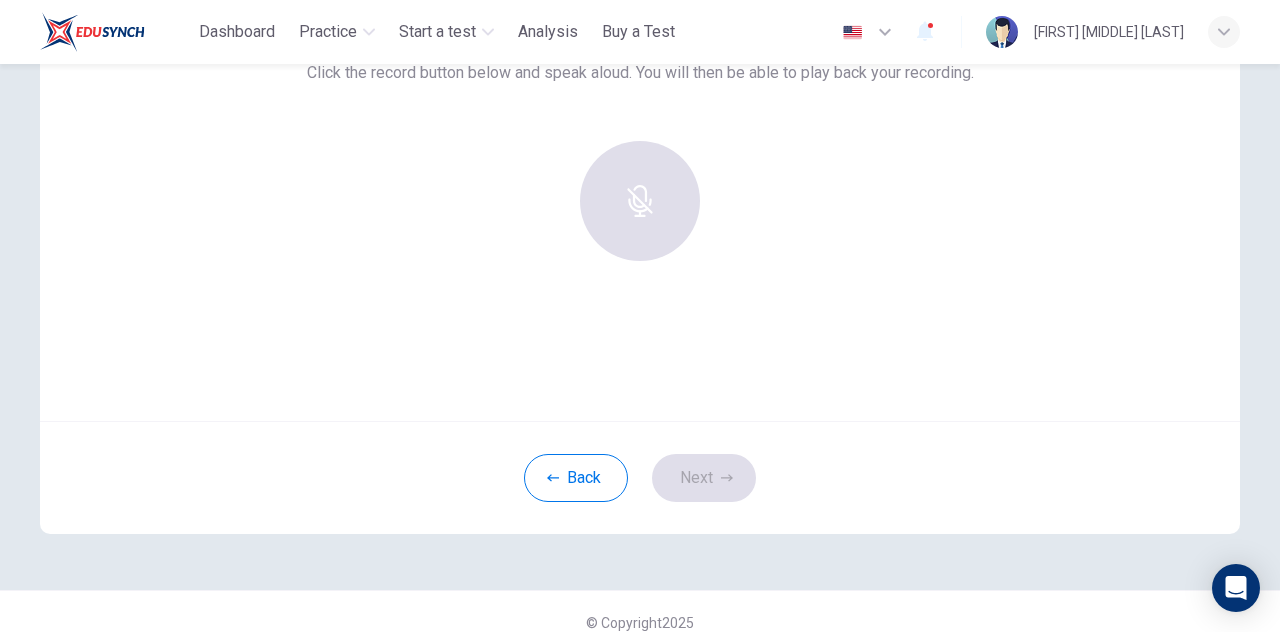 click at bounding box center (640, 201) 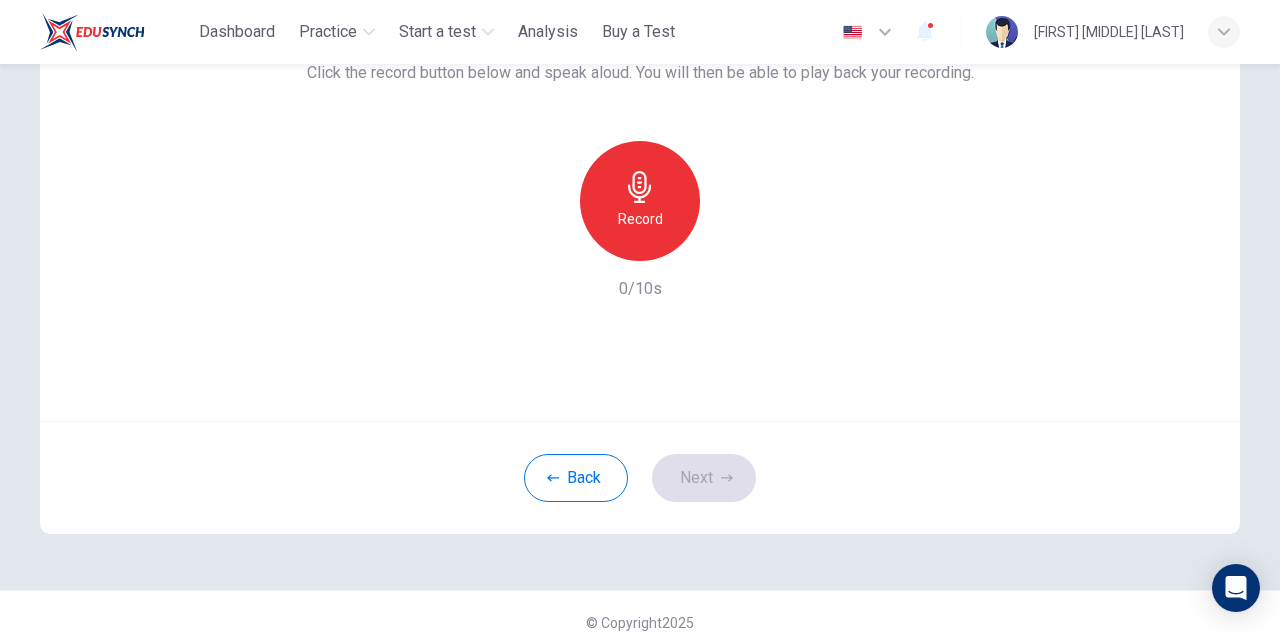 click on "Record" at bounding box center [640, 201] 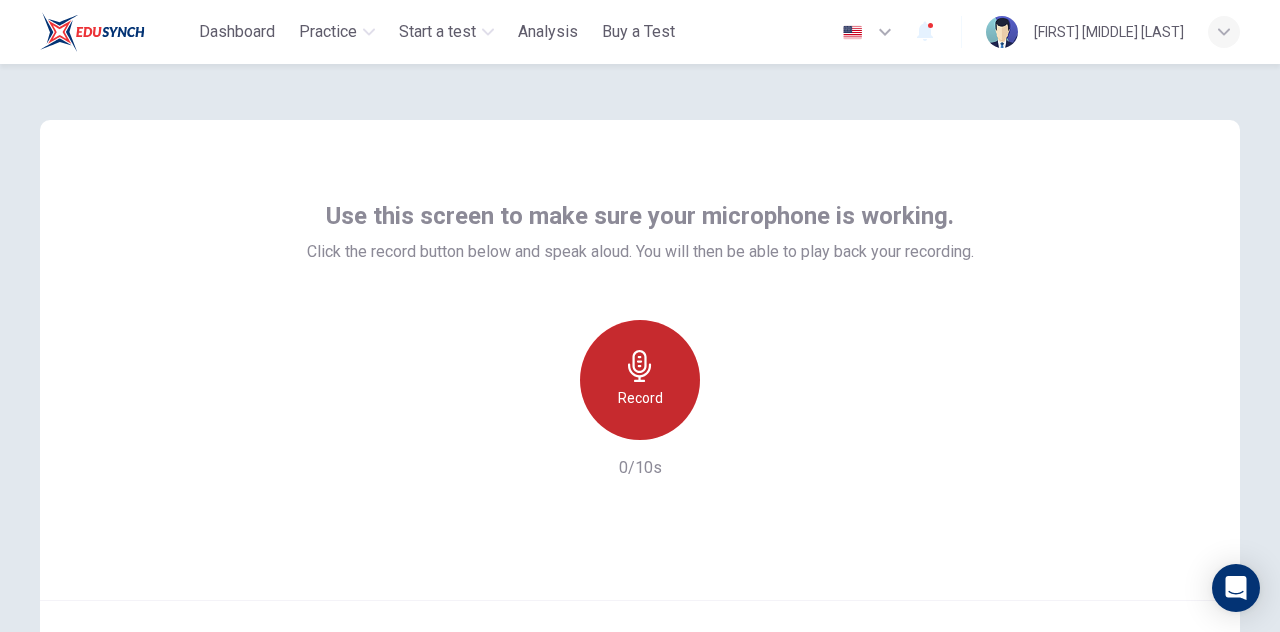 click on "Record" at bounding box center [640, 380] 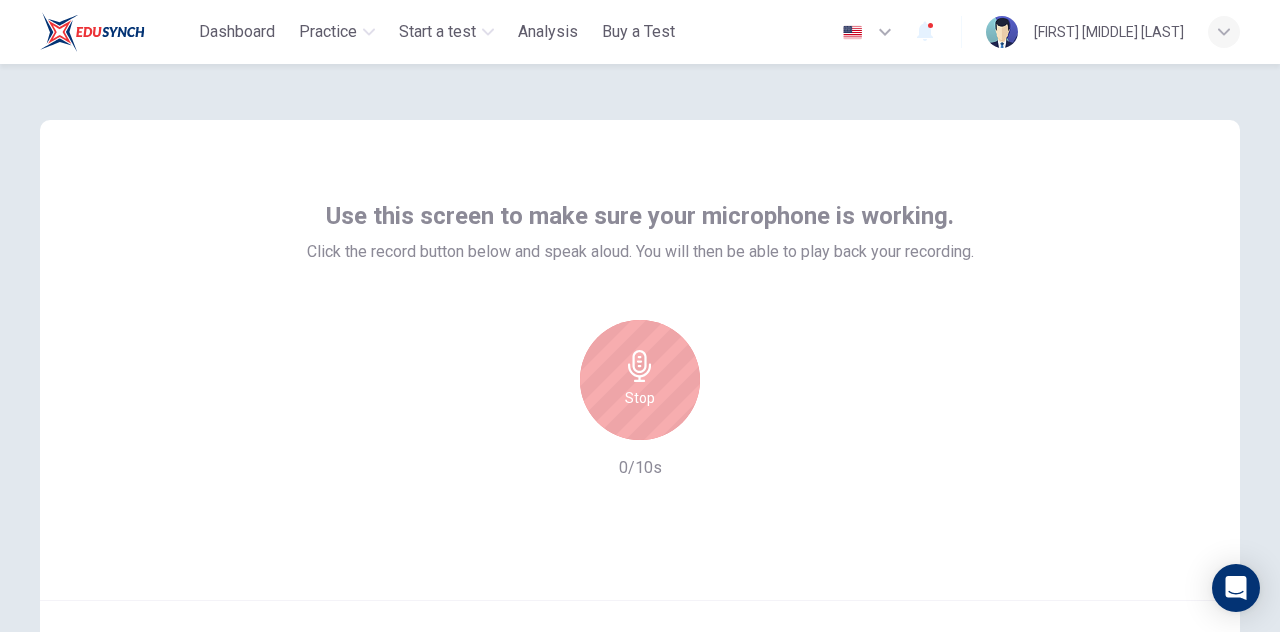 click 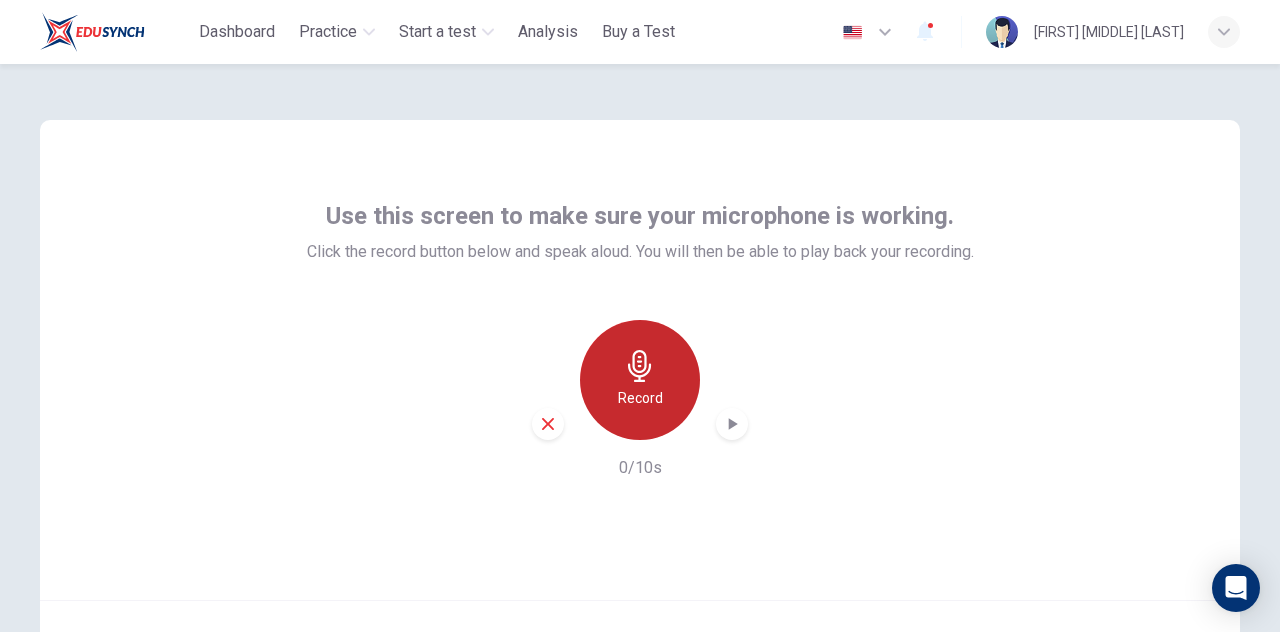 click on "Record" at bounding box center (640, 398) 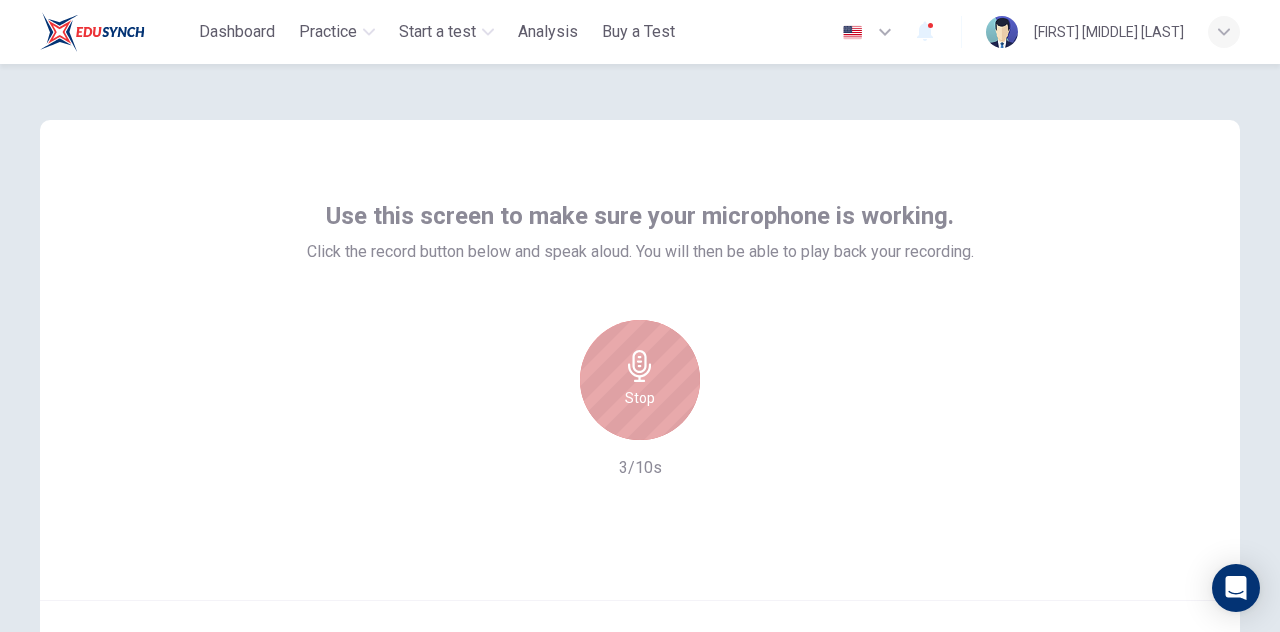 click on "Stop" at bounding box center (640, 380) 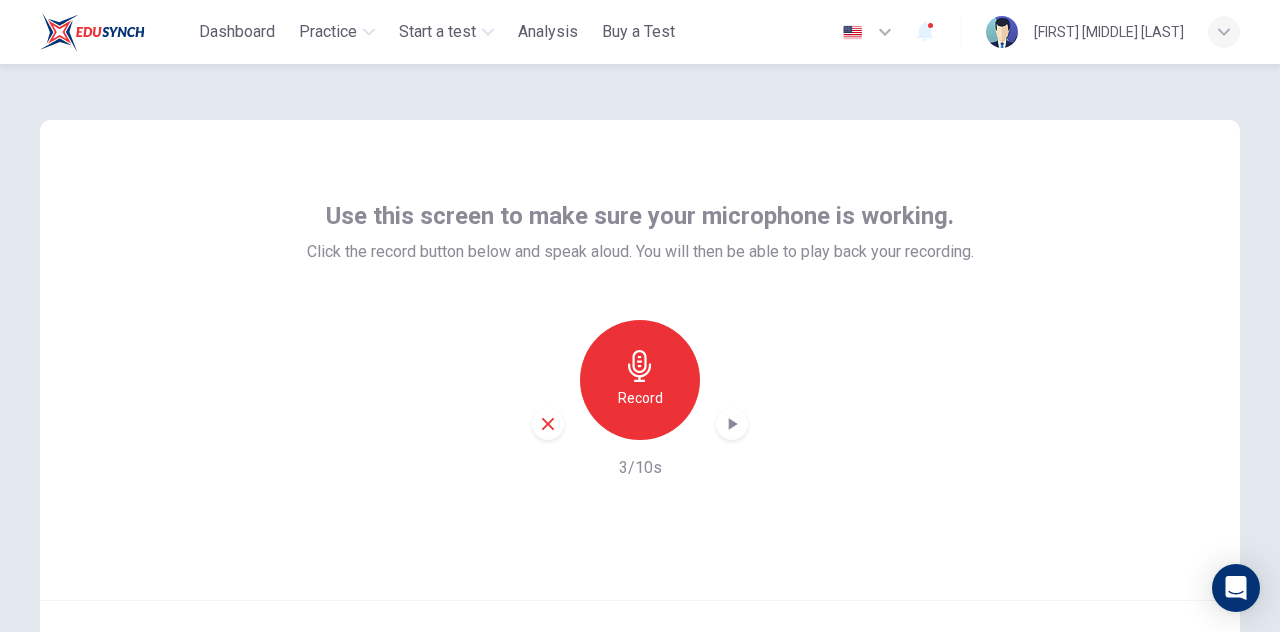 click 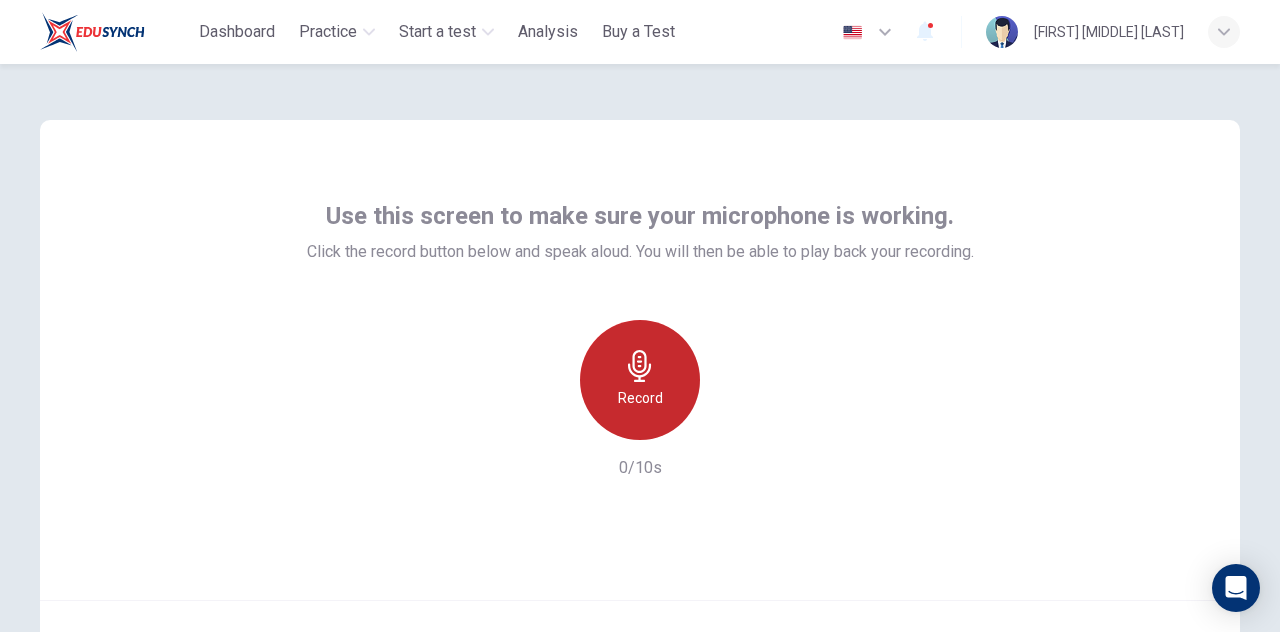 click on "Record" at bounding box center [640, 380] 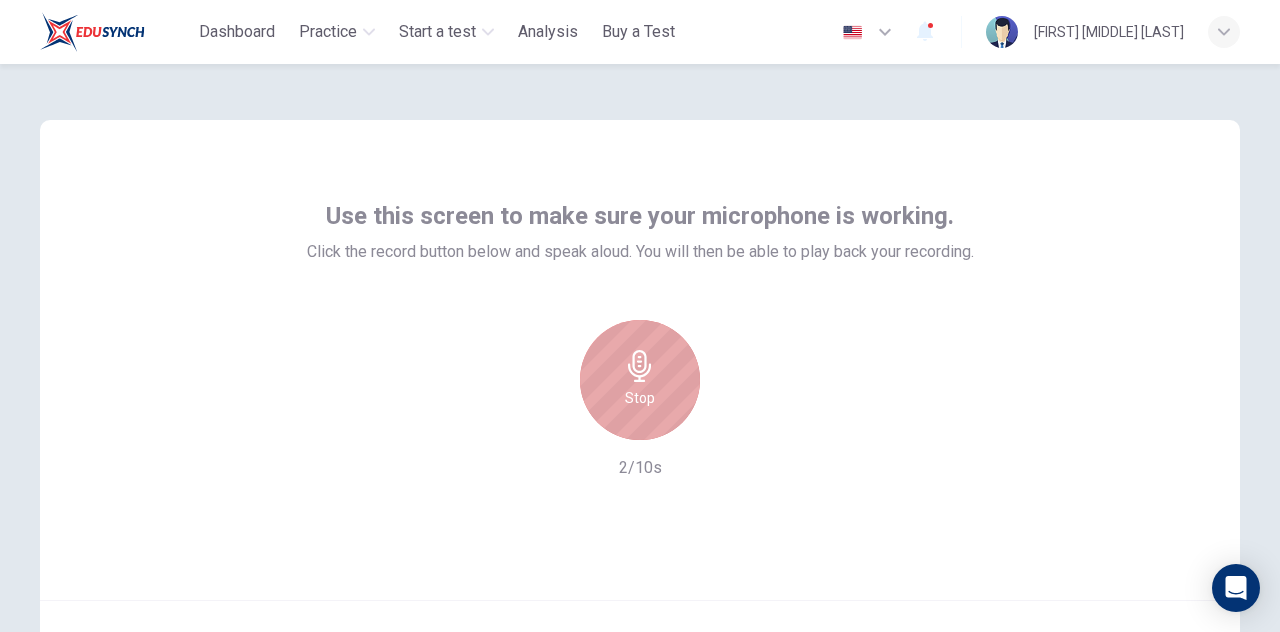 click on "Stop" at bounding box center (640, 380) 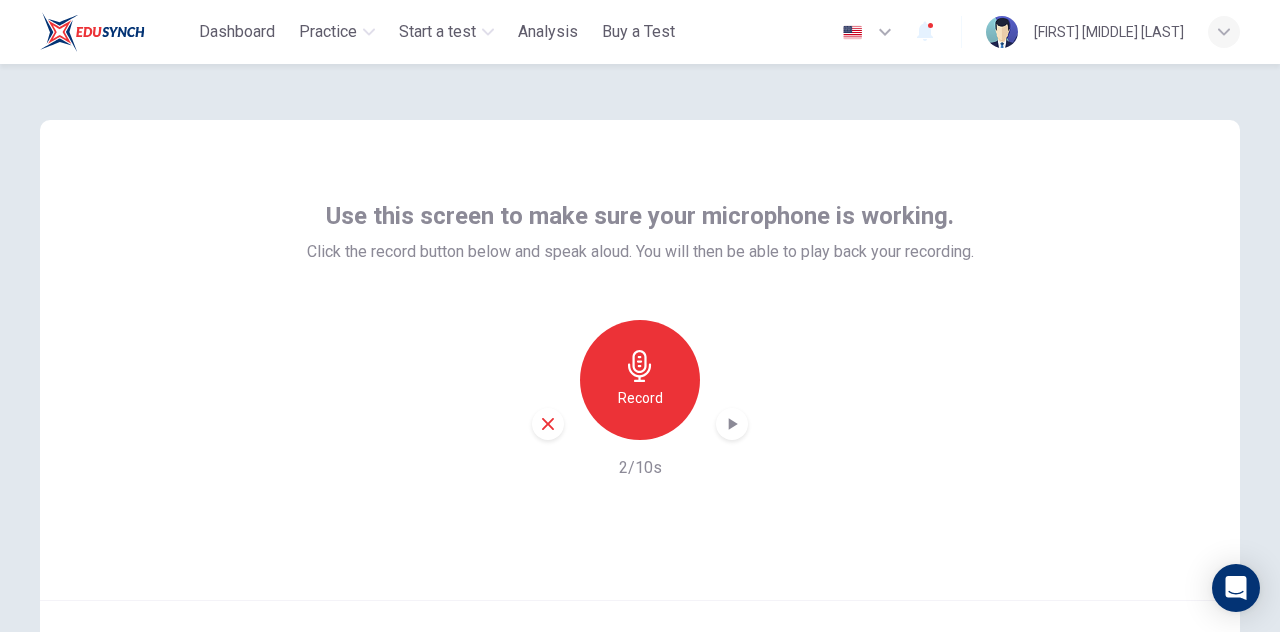 scroll, scrollTop: 200, scrollLeft: 0, axis: vertical 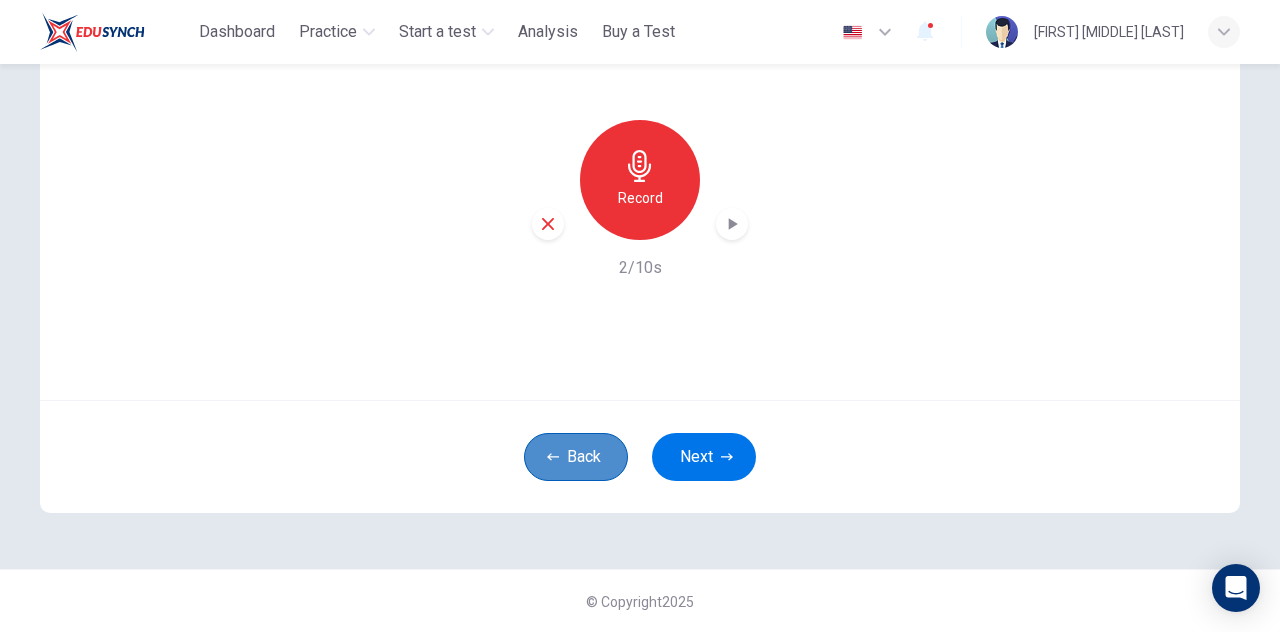 click on "Back" at bounding box center (576, 457) 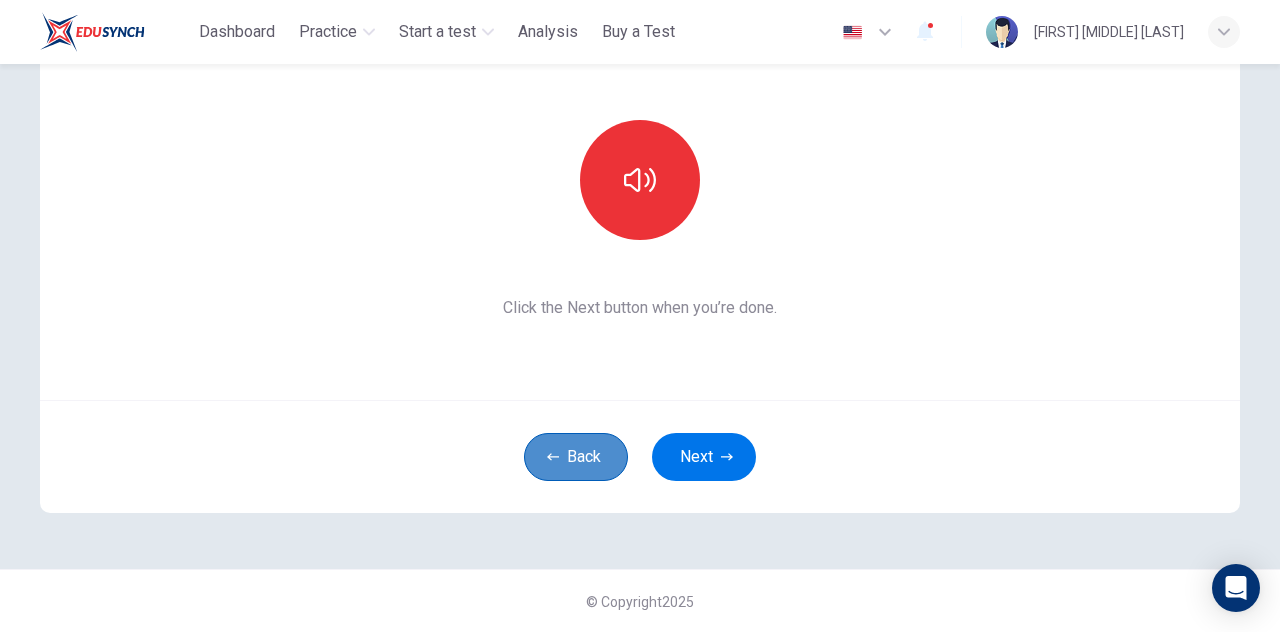 click on "Back" at bounding box center (576, 457) 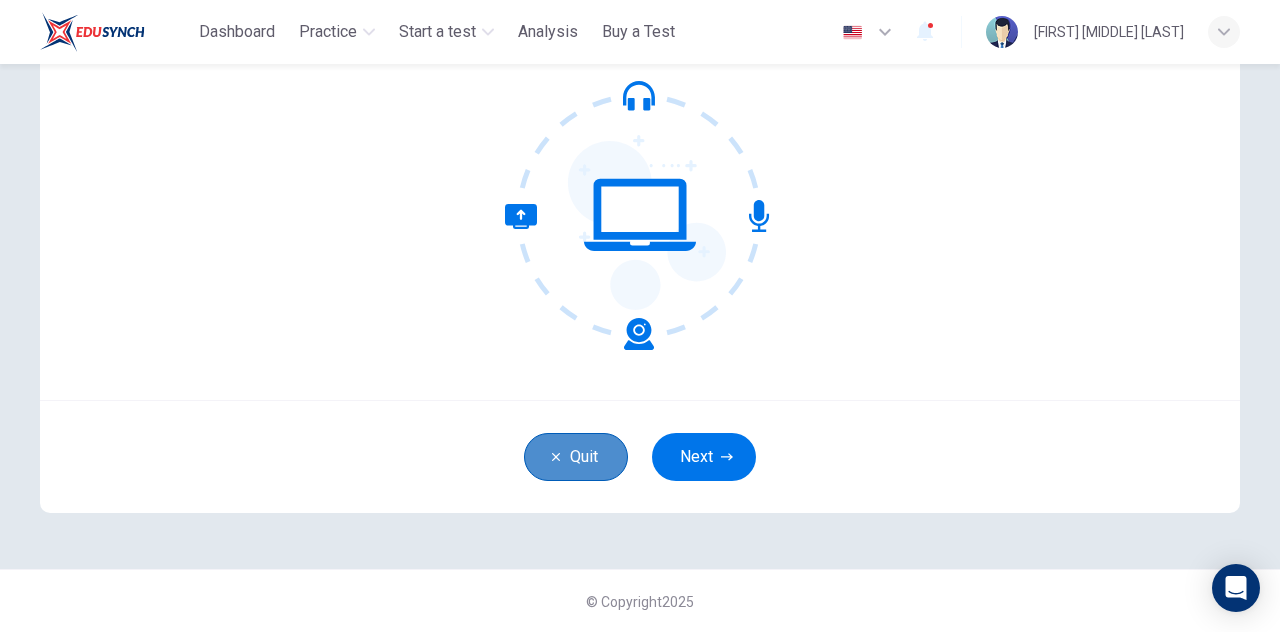 click on "Quit" at bounding box center [576, 457] 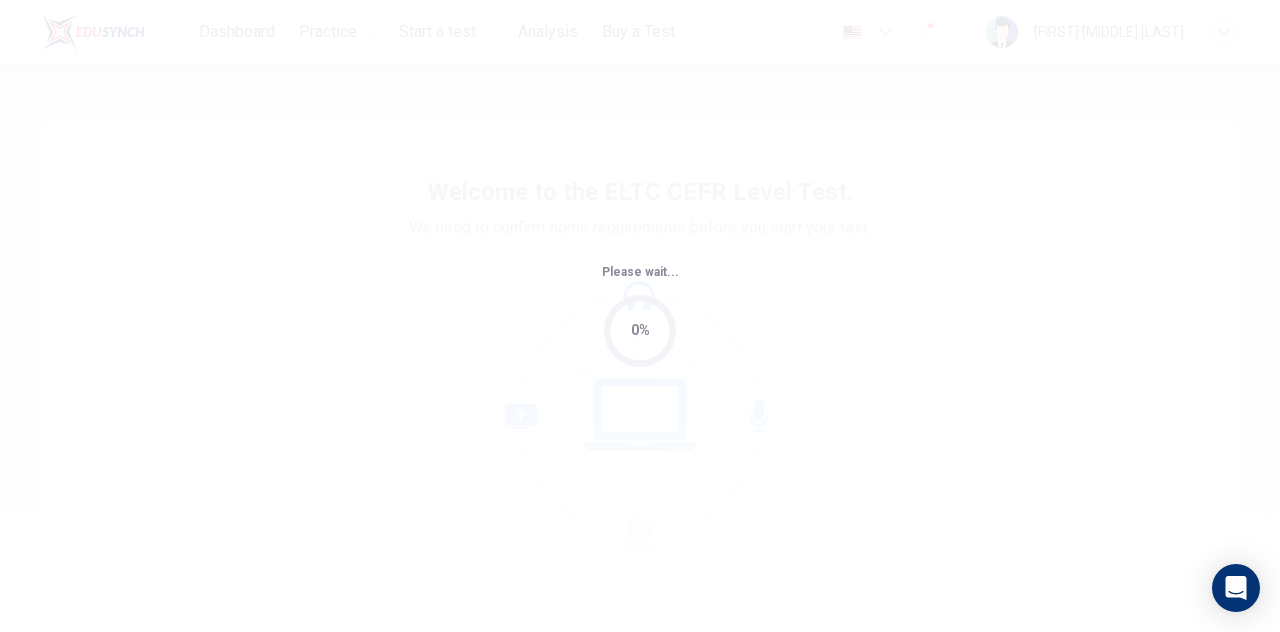 scroll, scrollTop: 0, scrollLeft: 0, axis: both 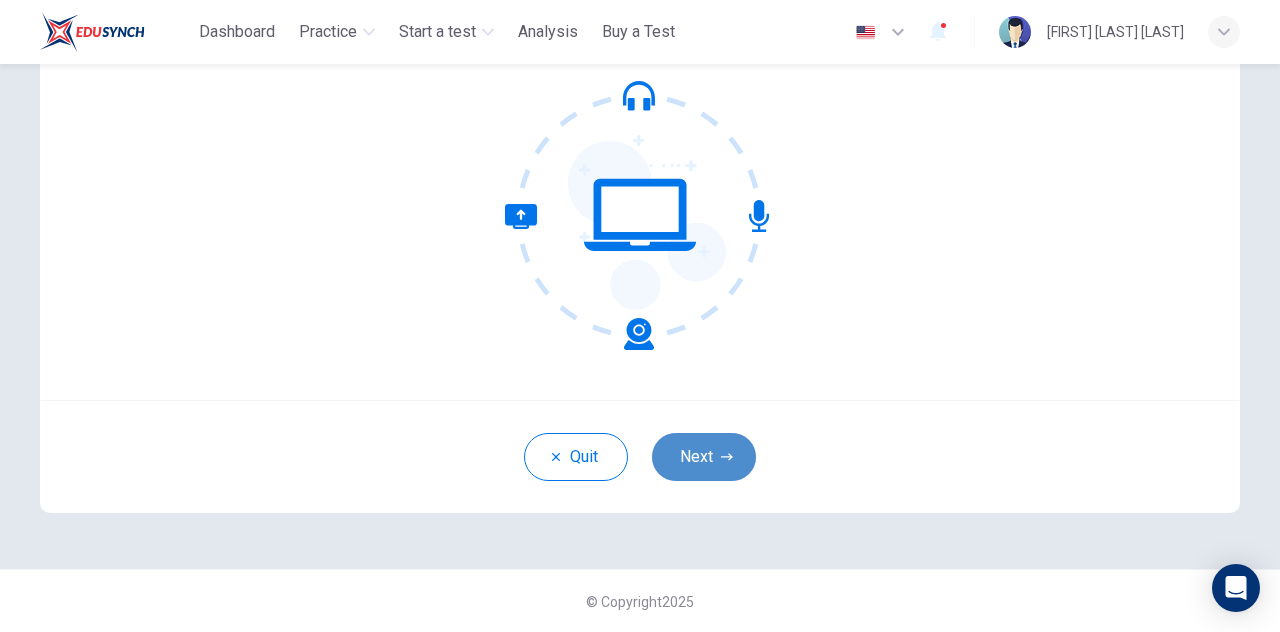 click on "Next" at bounding box center [704, 457] 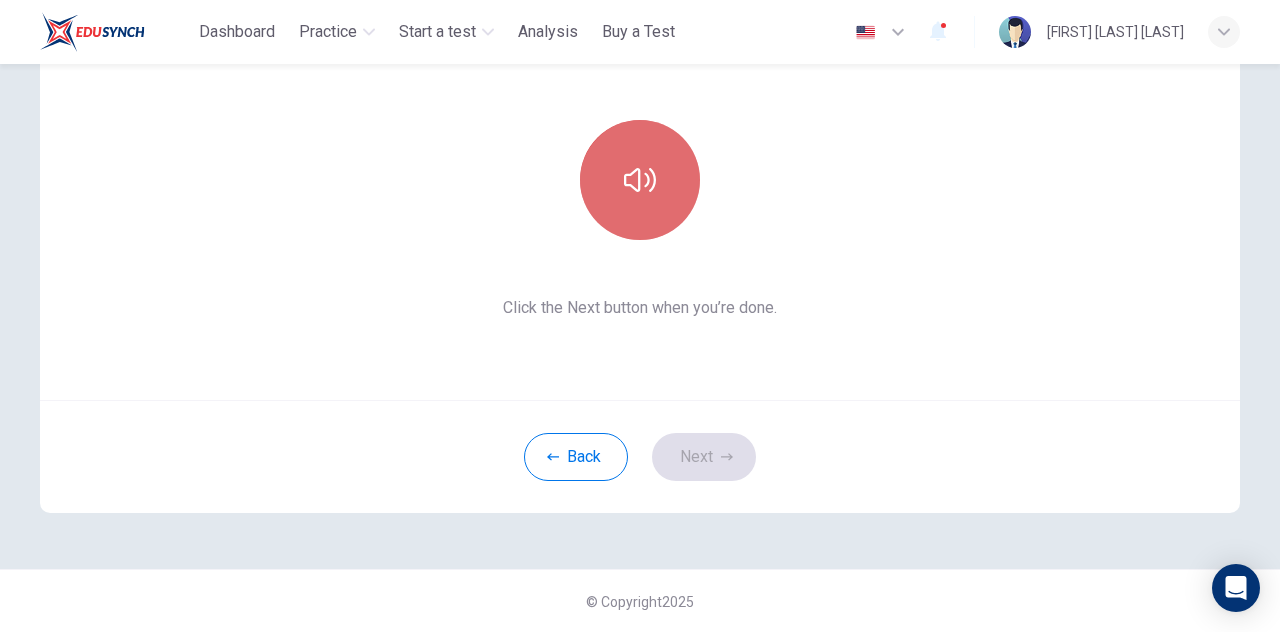 click at bounding box center (640, 180) 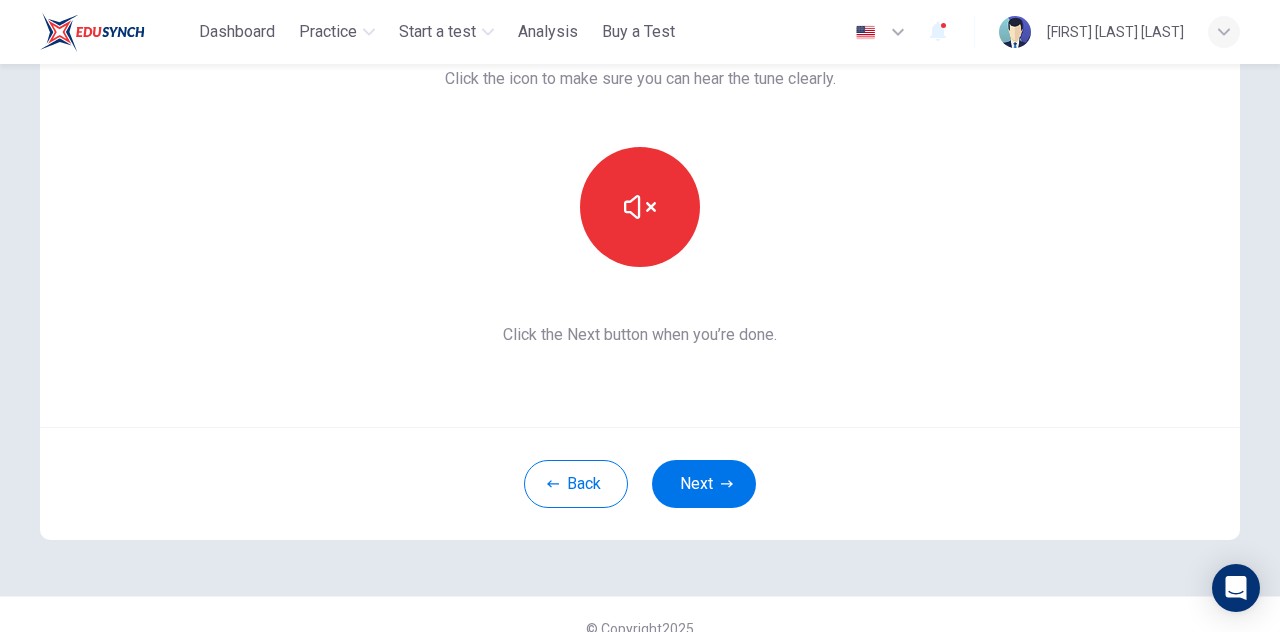 scroll, scrollTop: 200, scrollLeft: 0, axis: vertical 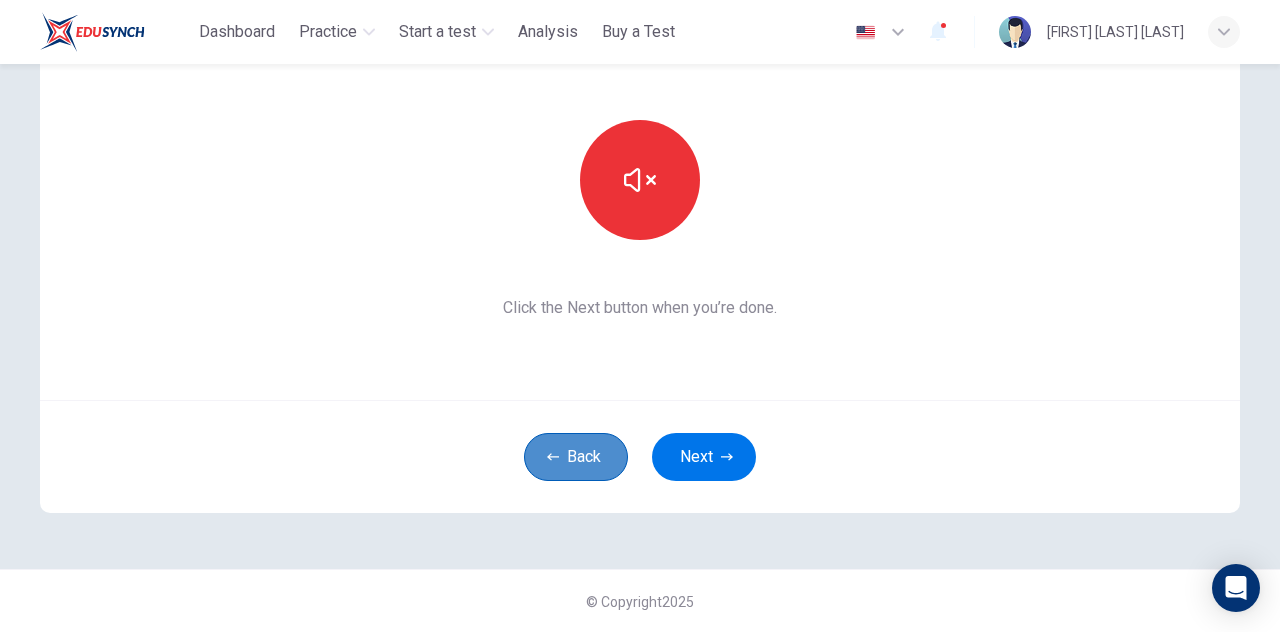 click on "Back" at bounding box center [576, 457] 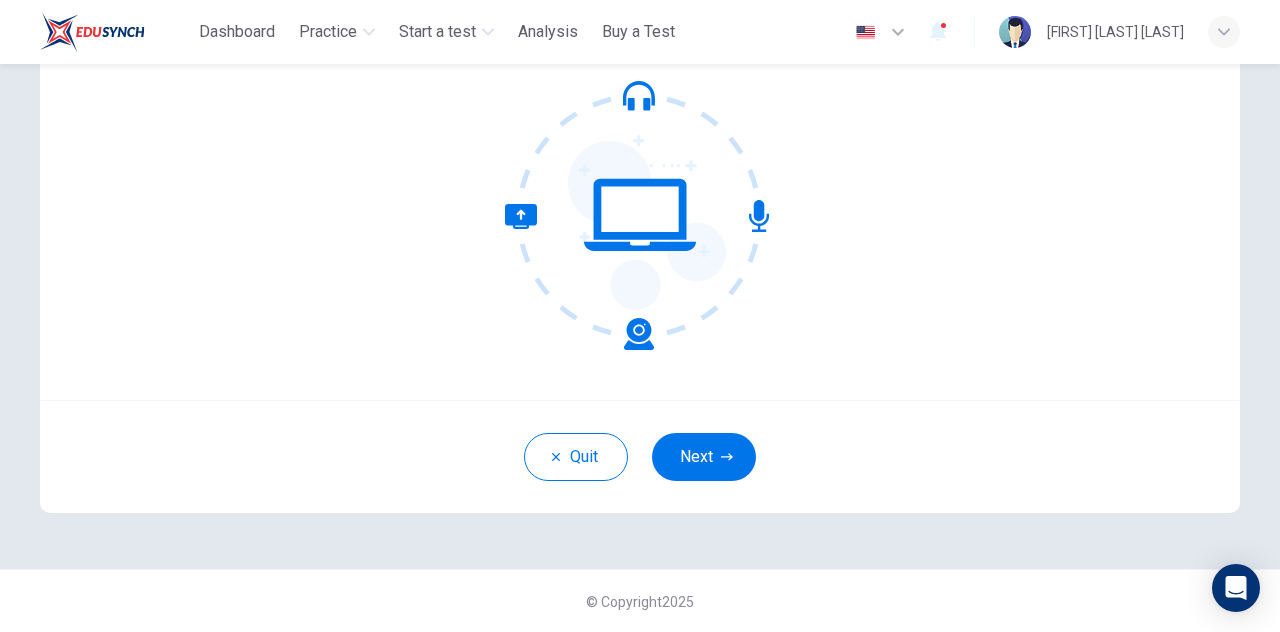 click at bounding box center (640, 215) 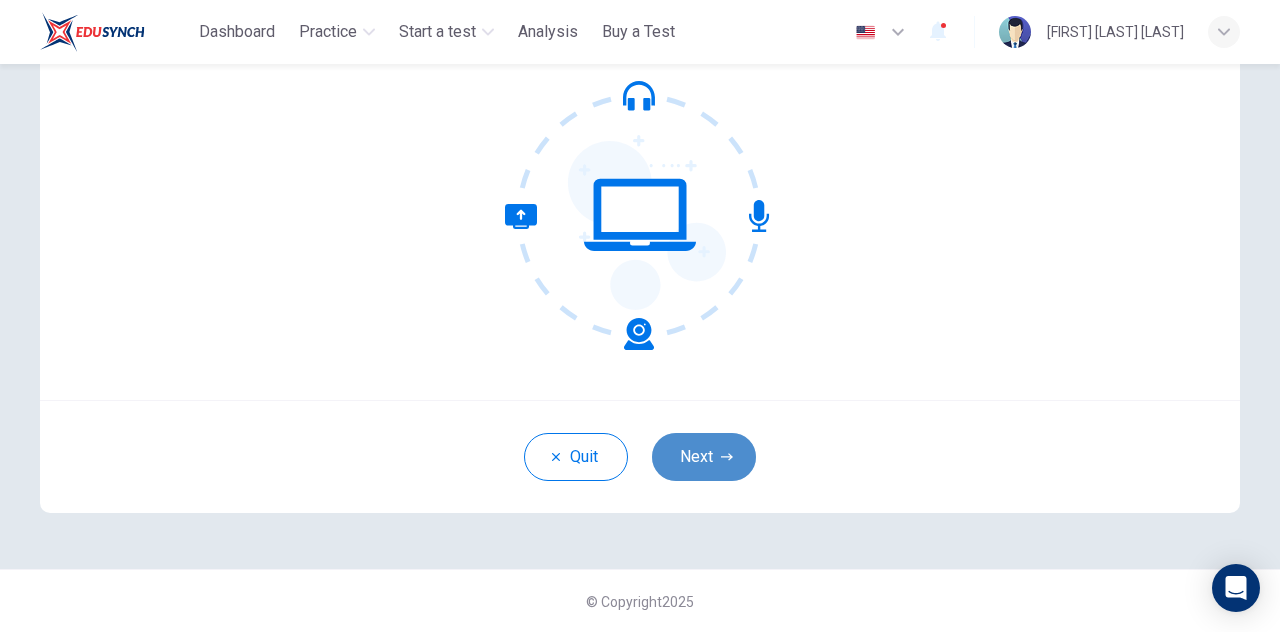 click on "Next" at bounding box center (704, 457) 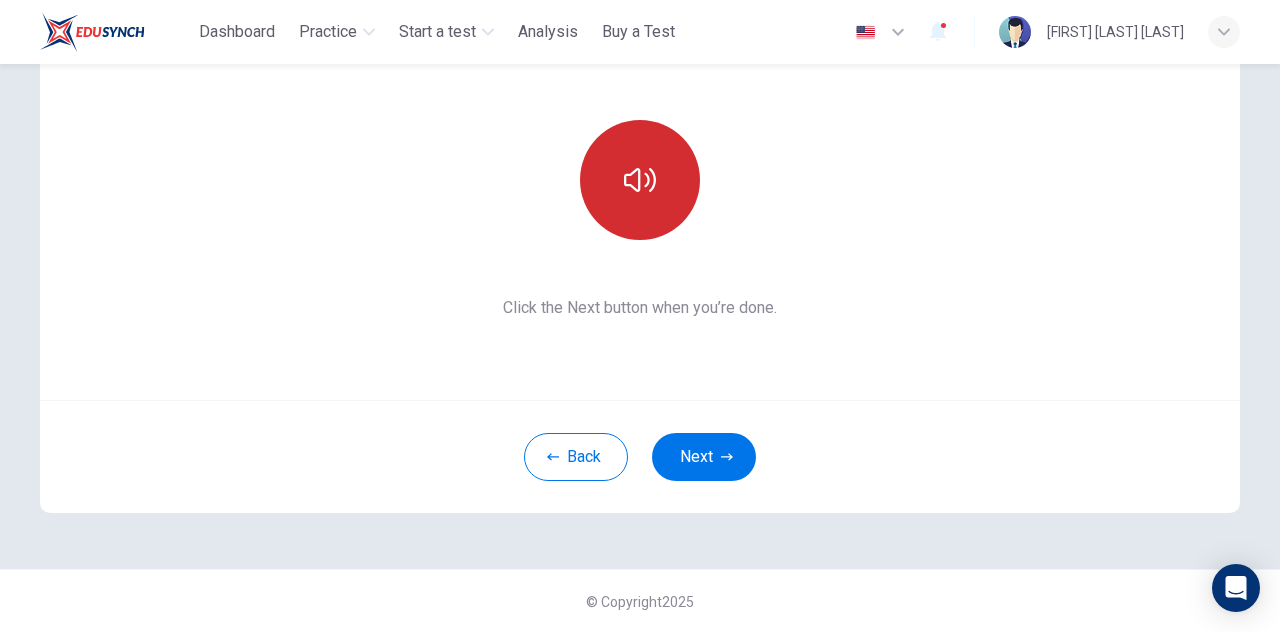 drag, startPoint x: 590, startPoint y: 126, endPoint x: 615, endPoint y: 171, distance: 51.47815 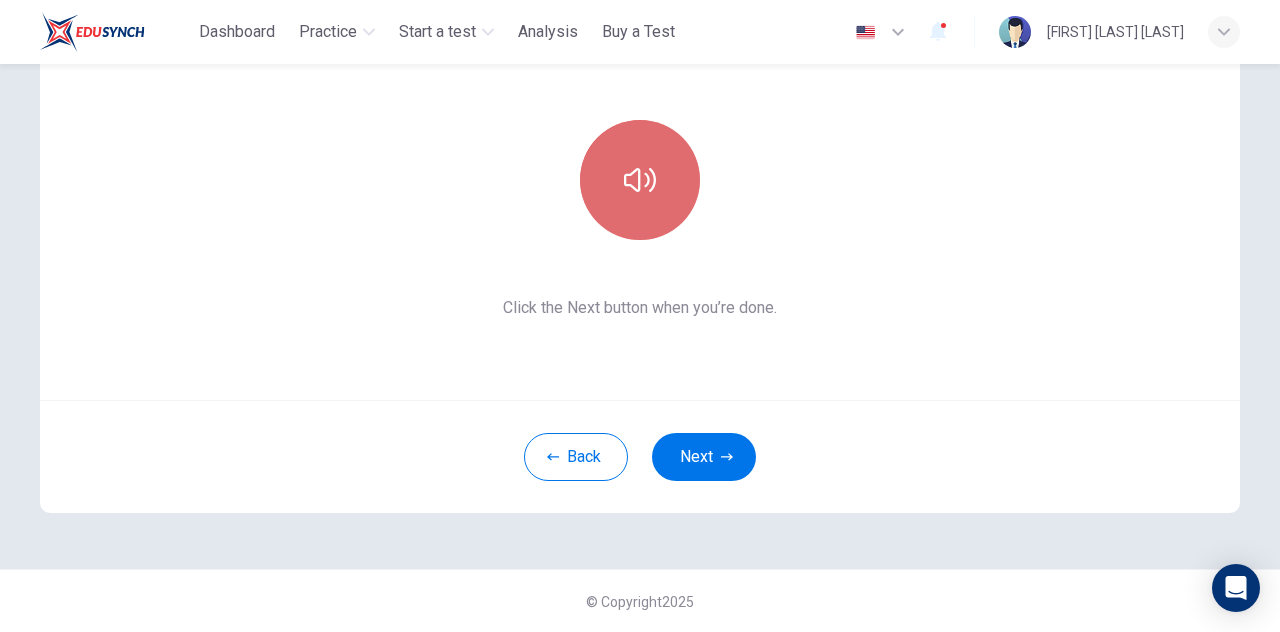 click at bounding box center (640, 180) 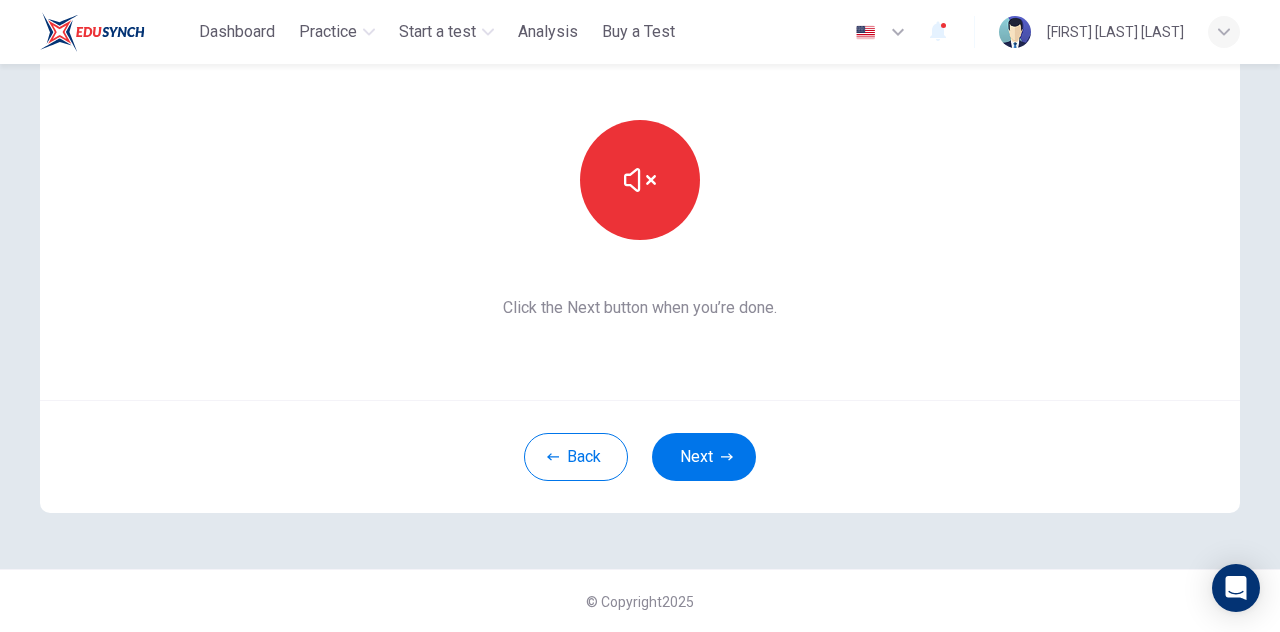 scroll, scrollTop: 0, scrollLeft: 0, axis: both 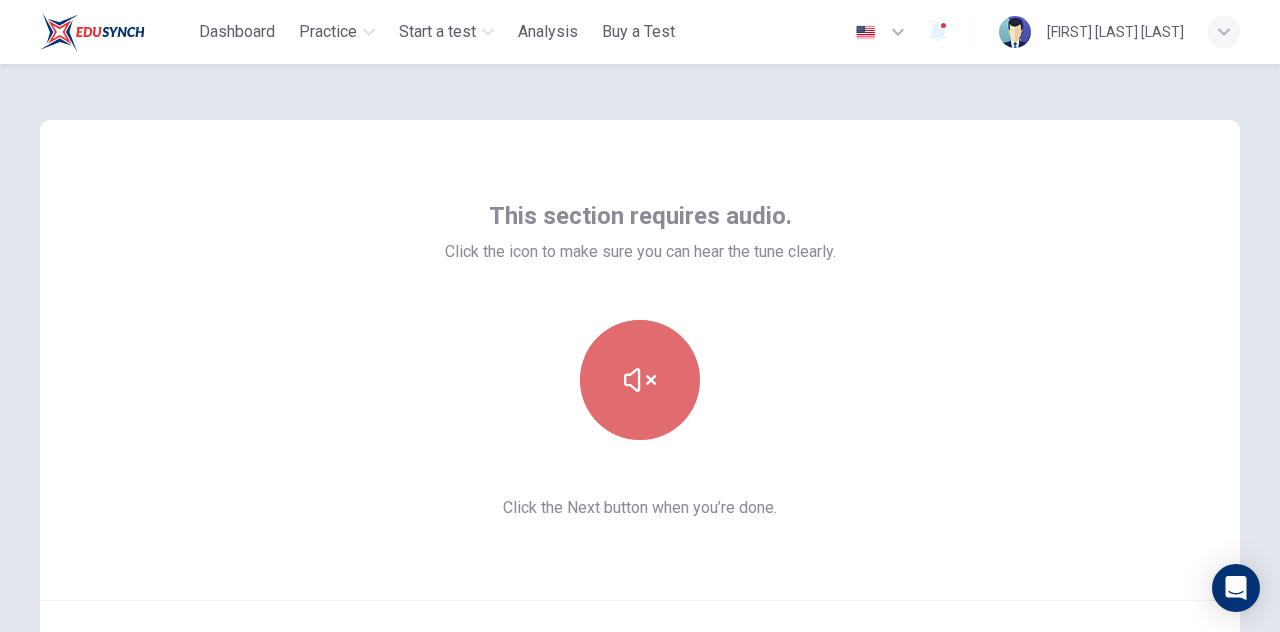 click at bounding box center (640, 380) 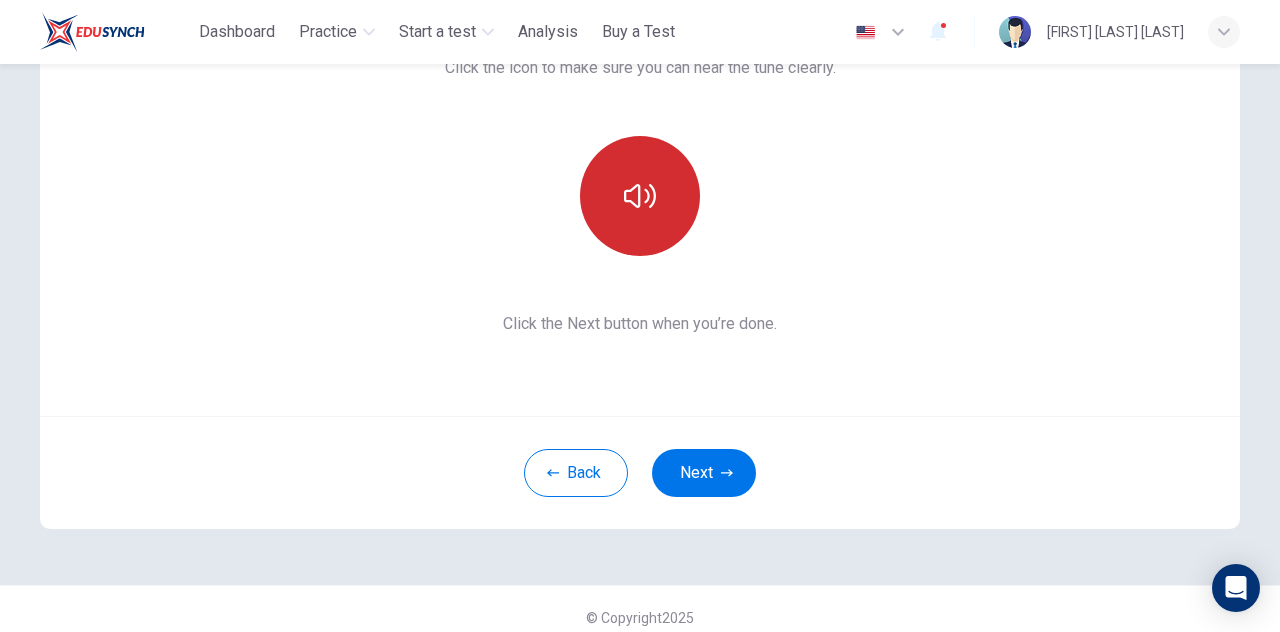 scroll, scrollTop: 184, scrollLeft: 0, axis: vertical 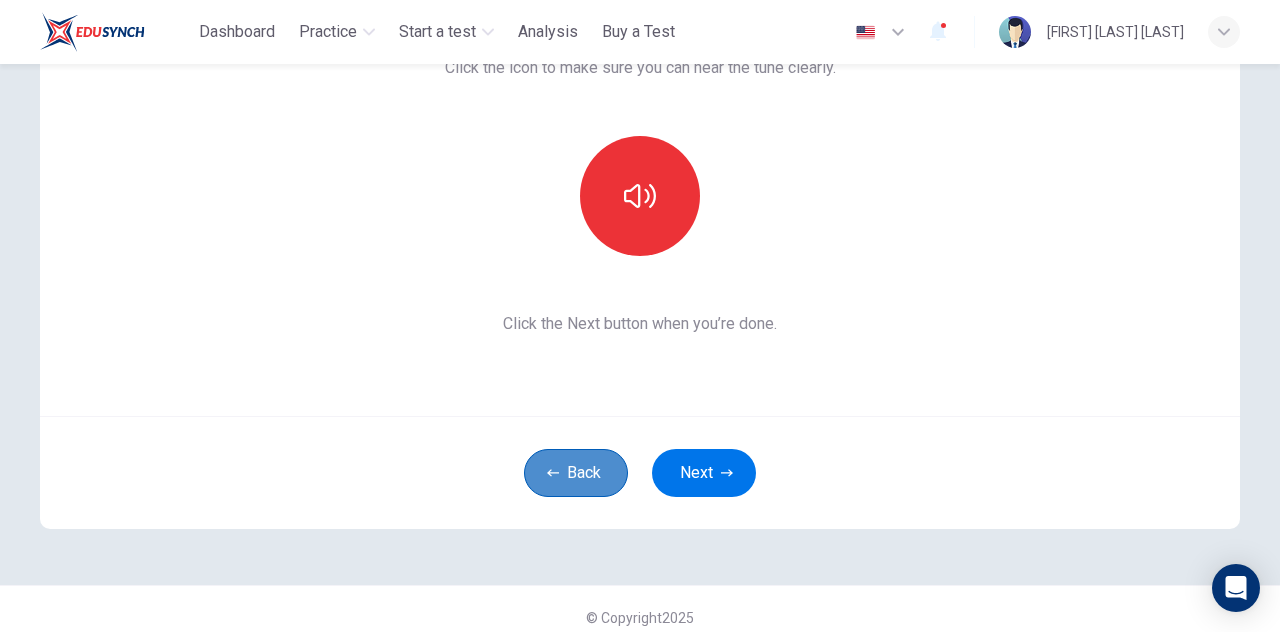click on "Back" at bounding box center (576, 473) 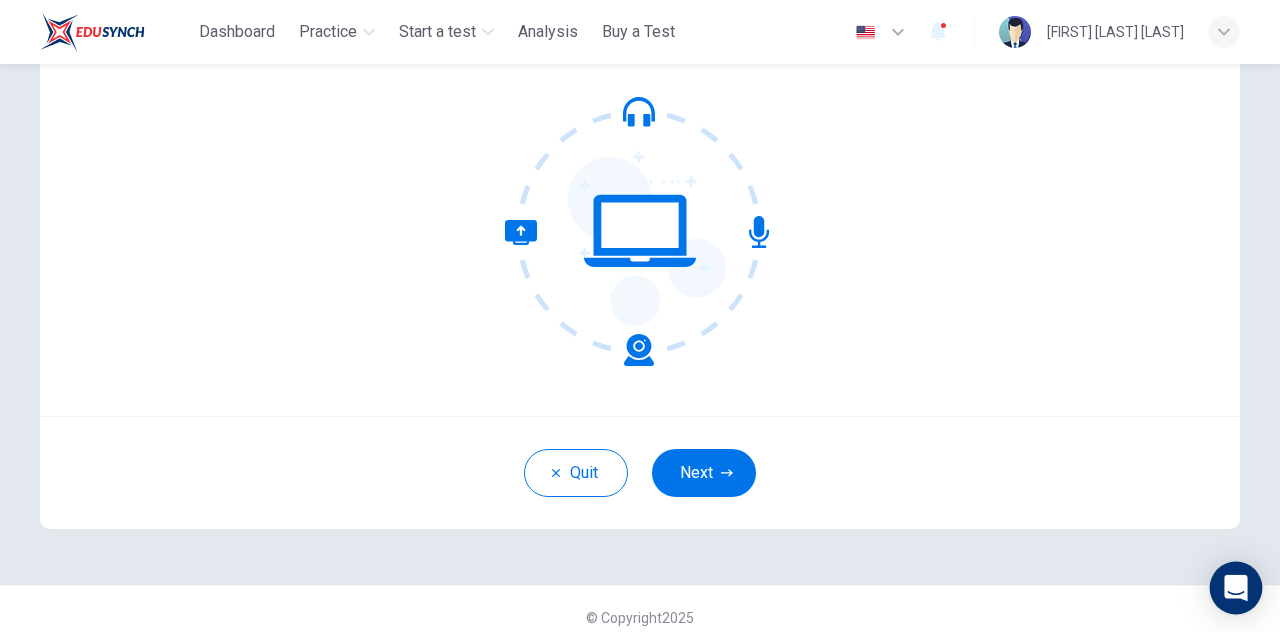 click at bounding box center (1236, 588) 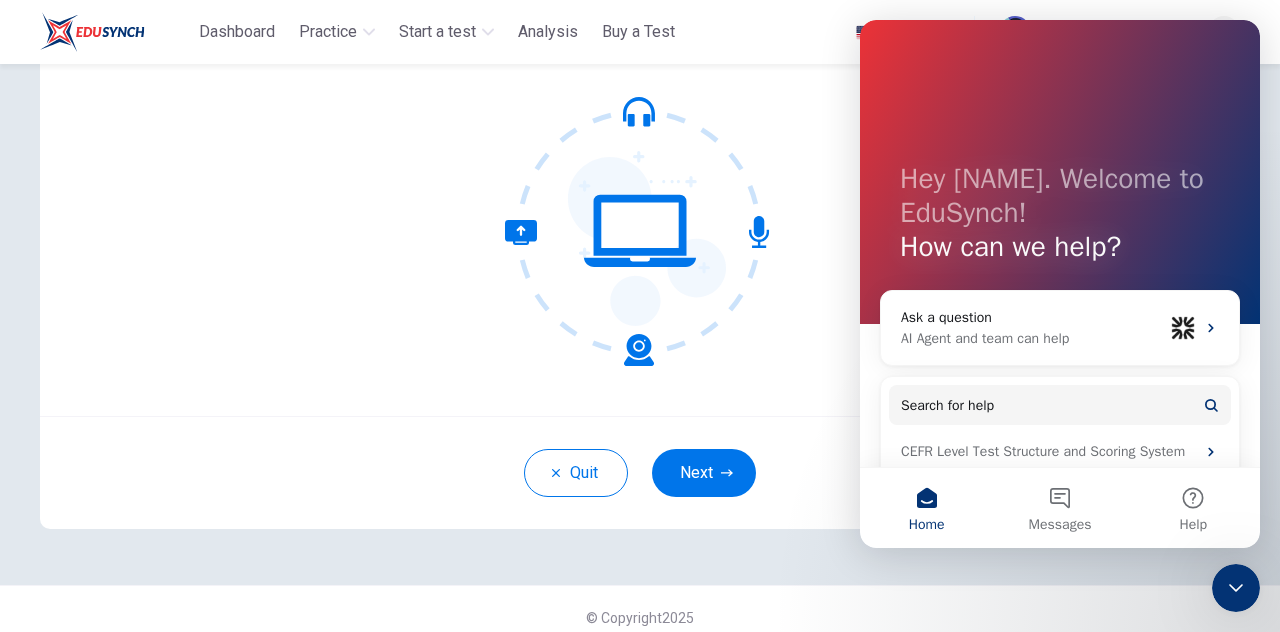 scroll, scrollTop: 0, scrollLeft: 0, axis: both 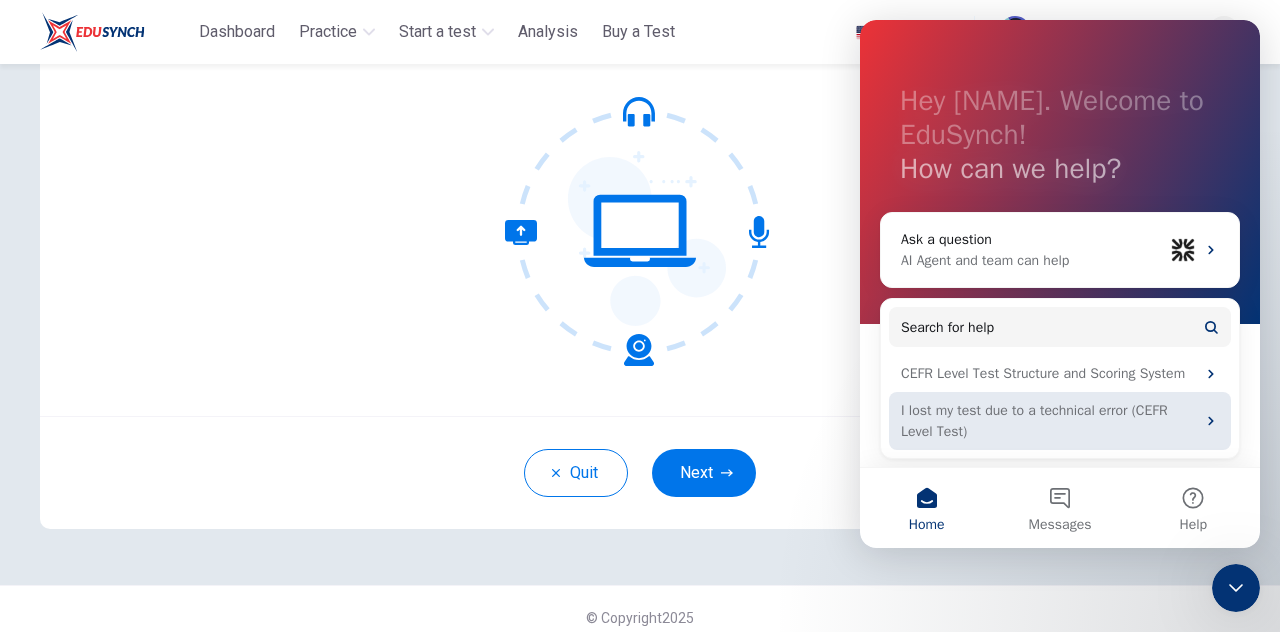 click on "I lost my test due to a technical error (CEFR Level Test)" at bounding box center (1048, 421) 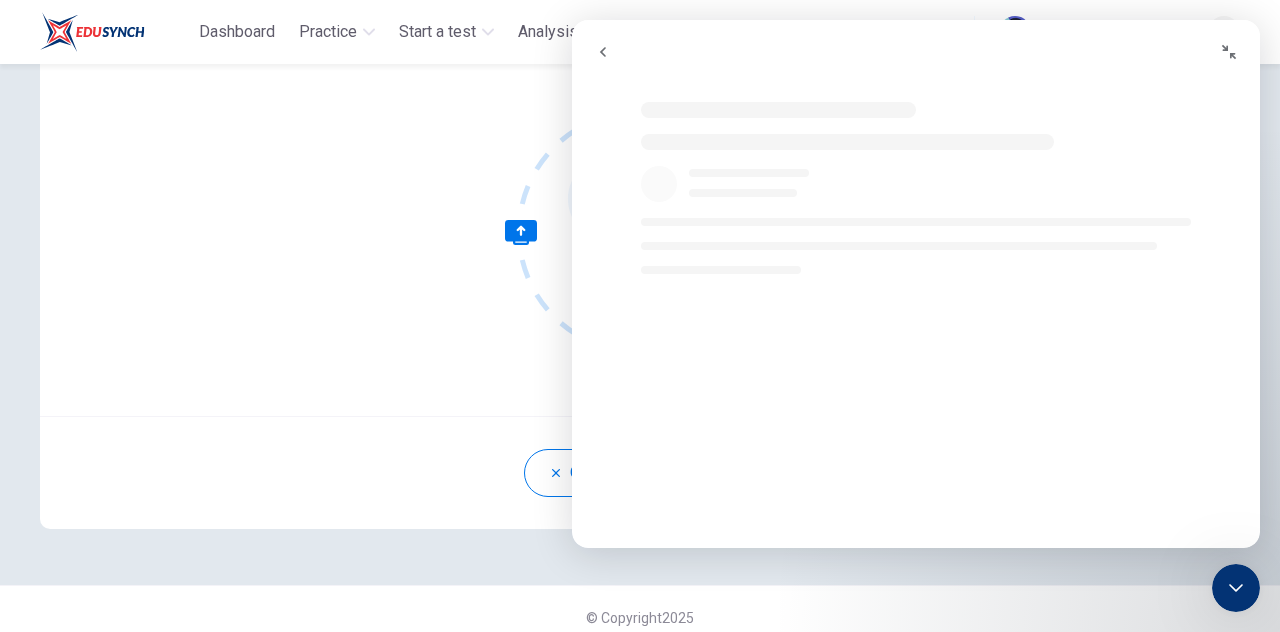 scroll, scrollTop: 0, scrollLeft: 0, axis: both 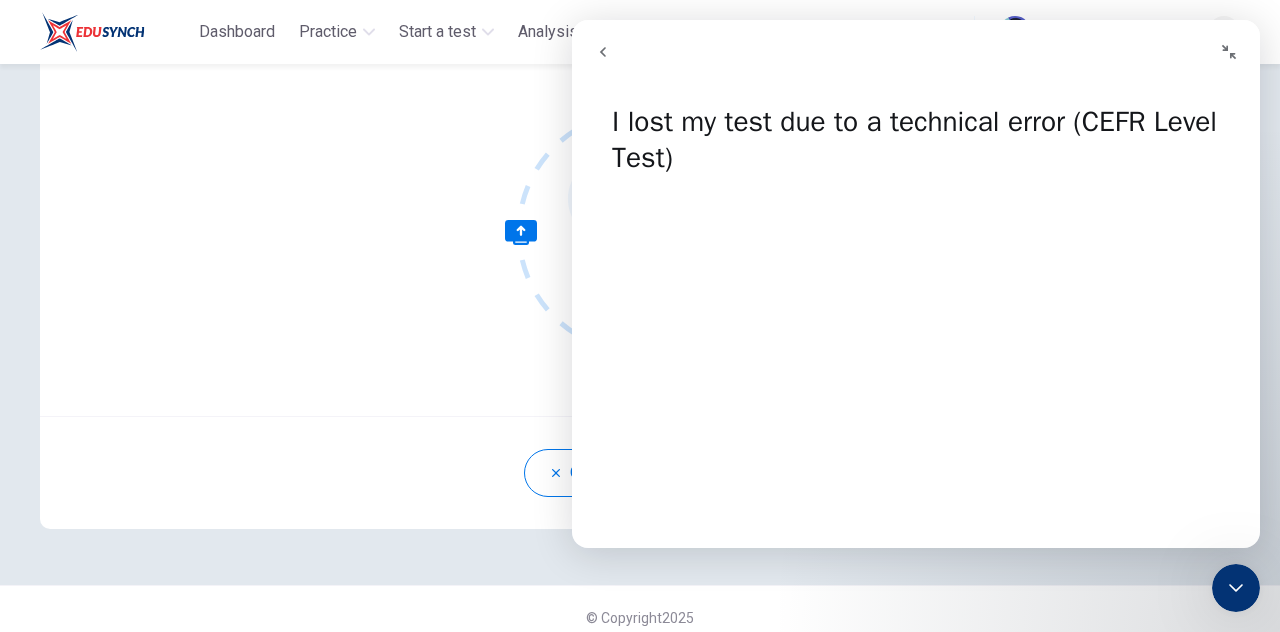 click at bounding box center [603, 52] 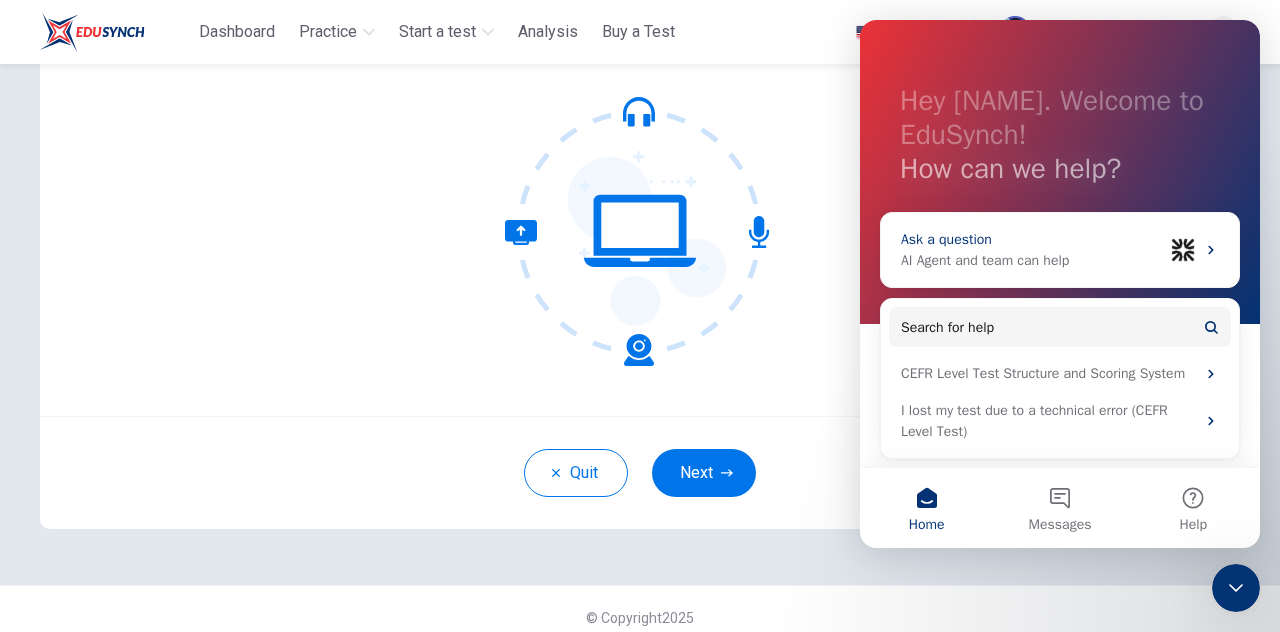 scroll, scrollTop: 76, scrollLeft: 0, axis: vertical 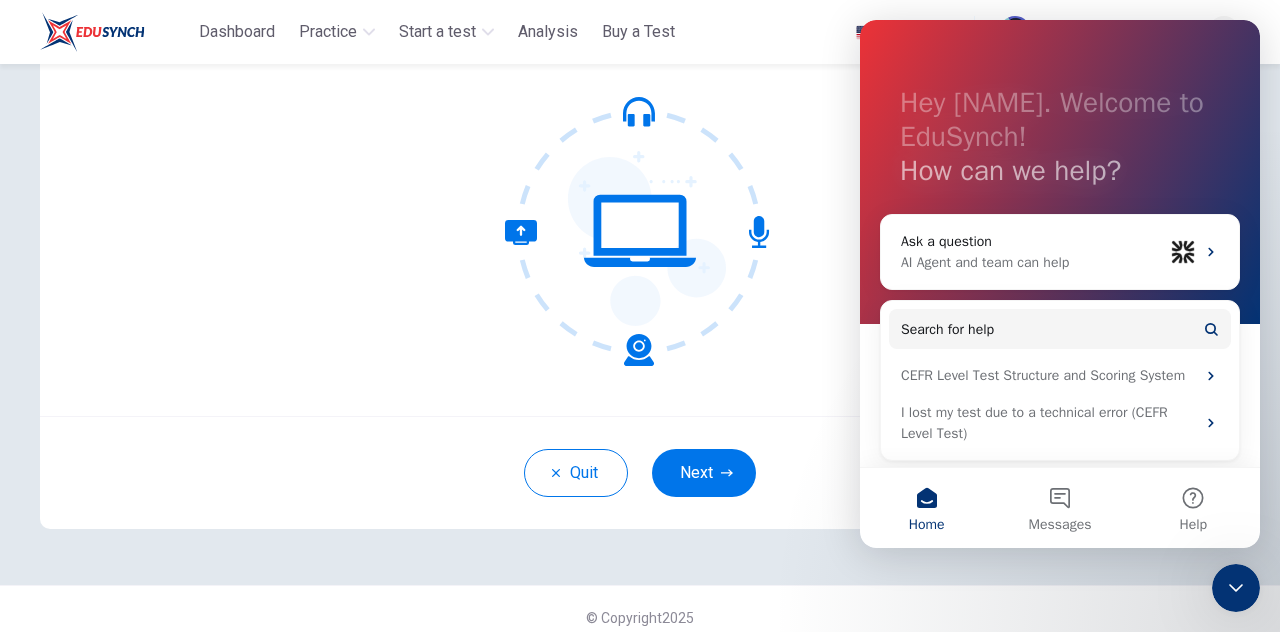 click at bounding box center (640, 231) 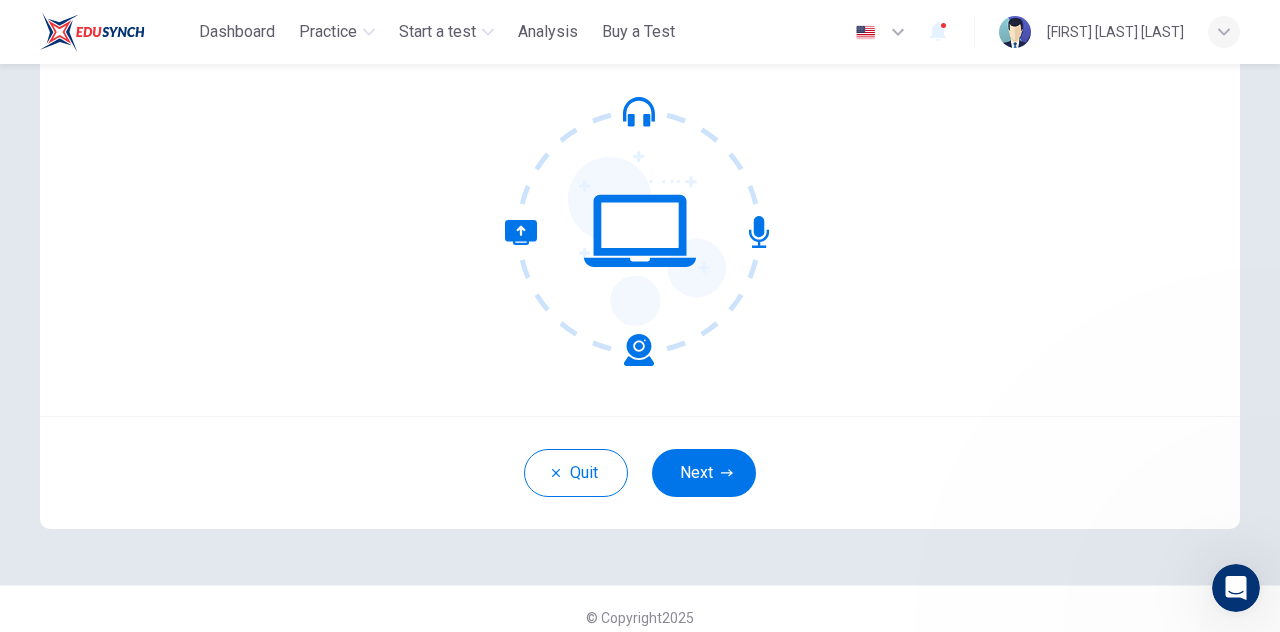 scroll, scrollTop: 0, scrollLeft: 0, axis: both 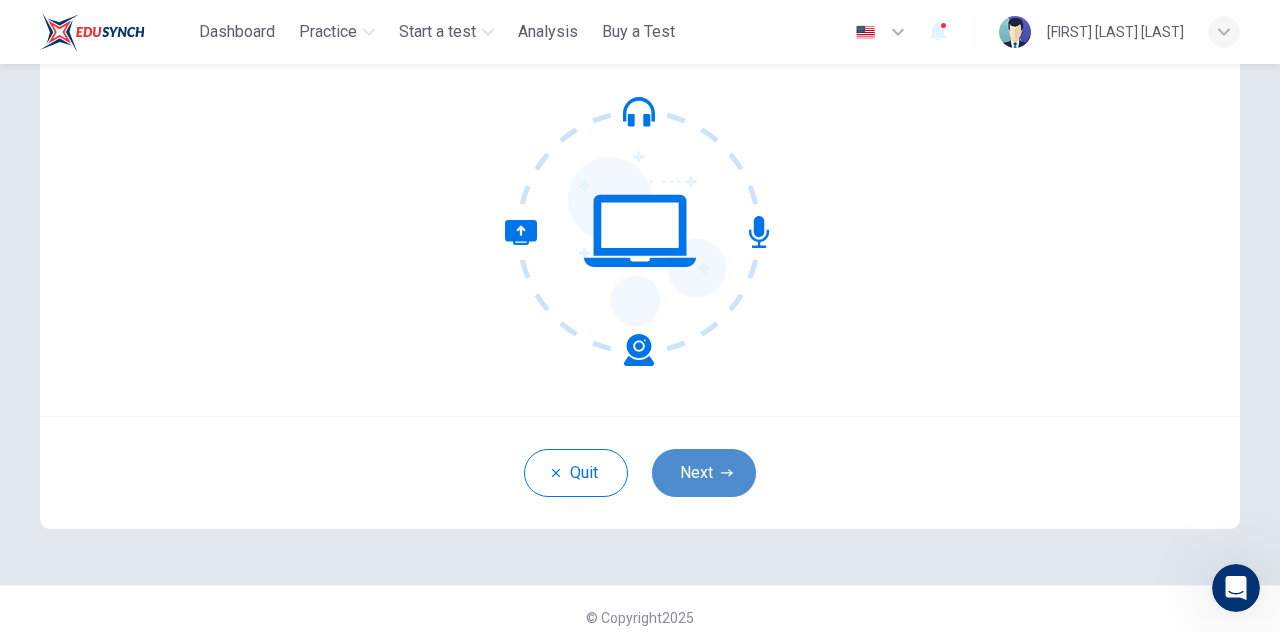 click on "Next" at bounding box center [704, 473] 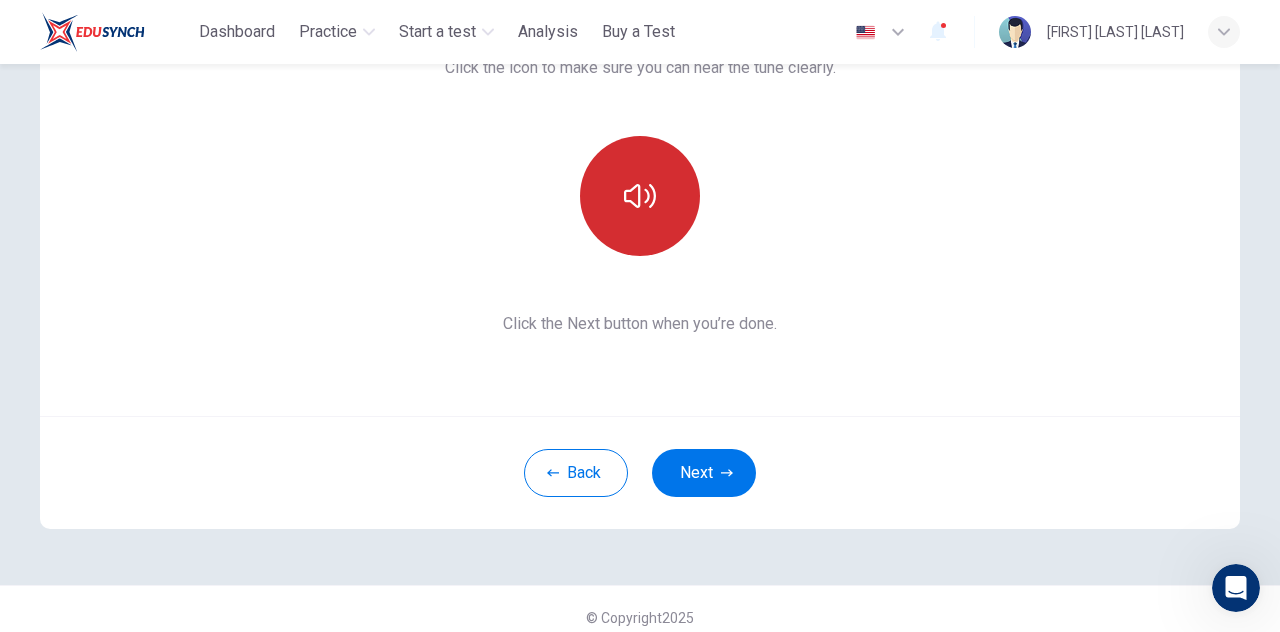 drag, startPoint x: 651, startPoint y: 261, endPoint x: 644, endPoint y: 238, distance: 24.04163 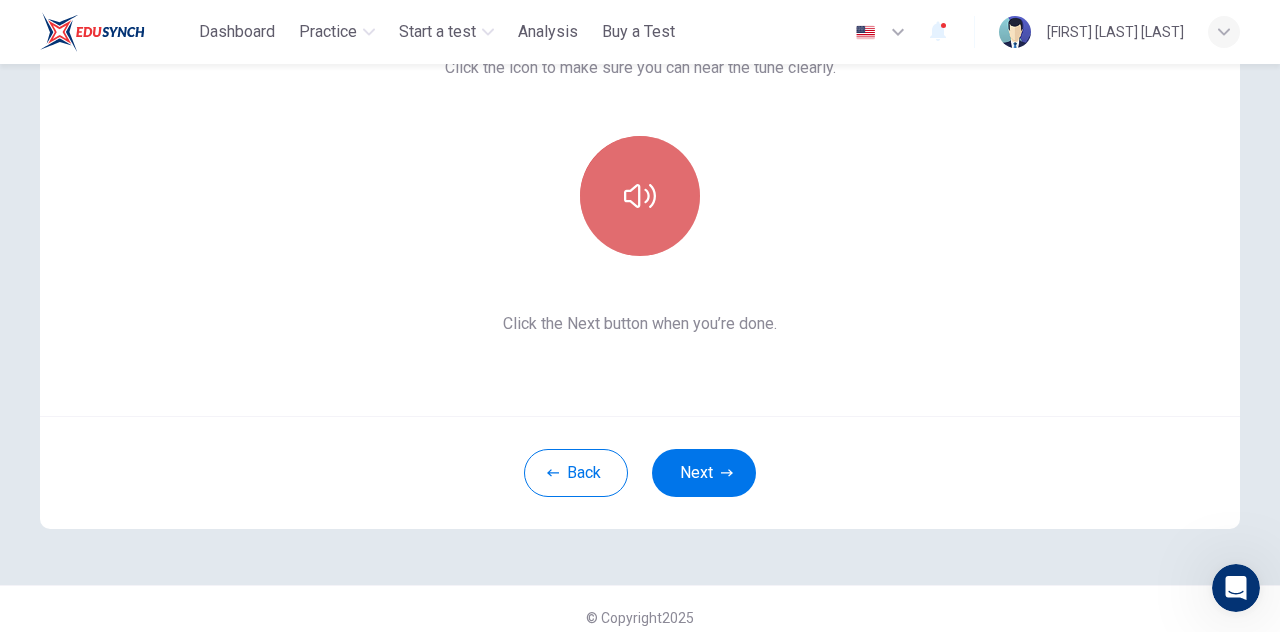 click at bounding box center (640, 196) 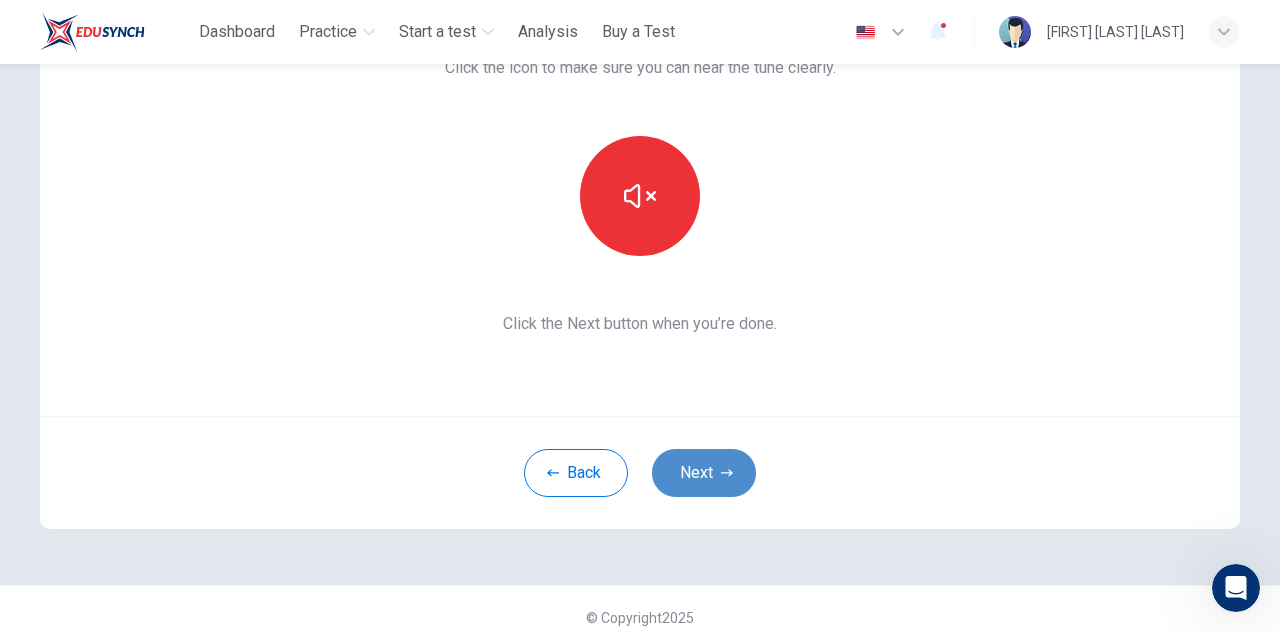 click on "Next" at bounding box center (704, 473) 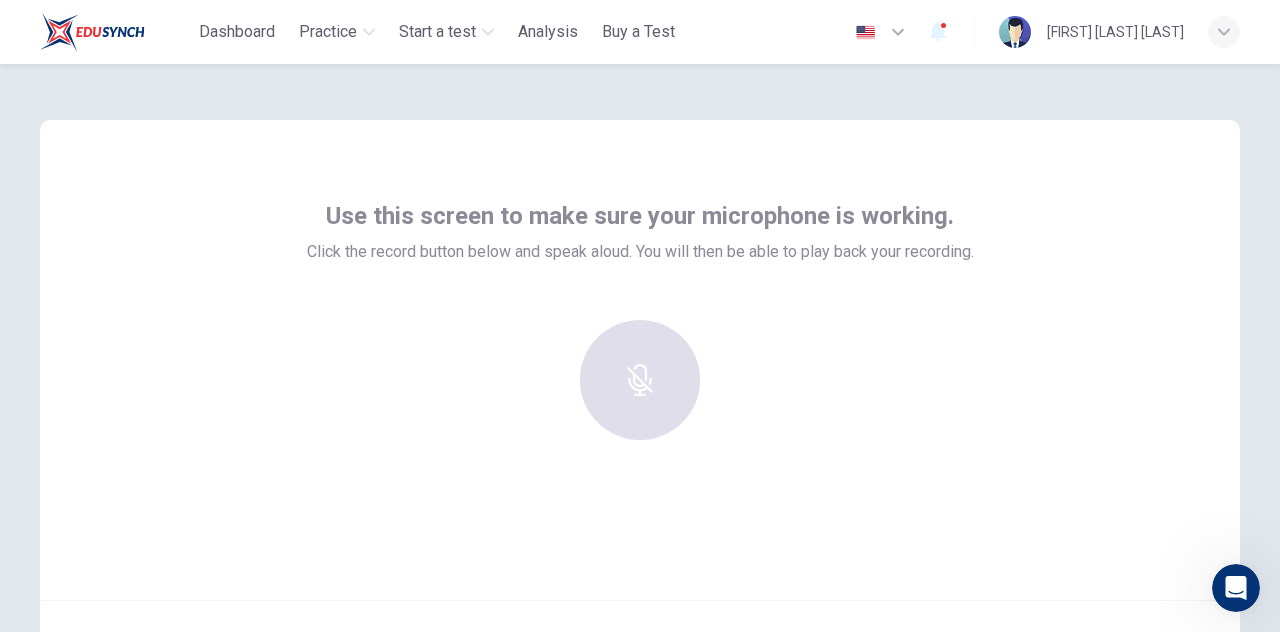 scroll, scrollTop: 109, scrollLeft: 0, axis: vertical 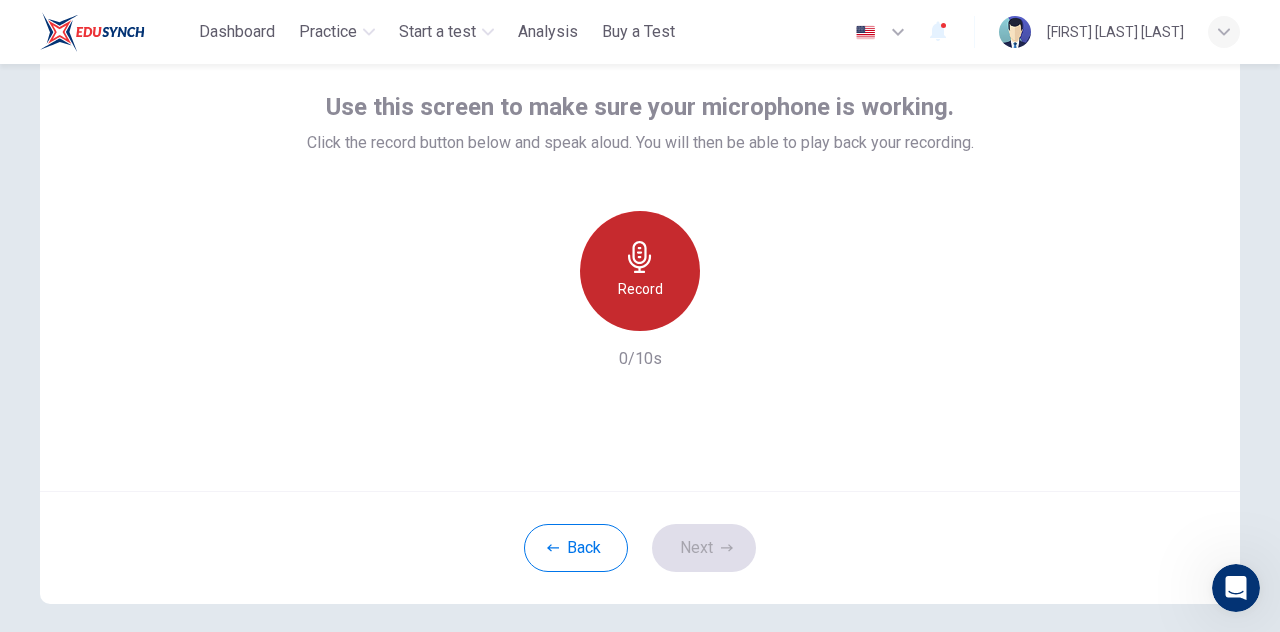 click 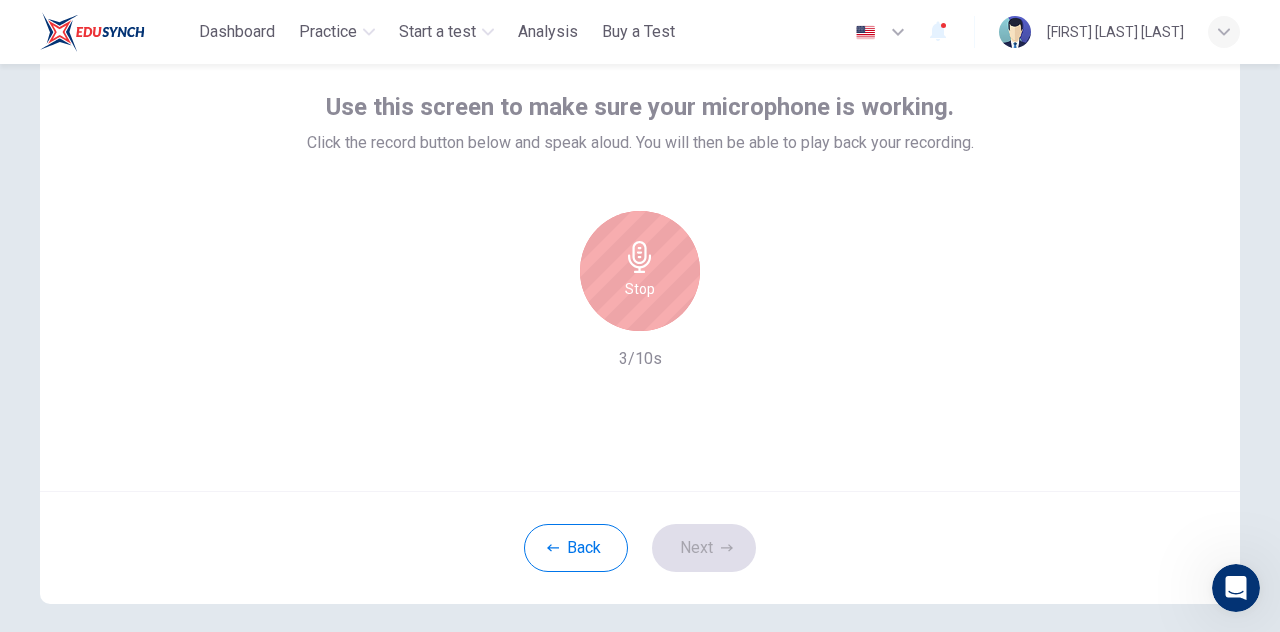 click 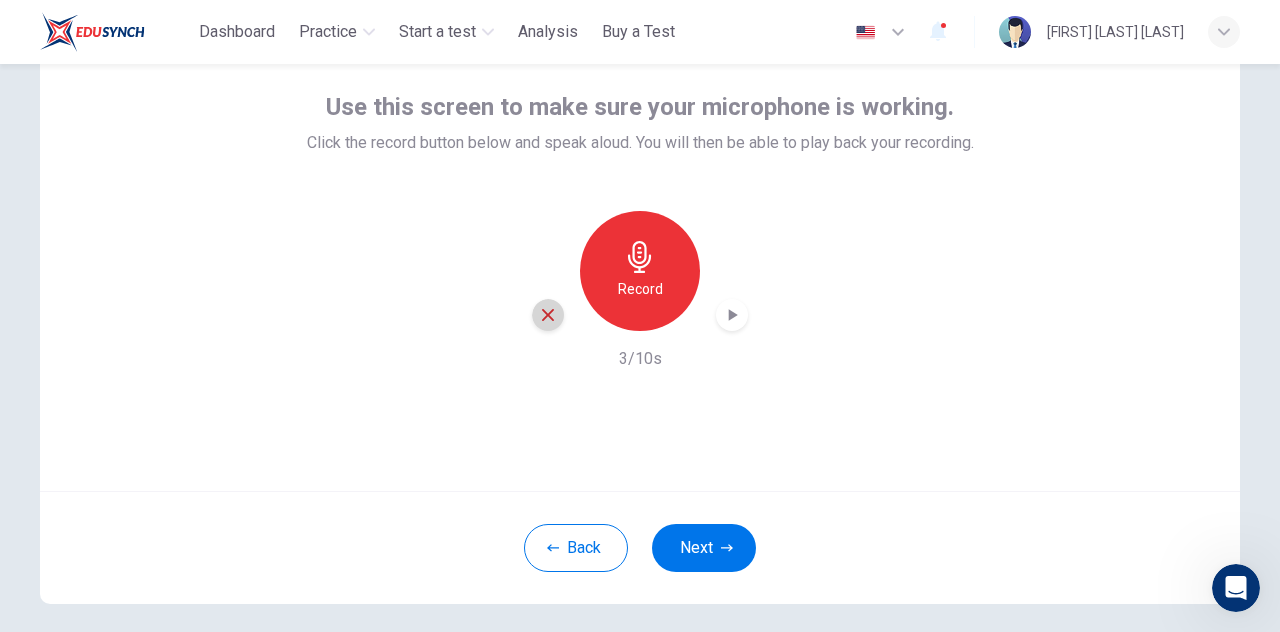 click 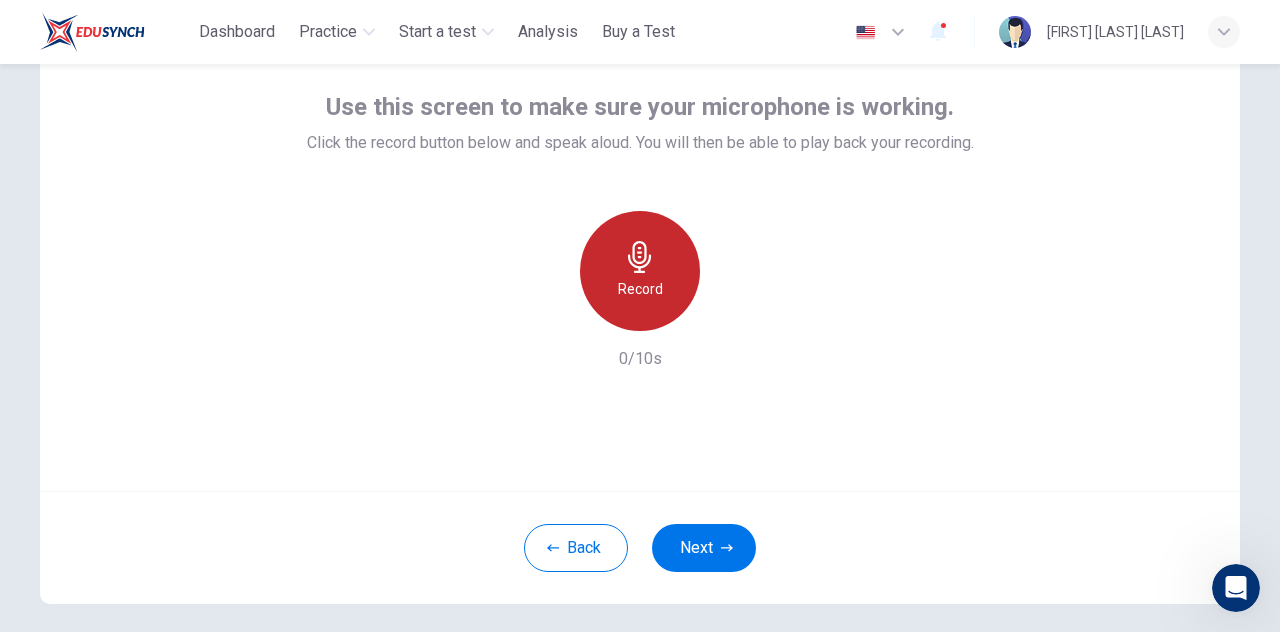 click on "Record" at bounding box center (640, 271) 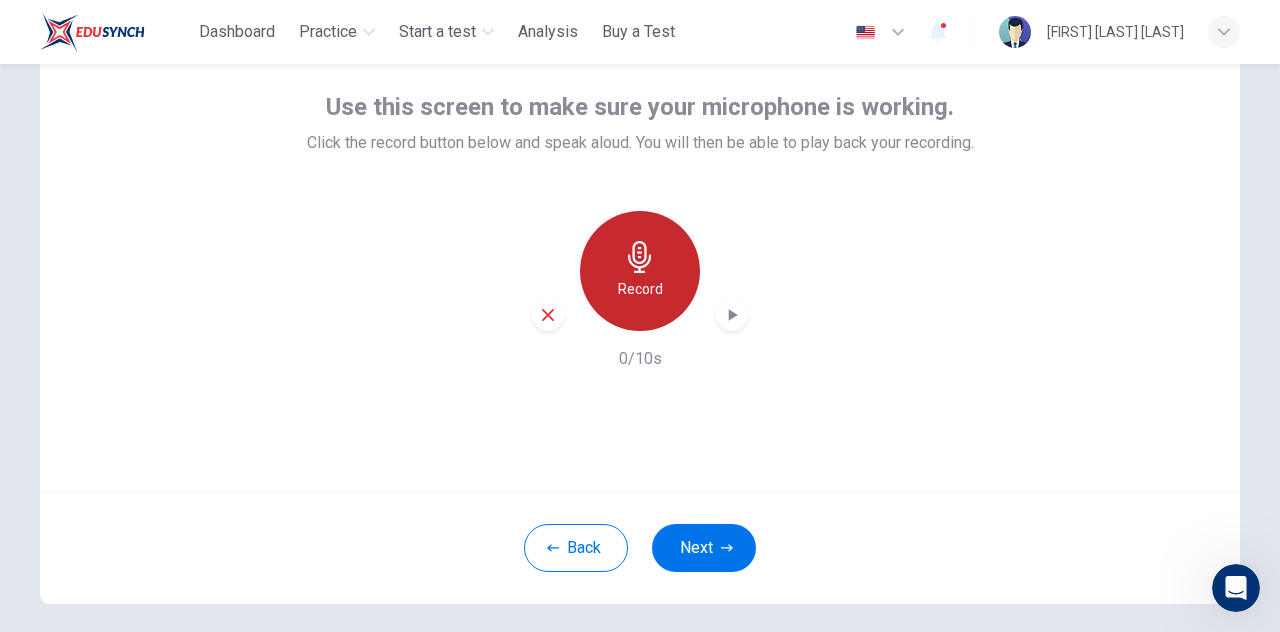 click on "Record" at bounding box center (640, 289) 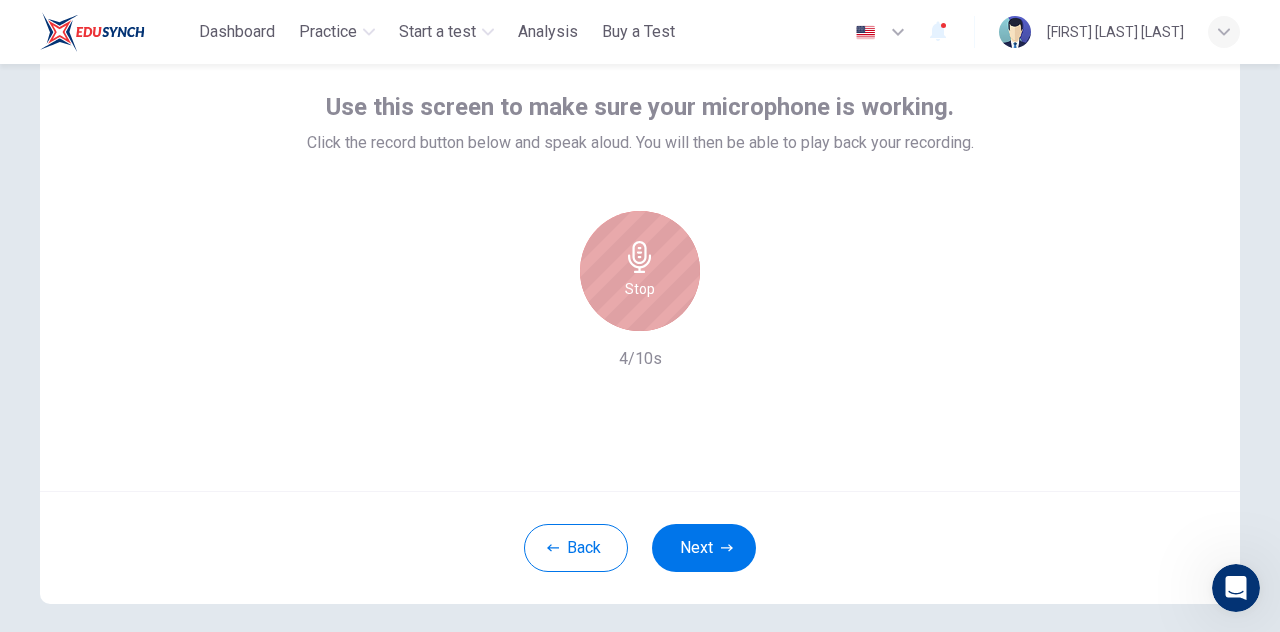 click on "Stop" at bounding box center (640, 289) 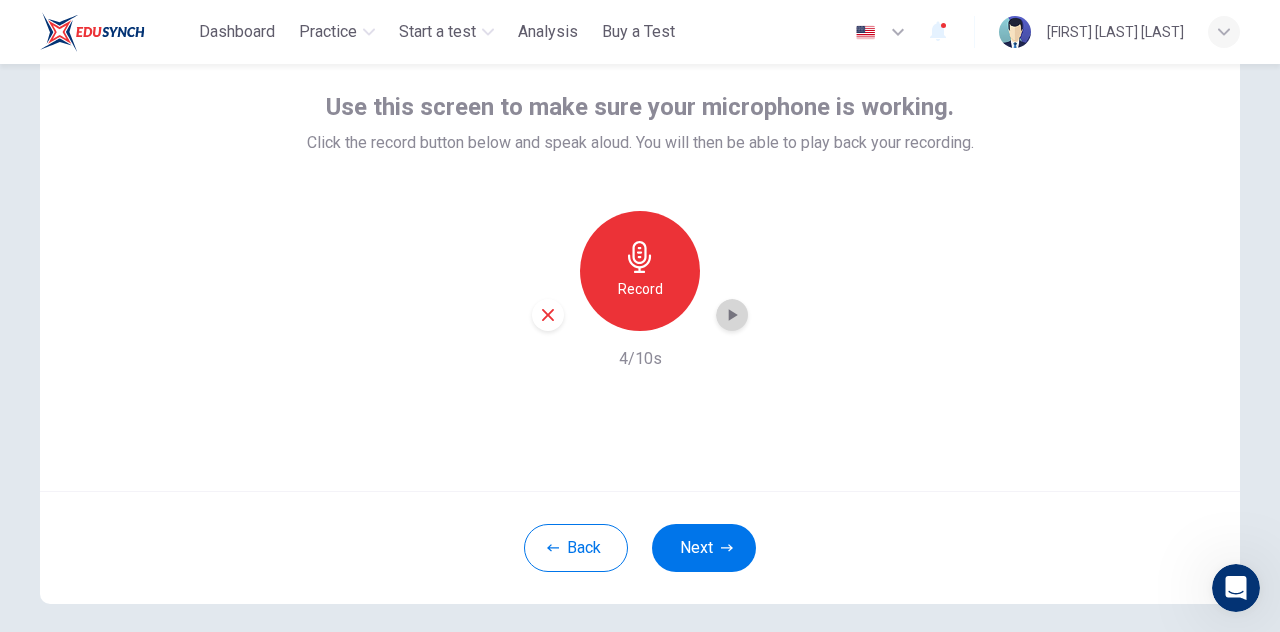 click at bounding box center [732, 315] 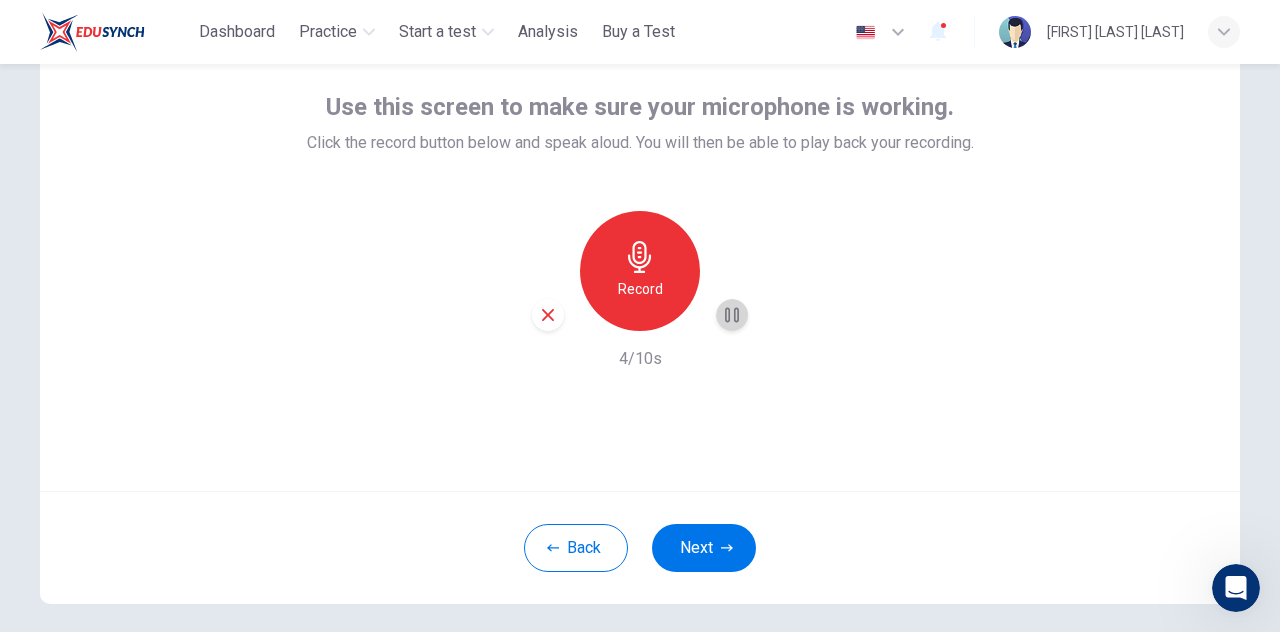 click at bounding box center (732, 315) 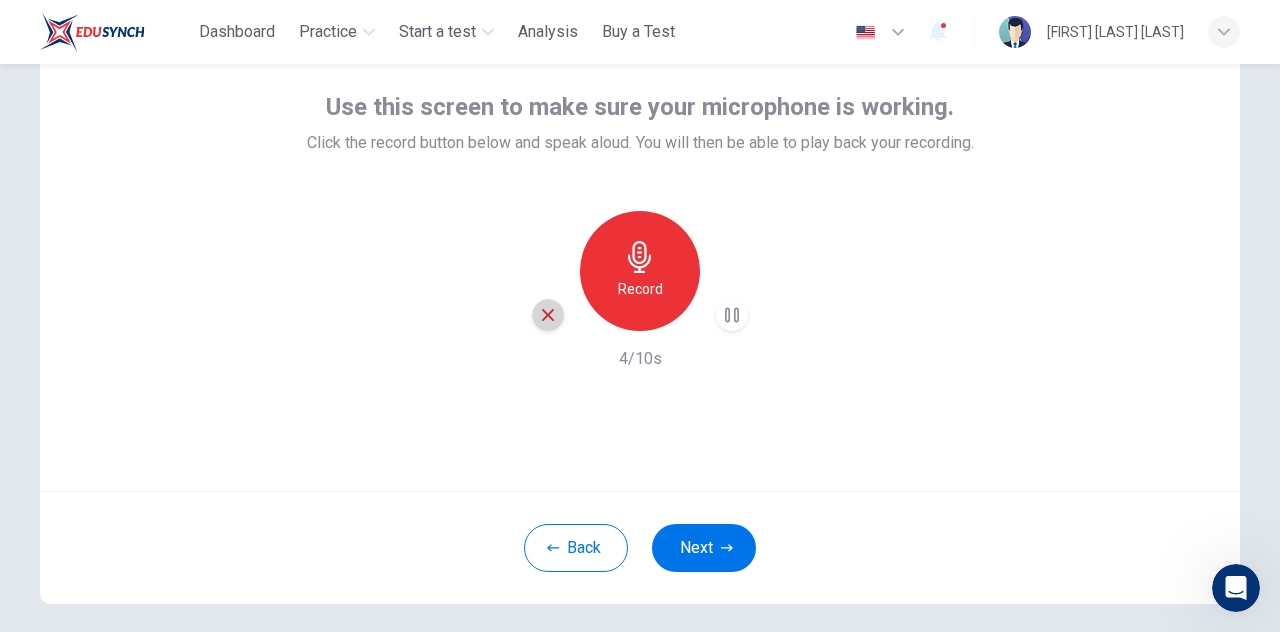 click 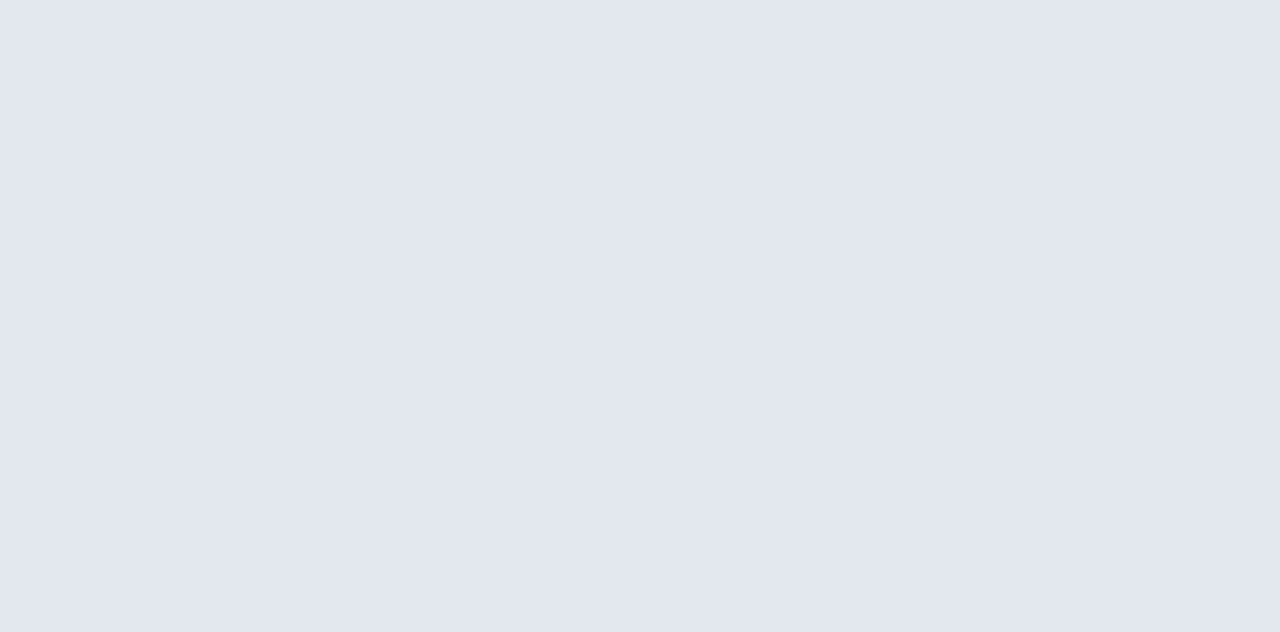 scroll, scrollTop: 0, scrollLeft: 0, axis: both 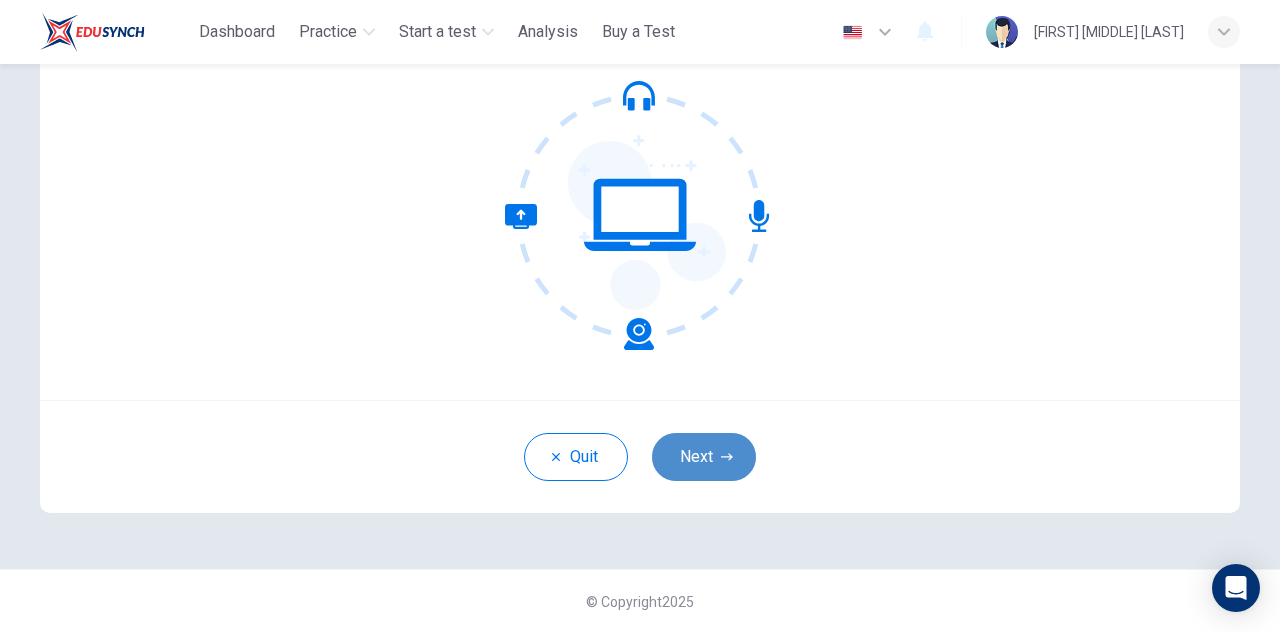 click on "Next" at bounding box center (704, 457) 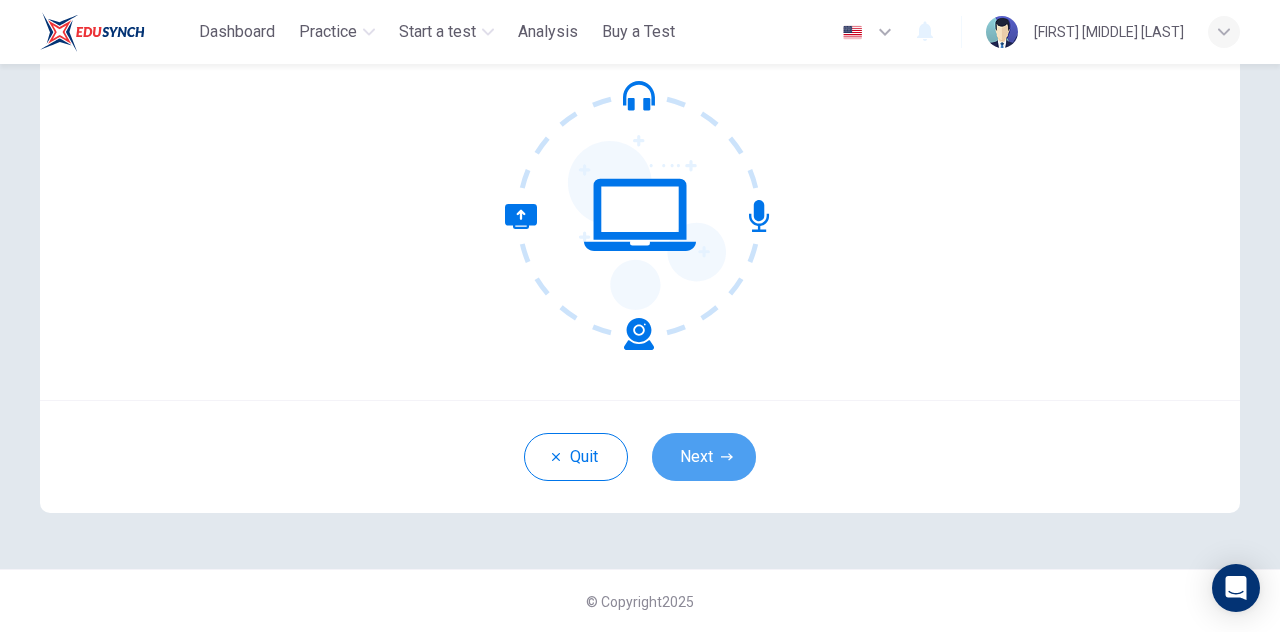 click on "Quit Next" at bounding box center (640, 456) 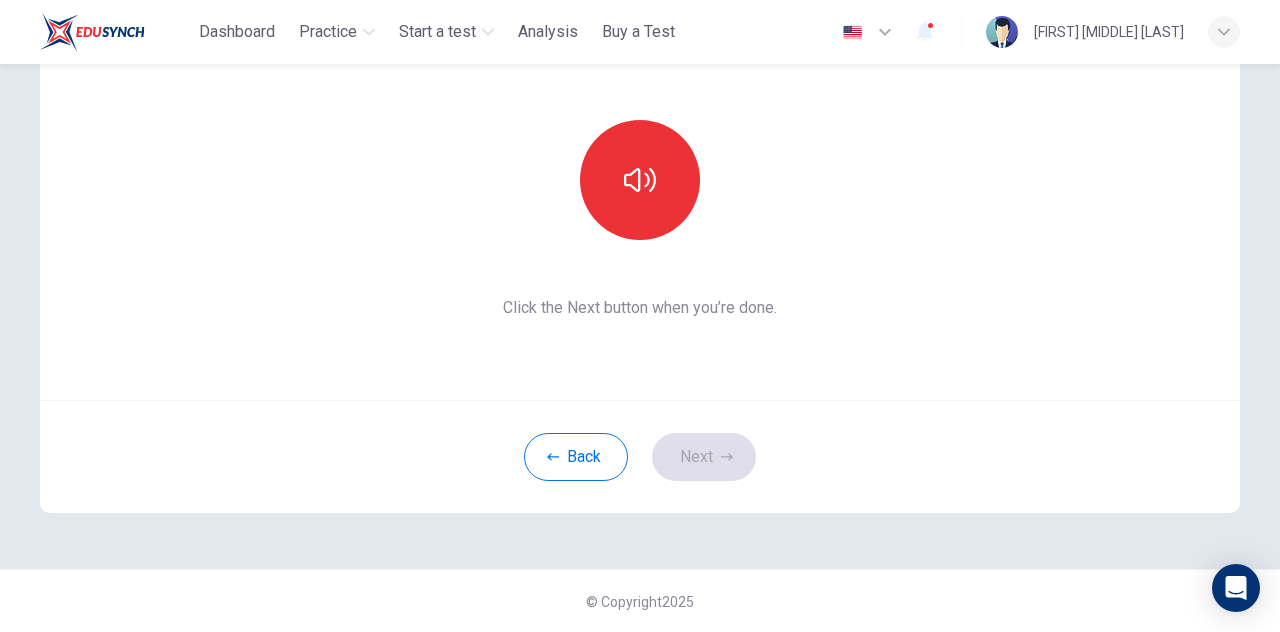 scroll, scrollTop: 0, scrollLeft: 0, axis: both 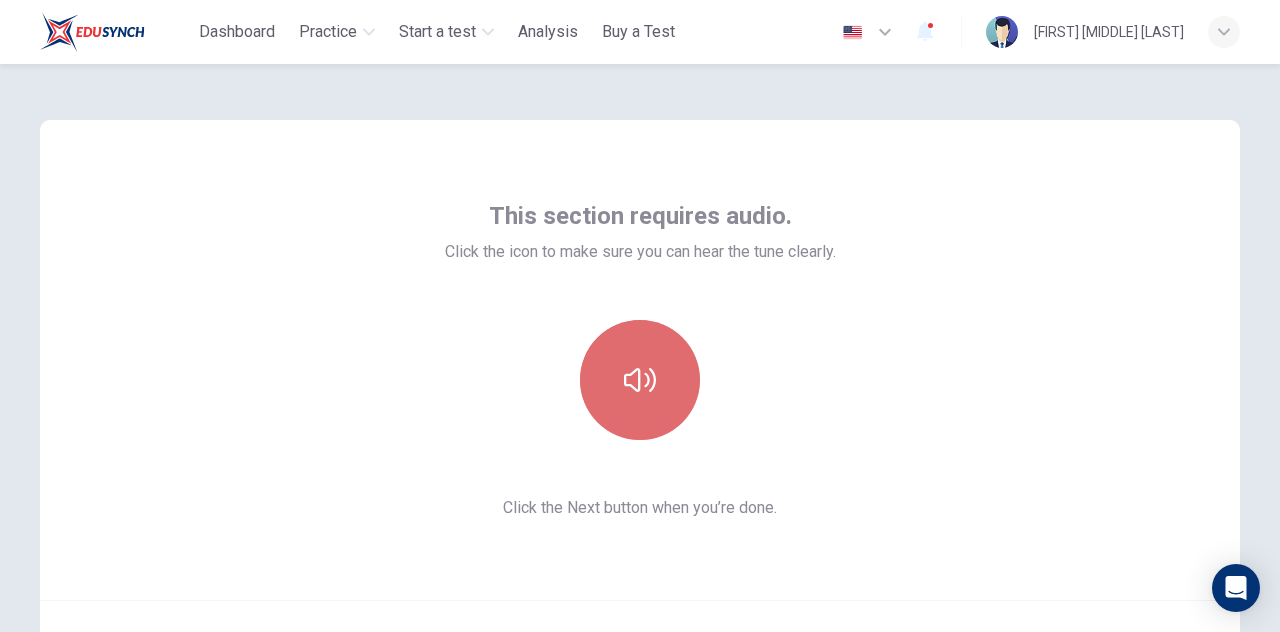 click at bounding box center [640, 380] 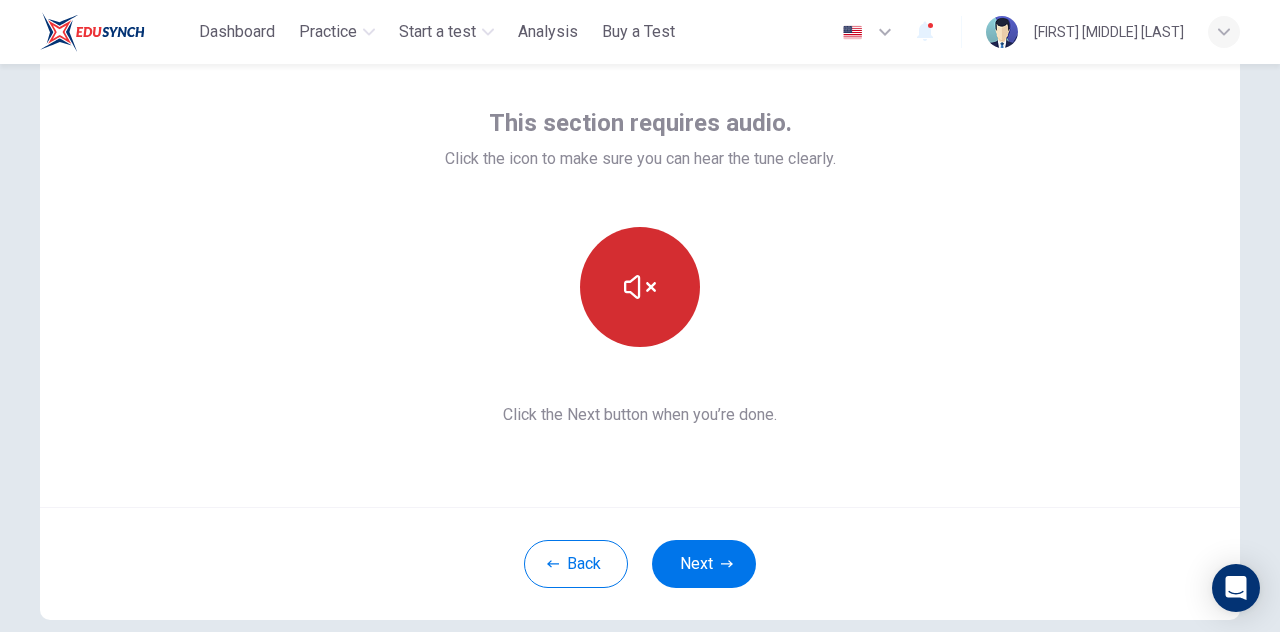 scroll, scrollTop: 94, scrollLeft: 0, axis: vertical 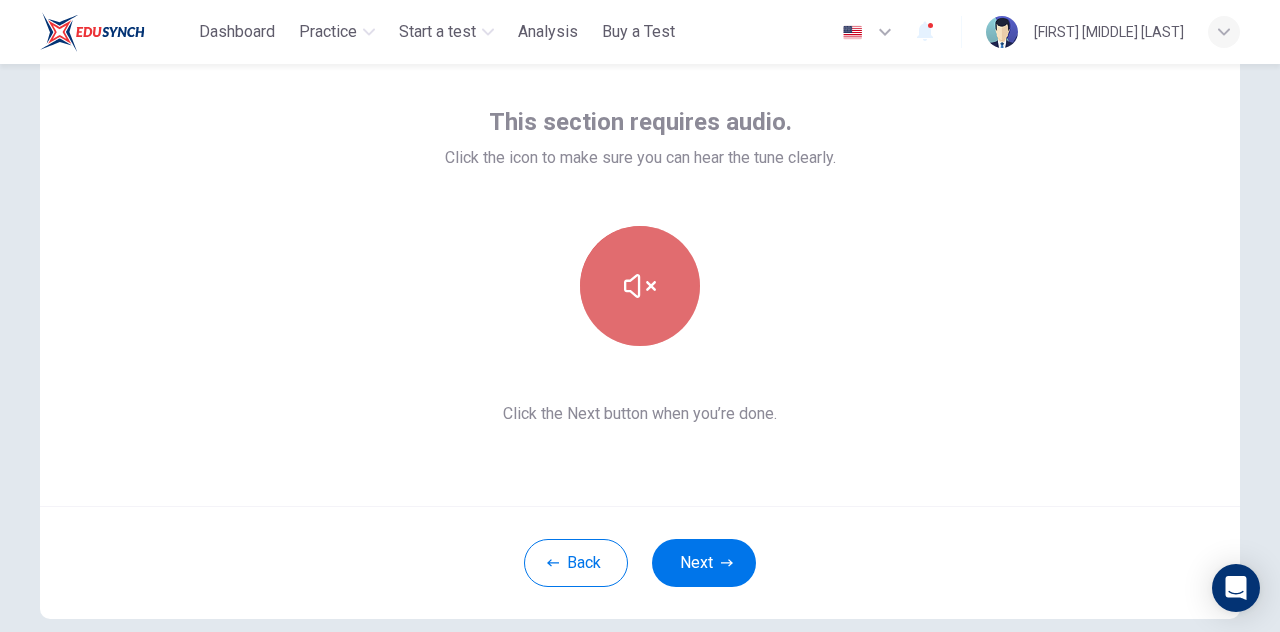 click at bounding box center [640, 286] 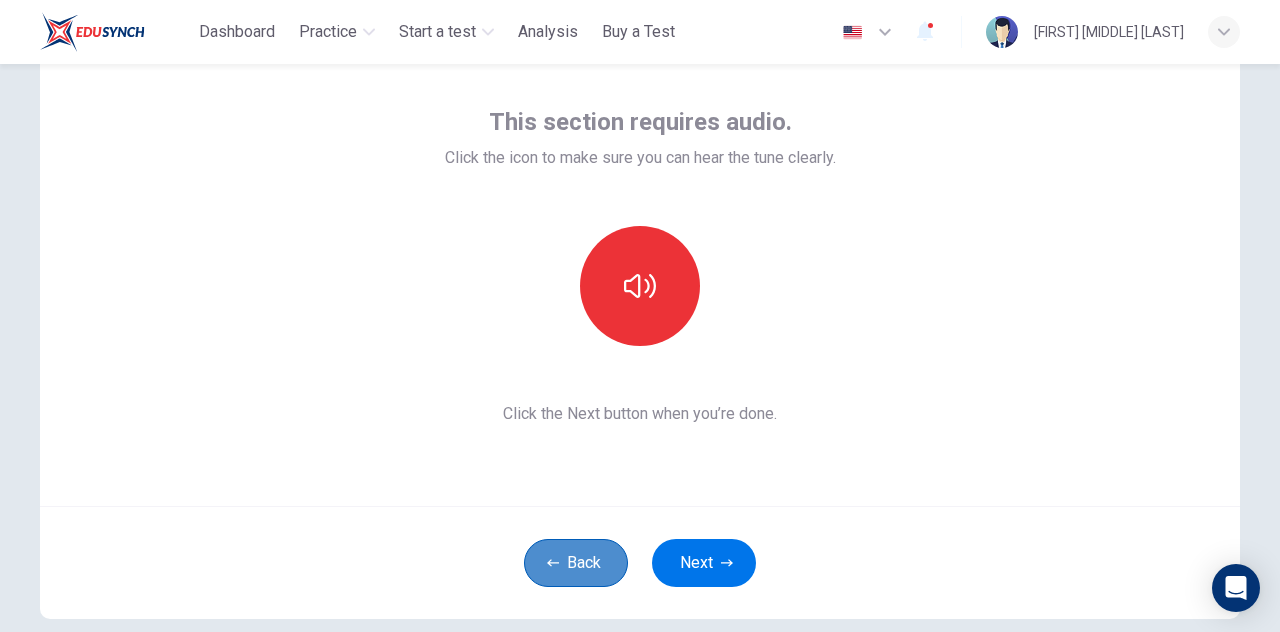 click on "Back" at bounding box center [576, 563] 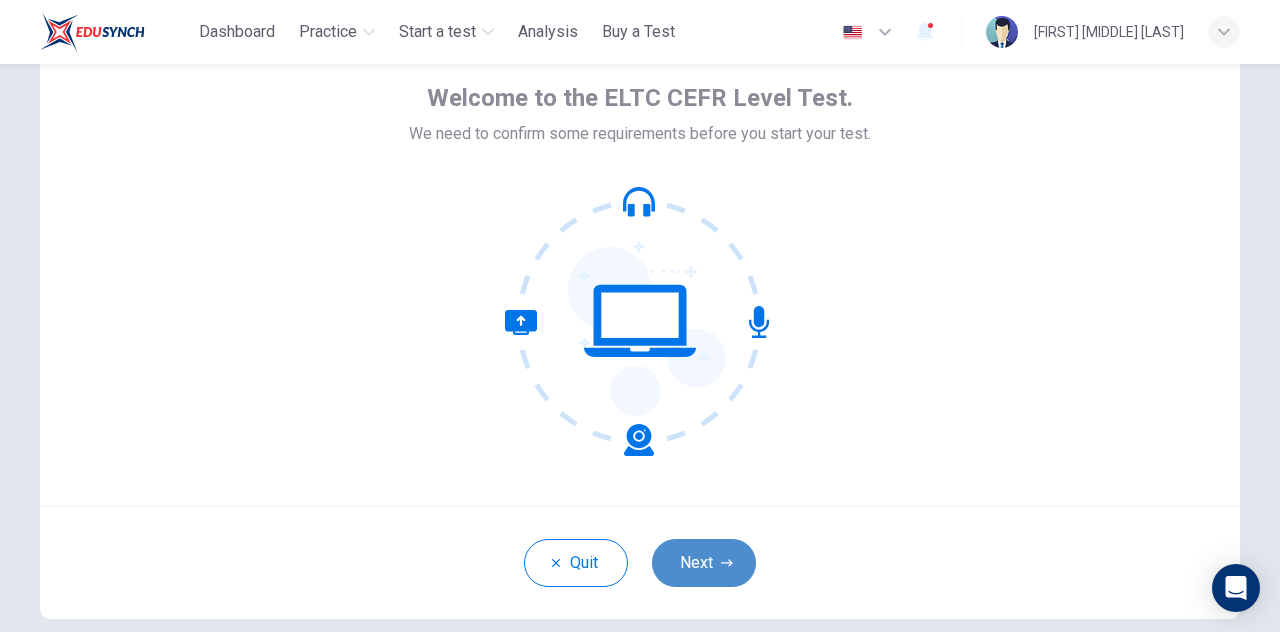 click on "Next" at bounding box center (704, 563) 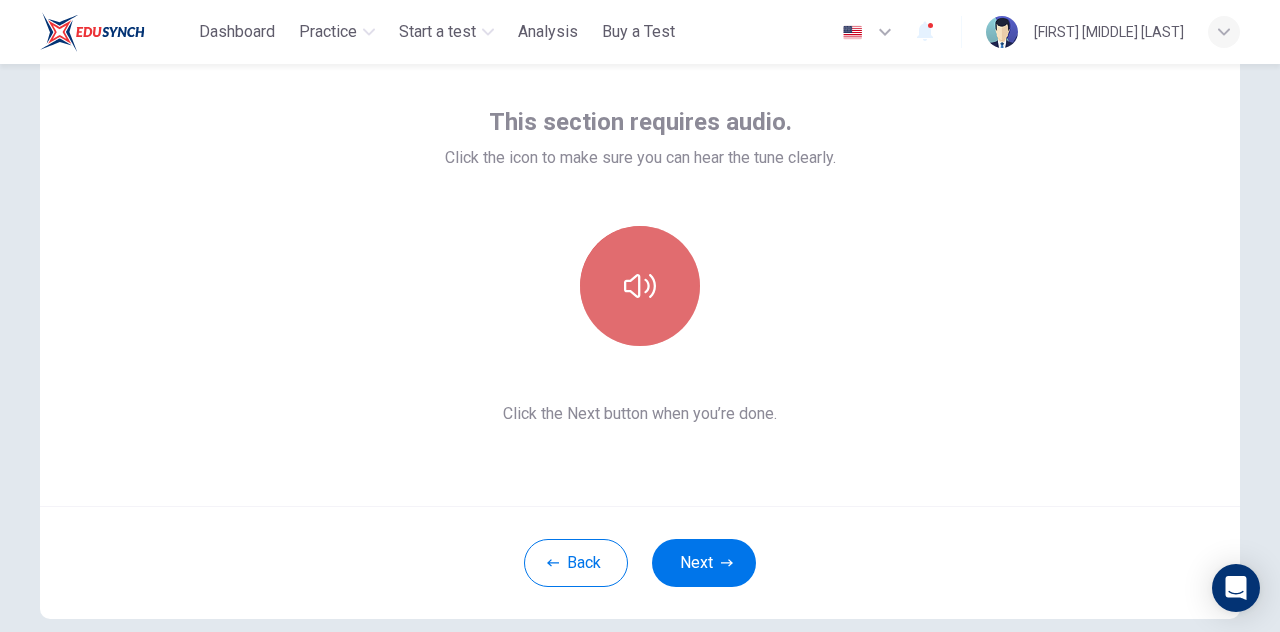 click at bounding box center [640, 286] 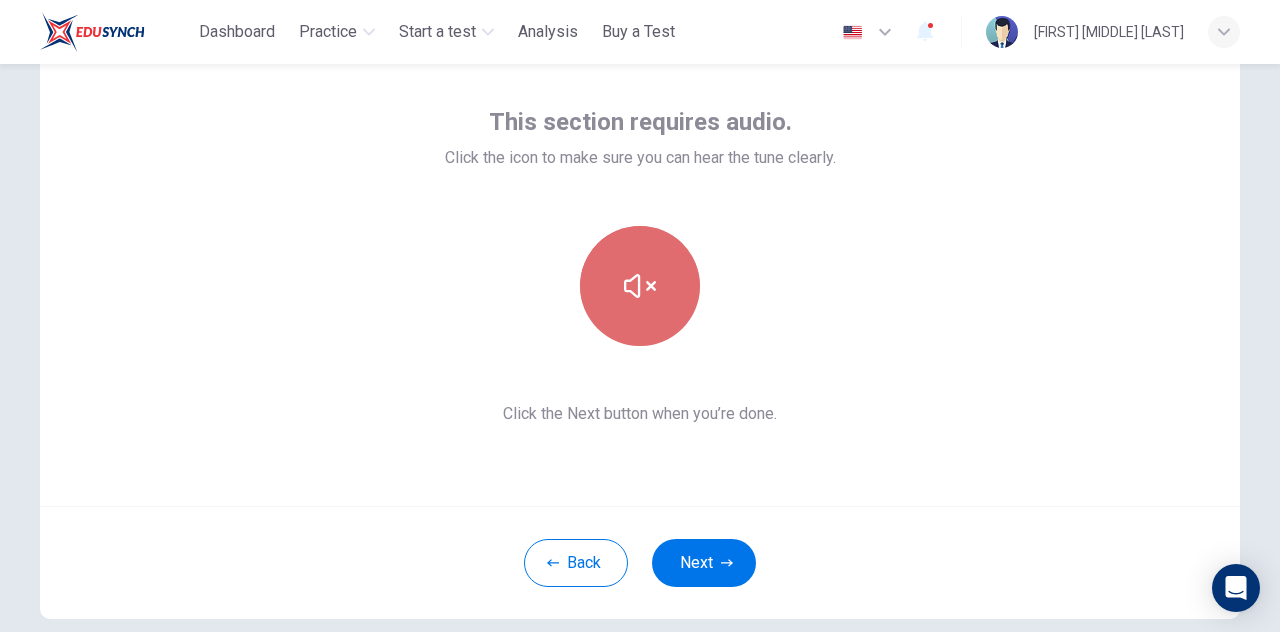 click at bounding box center [640, 286] 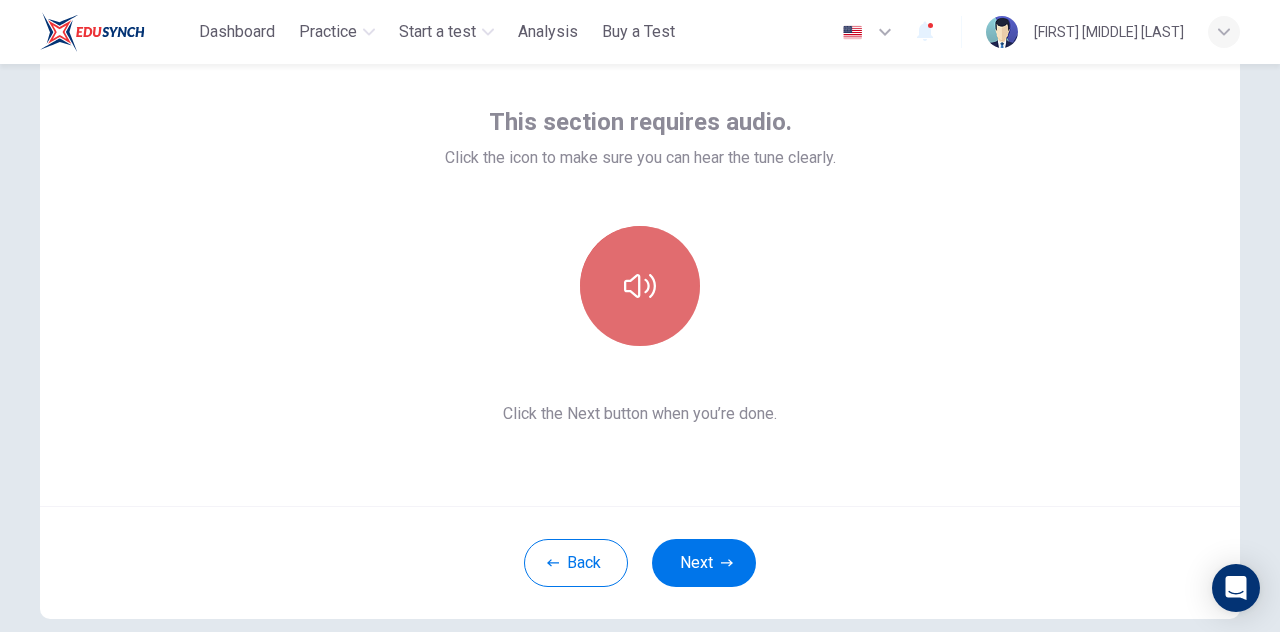 click at bounding box center [640, 286] 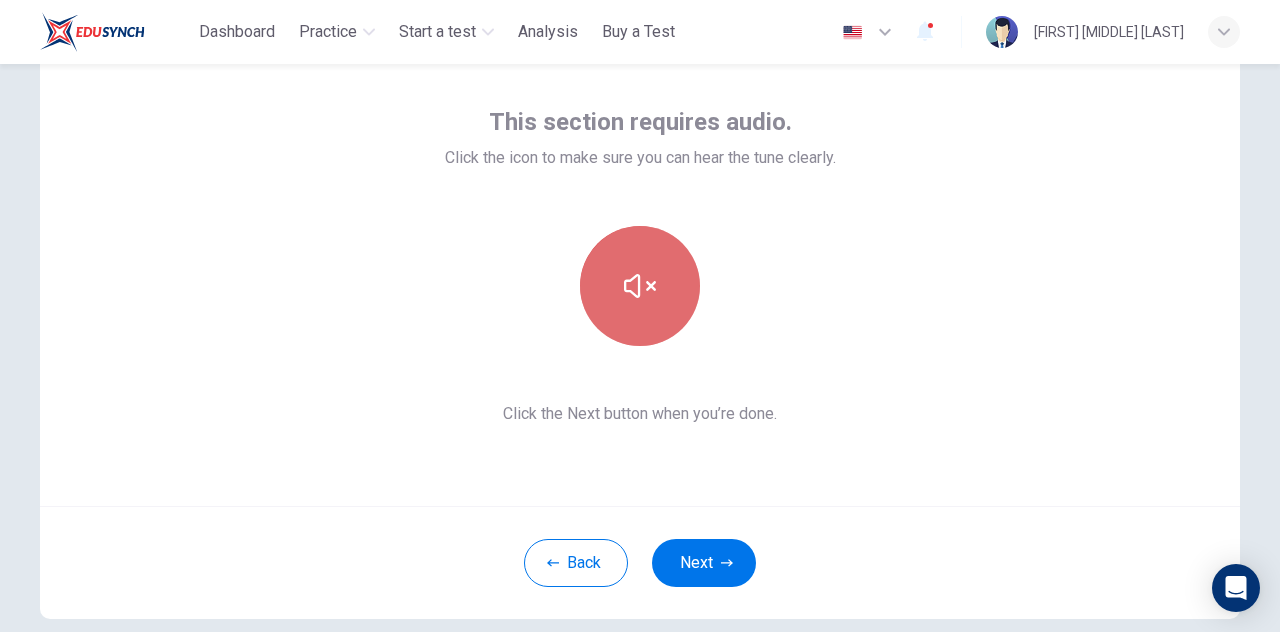 click at bounding box center (640, 286) 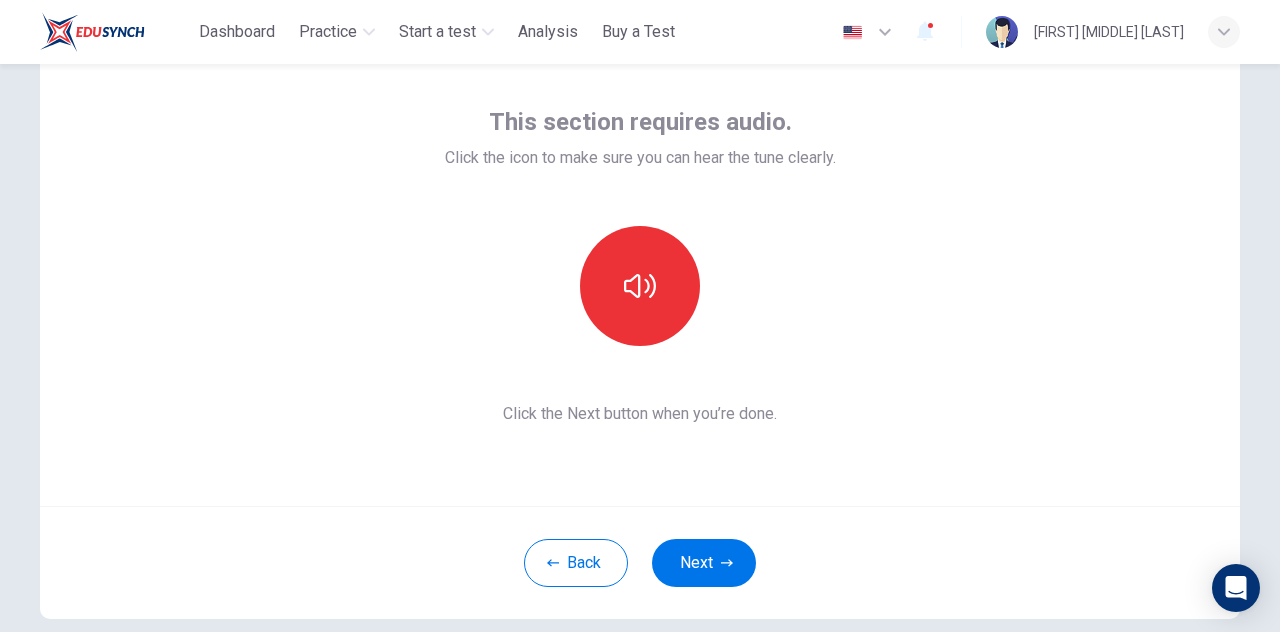 click on "Back Next" at bounding box center (640, 562) 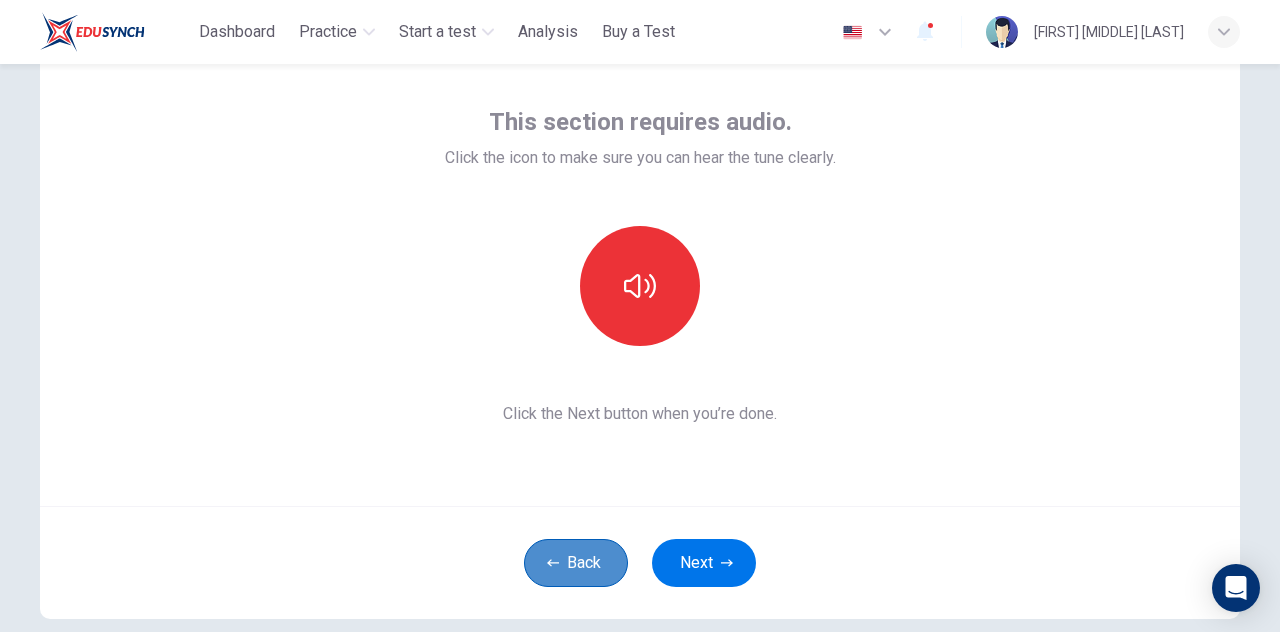 click on "Back" at bounding box center [576, 563] 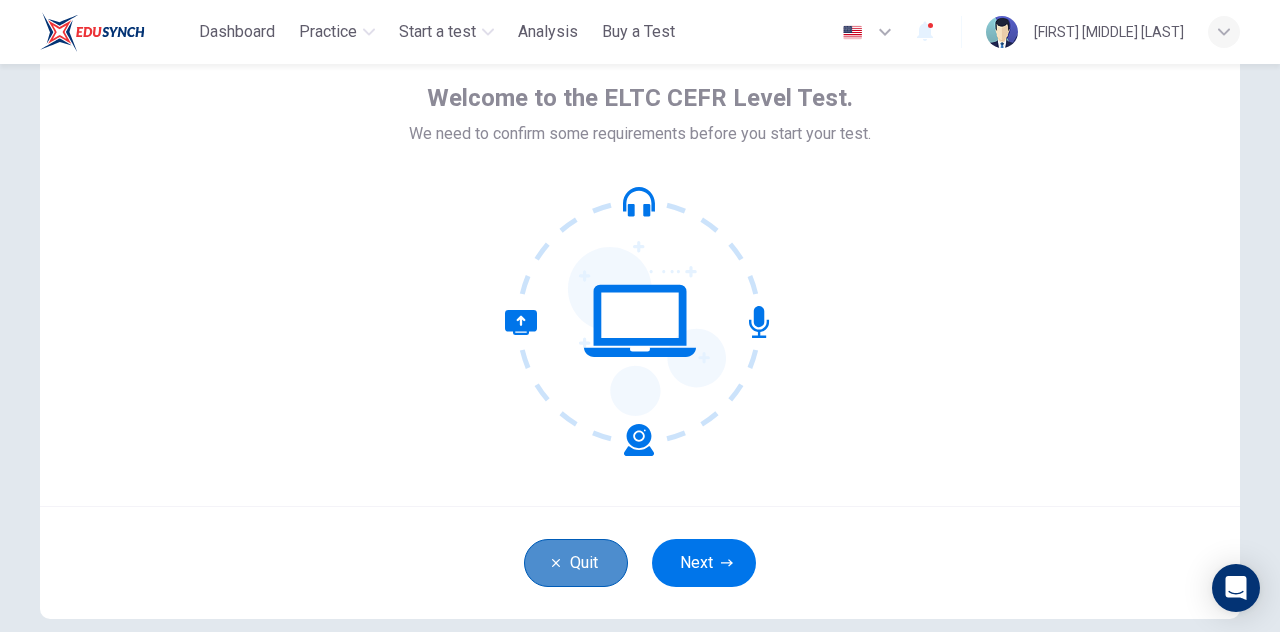 click on "Quit" at bounding box center [576, 563] 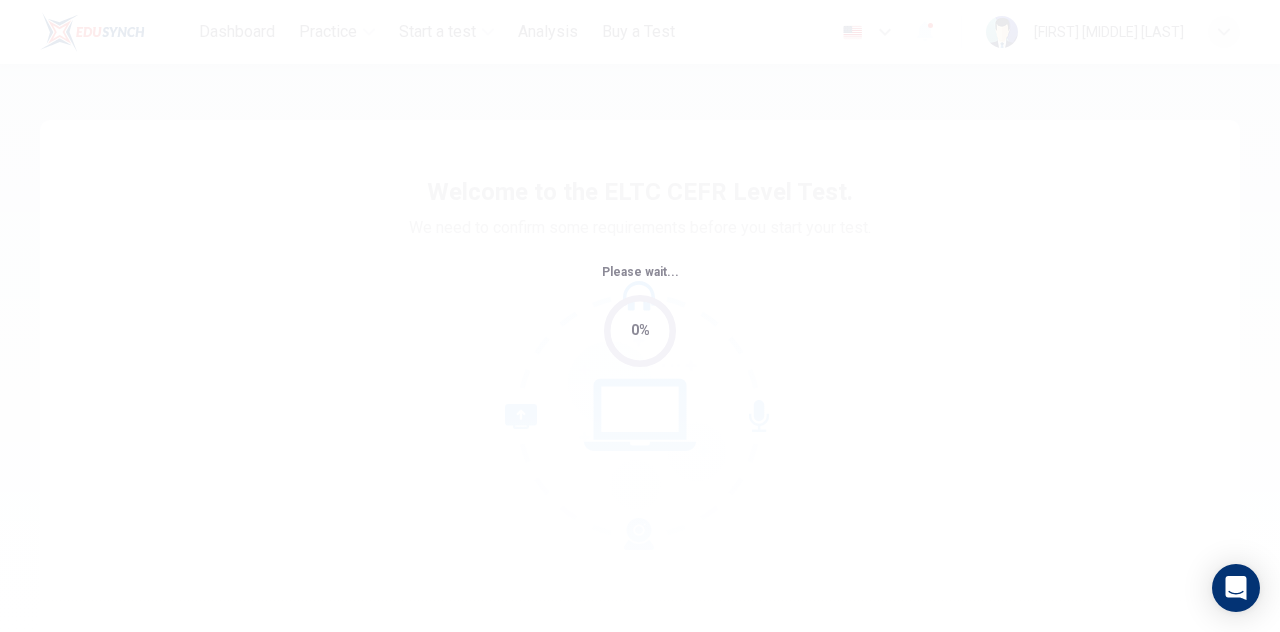 scroll, scrollTop: 0, scrollLeft: 0, axis: both 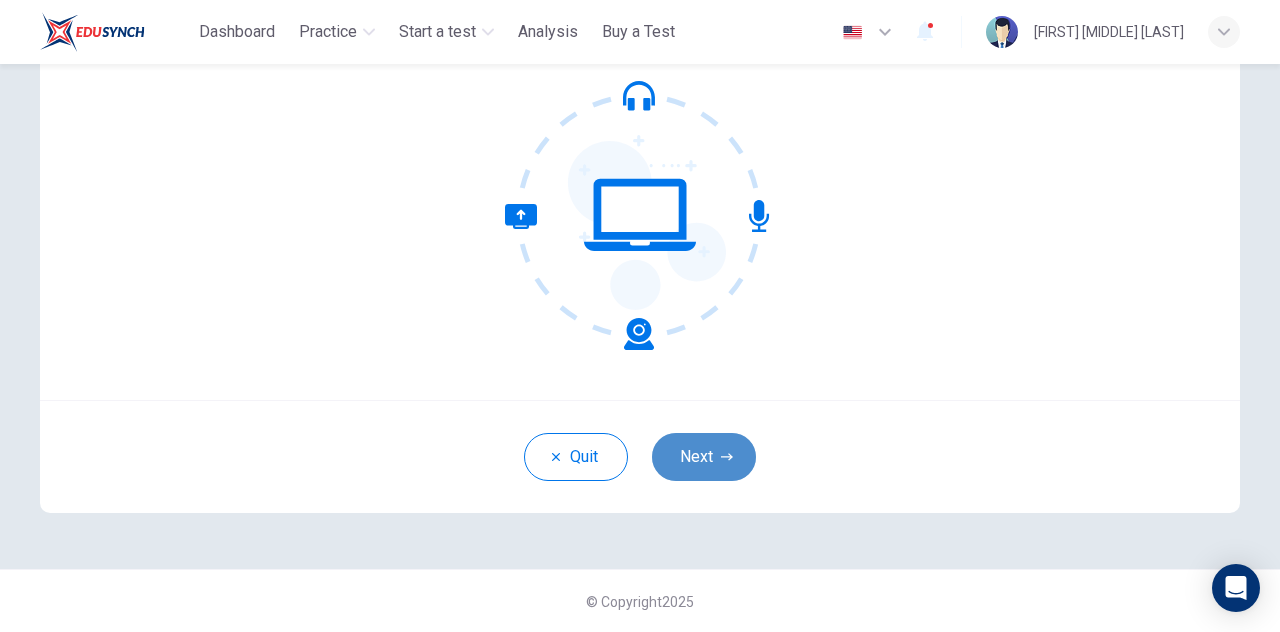 click on "Next" at bounding box center [704, 457] 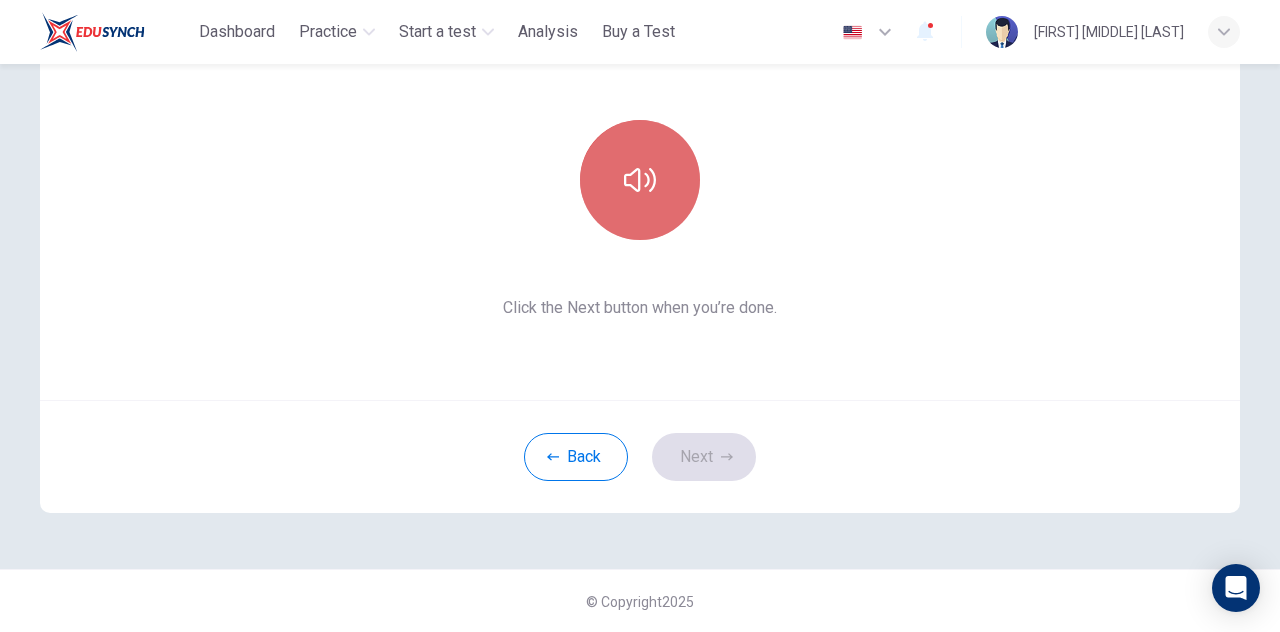 click 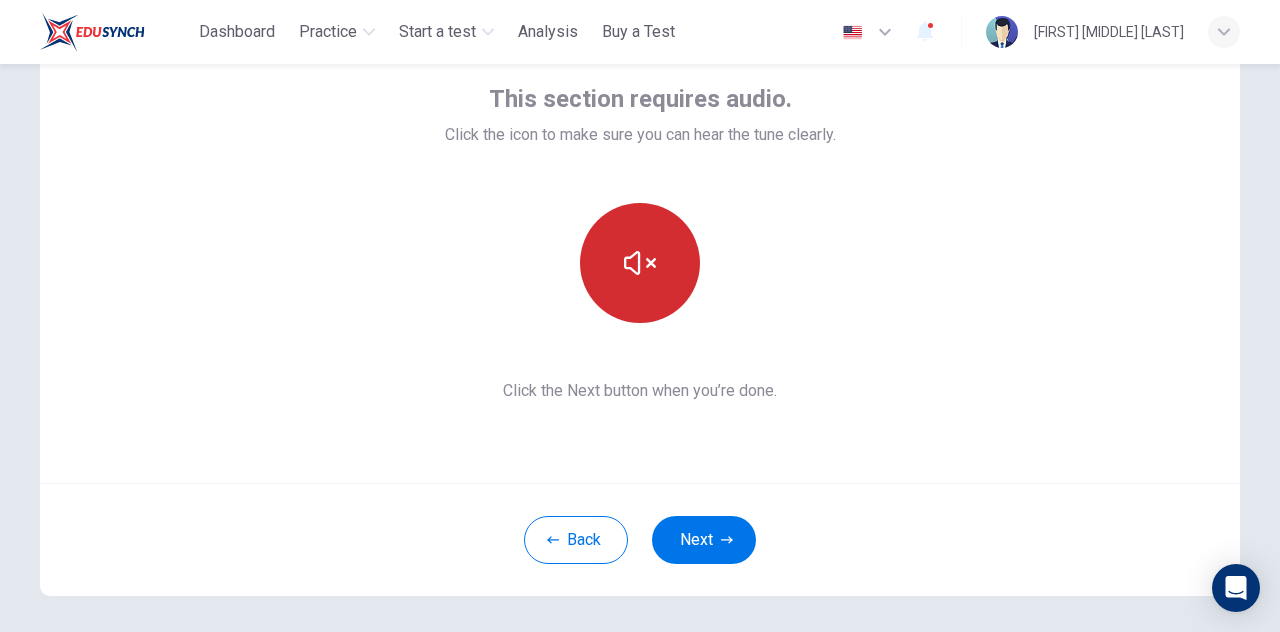 scroll, scrollTop: 0, scrollLeft: 0, axis: both 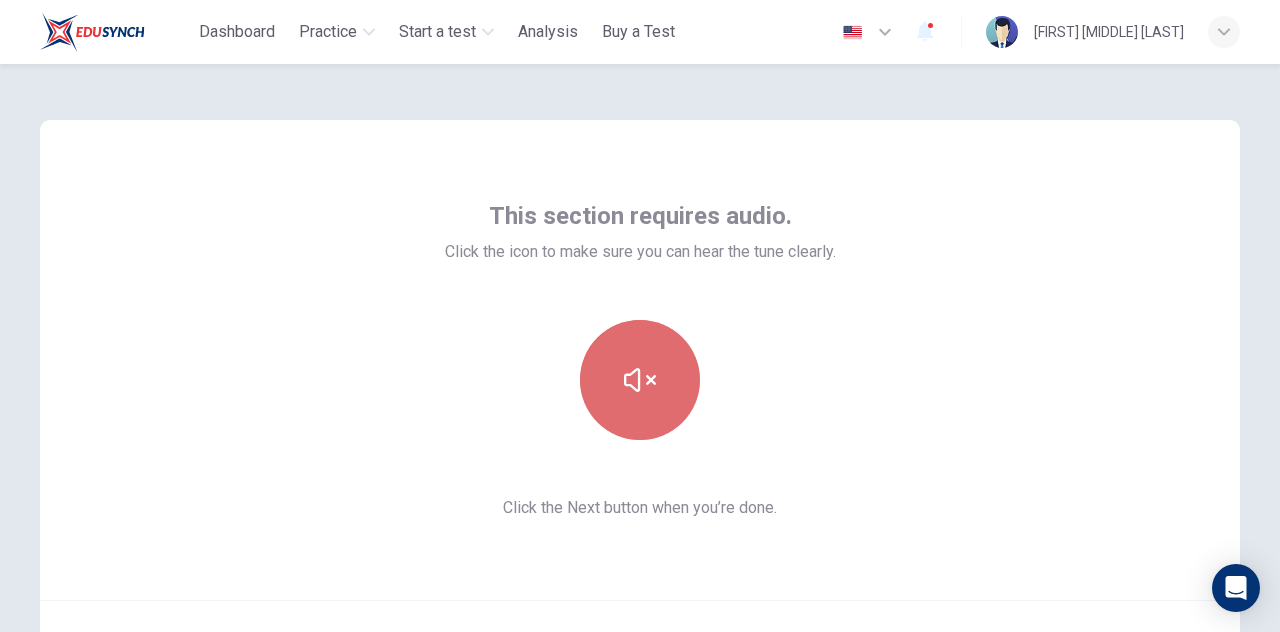 click at bounding box center (640, 380) 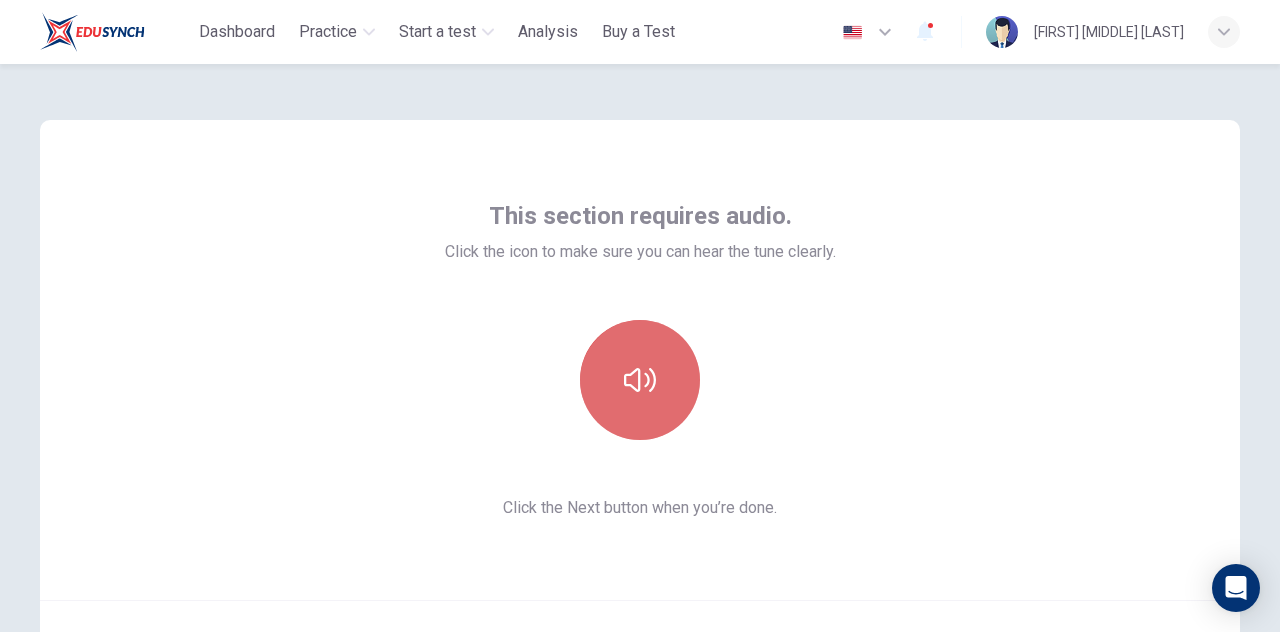 click at bounding box center [640, 380] 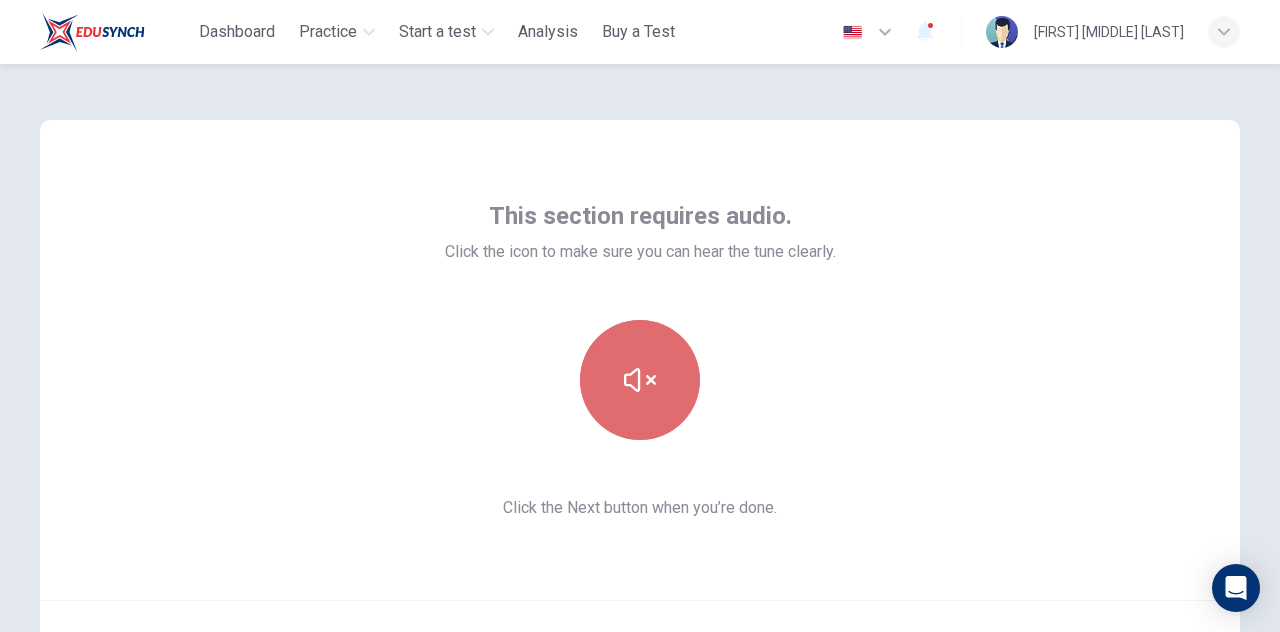 click at bounding box center [640, 380] 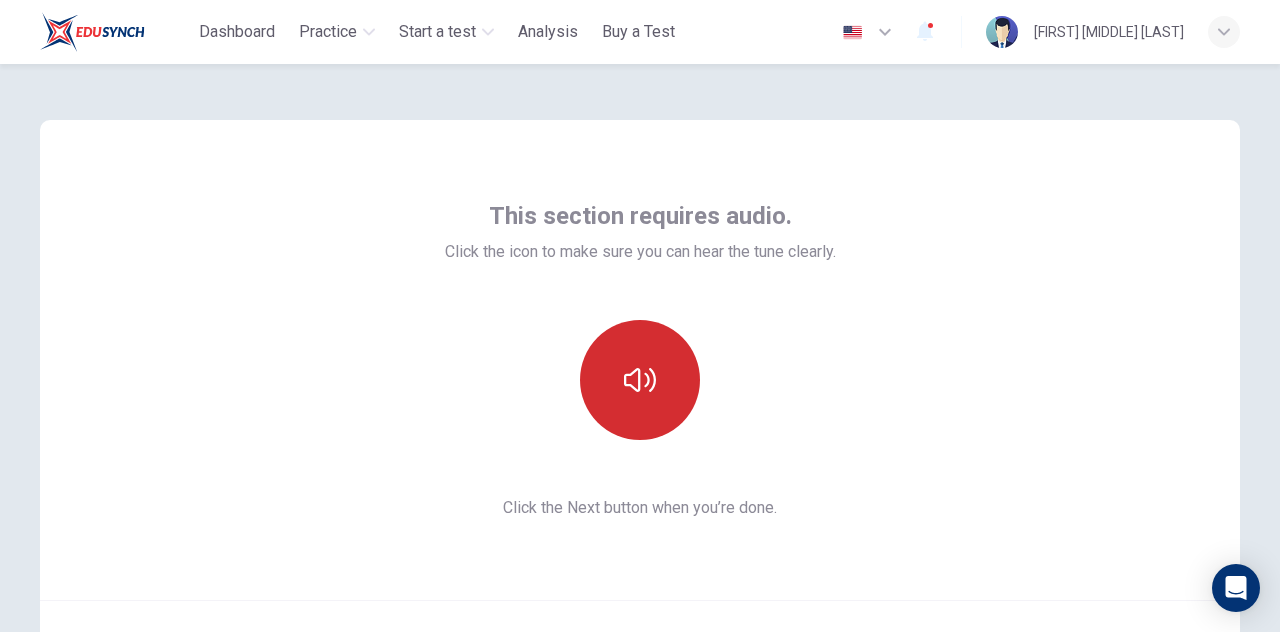 scroll, scrollTop: 200, scrollLeft: 0, axis: vertical 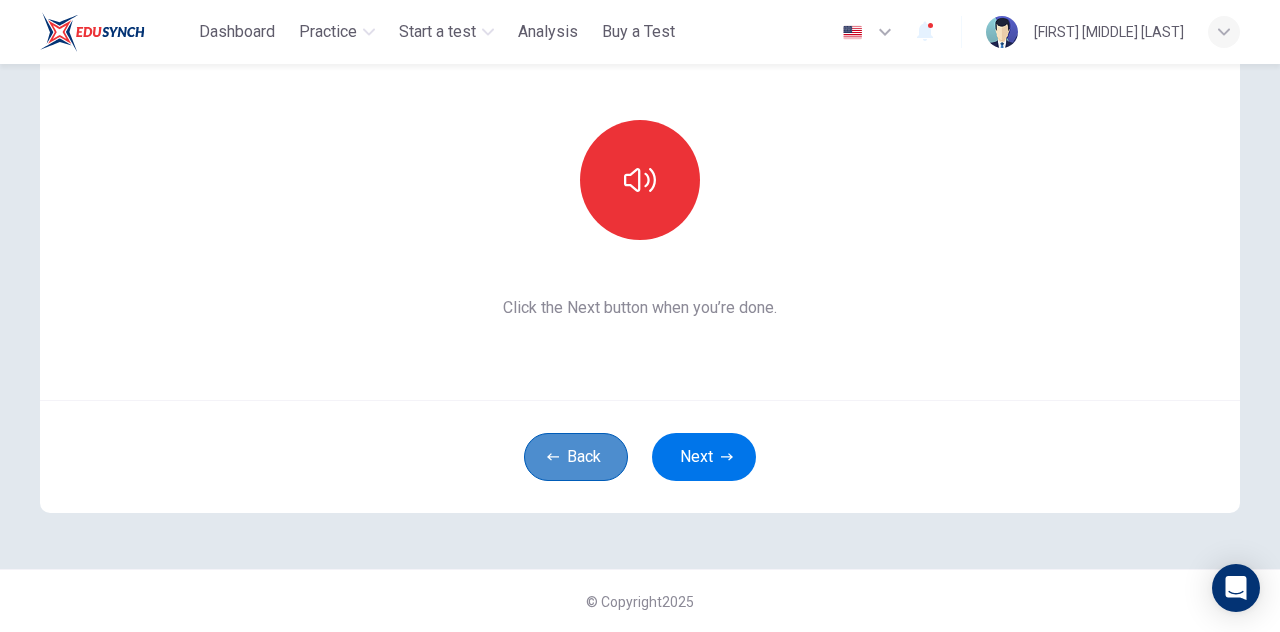 click on "Back" at bounding box center [576, 457] 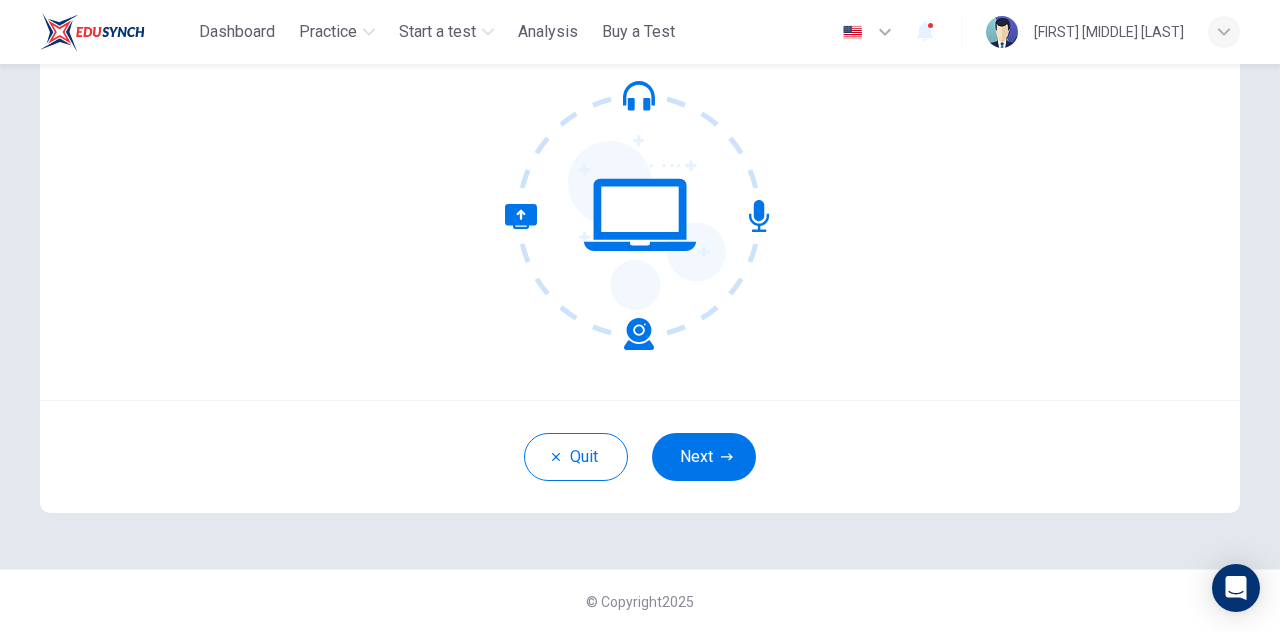 scroll, scrollTop: 0, scrollLeft: 0, axis: both 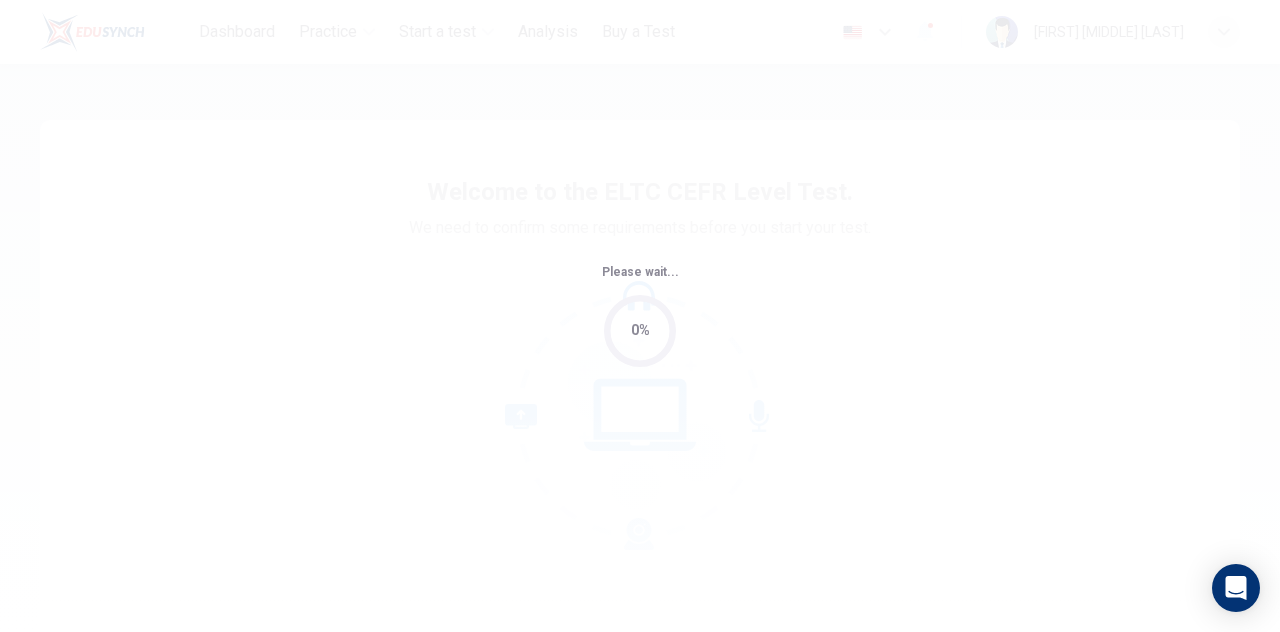 click on "0%" at bounding box center (640, 331) 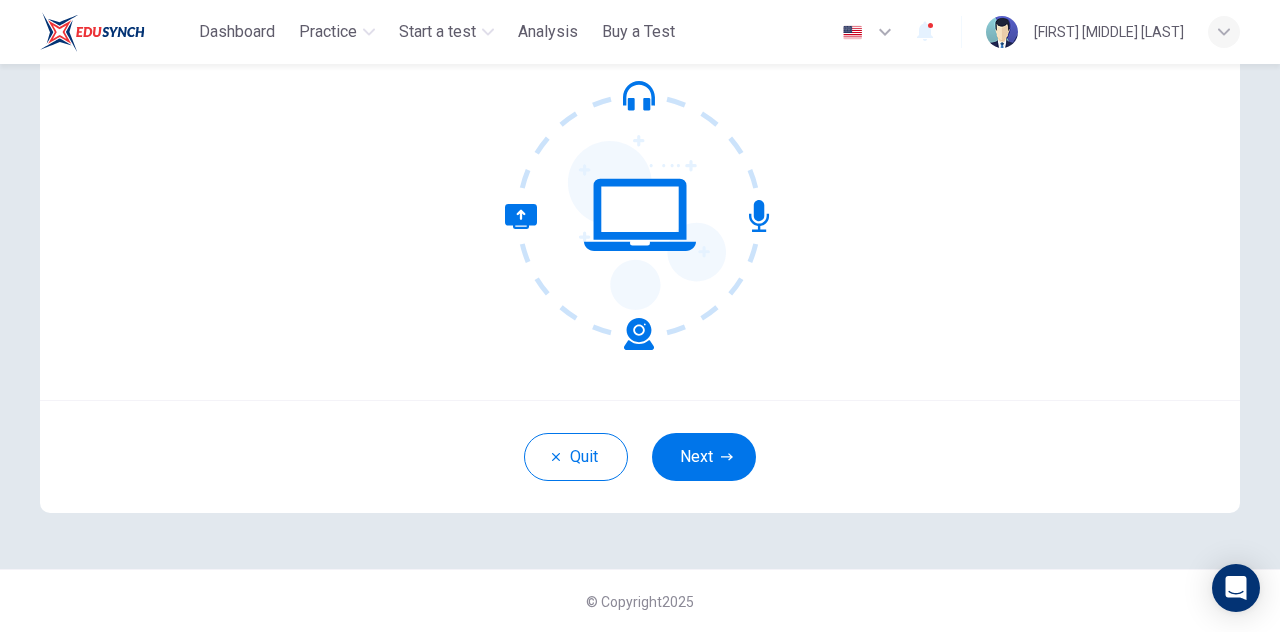 scroll, scrollTop: 200, scrollLeft: 0, axis: vertical 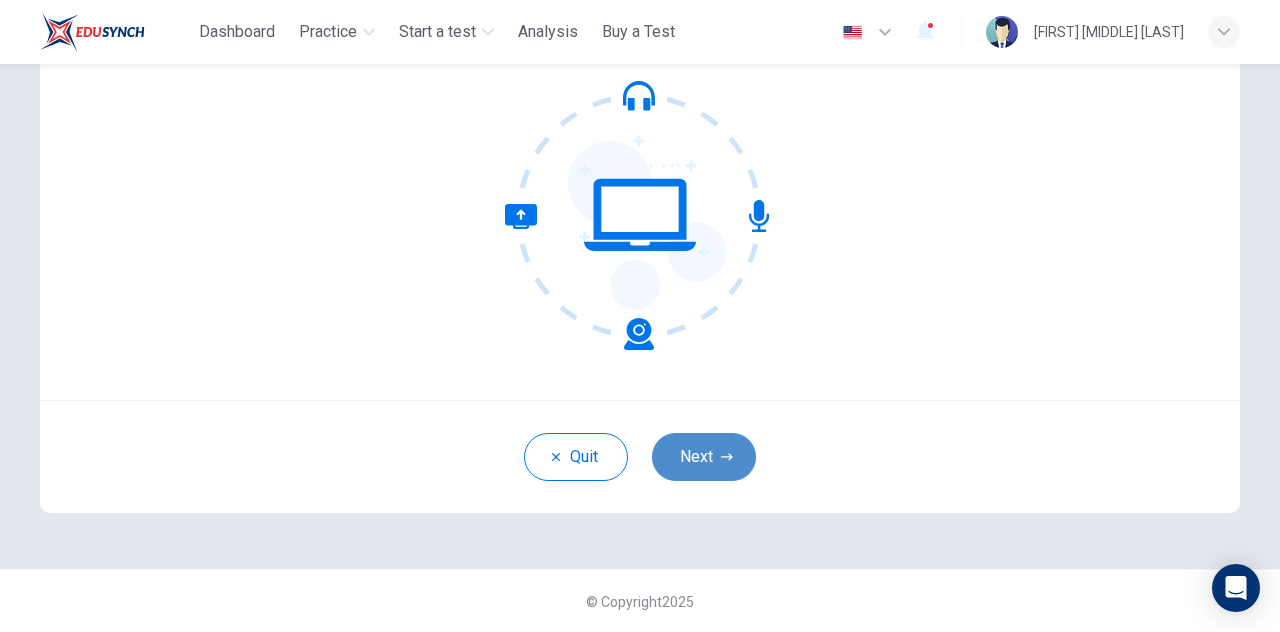 click on "Next" at bounding box center [704, 457] 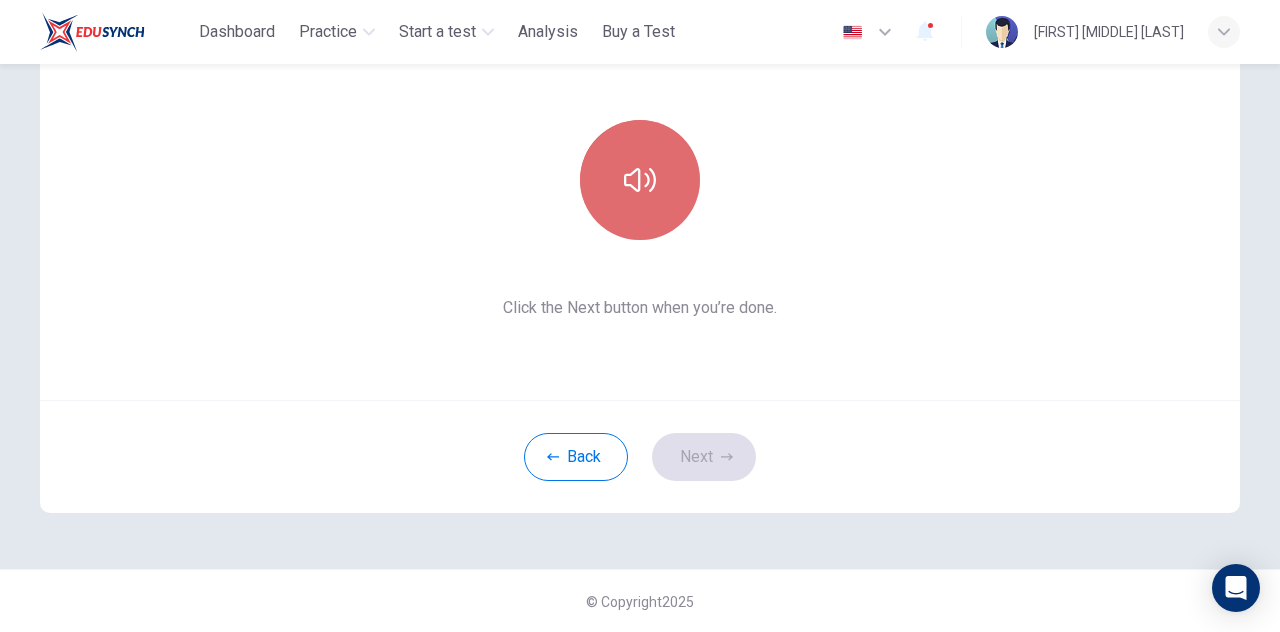 click at bounding box center (640, 180) 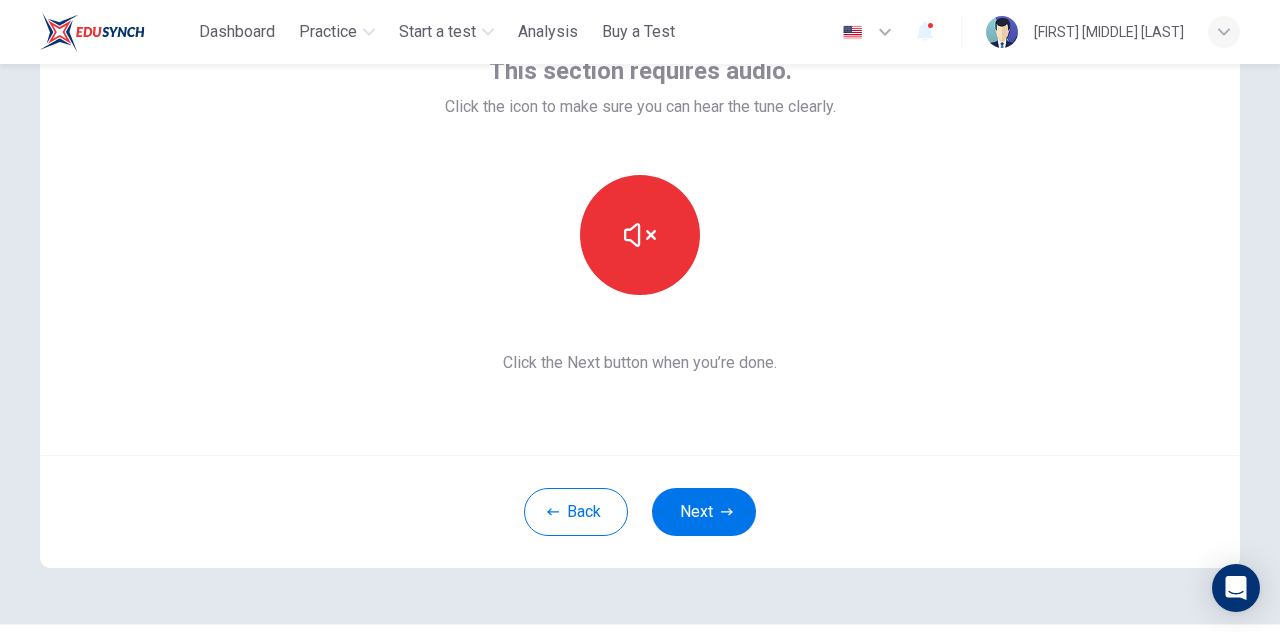 scroll, scrollTop: 144, scrollLeft: 0, axis: vertical 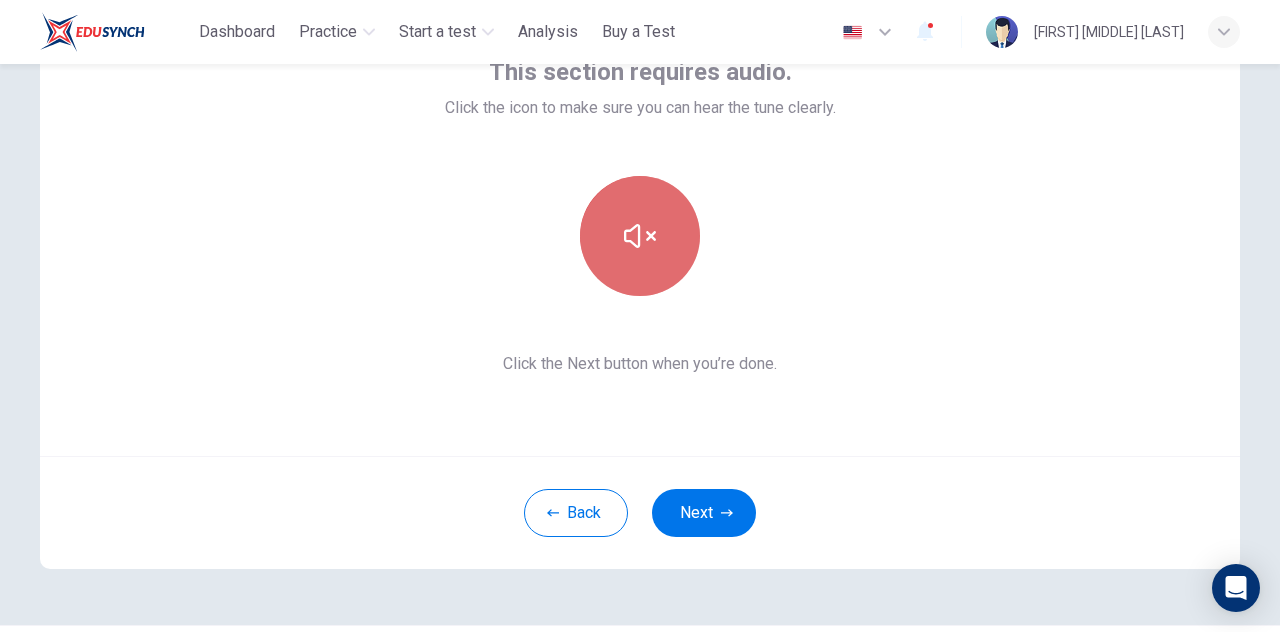 click 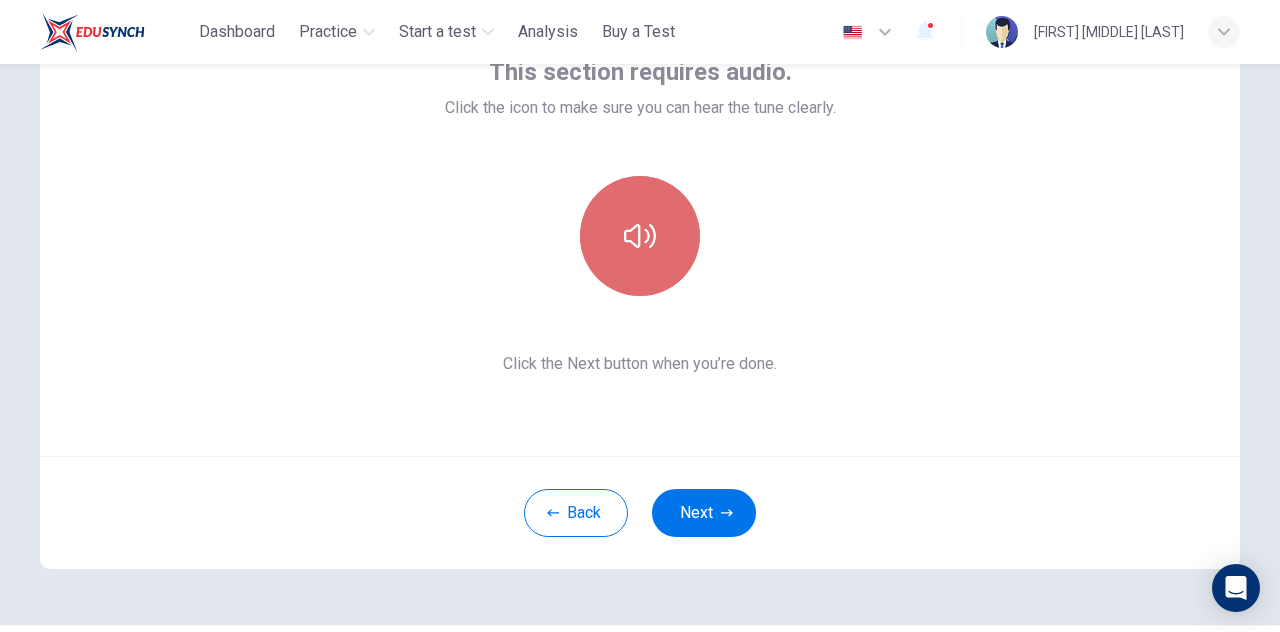 click 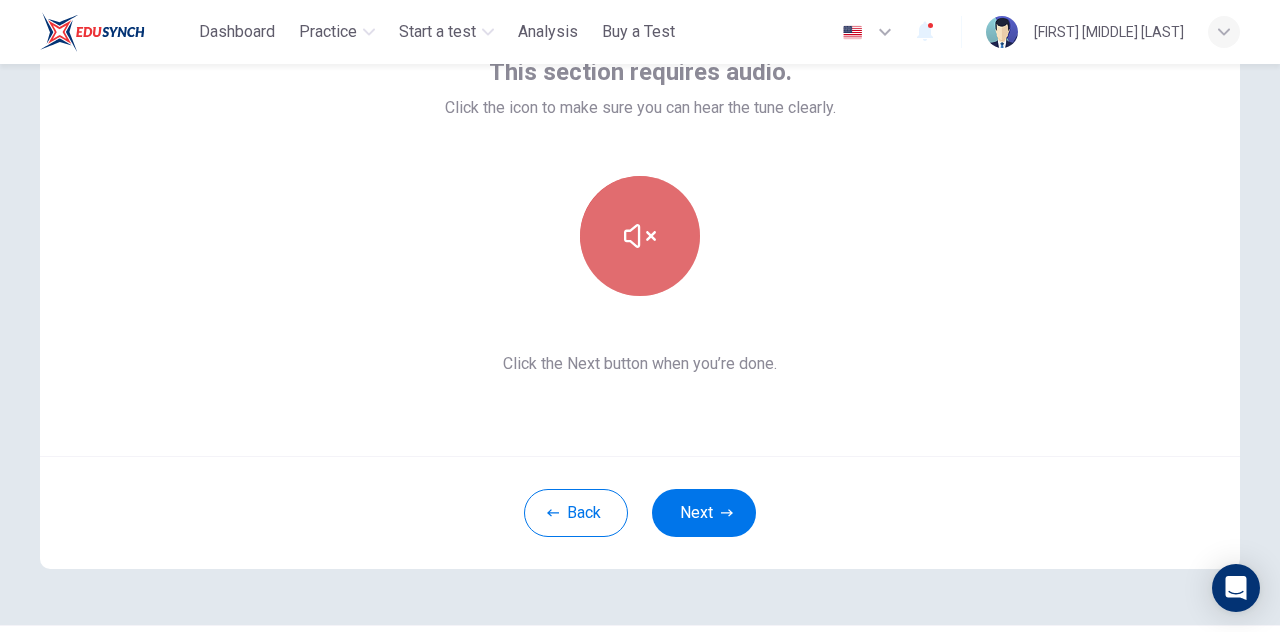 click at bounding box center [640, 236] 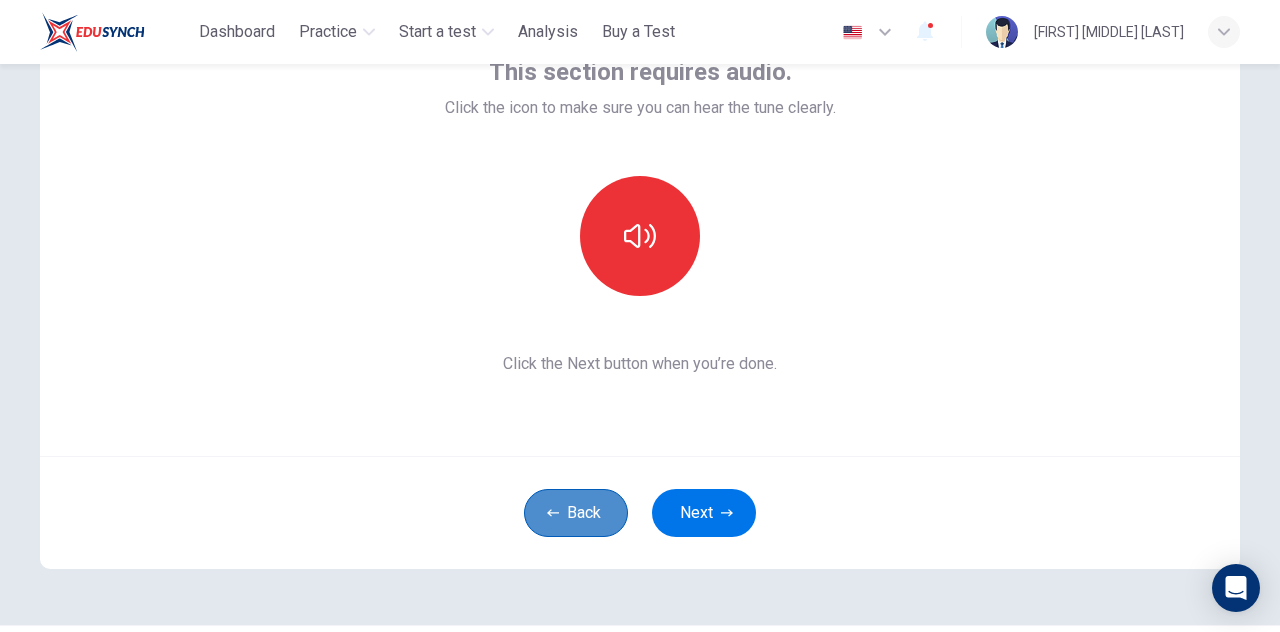 click on "Back" at bounding box center (576, 513) 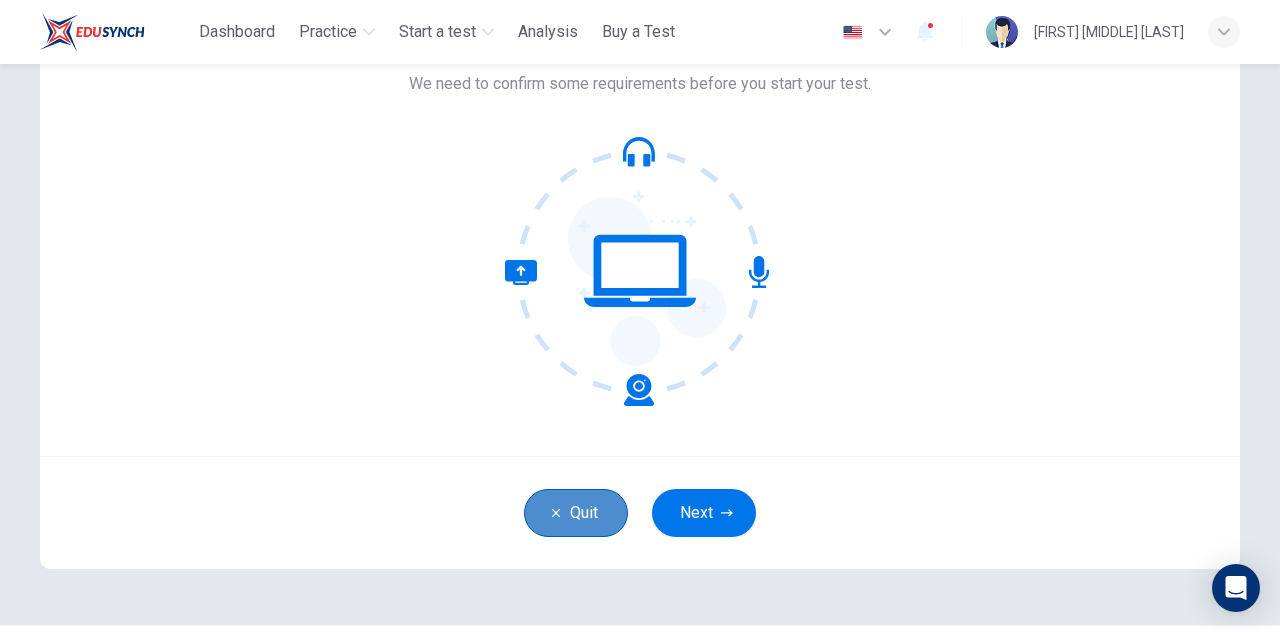 click on "Quit" at bounding box center (576, 513) 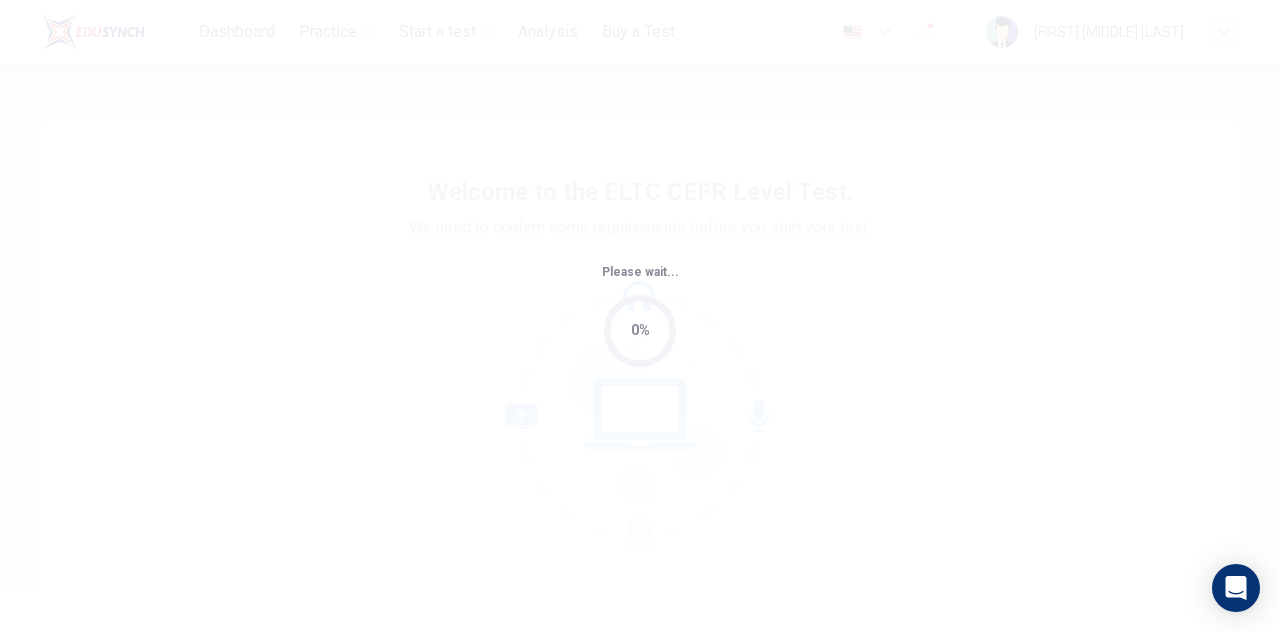 scroll, scrollTop: 0, scrollLeft: 0, axis: both 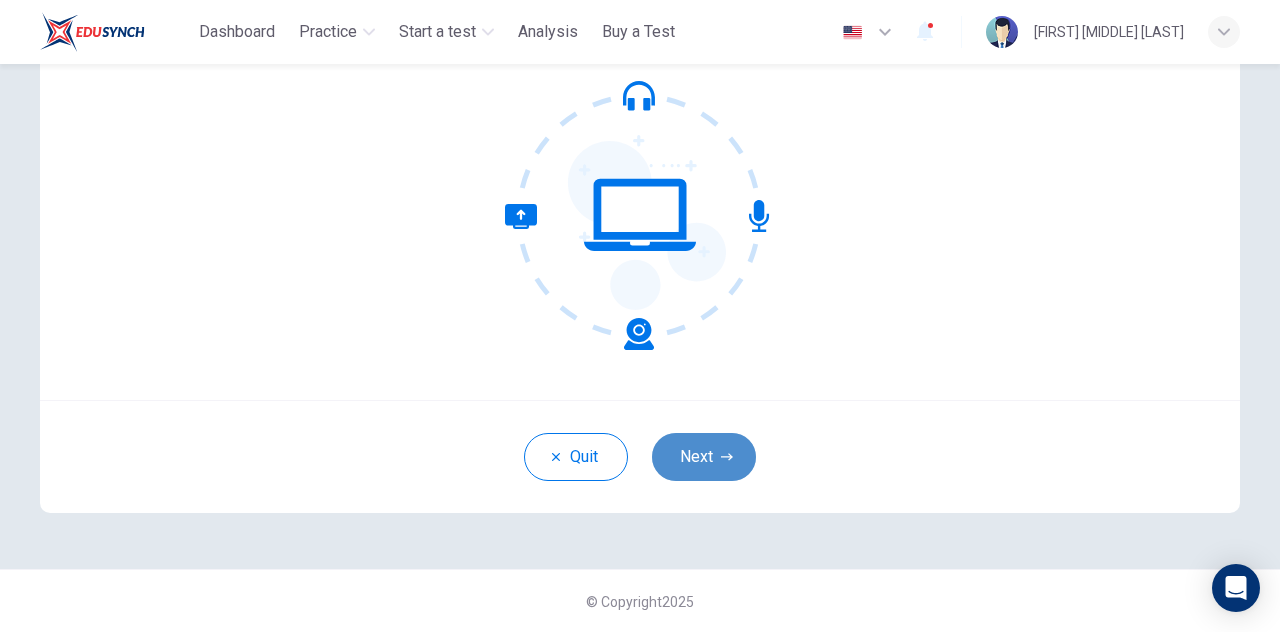 click 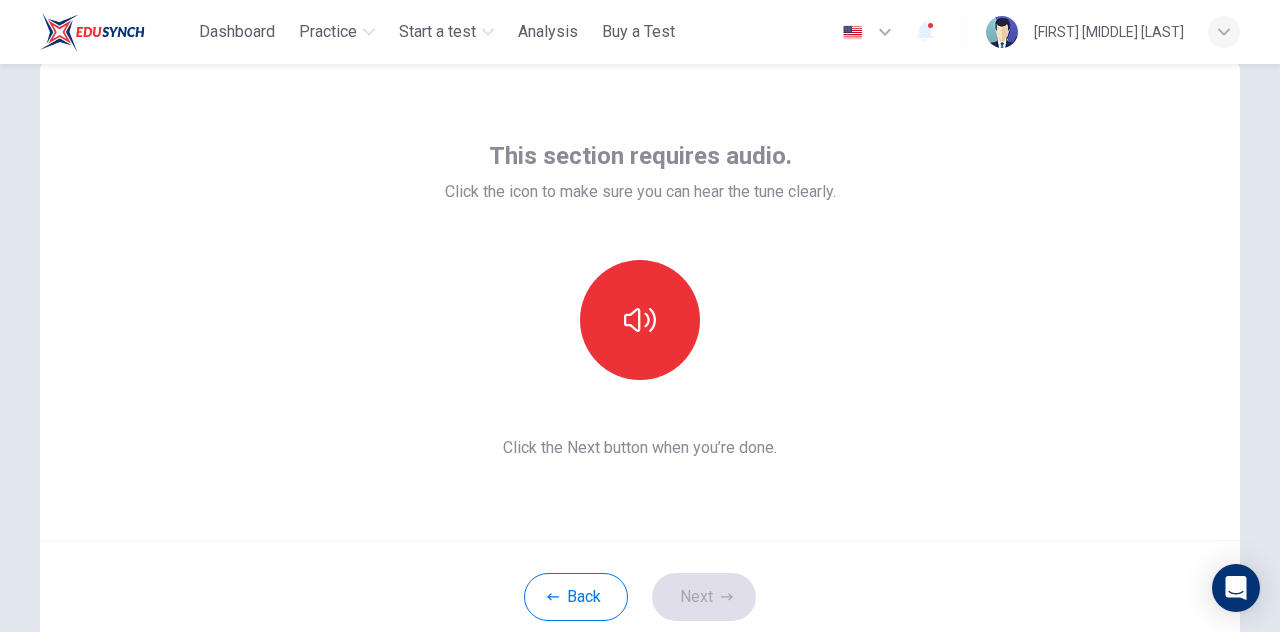 scroll, scrollTop: 44, scrollLeft: 0, axis: vertical 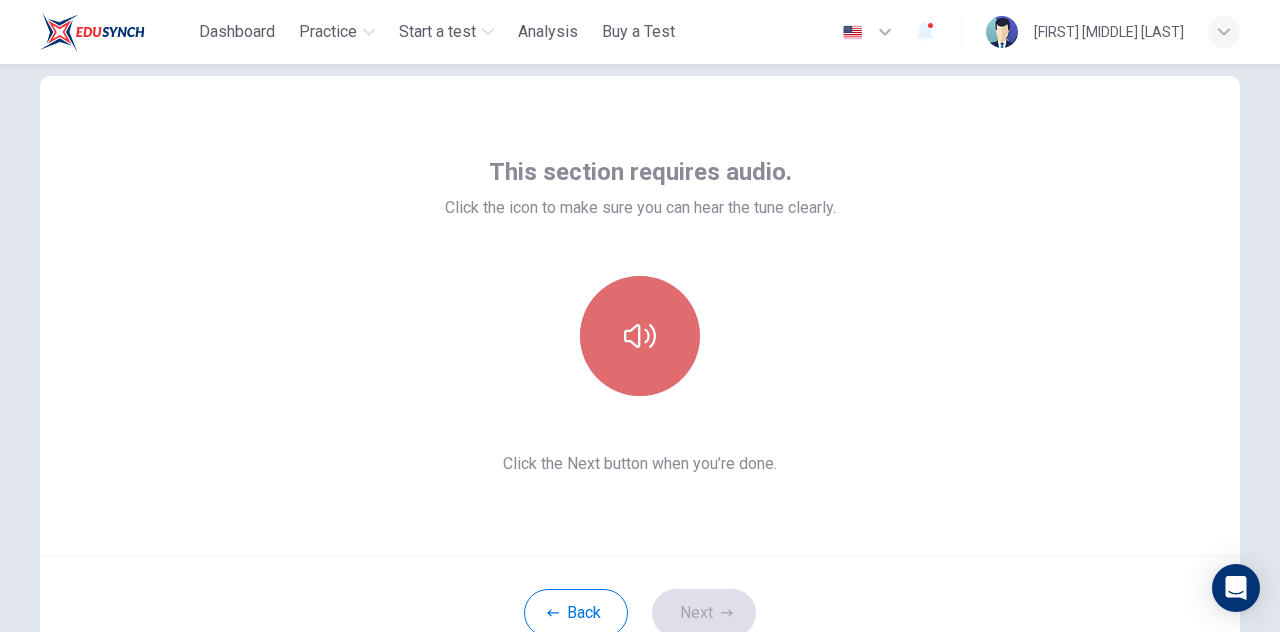 click at bounding box center [640, 336] 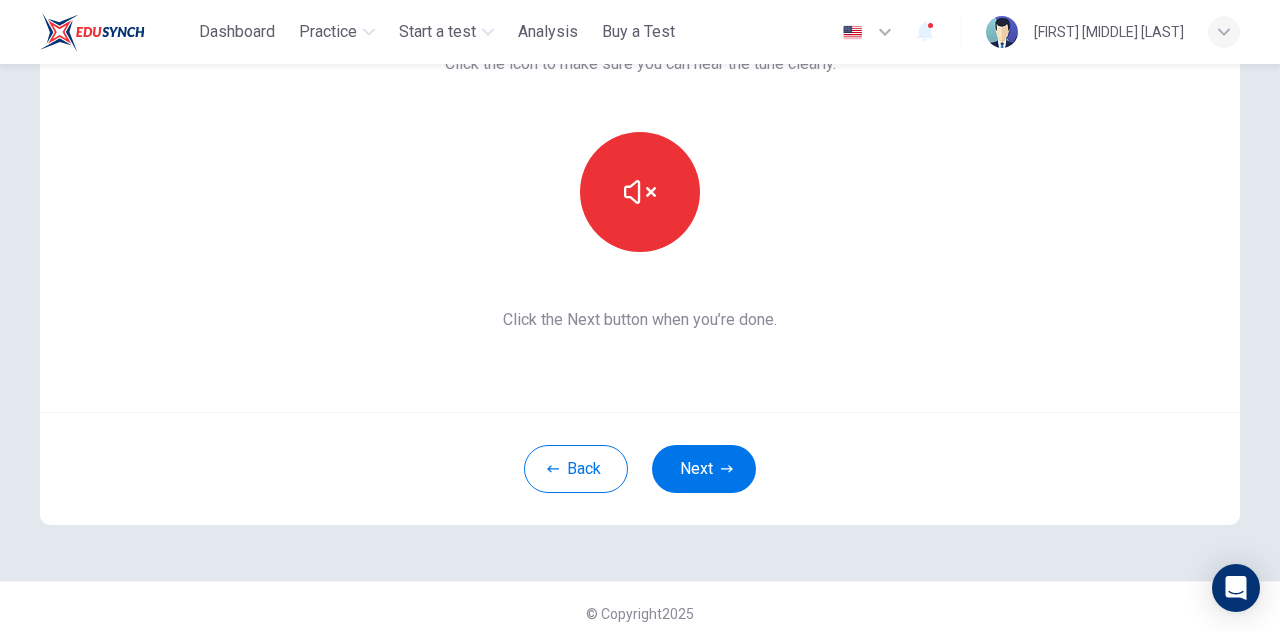 scroll, scrollTop: 124, scrollLeft: 0, axis: vertical 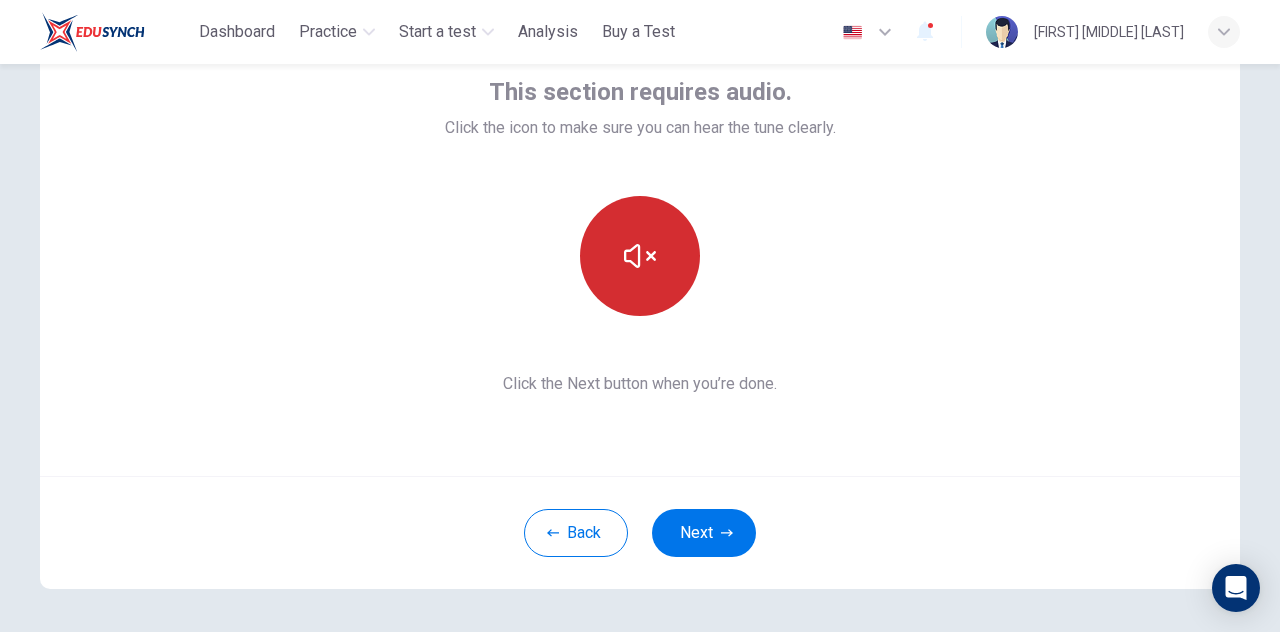 click at bounding box center [640, 256] 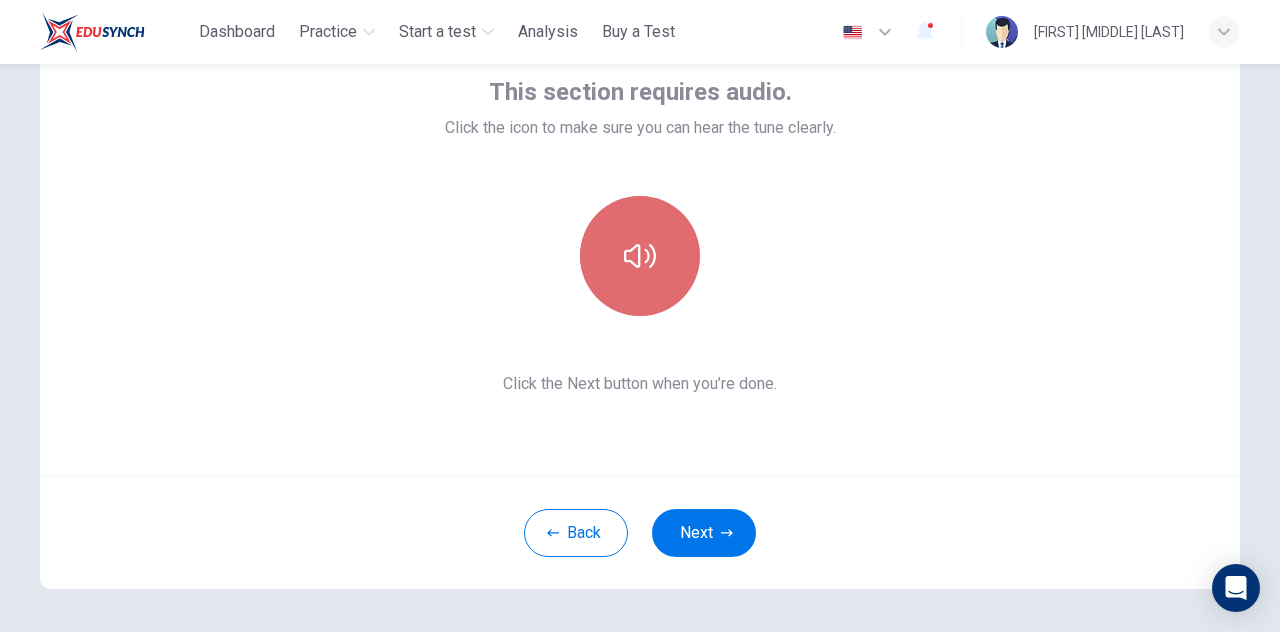 click at bounding box center [640, 256] 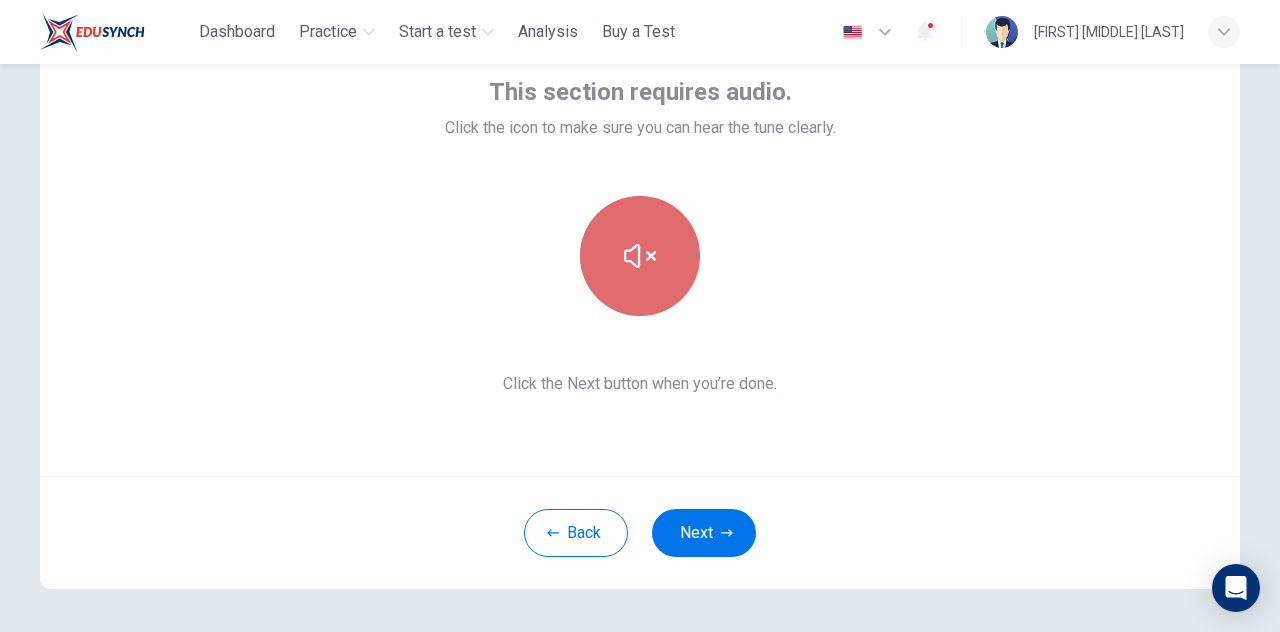 click at bounding box center [640, 256] 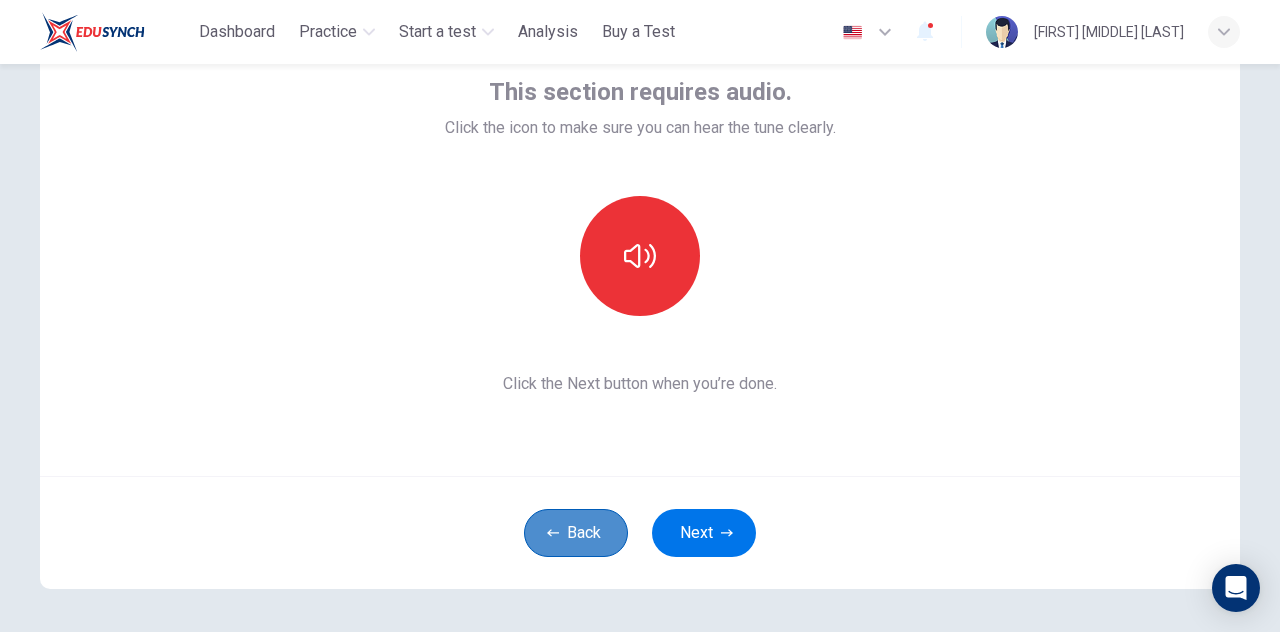 click on "Back" at bounding box center [576, 533] 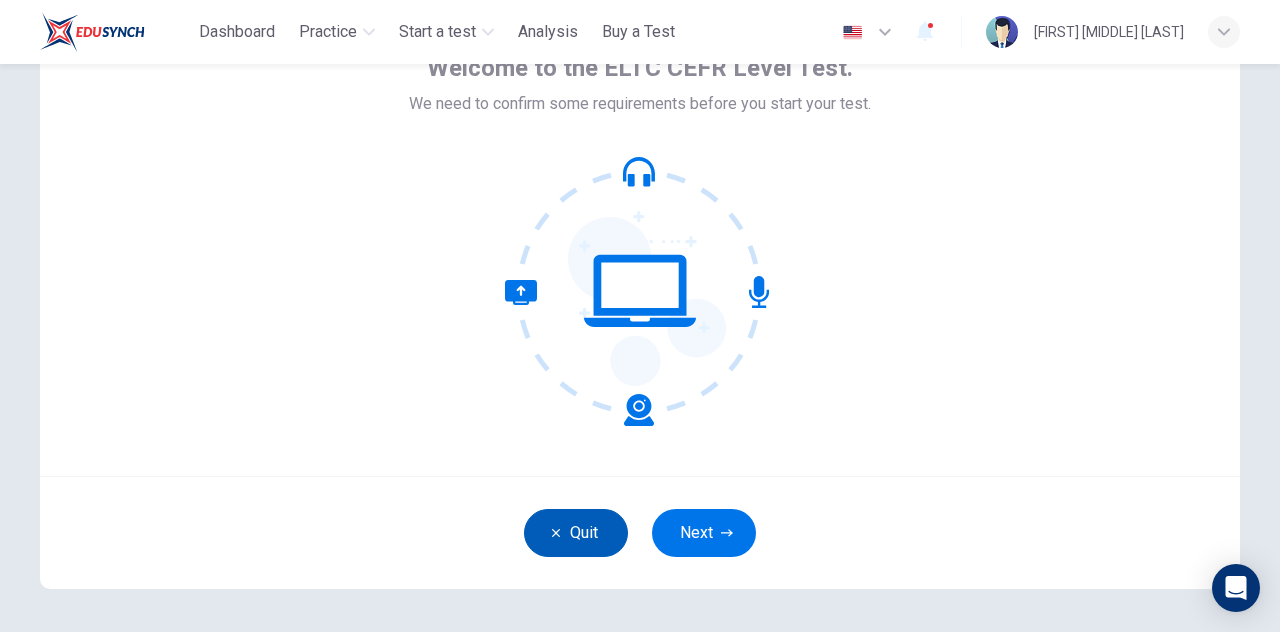 click on "Quit" at bounding box center (576, 533) 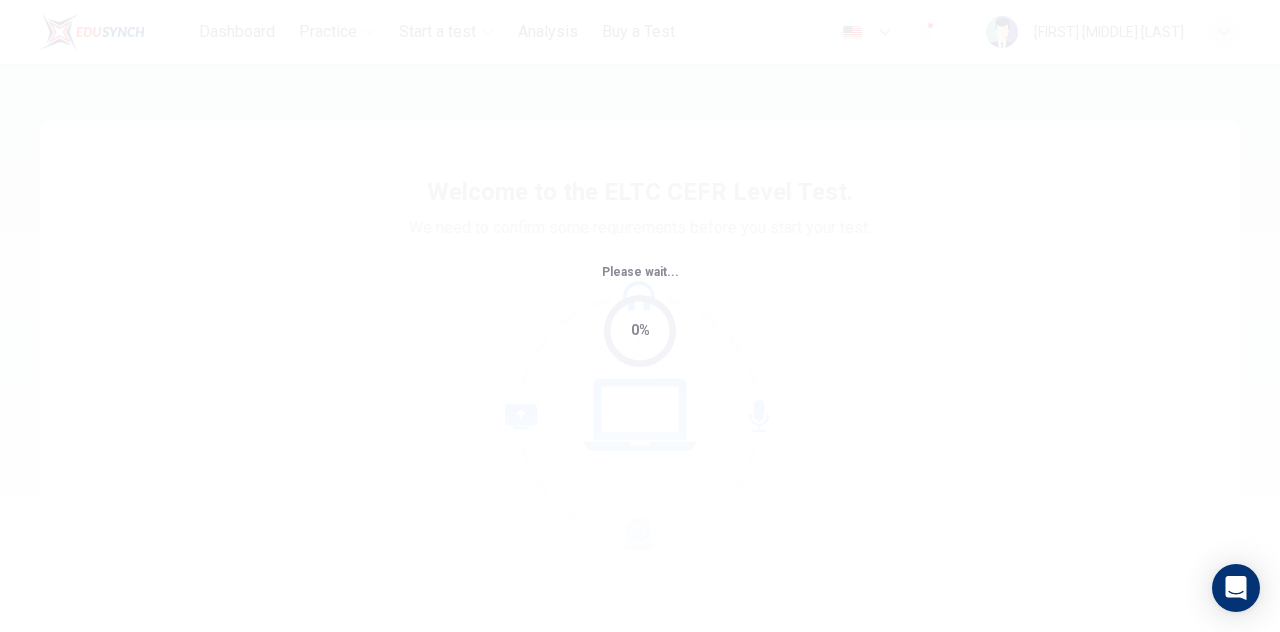 scroll, scrollTop: 0, scrollLeft: 0, axis: both 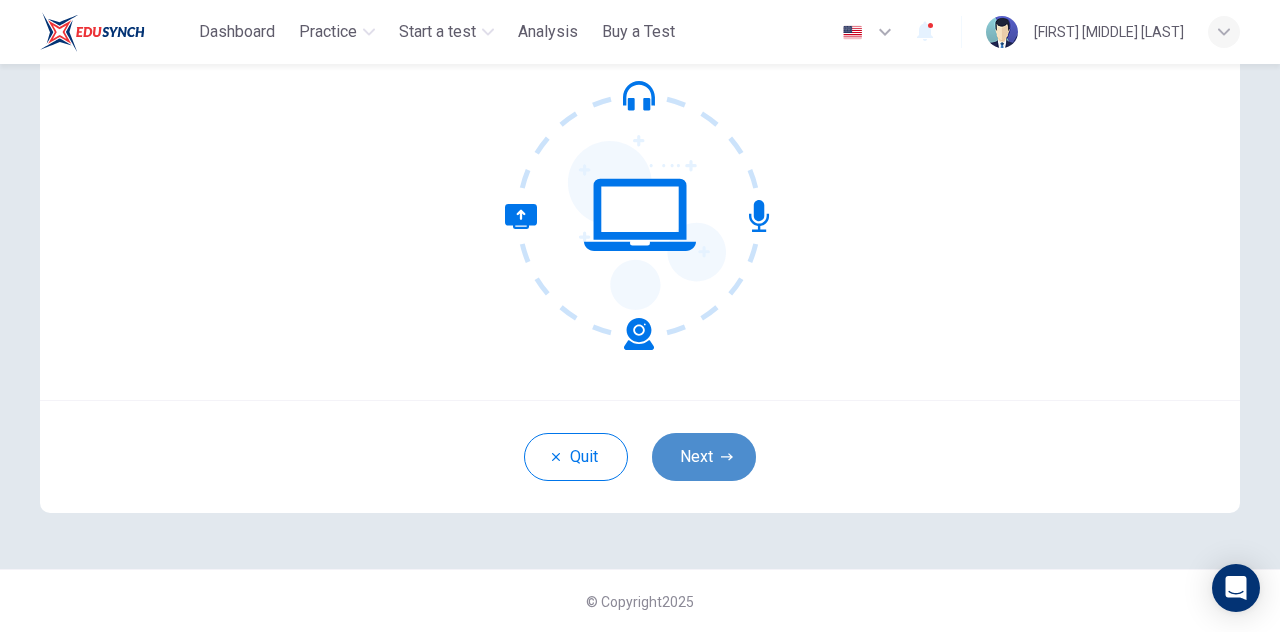 click on "Next" at bounding box center (704, 457) 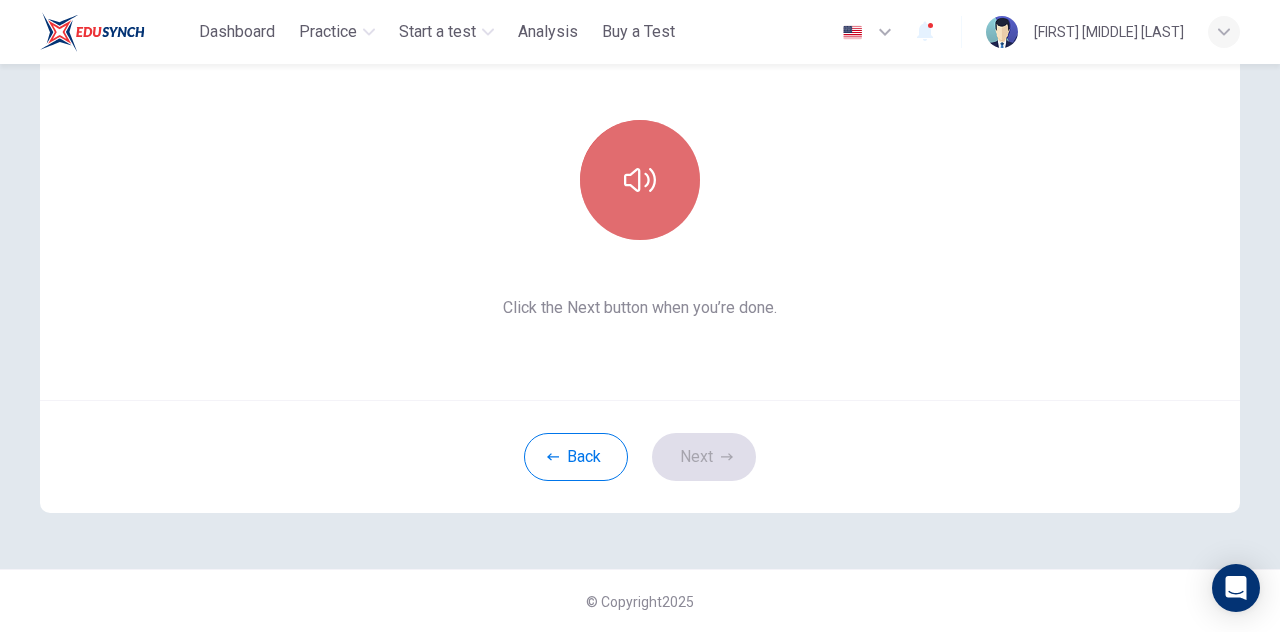 click 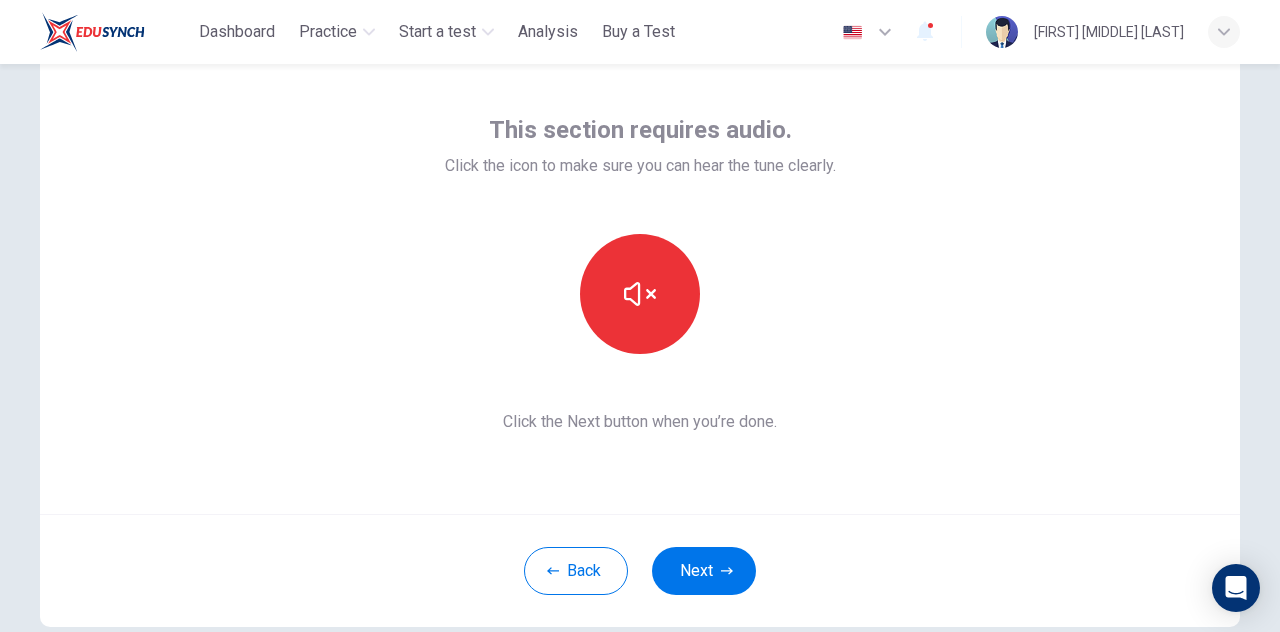 scroll, scrollTop: 88, scrollLeft: 0, axis: vertical 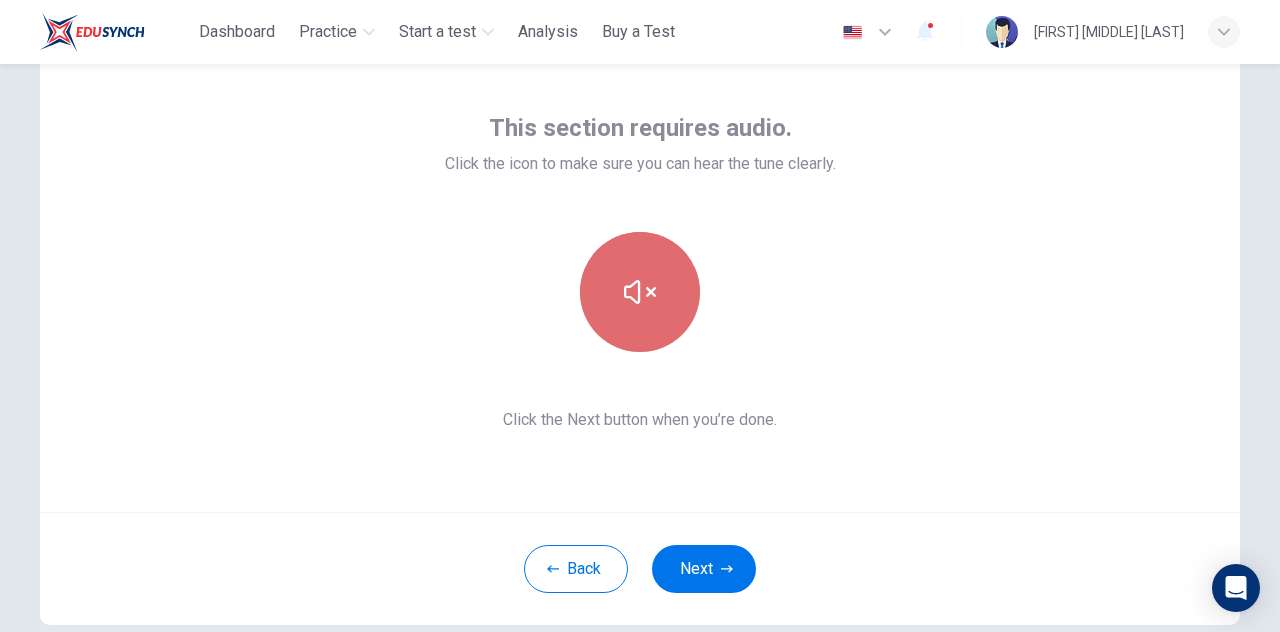 click at bounding box center (640, 292) 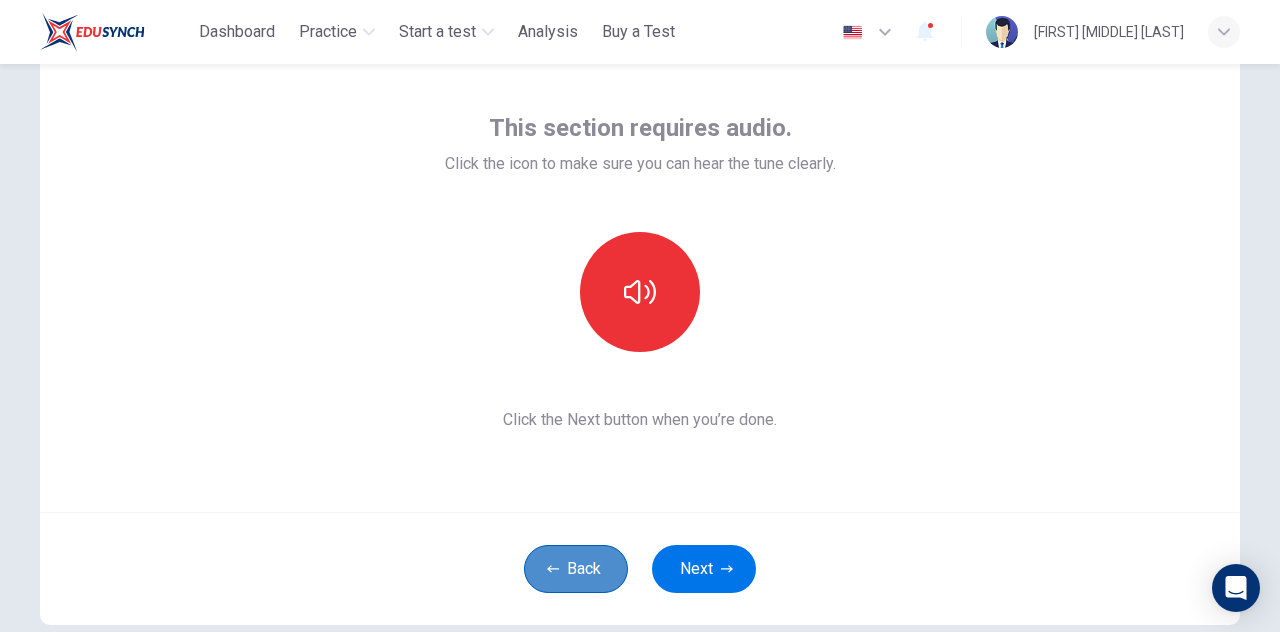 click on "Back" at bounding box center (576, 569) 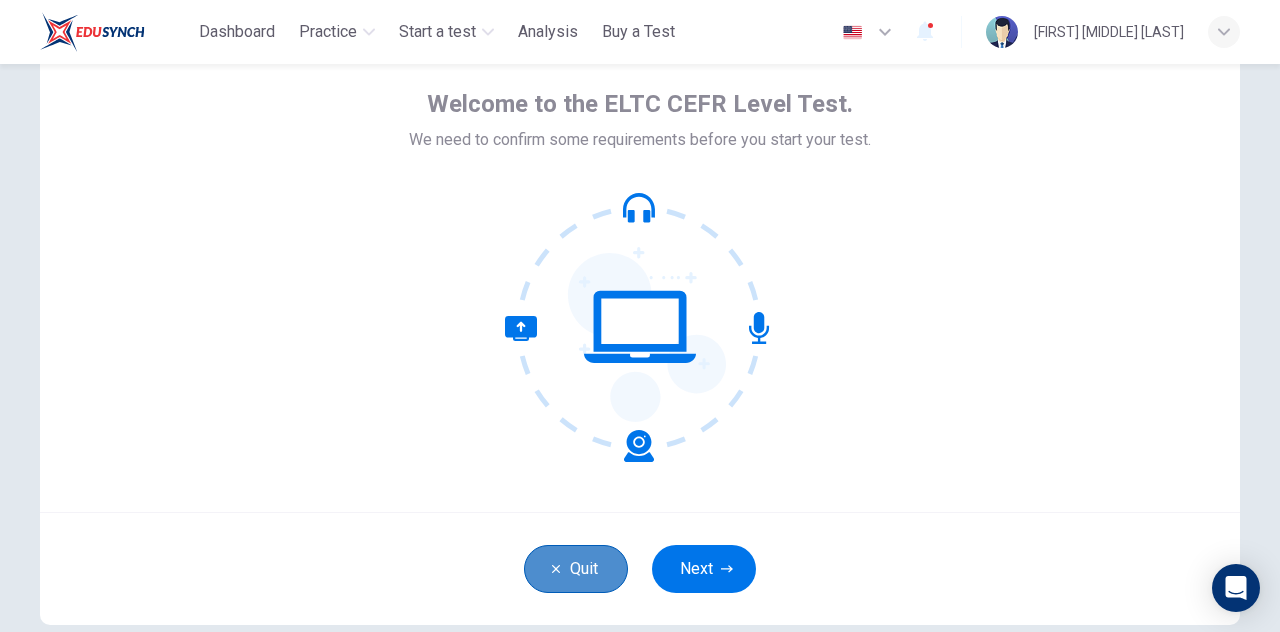 click on "Quit" at bounding box center (576, 569) 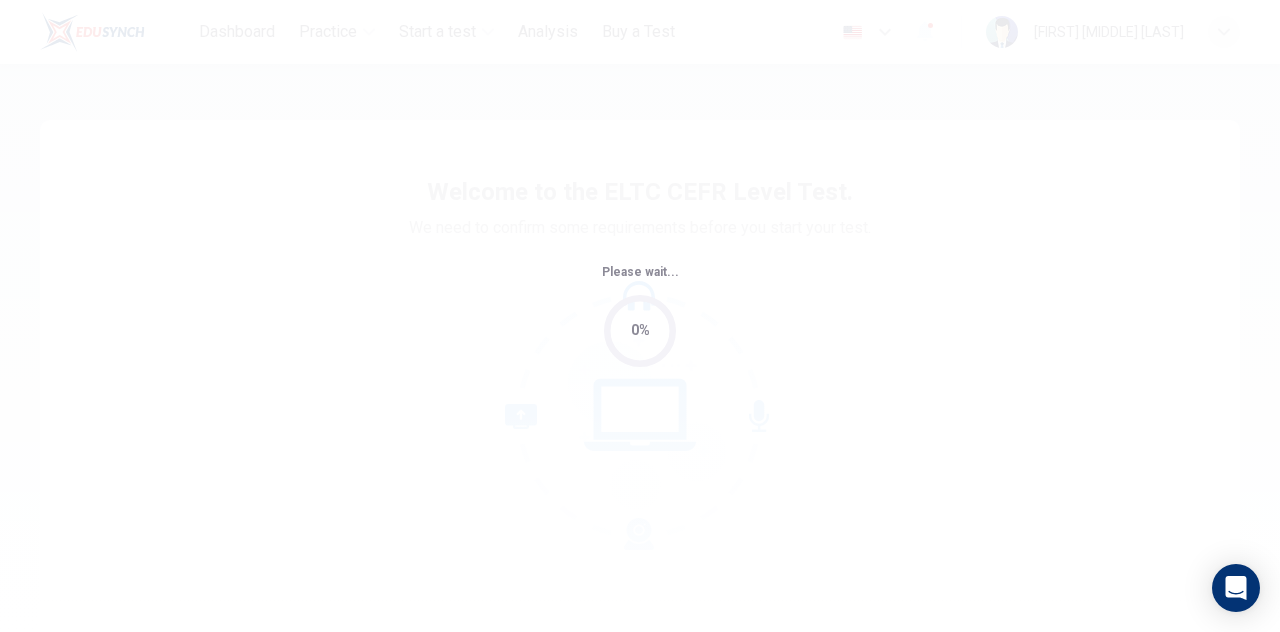 scroll, scrollTop: 0, scrollLeft: 0, axis: both 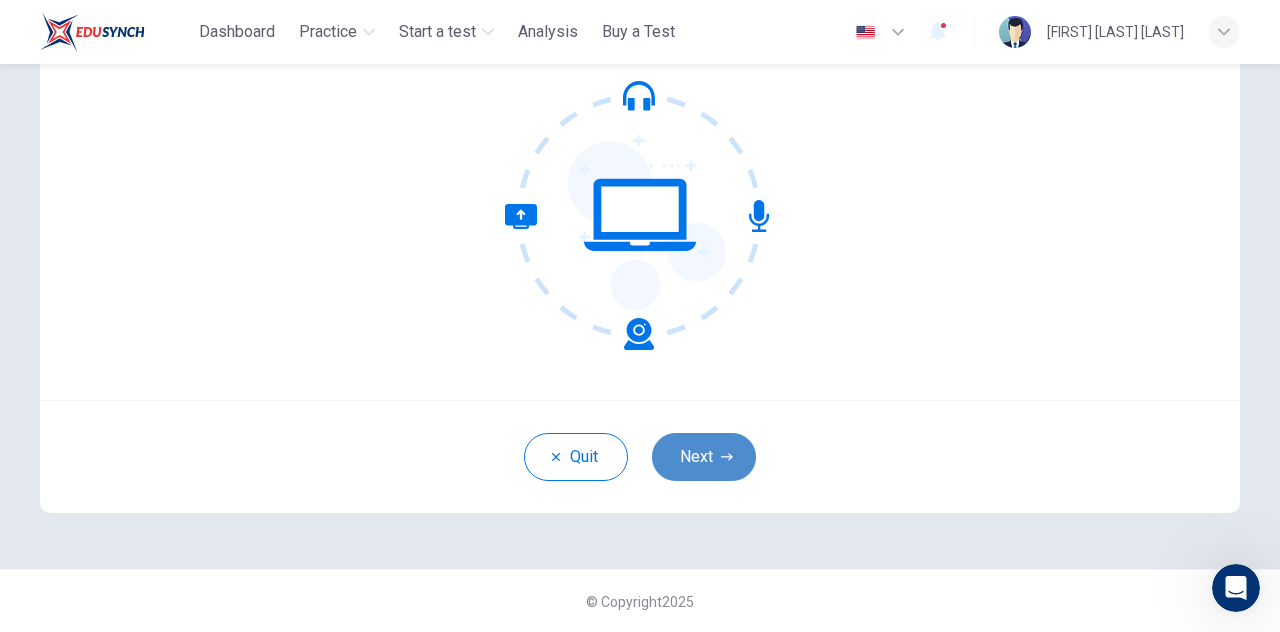 click on "Next" at bounding box center [704, 457] 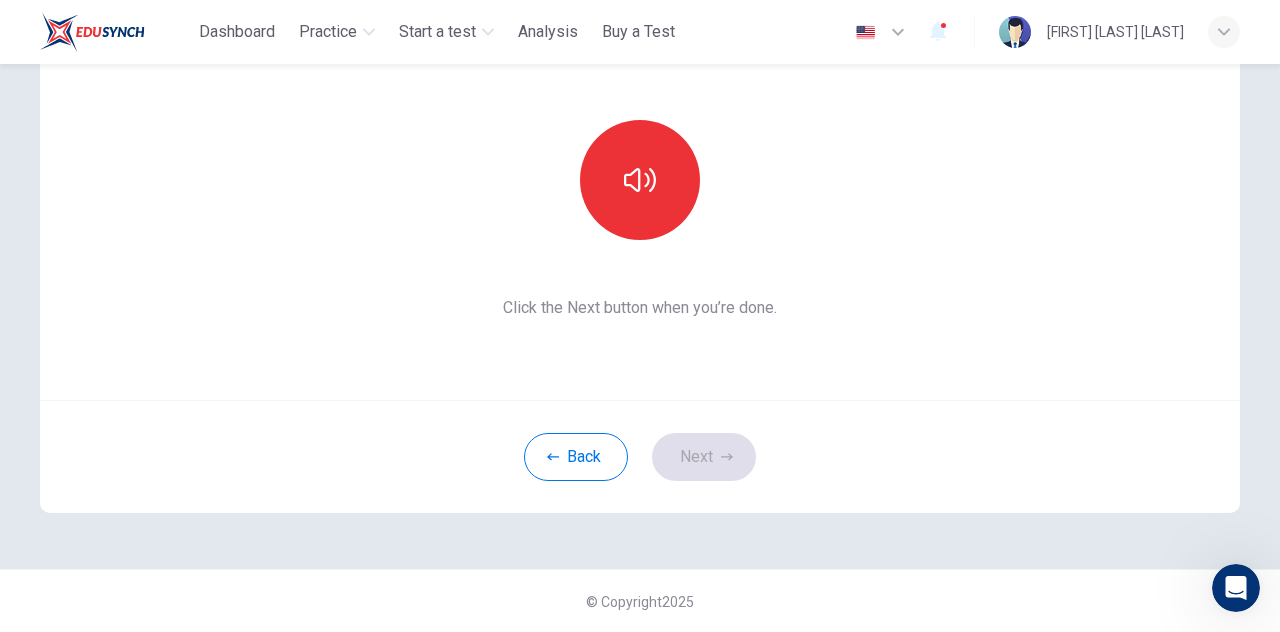 scroll, scrollTop: 116, scrollLeft: 0, axis: vertical 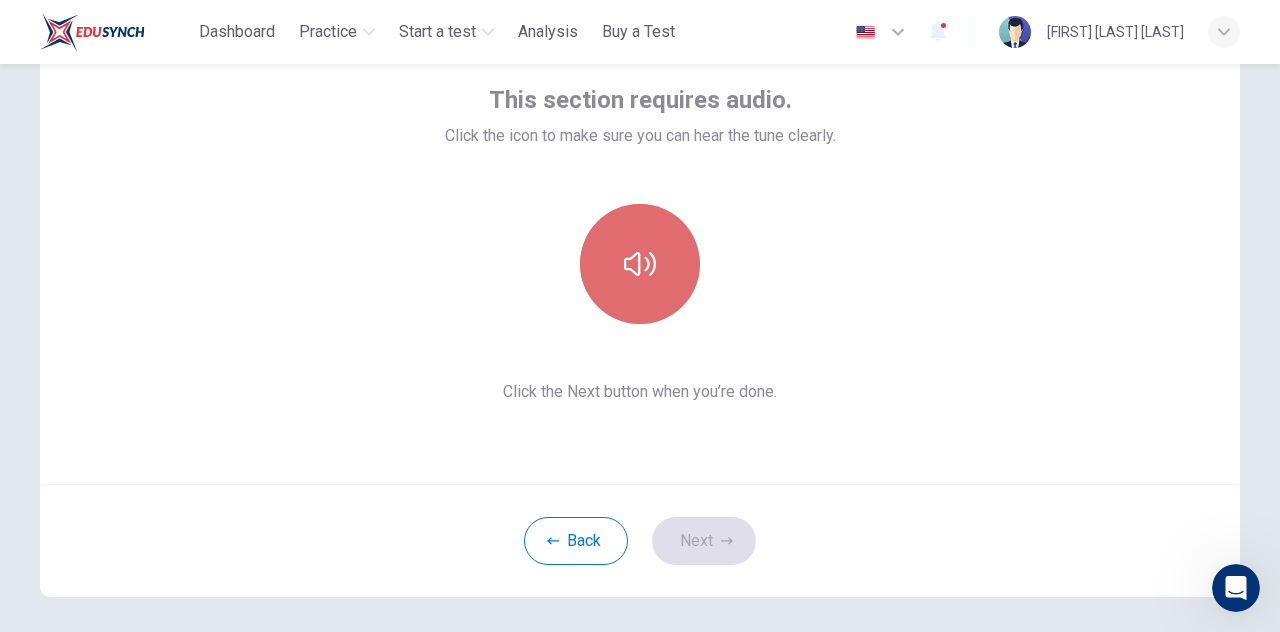 click at bounding box center (640, 264) 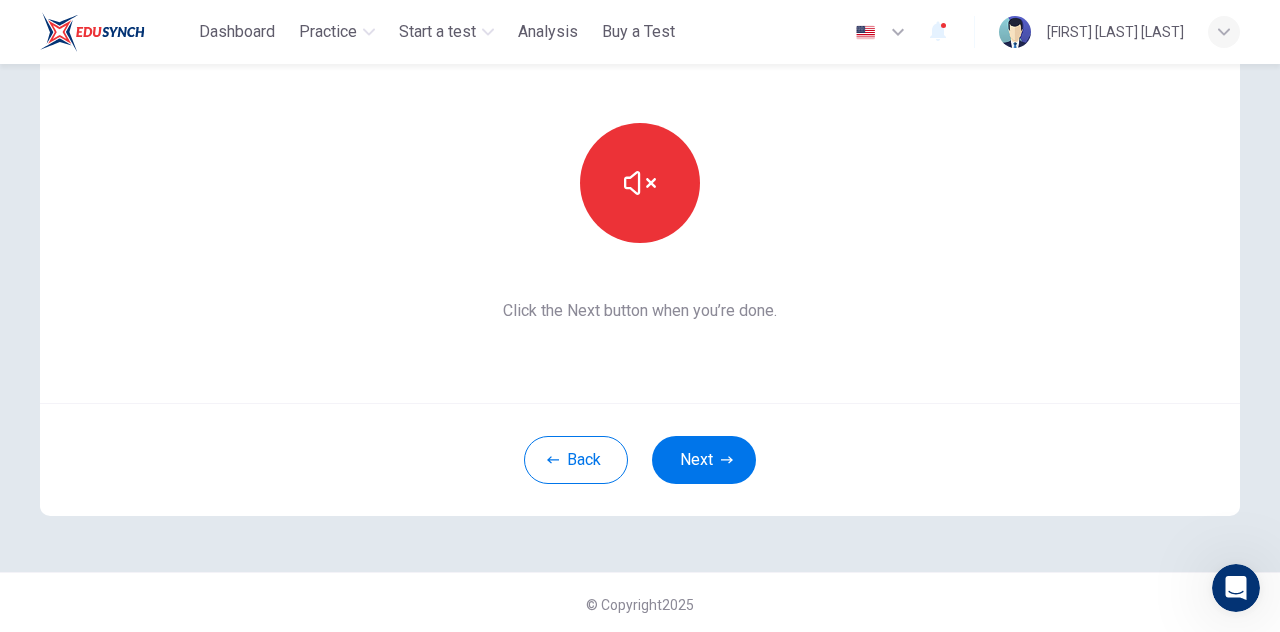 scroll, scrollTop: 198, scrollLeft: 0, axis: vertical 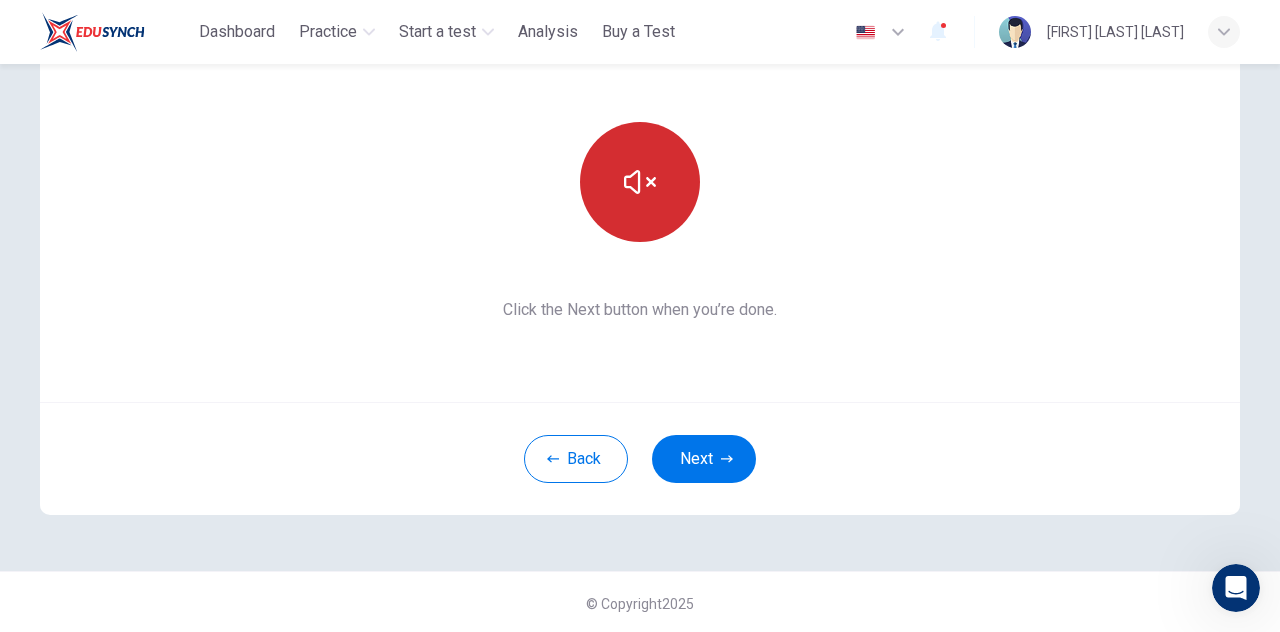 click at bounding box center [640, 182] 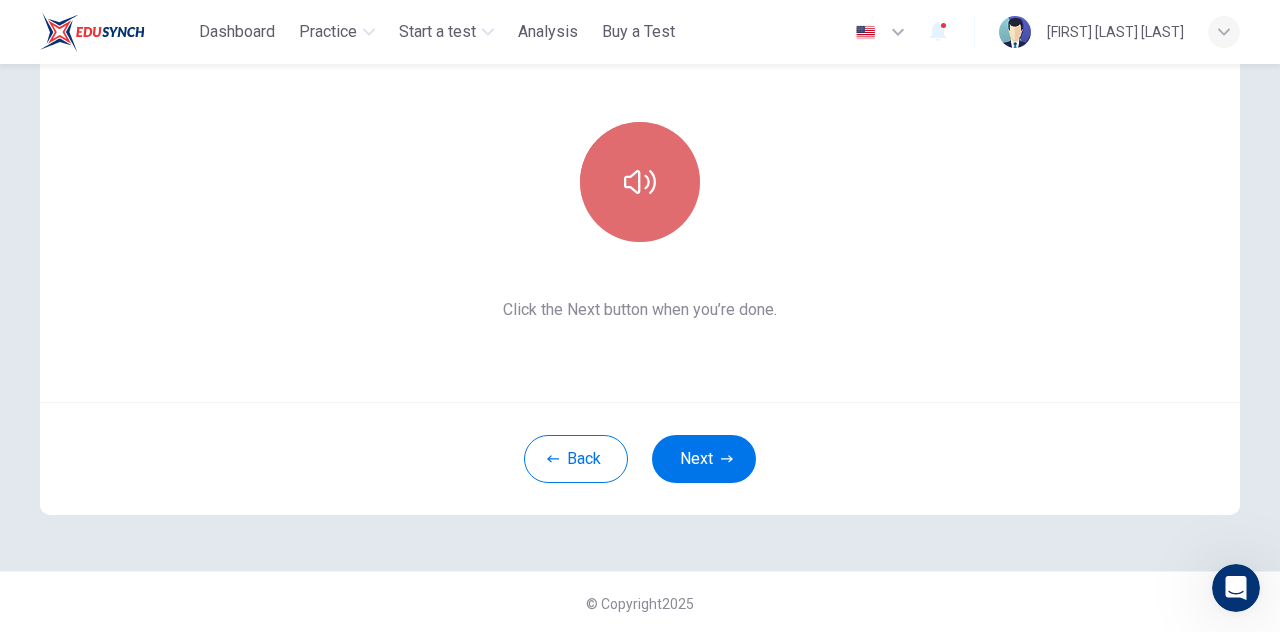 click at bounding box center (640, 182) 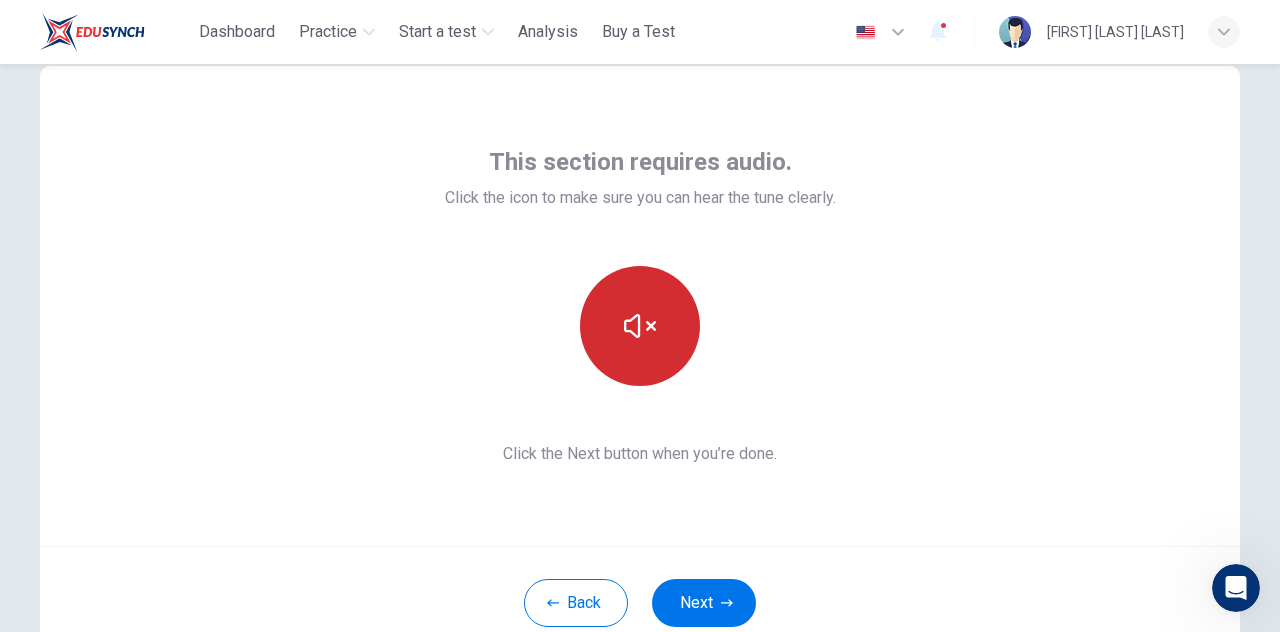 scroll, scrollTop: 0, scrollLeft: 0, axis: both 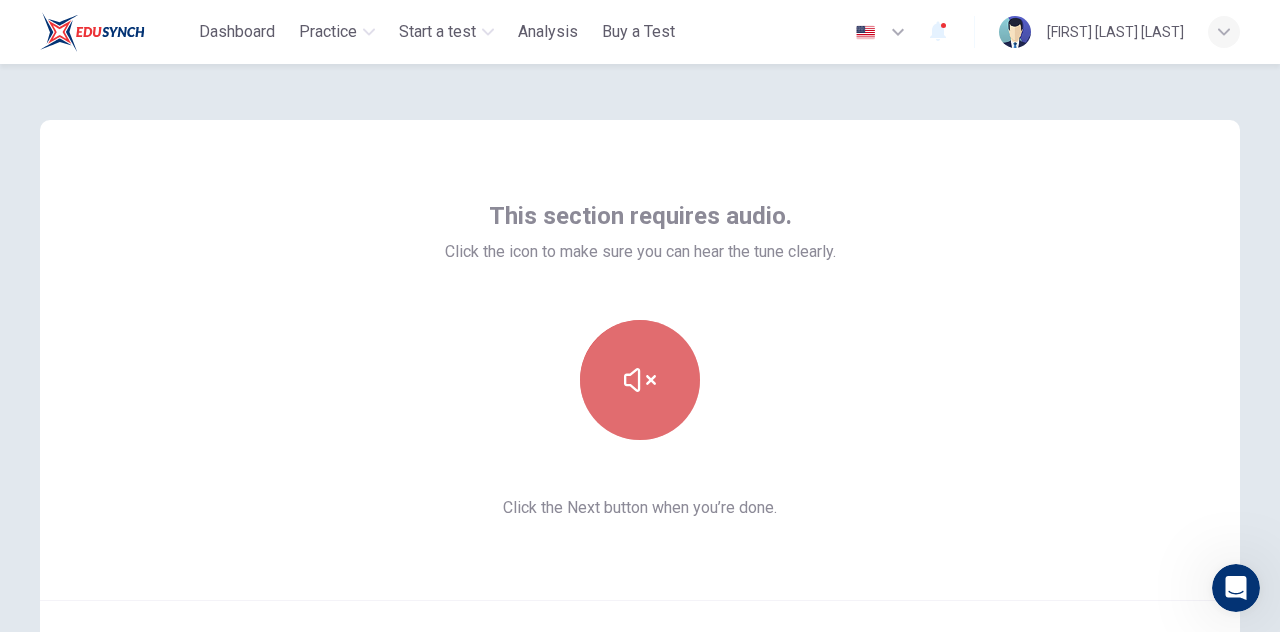 click at bounding box center (640, 380) 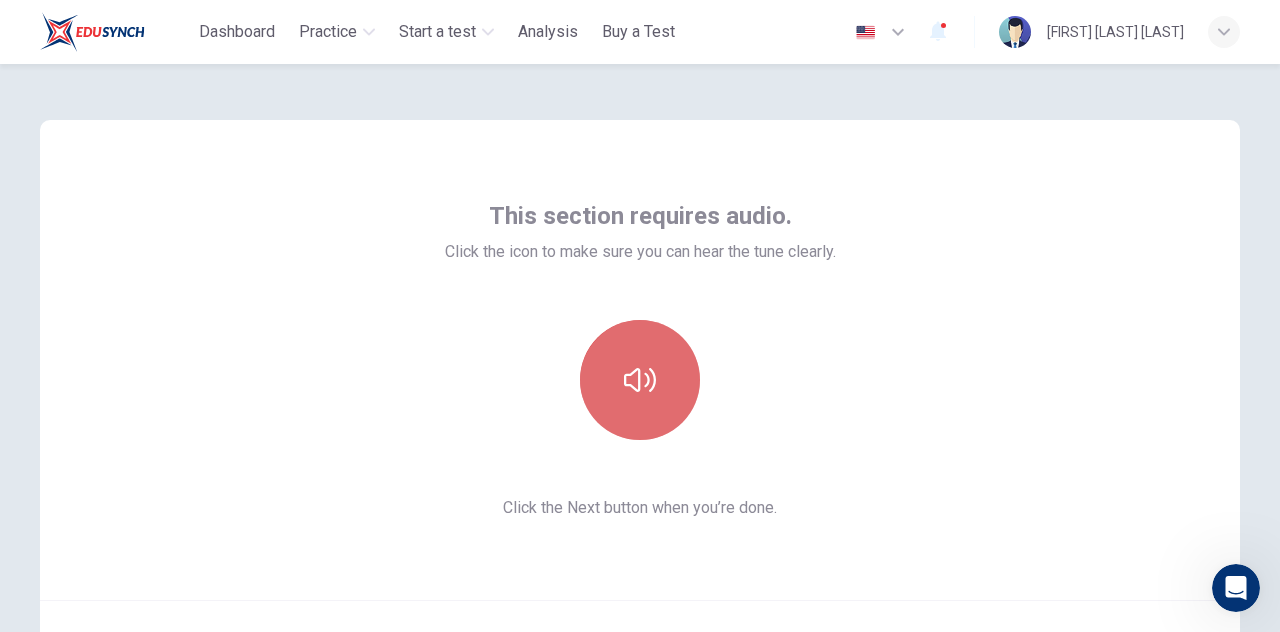 click at bounding box center [640, 380] 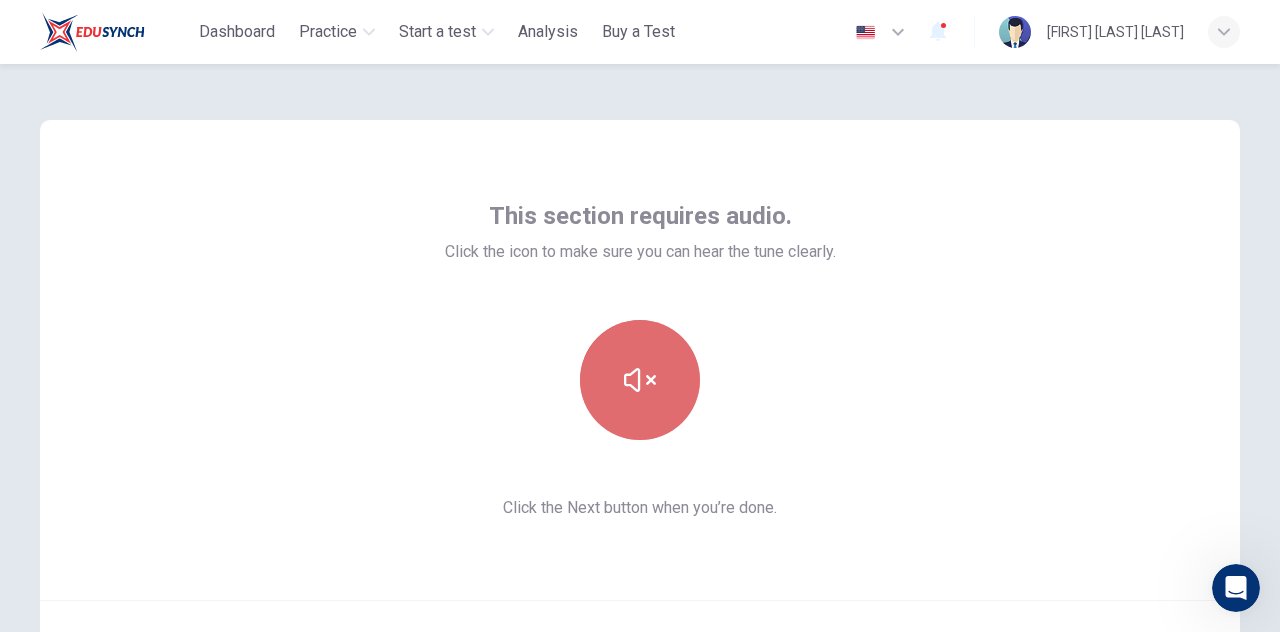 click 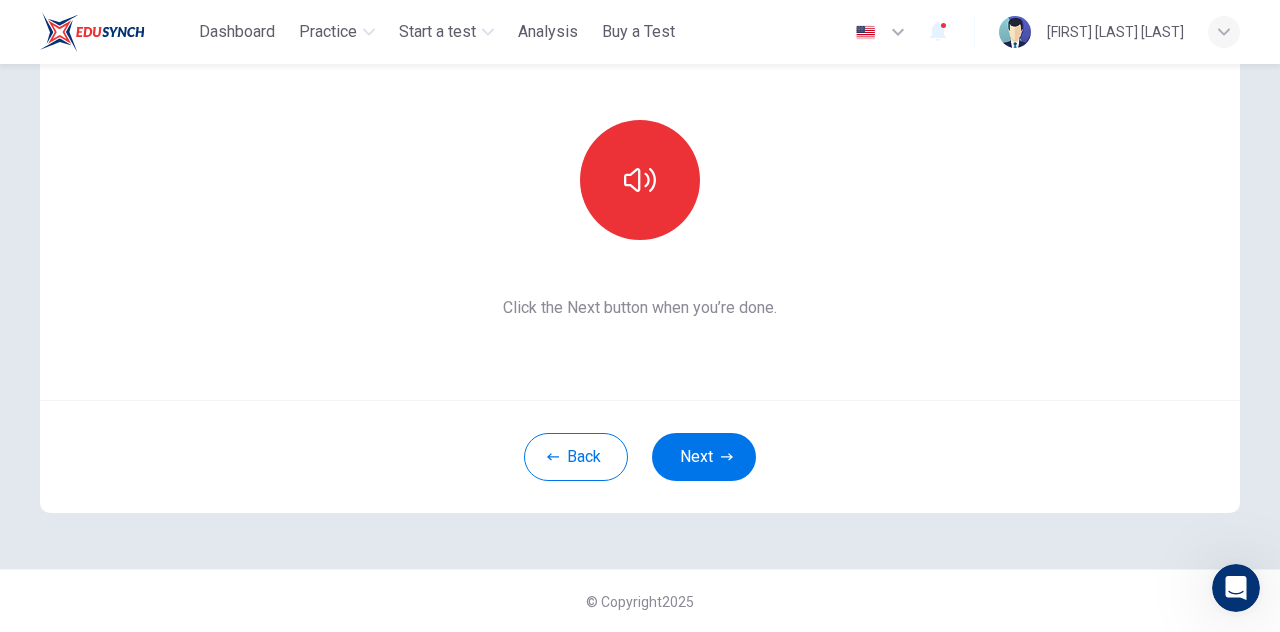 scroll, scrollTop: 0, scrollLeft: 0, axis: both 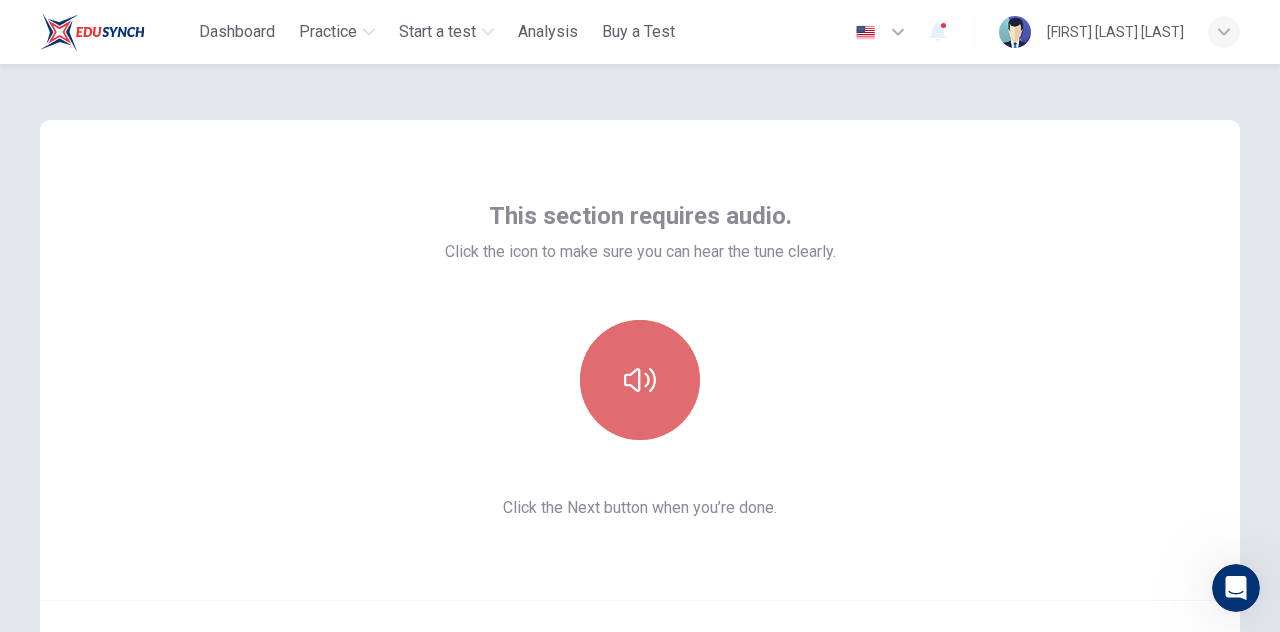 click at bounding box center [640, 380] 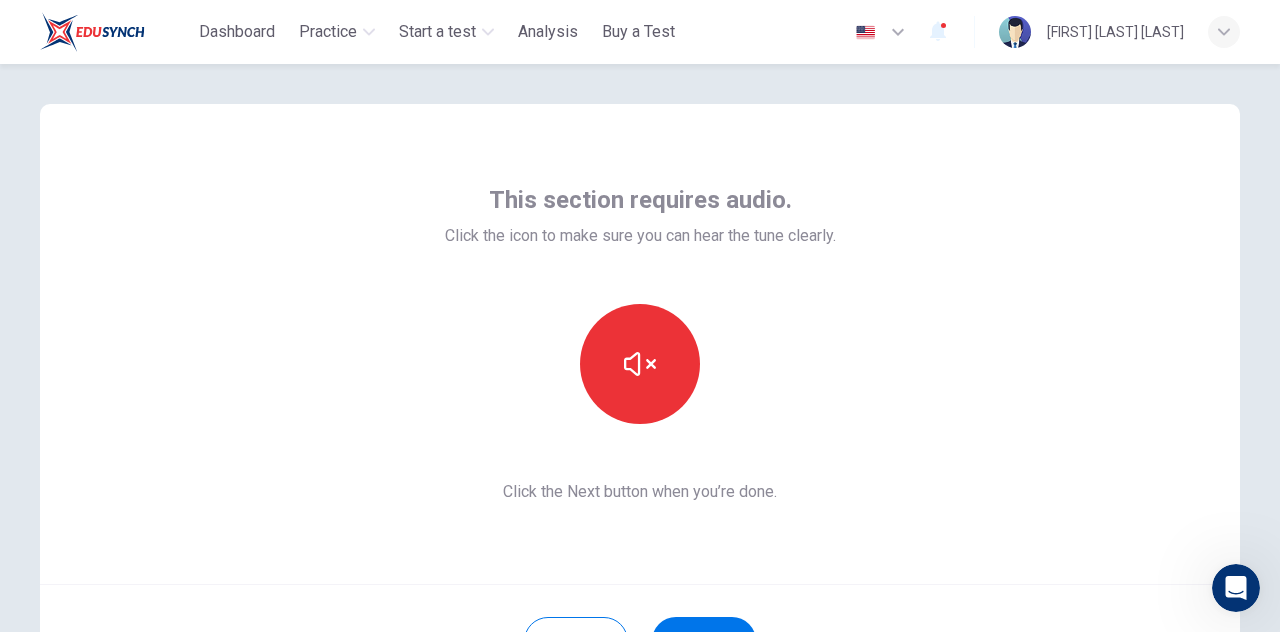 scroll, scrollTop: 0, scrollLeft: 0, axis: both 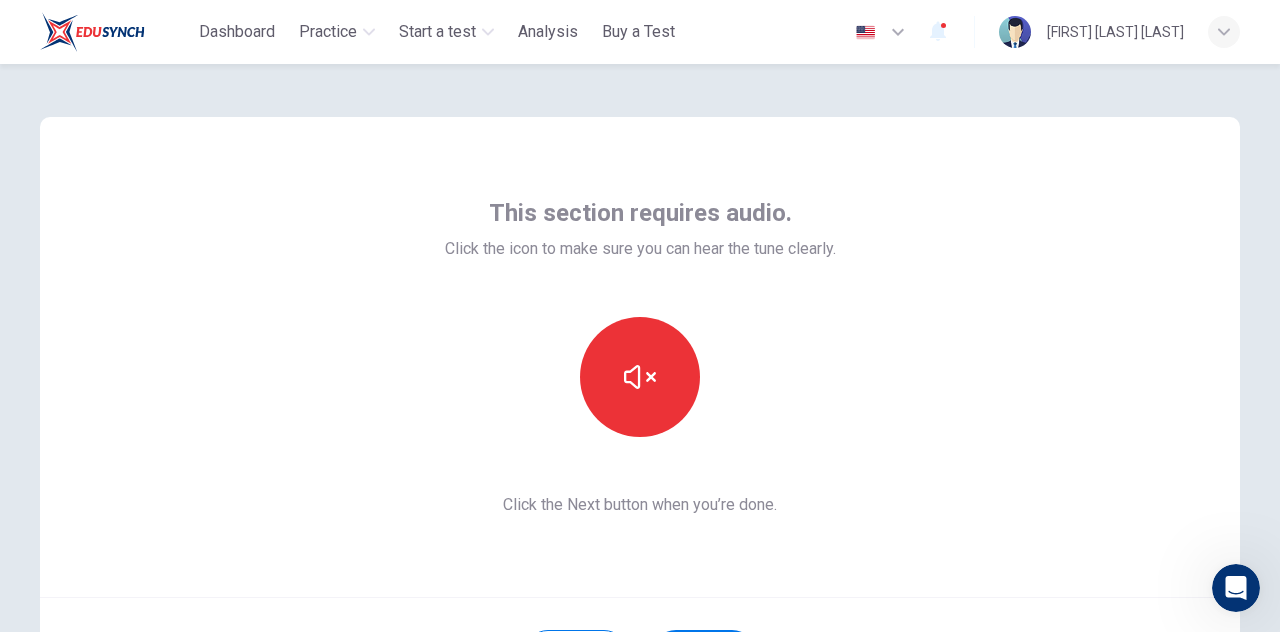 click on "This section requires audio. Click the icon to make sure you can hear the tune clearly. Click the Next button when you’re done." at bounding box center (640, 357) 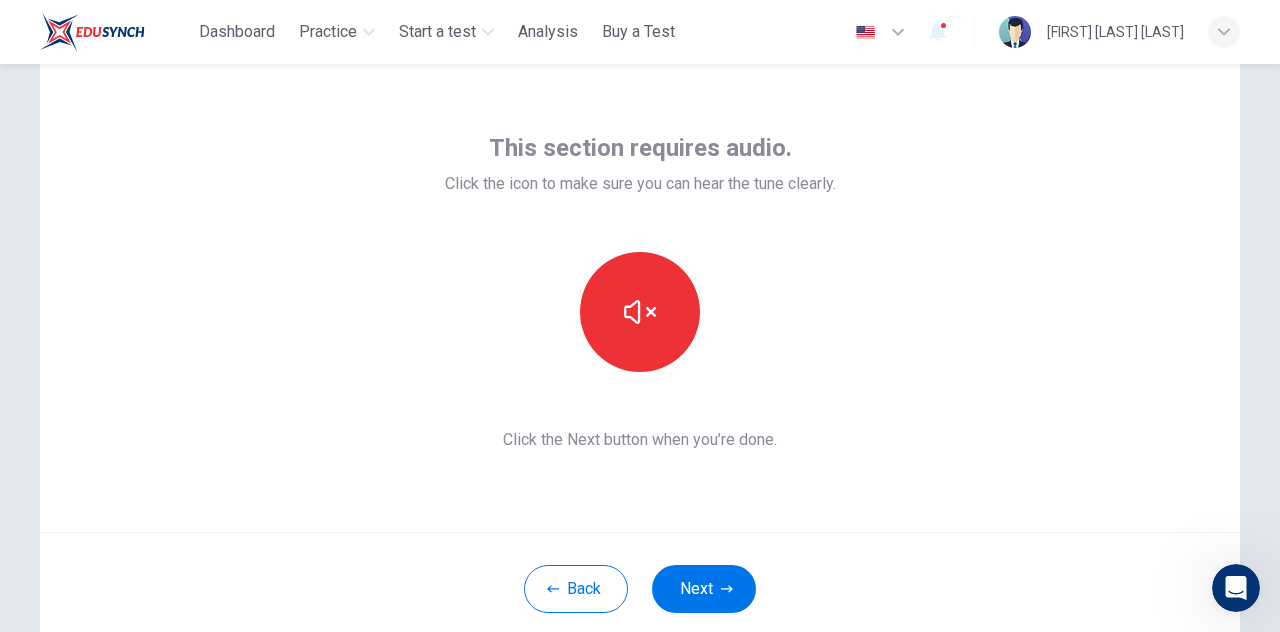scroll, scrollTop: 46, scrollLeft: 0, axis: vertical 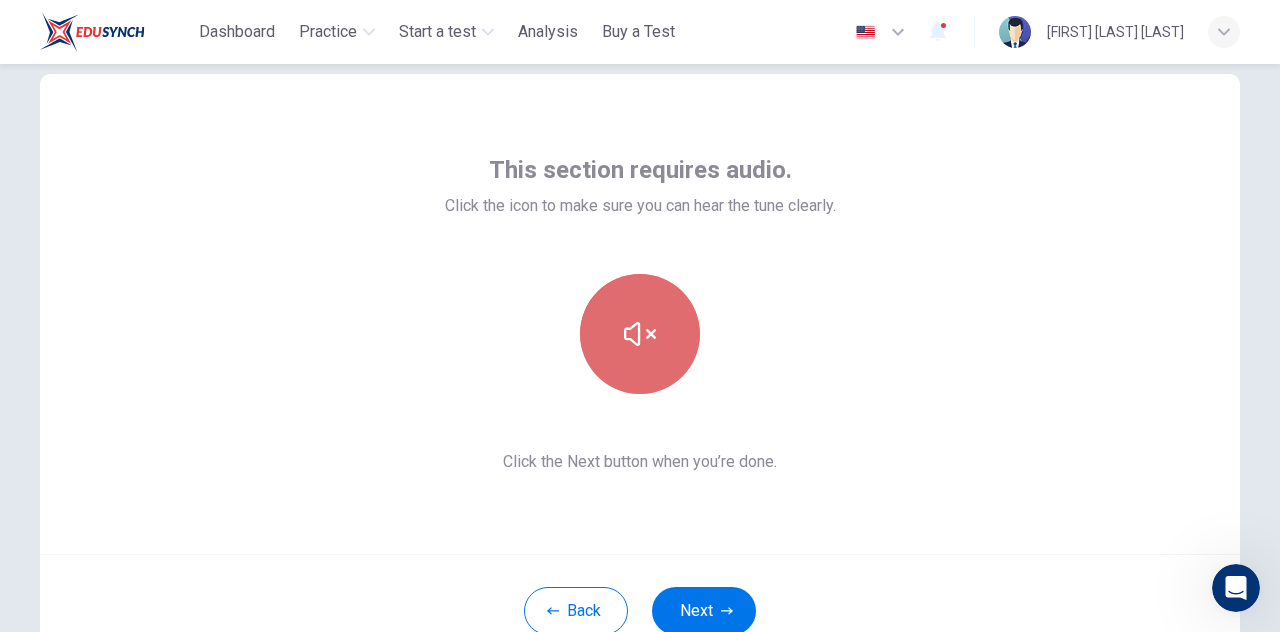click at bounding box center (640, 334) 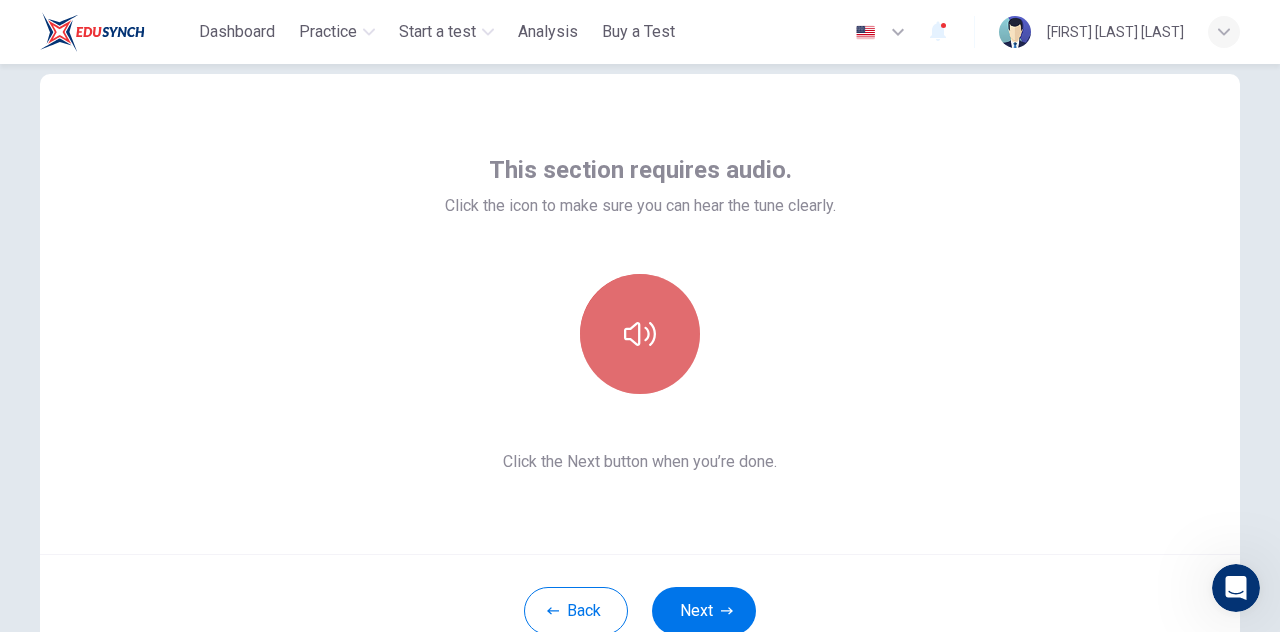 click at bounding box center (640, 334) 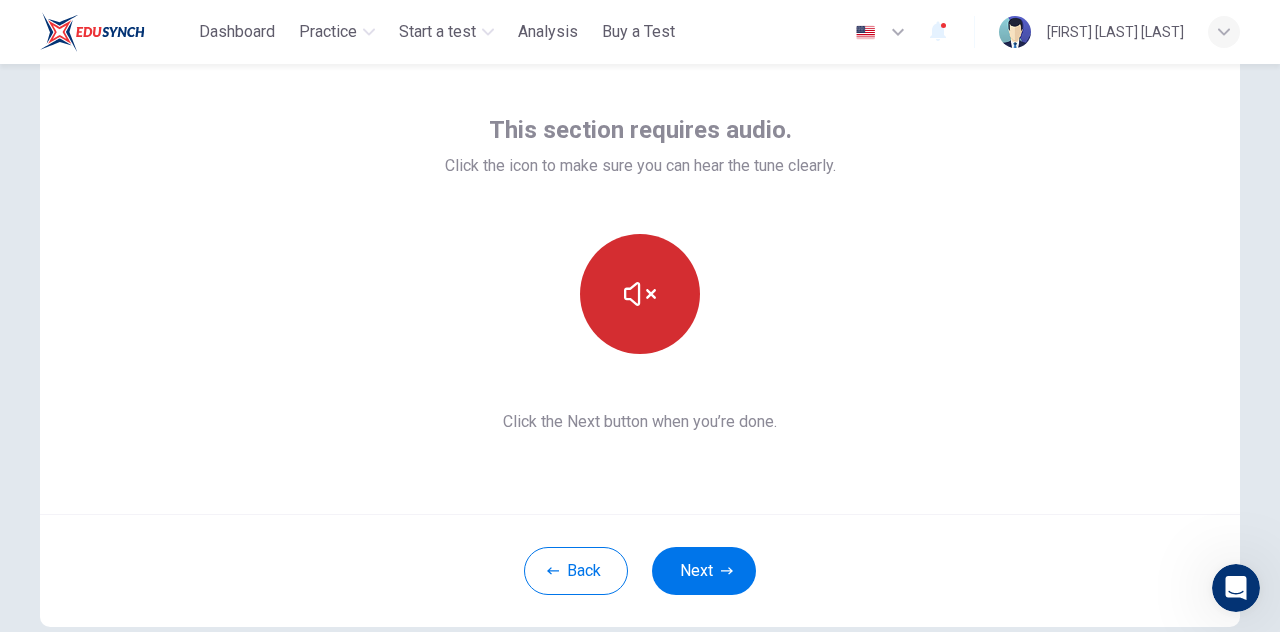 scroll, scrollTop: 83, scrollLeft: 0, axis: vertical 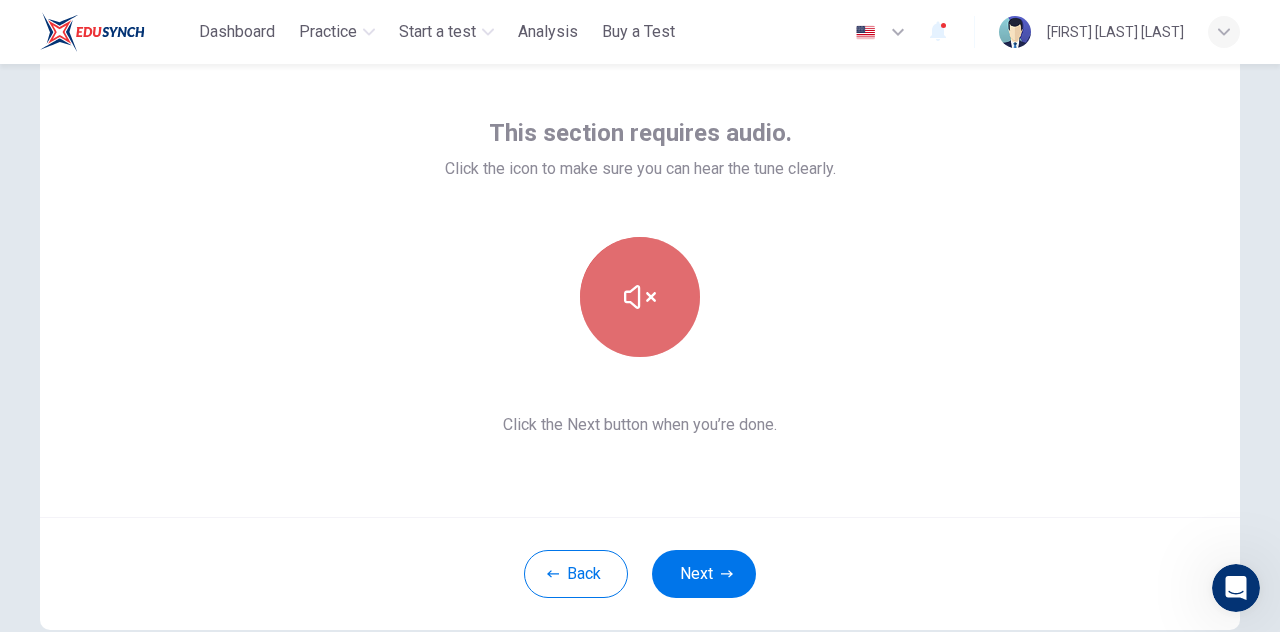 click at bounding box center (640, 297) 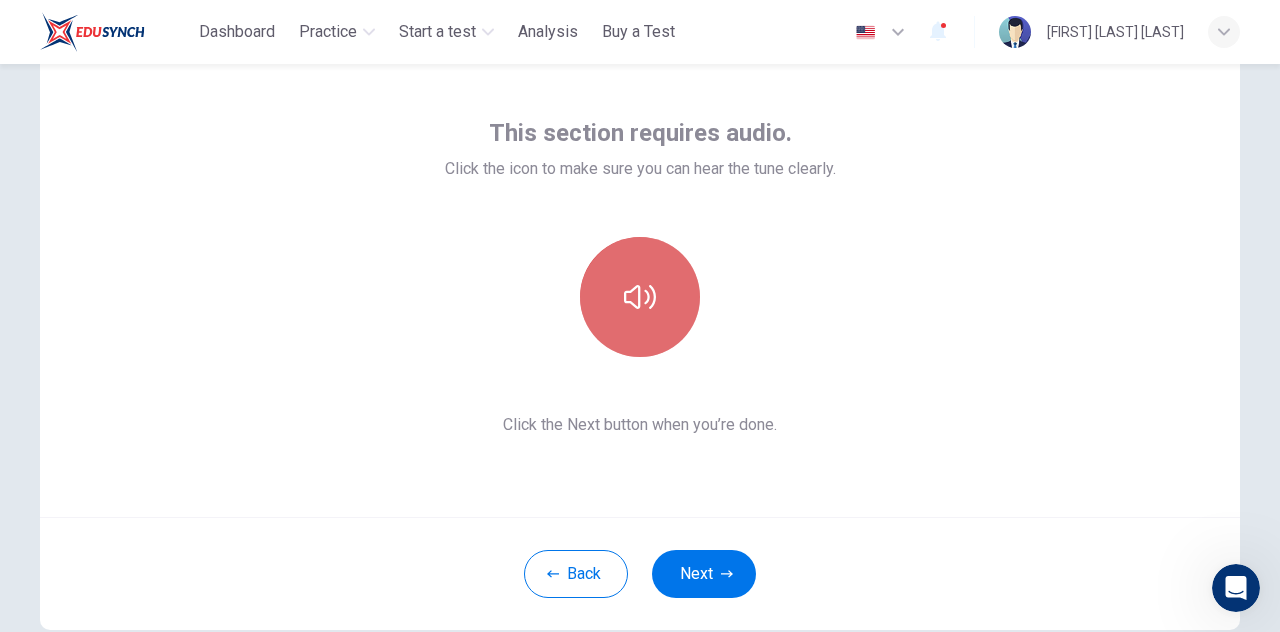 click at bounding box center (640, 297) 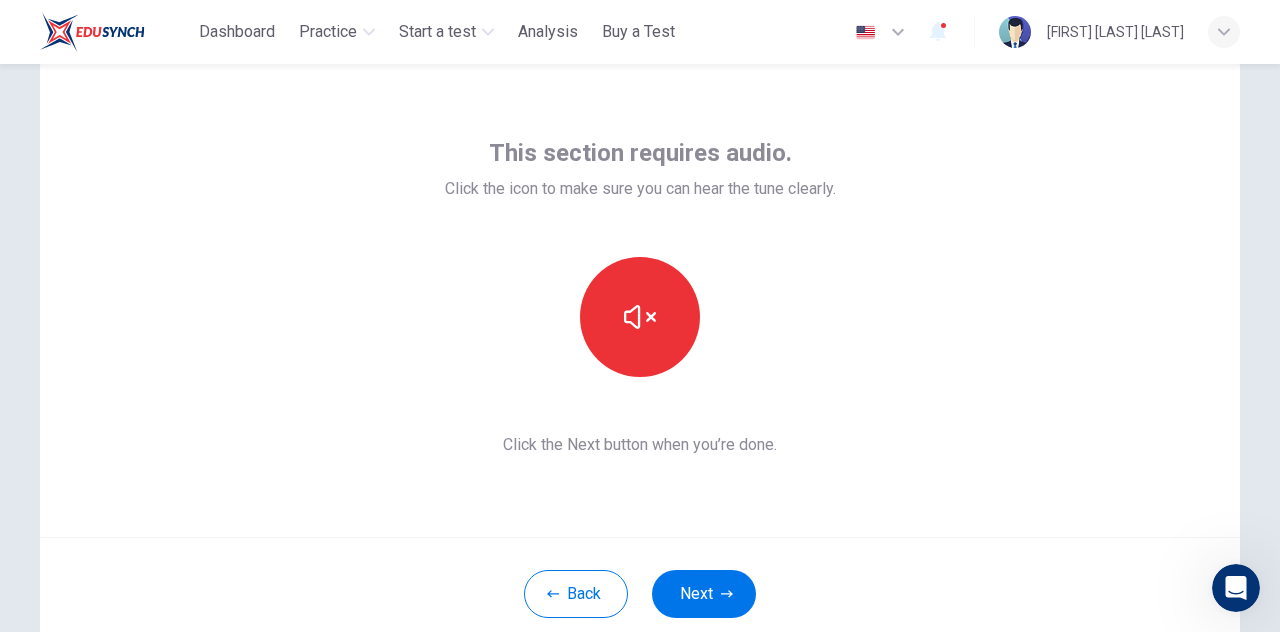 scroll, scrollTop: 64, scrollLeft: 0, axis: vertical 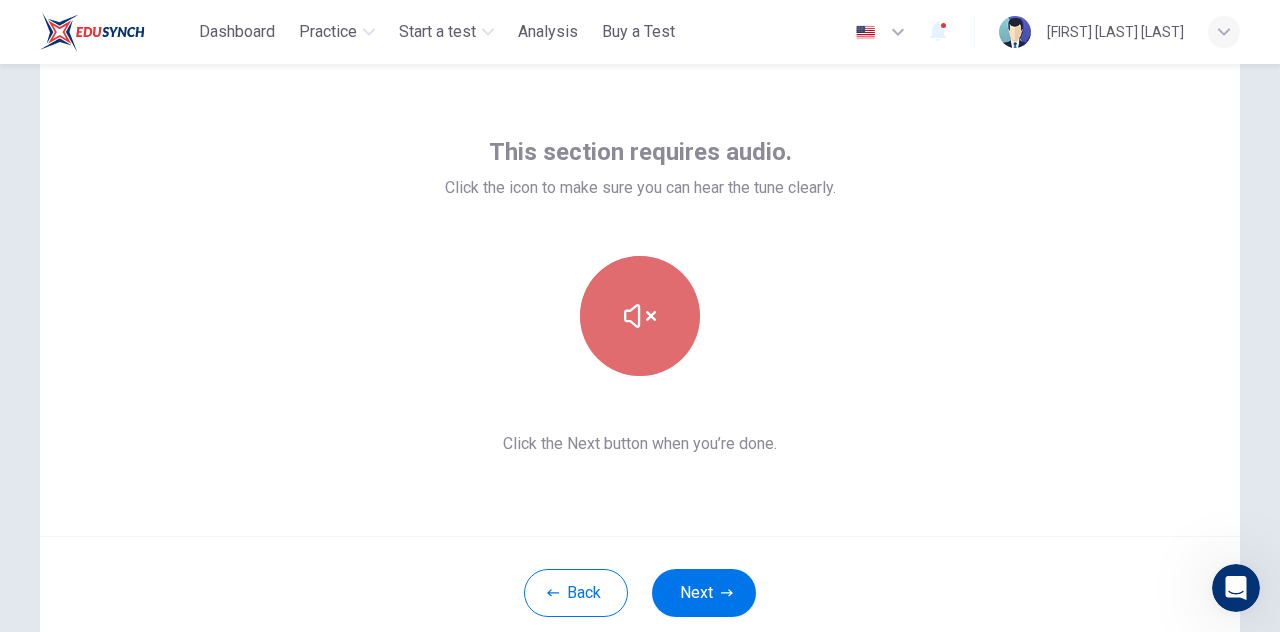 click at bounding box center (640, 316) 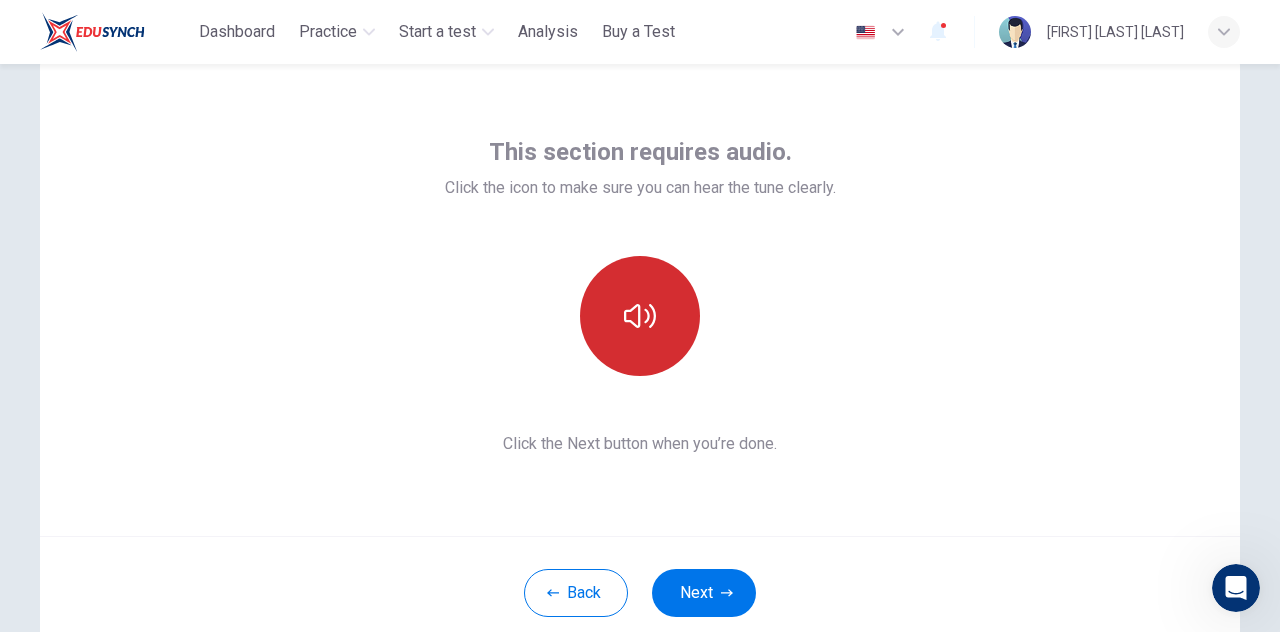 click 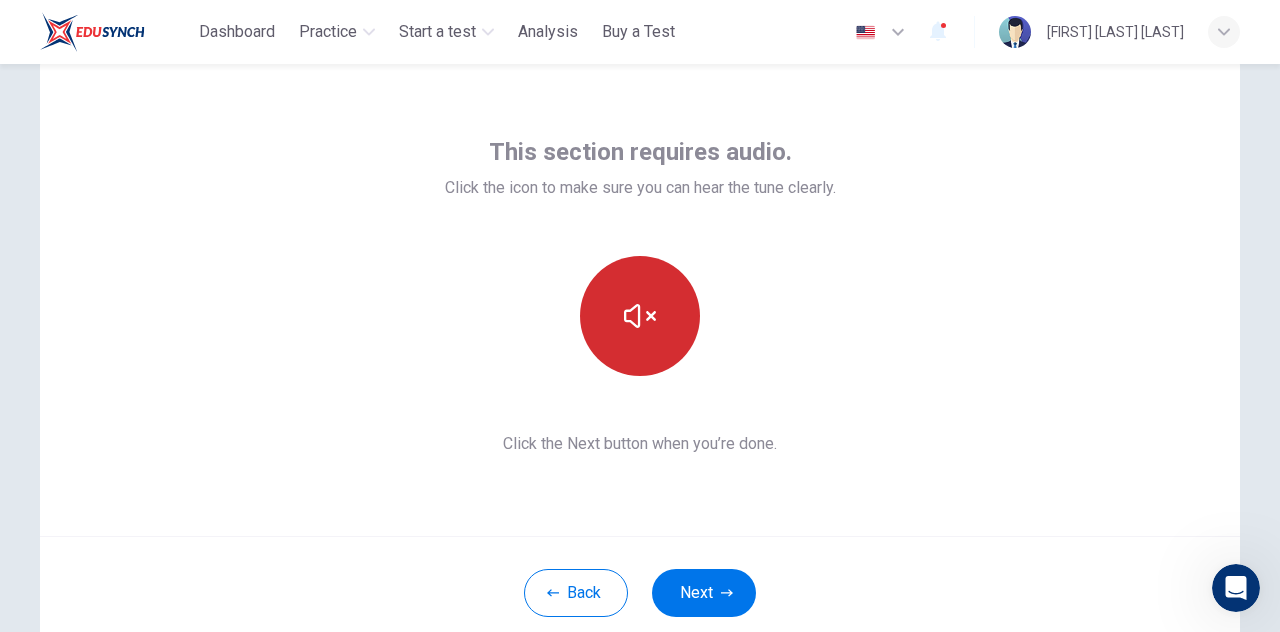 click 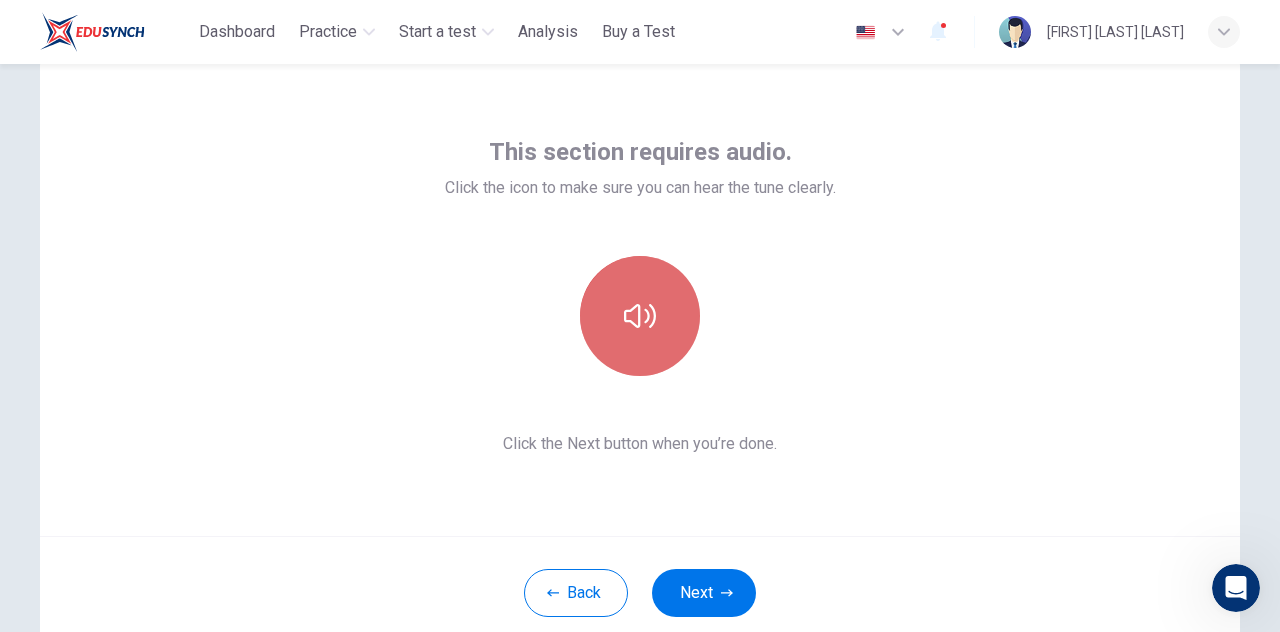 click at bounding box center [640, 316] 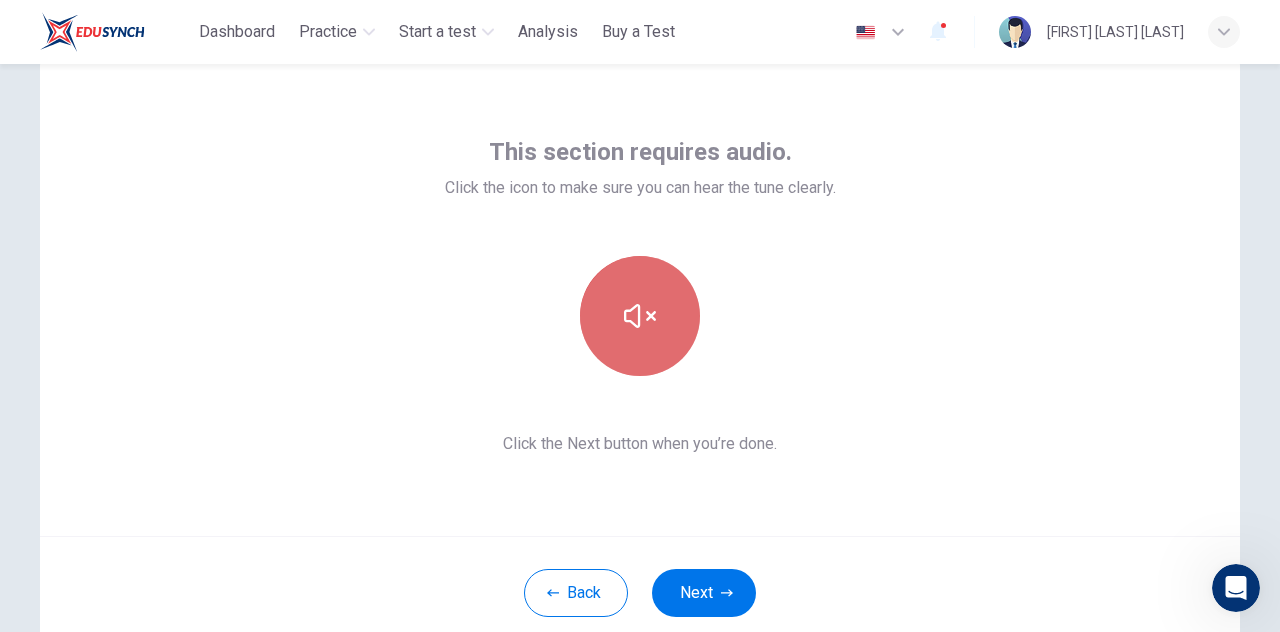 click at bounding box center (640, 316) 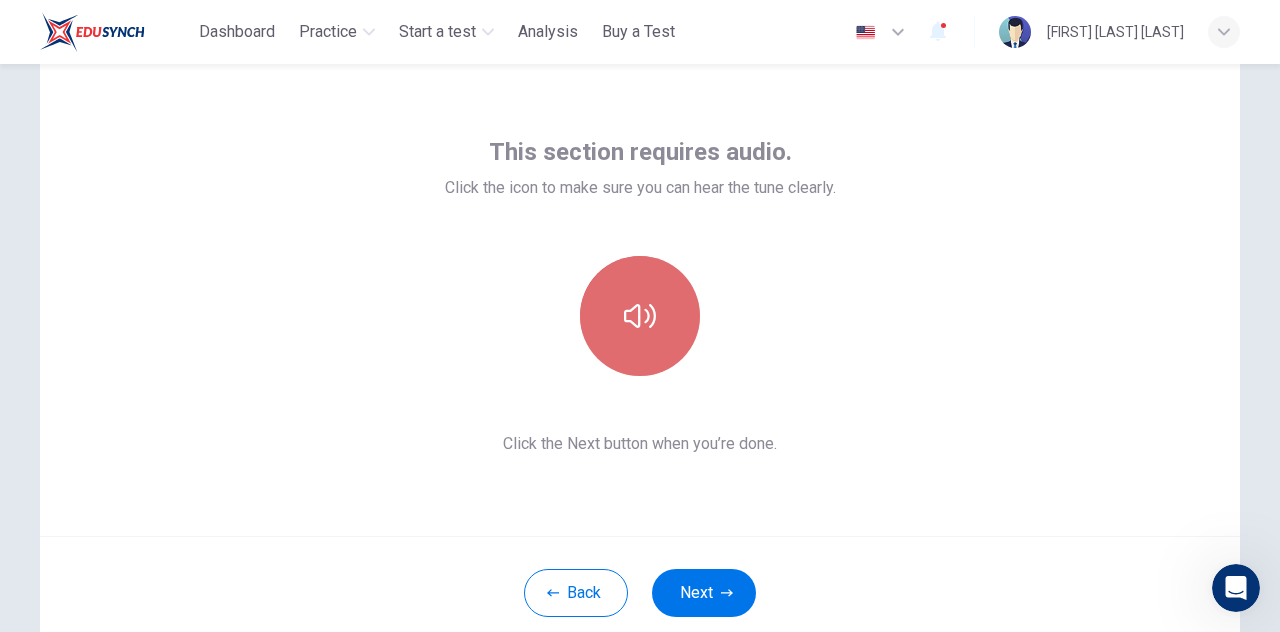 click at bounding box center [640, 316] 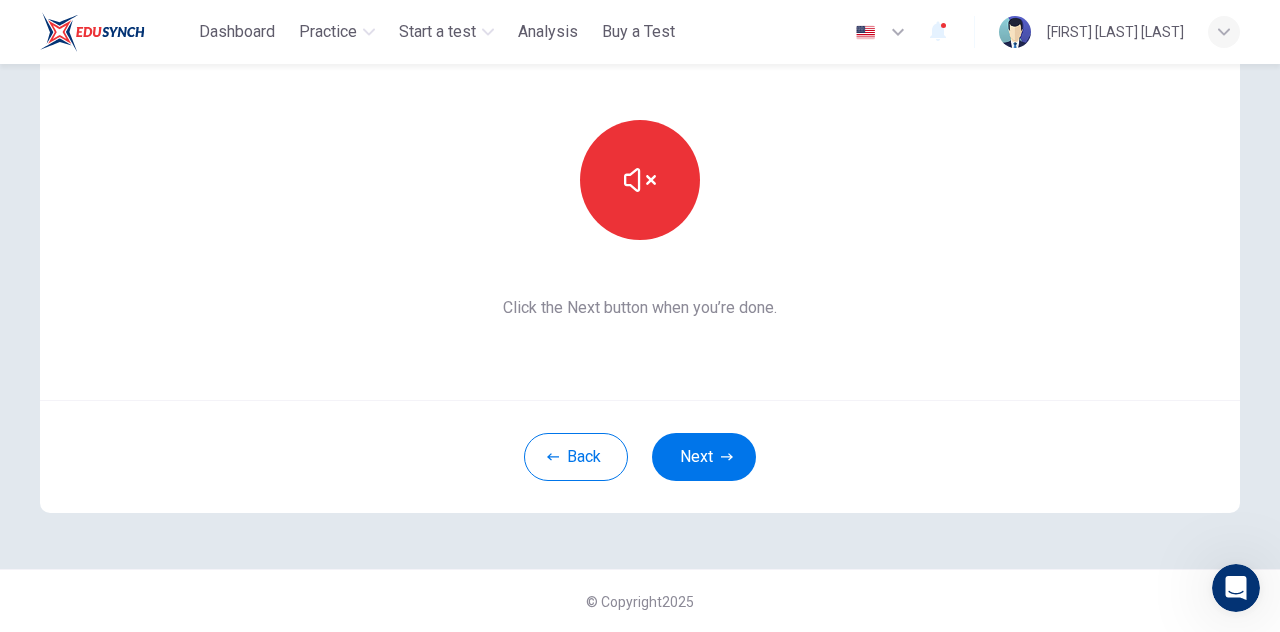 scroll, scrollTop: 114, scrollLeft: 0, axis: vertical 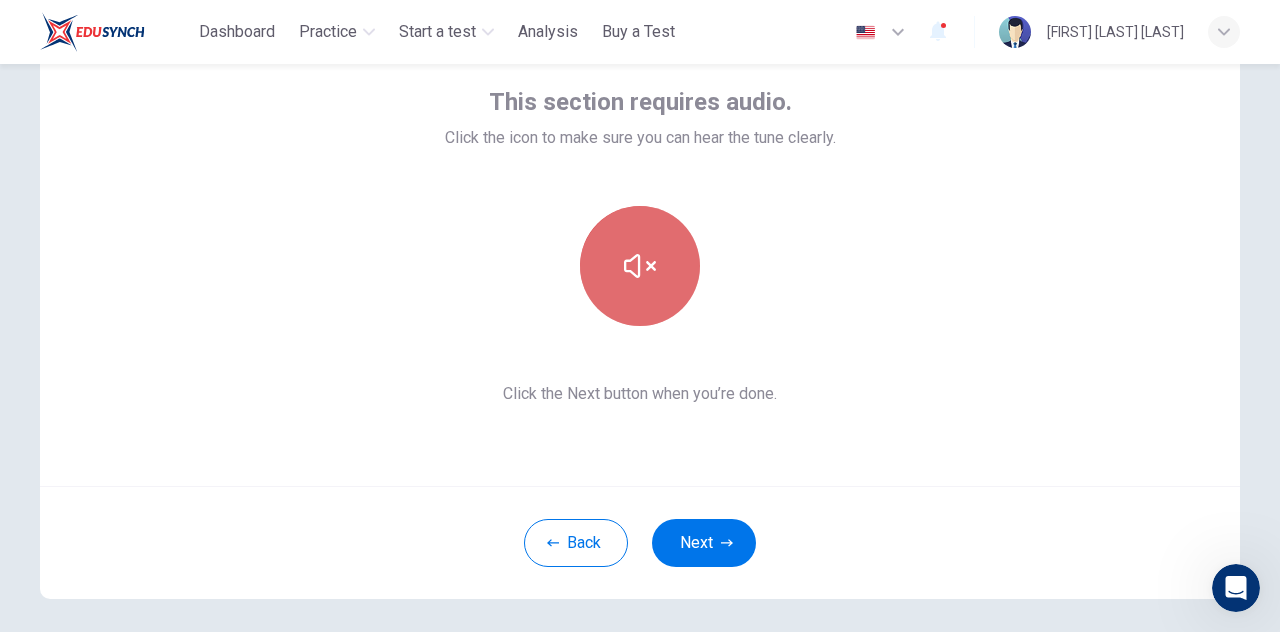 click at bounding box center (640, 266) 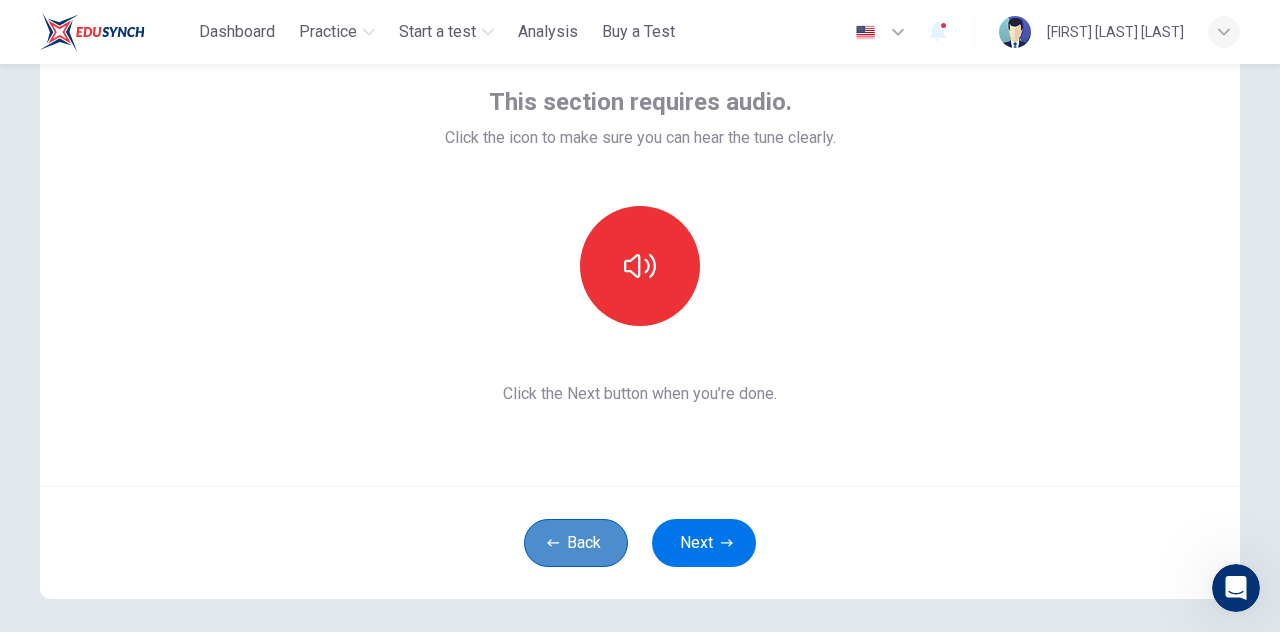 click on "Back" at bounding box center (576, 543) 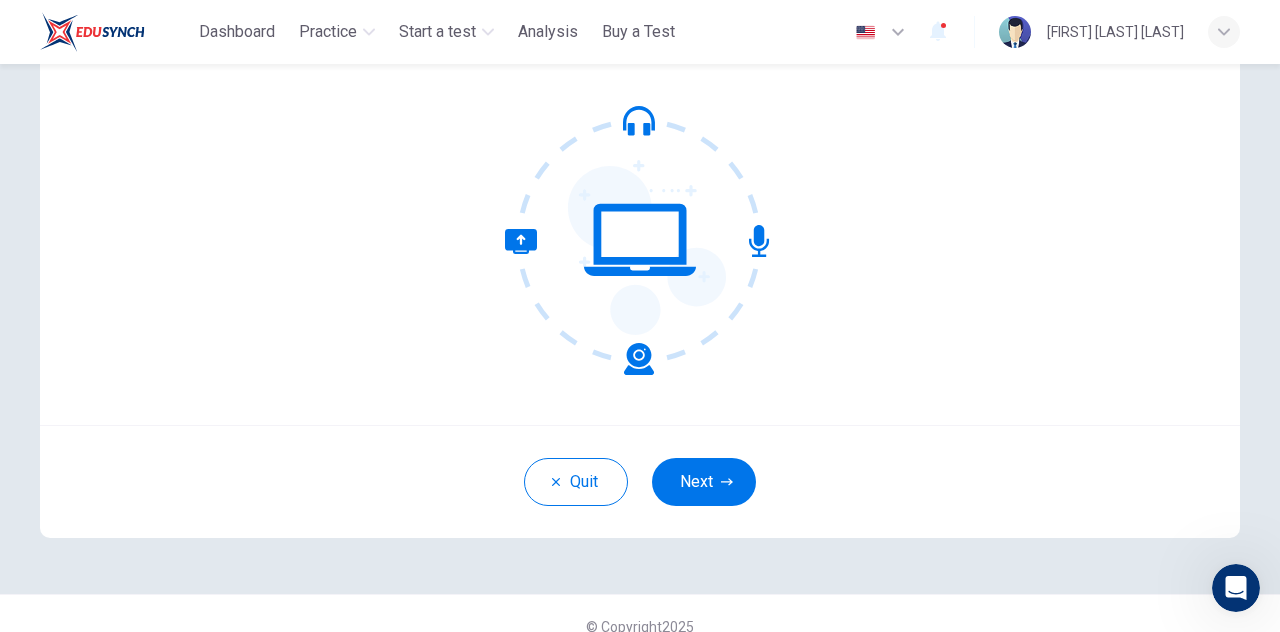 scroll, scrollTop: 177, scrollLeft: 0, axis: vertical 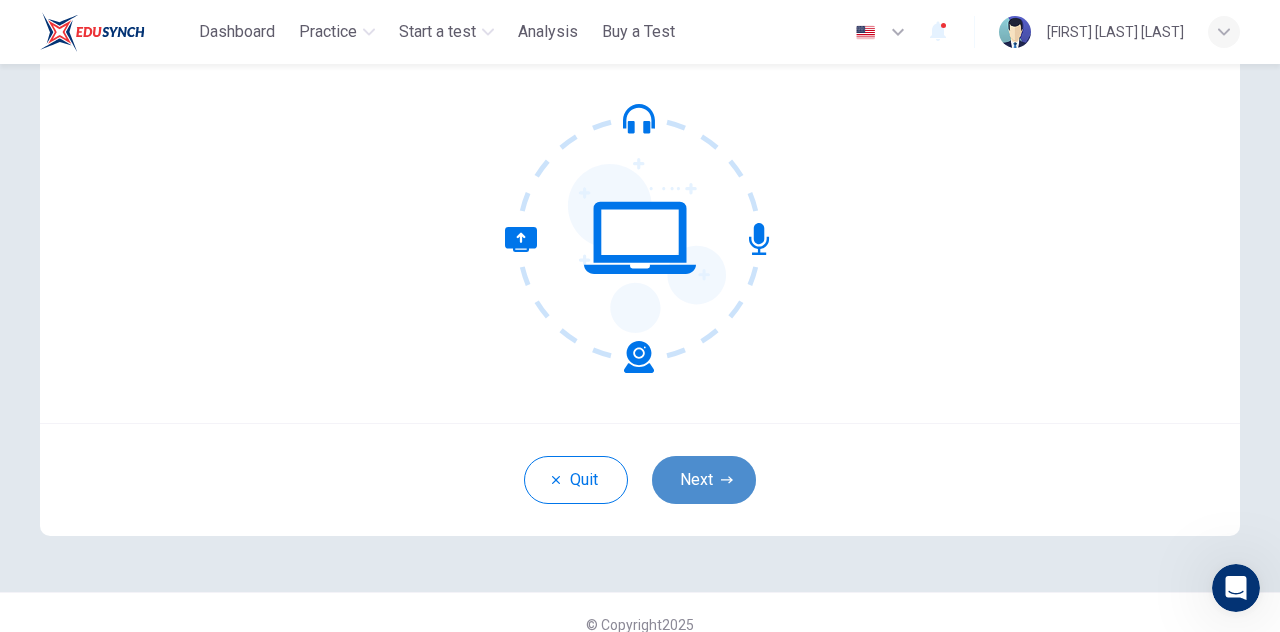 click on "Next" at bounding box center (704, 480) 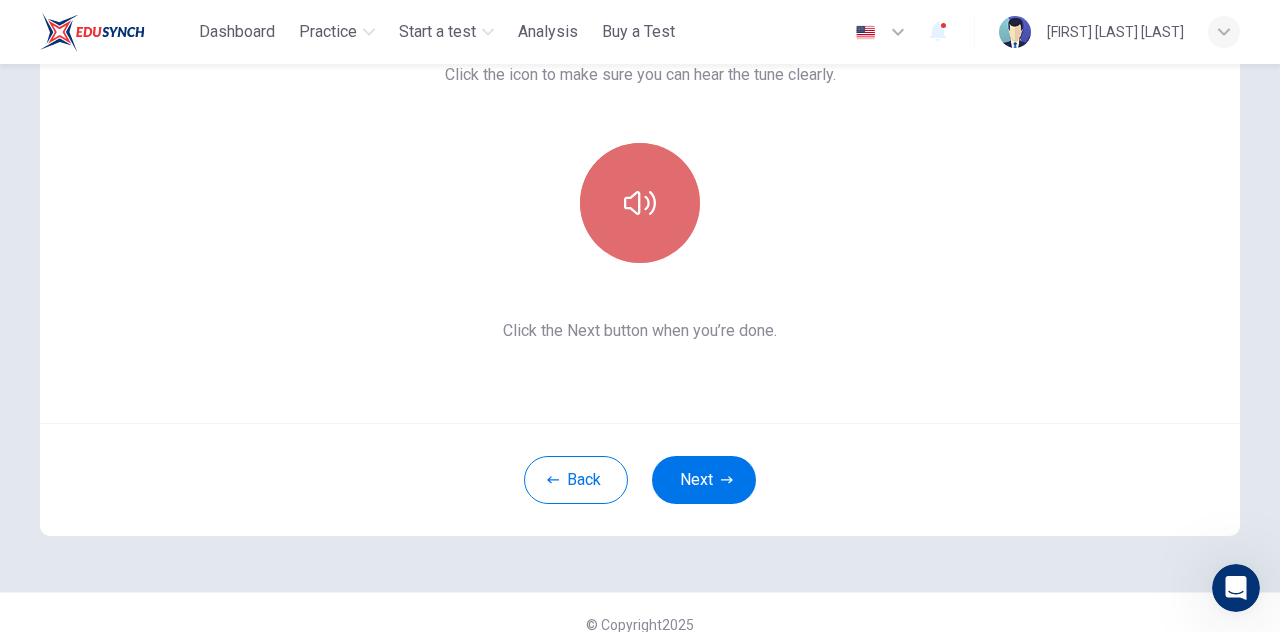 click at bounding box center (640, 203) 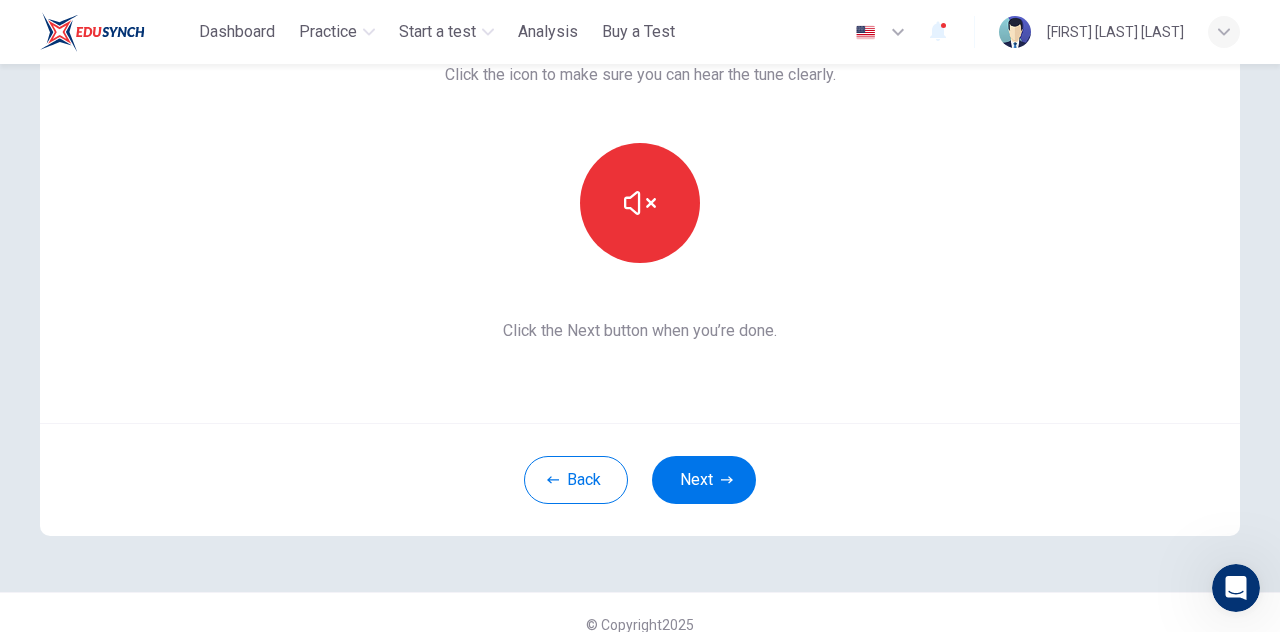 scroll, scrollTop: 0, scrollLeft: 0, axis: both 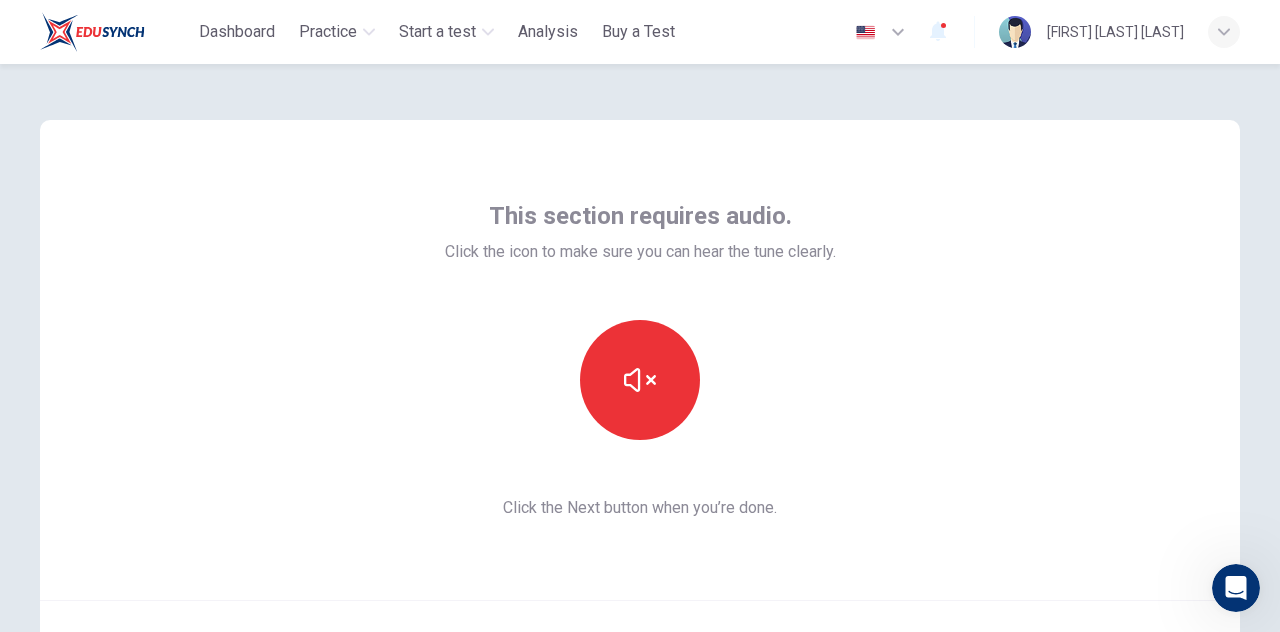type 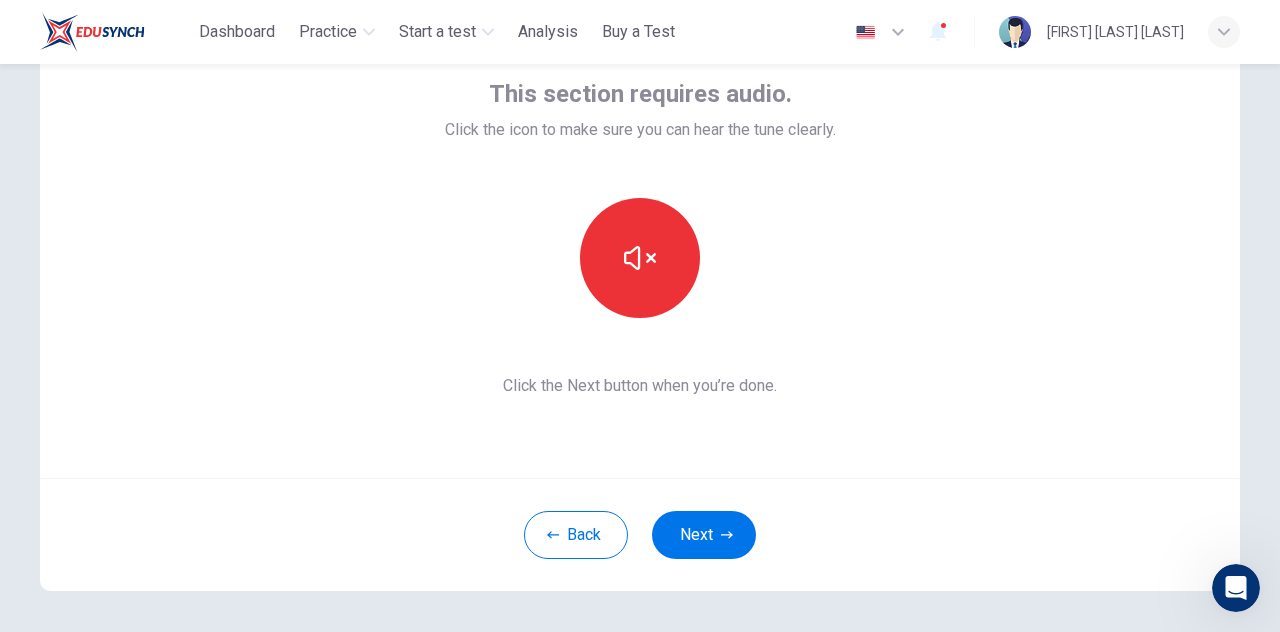 scroll, scrollTop: 123, scrollLeft: 0, axis: vertical 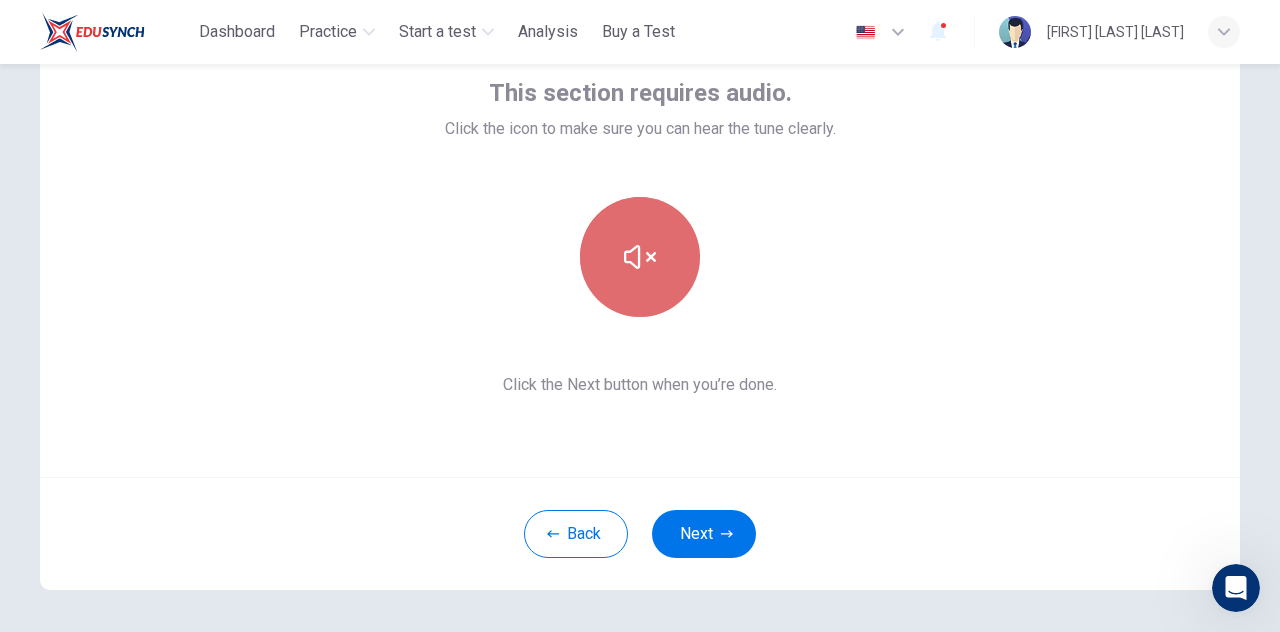 click at bounding box center (640, 257) 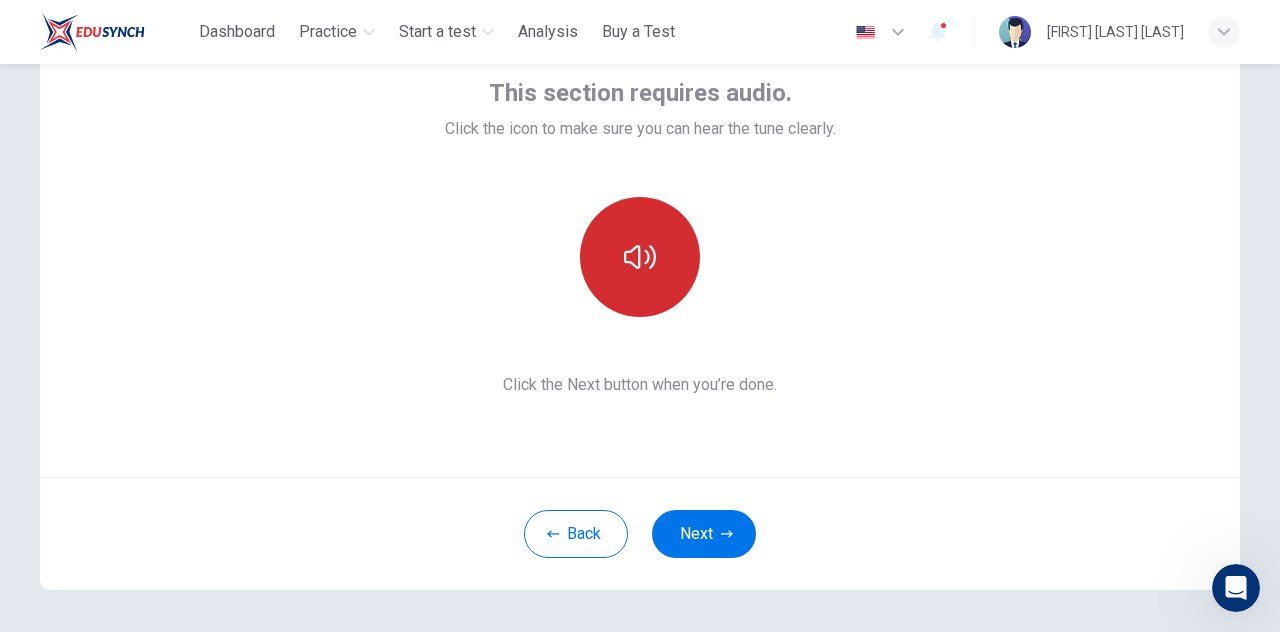 click 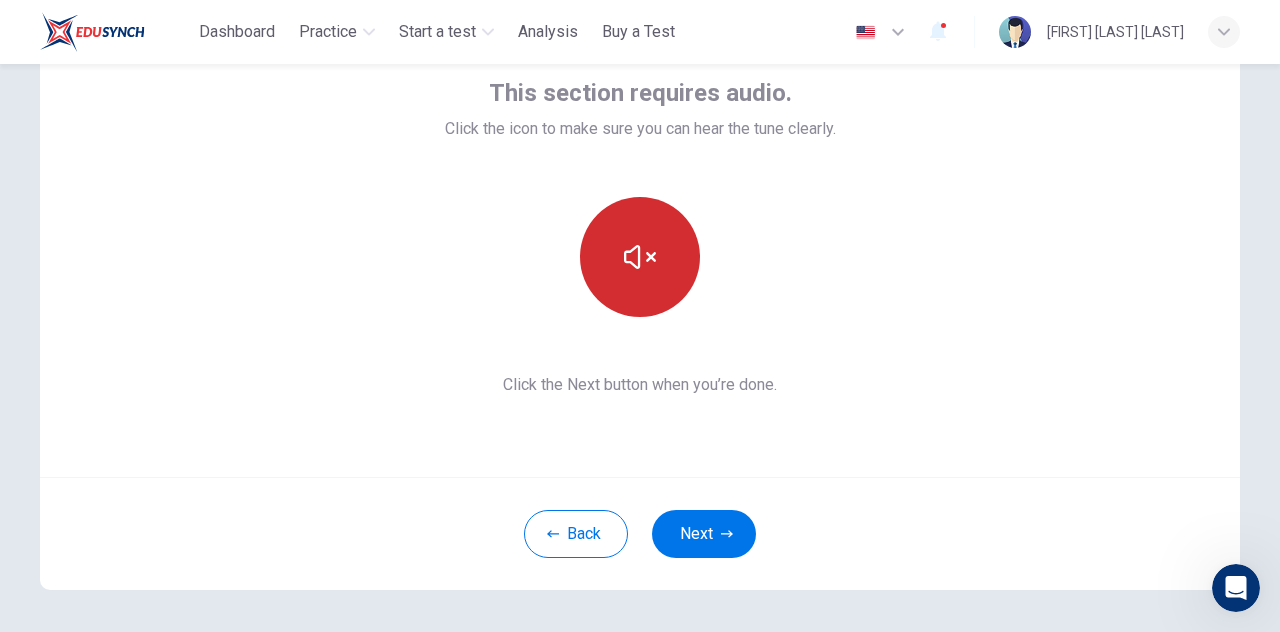 click 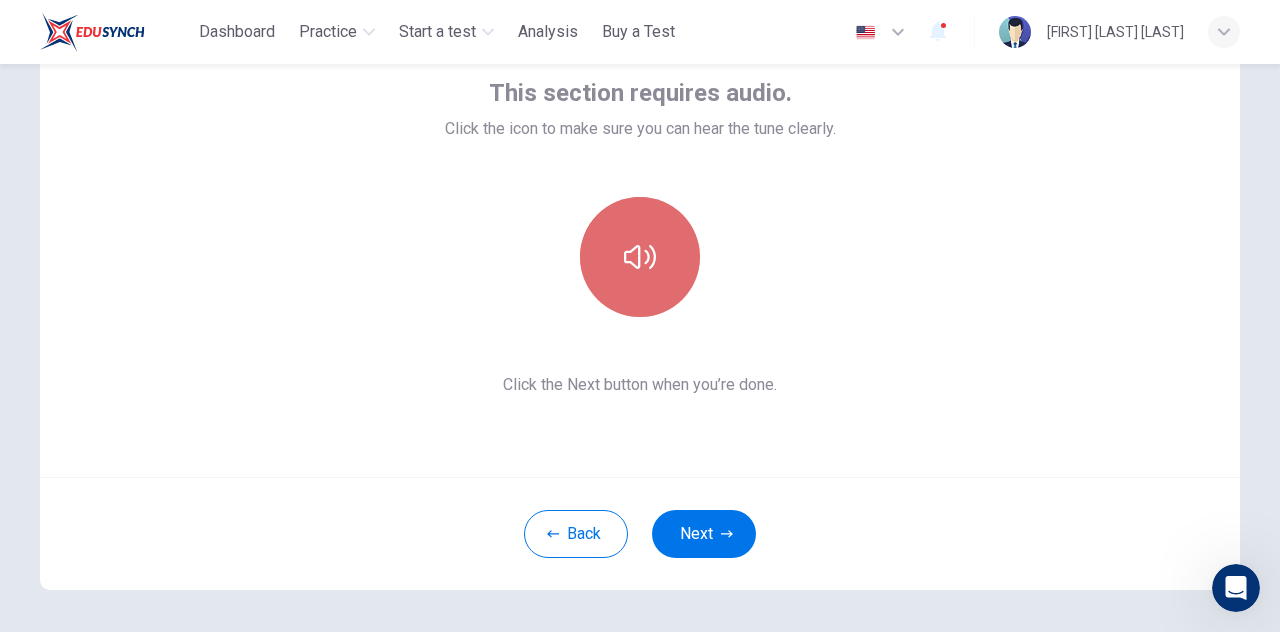 click 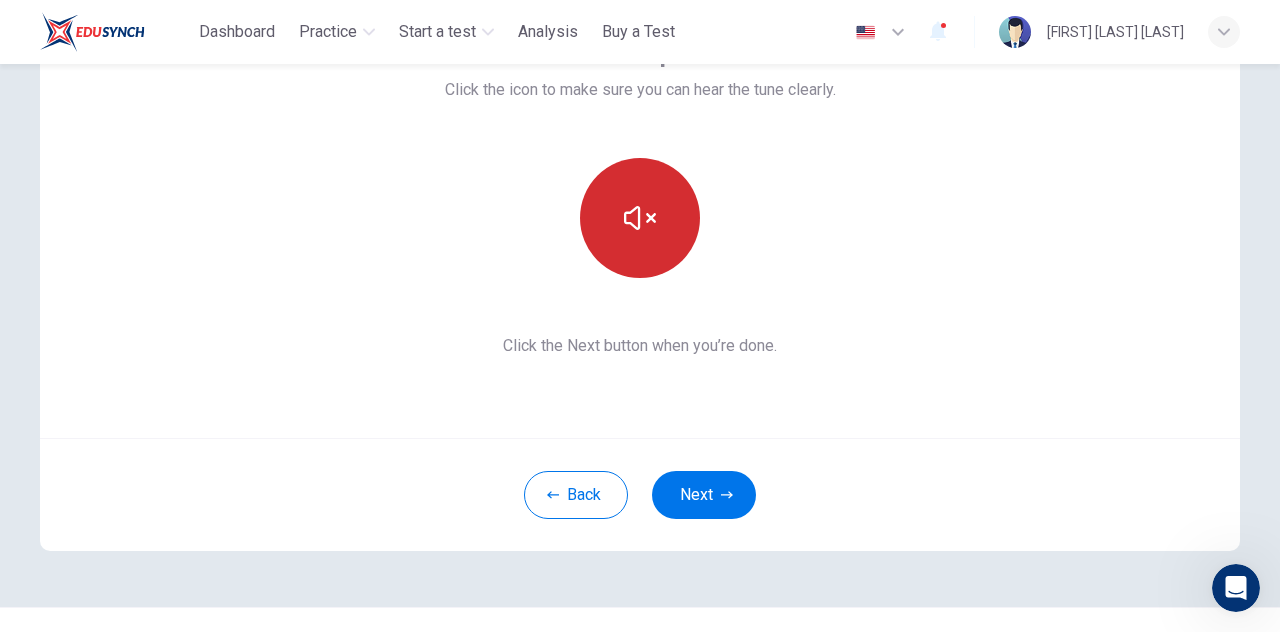 scroll, scrollTop: 163, scrollLeft: 0, axis: vertical 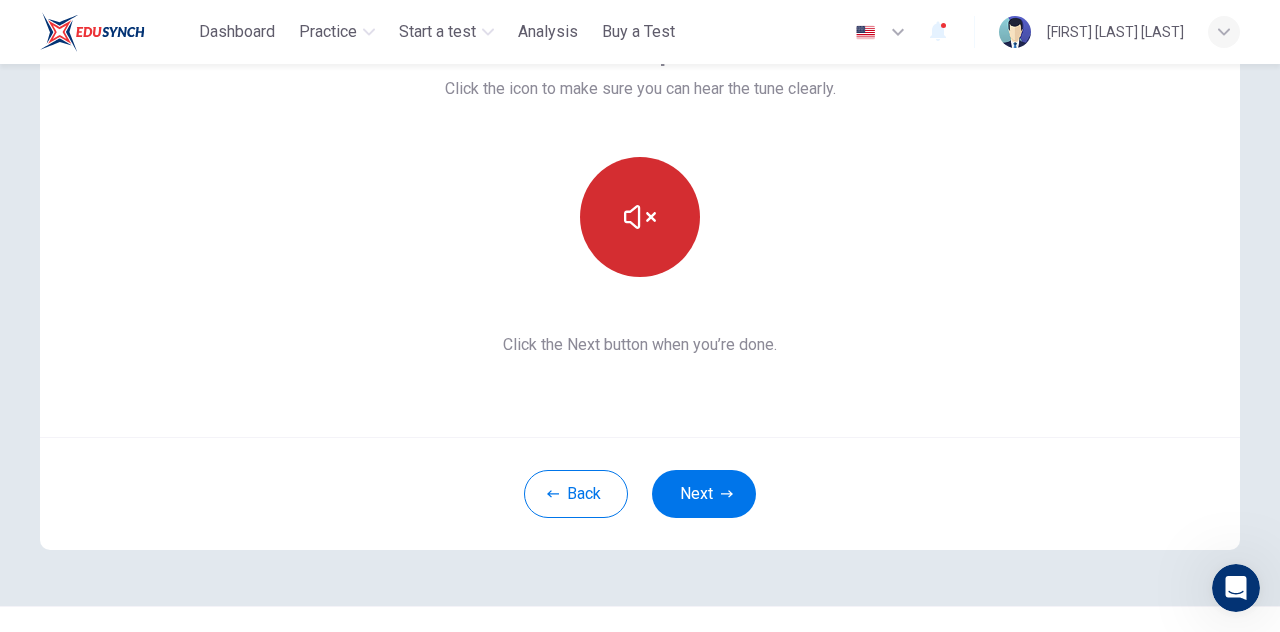 click at bounding box center [640, 217] 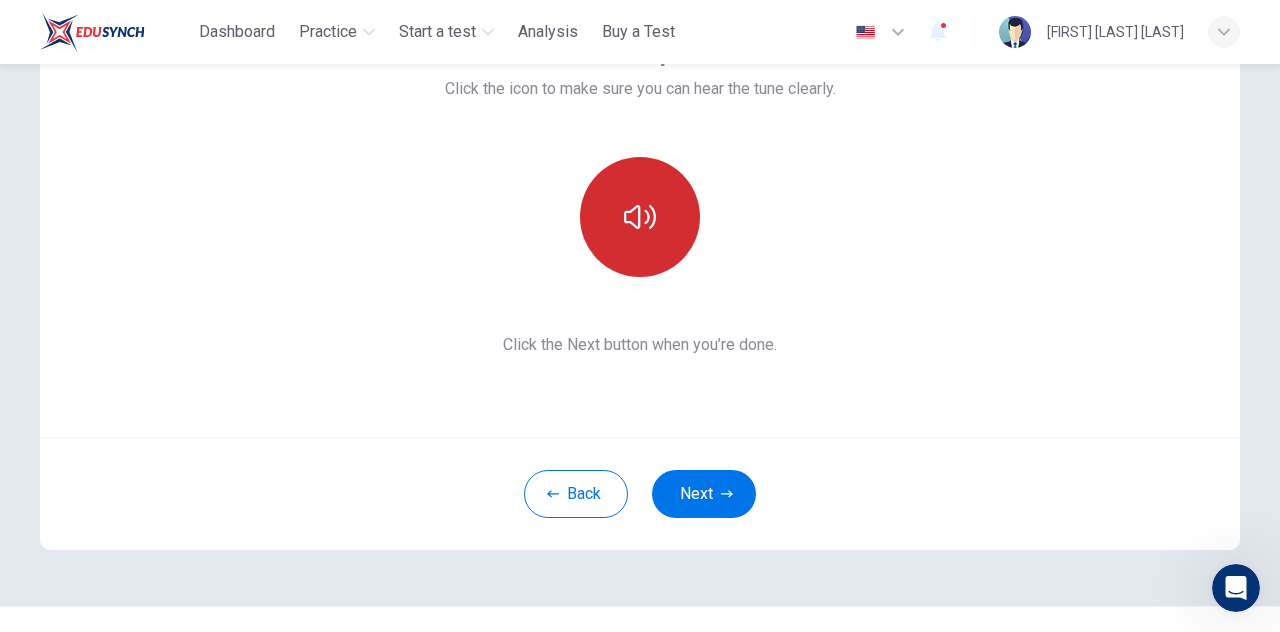 click at bounding box center (640, 217) 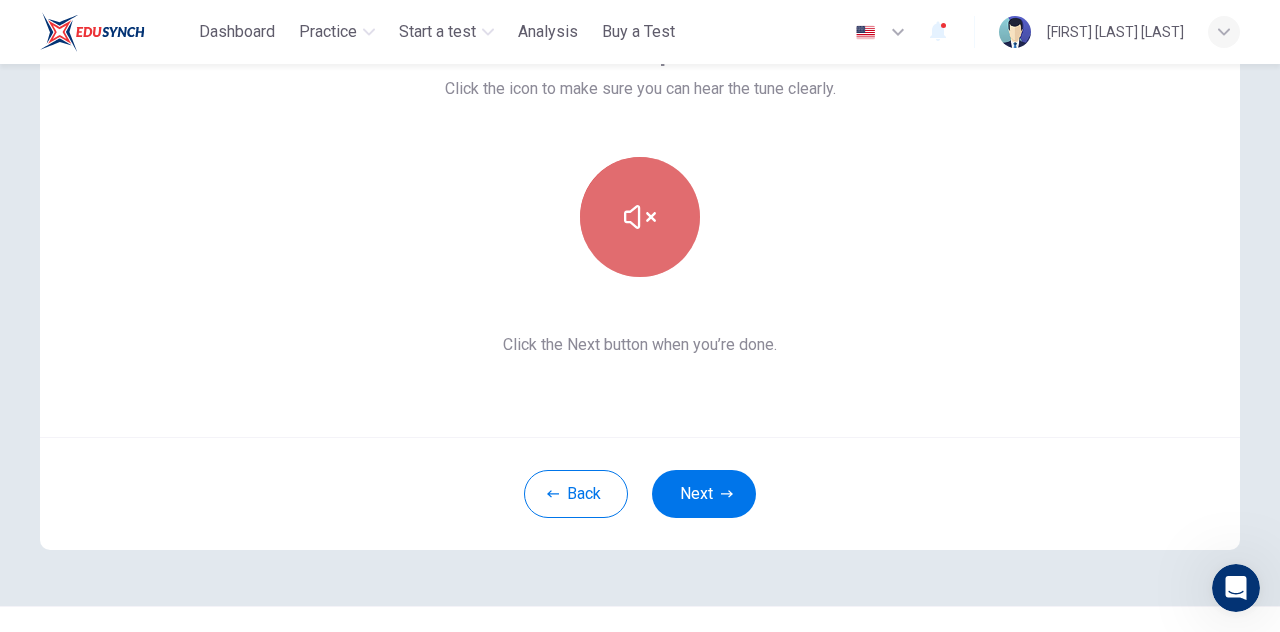 click at bounding box center [640, 217] 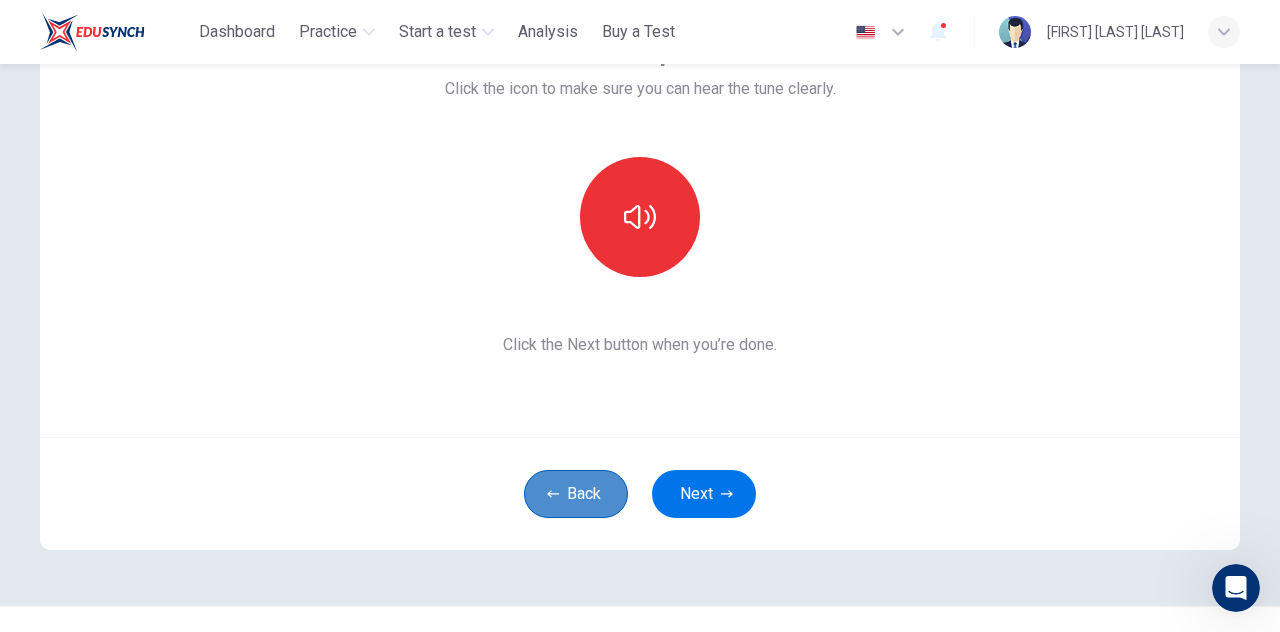 click on "Back" at bounding box center [576, 494] 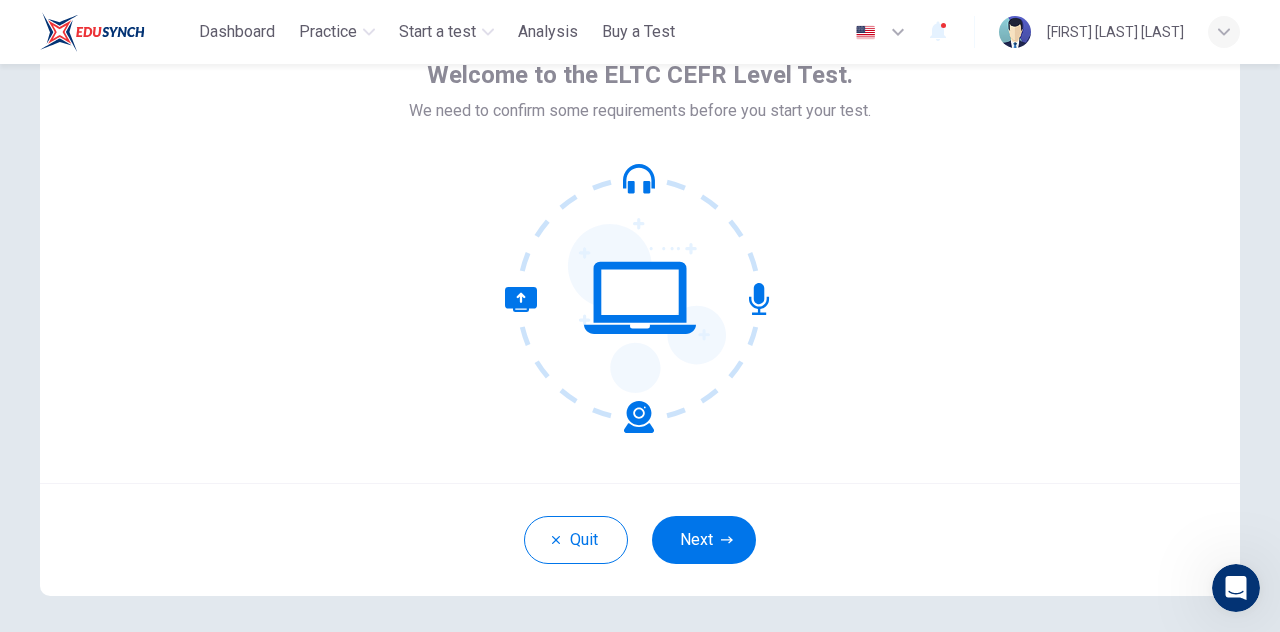 scroll, scrollTop: 123, scrollLeft: 0, axis: vertical 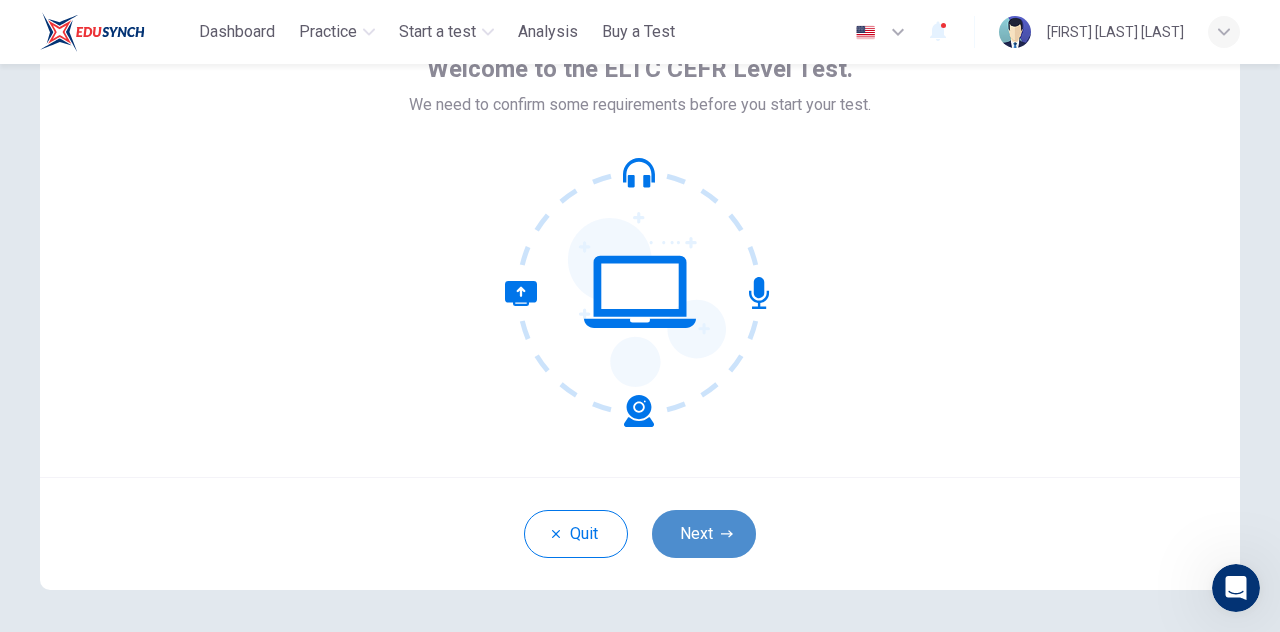 click on "Next" at bounding box center (704, 534) 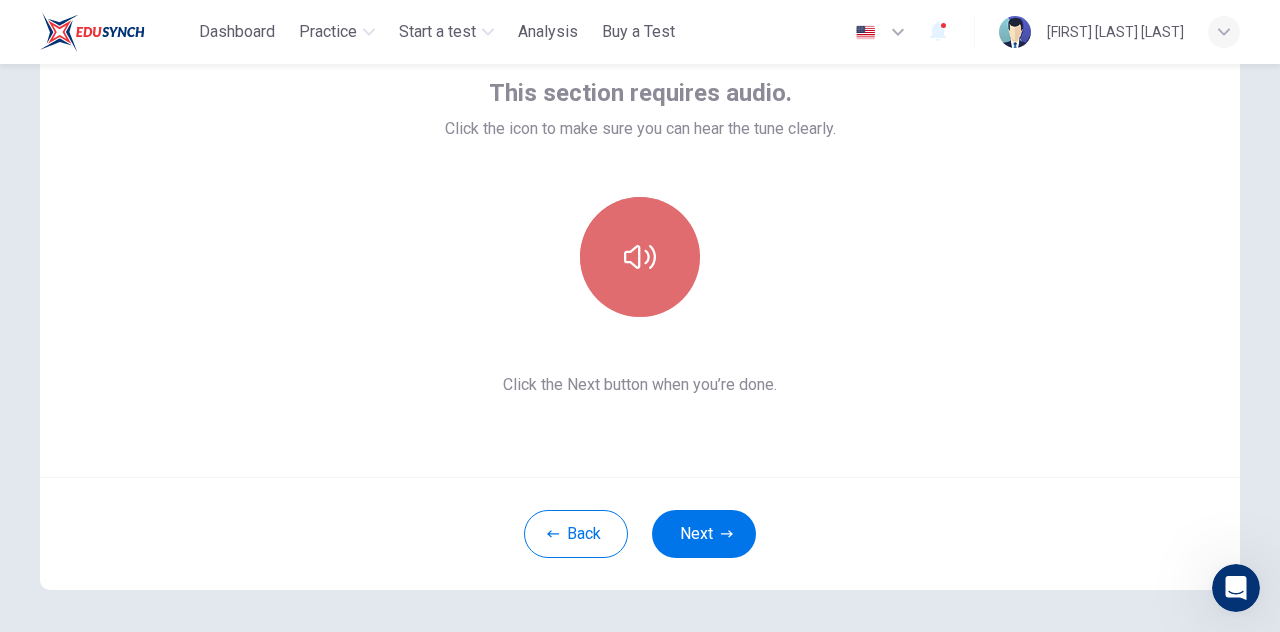 click at bounding box center (640, 257) 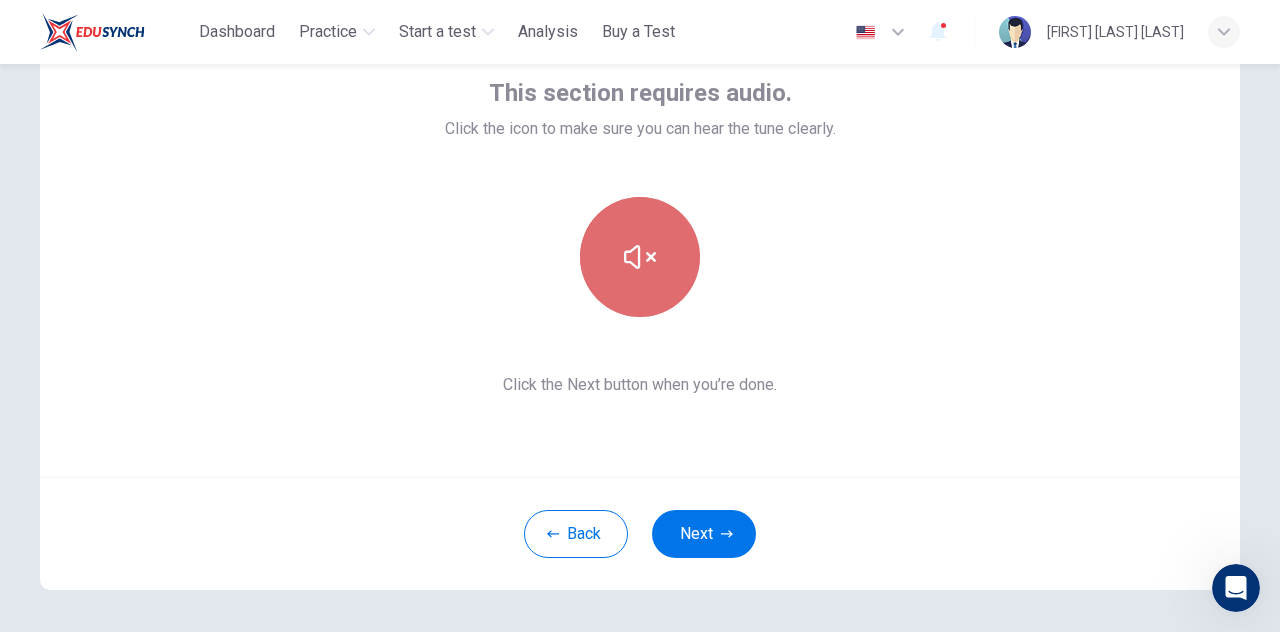 click at bounding box center [640, 257] 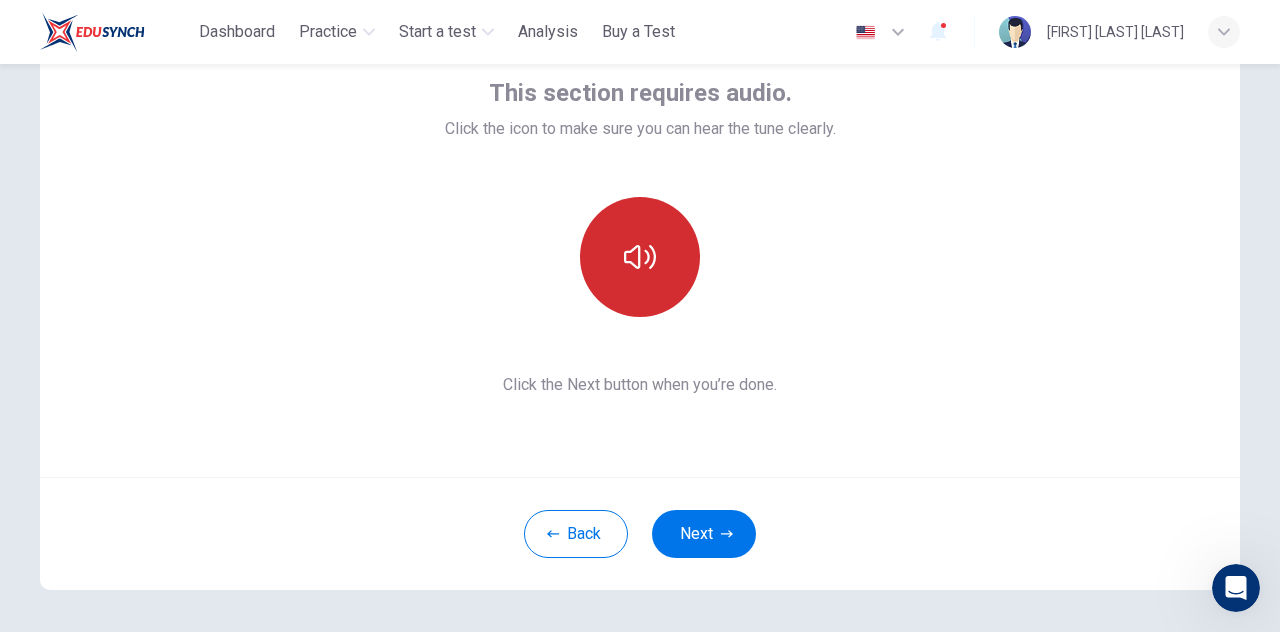 scroll, scrollTop: 48, scrollLeft: 0, axis: vertical 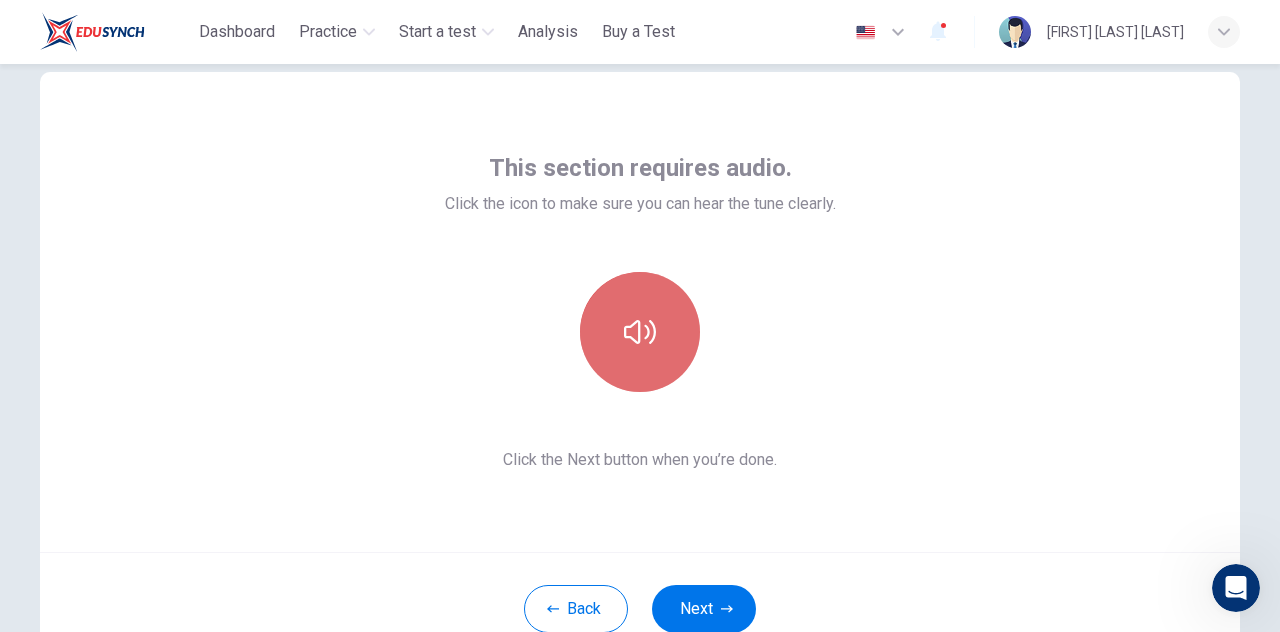 click at bounding box center [640, 332] 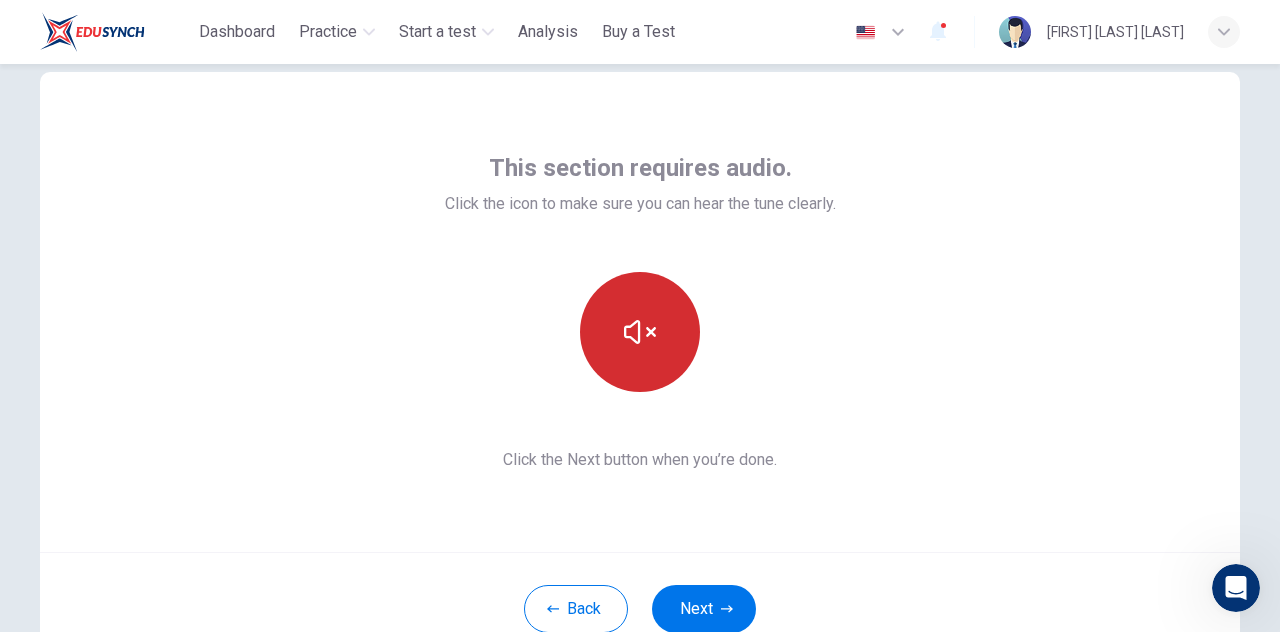 type 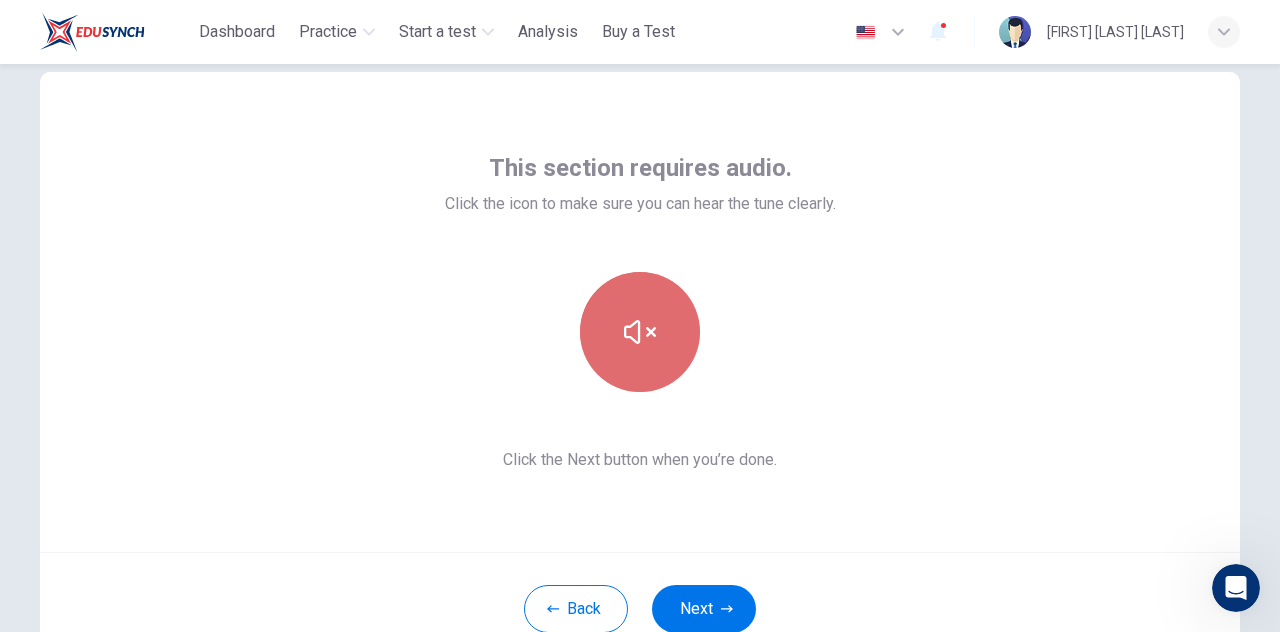 click at bounding box center (640, 332) 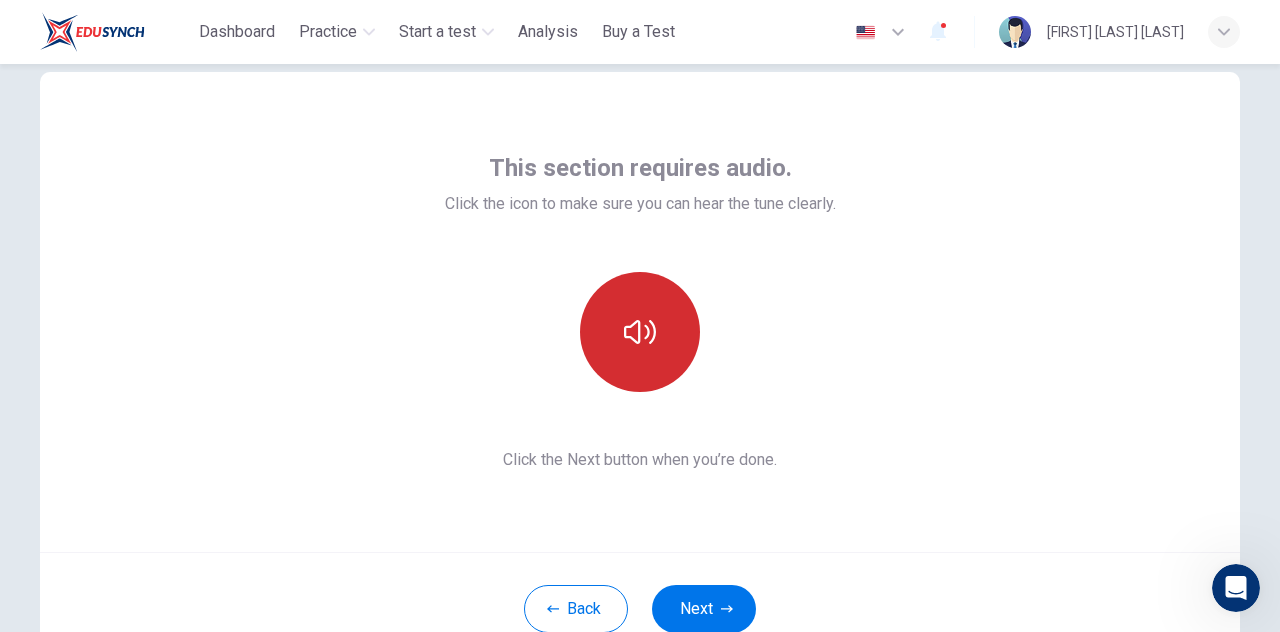 click at bounding box center (640, 332) 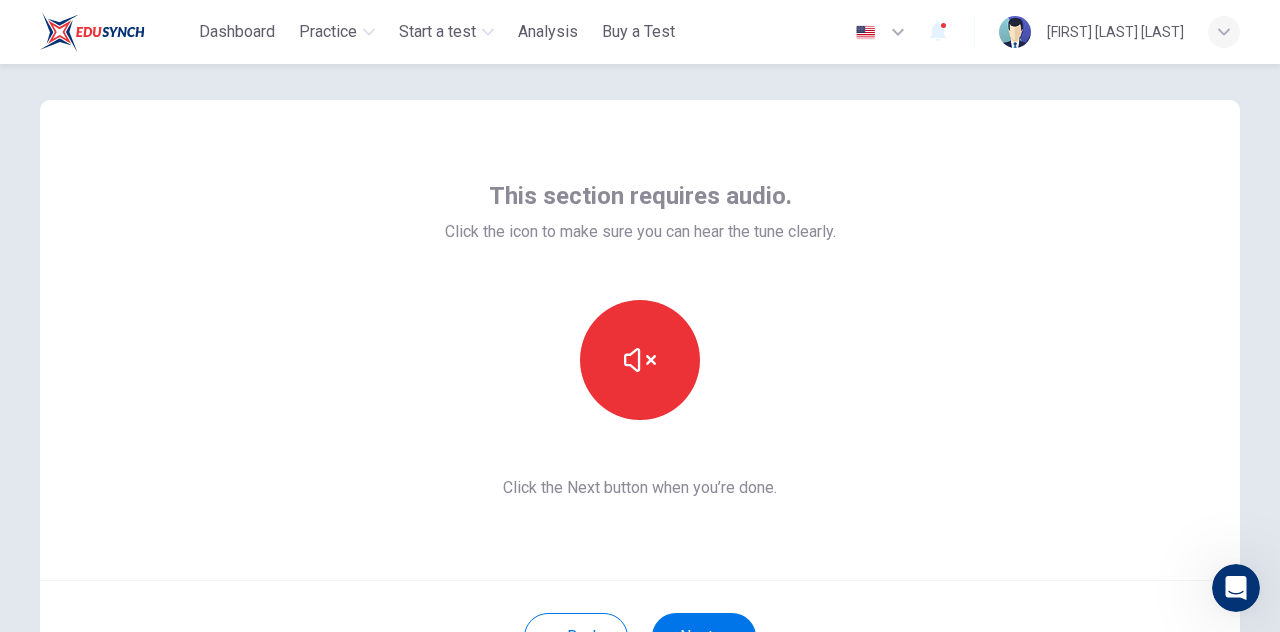 scroll, scrollTop: 72, scrollLeft: 0, axis: vertical 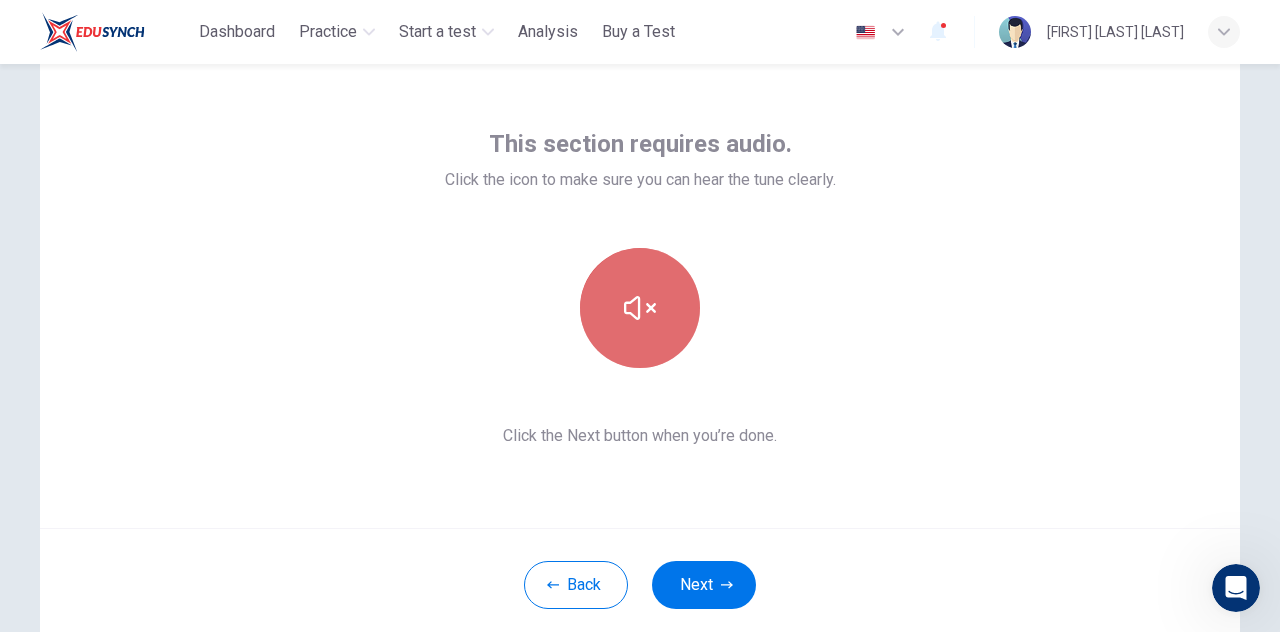 click 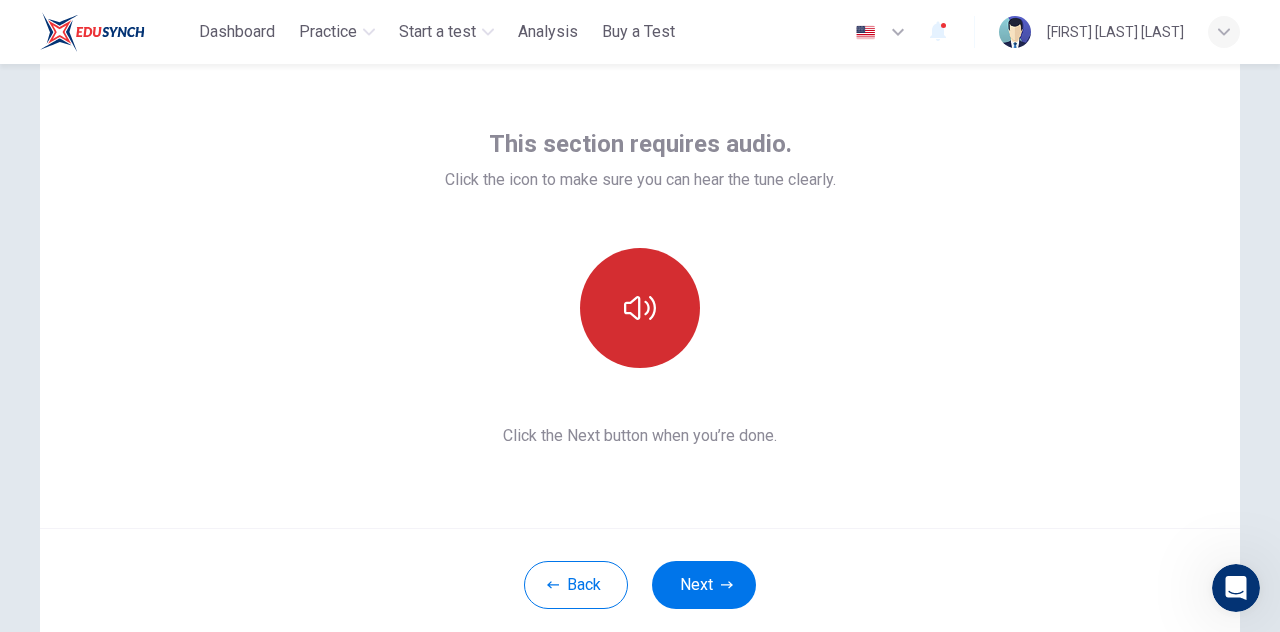 scroll, scrollTop: 200, scrollLeft: 0, axis: vertical 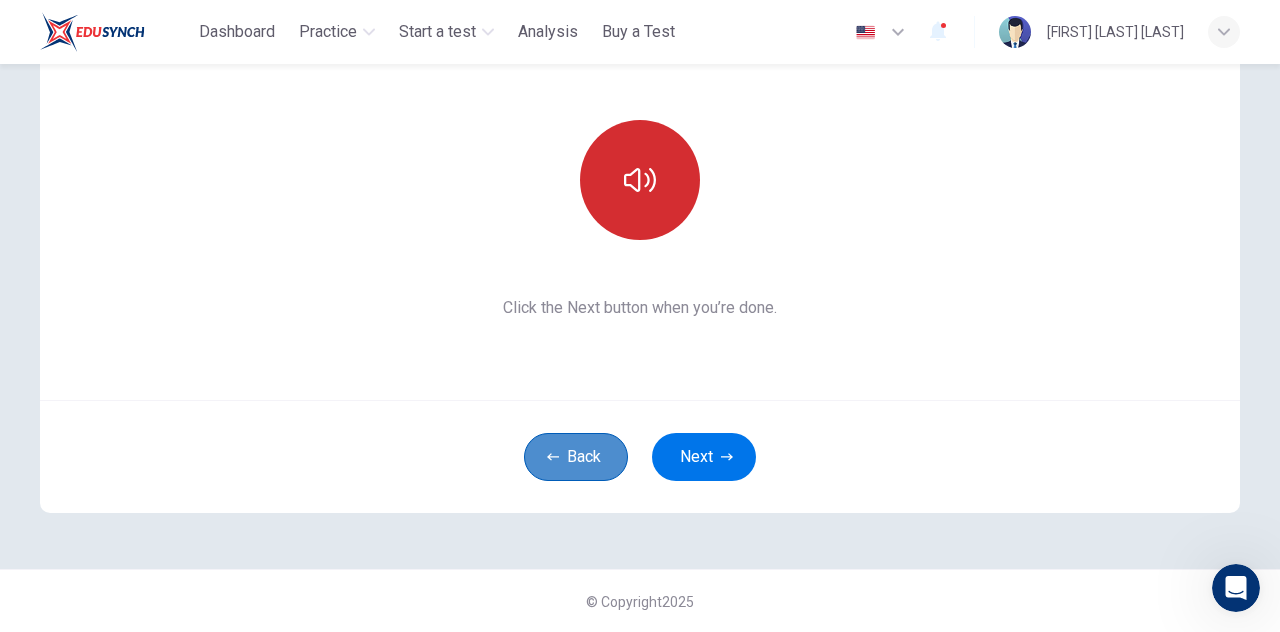 click on "Back" at bounding box center [576, 457] 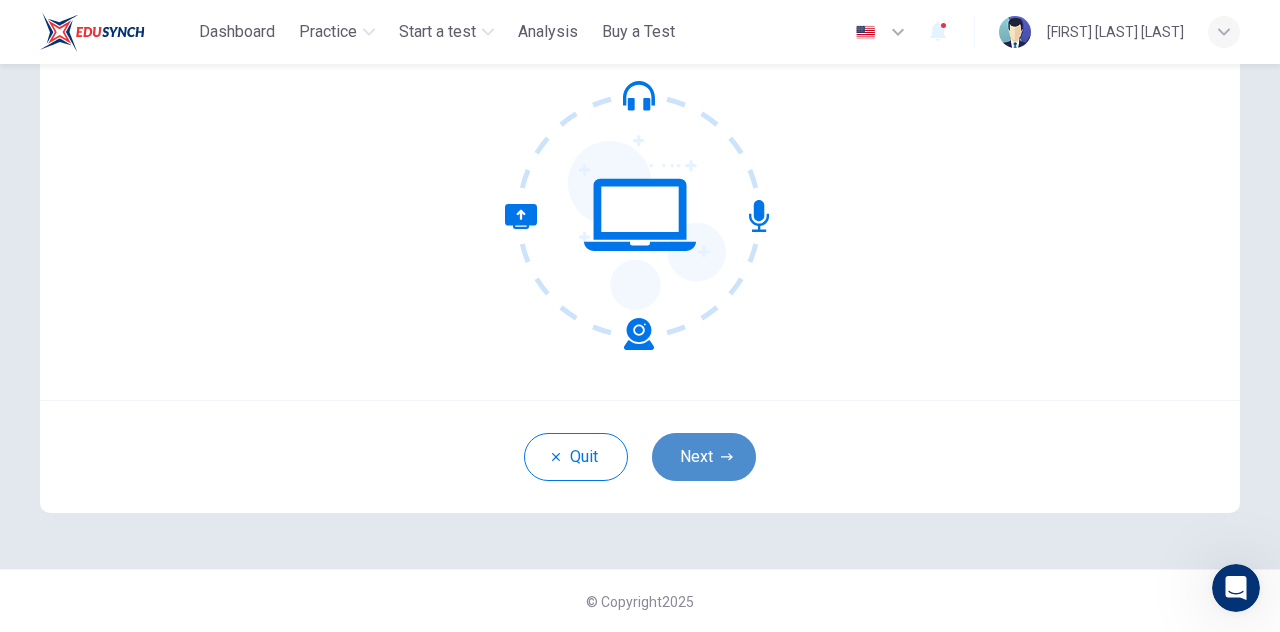 click 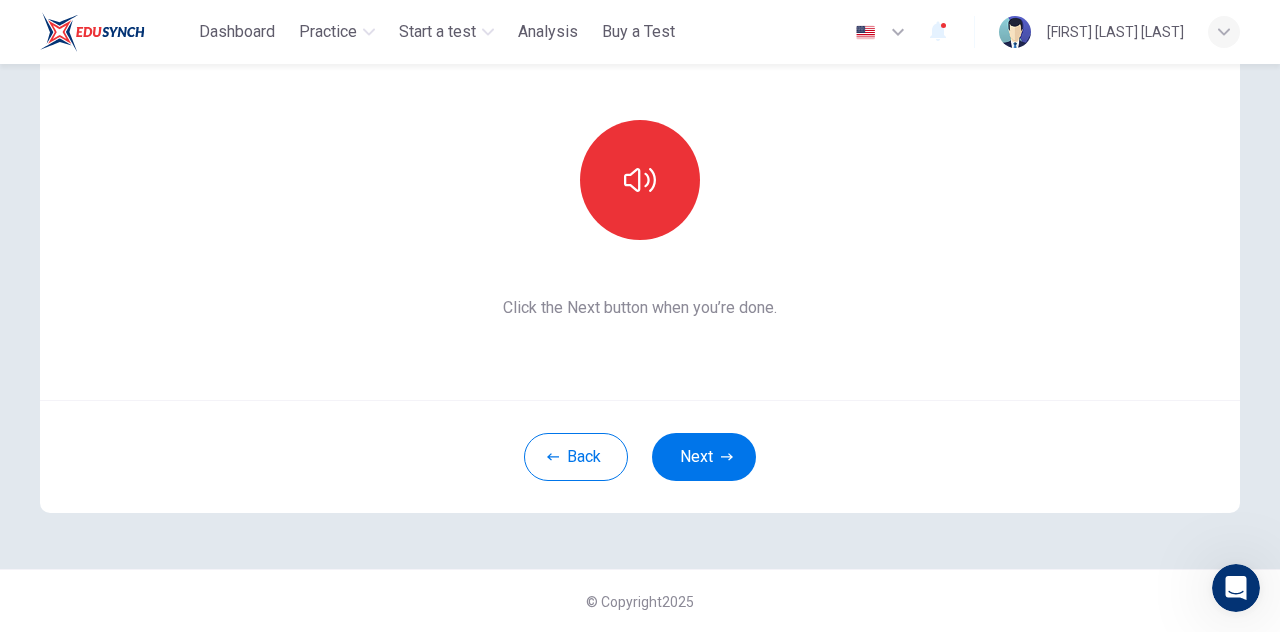 scroll, scrollTop: 0, scrollLeft: 0, axis: both 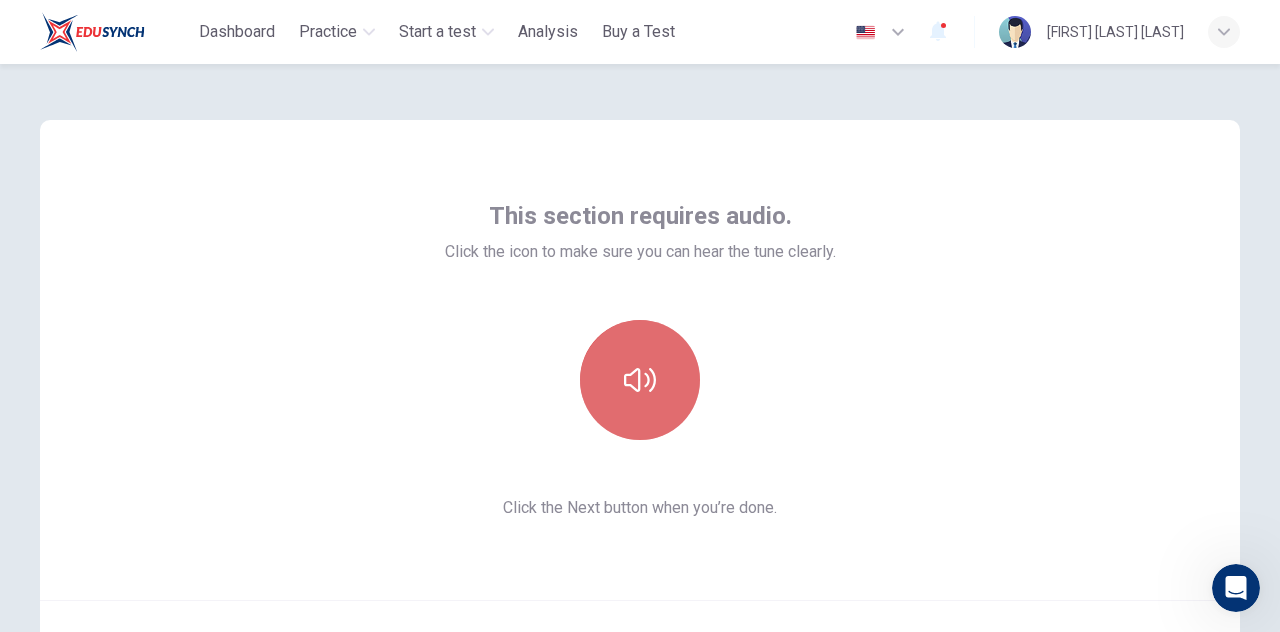 click at bounding box center (640, 380) 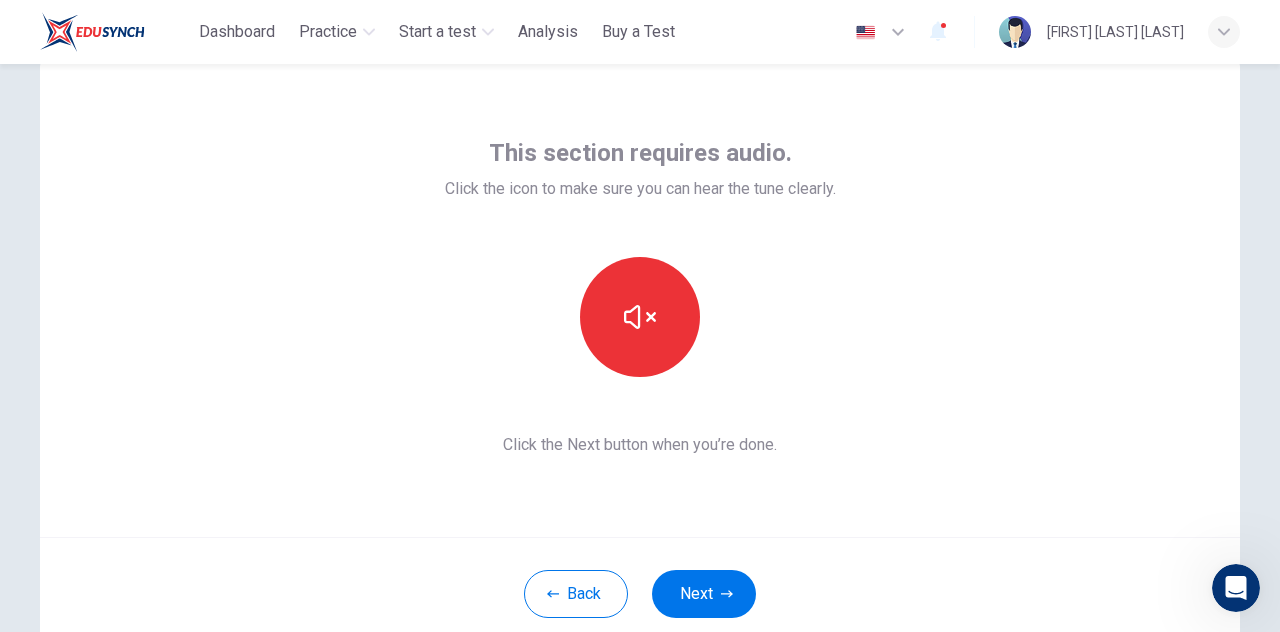 scroll, scrollTop: 74, scrollLeft: 0, axis: vertical 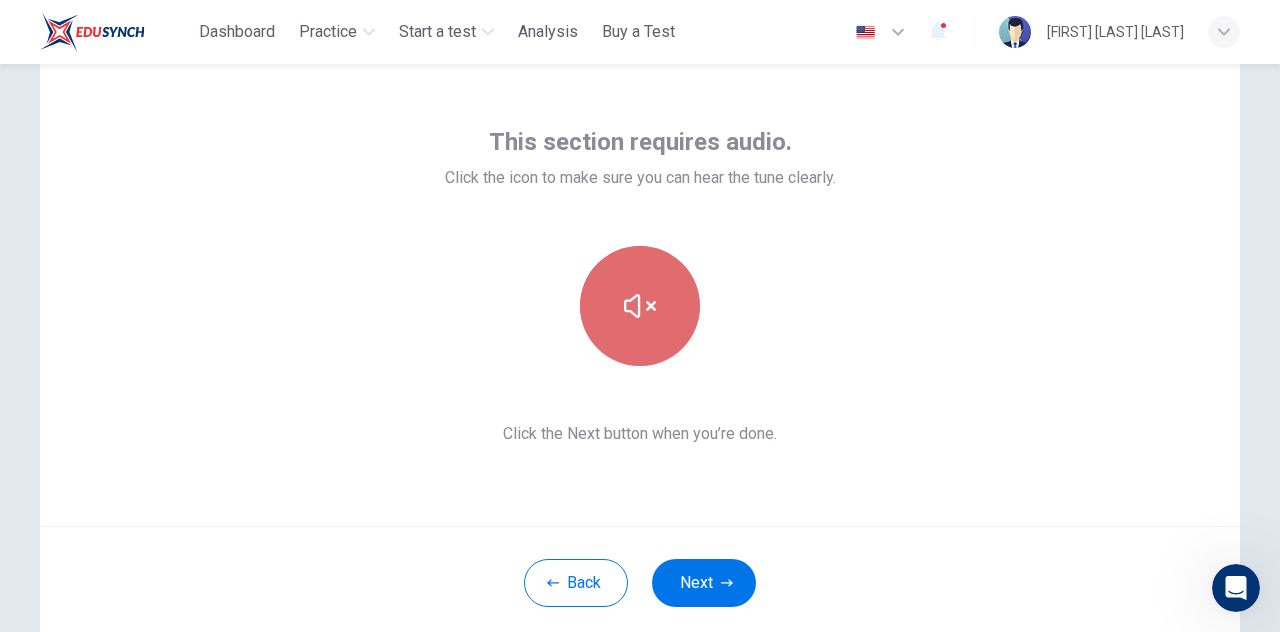 click 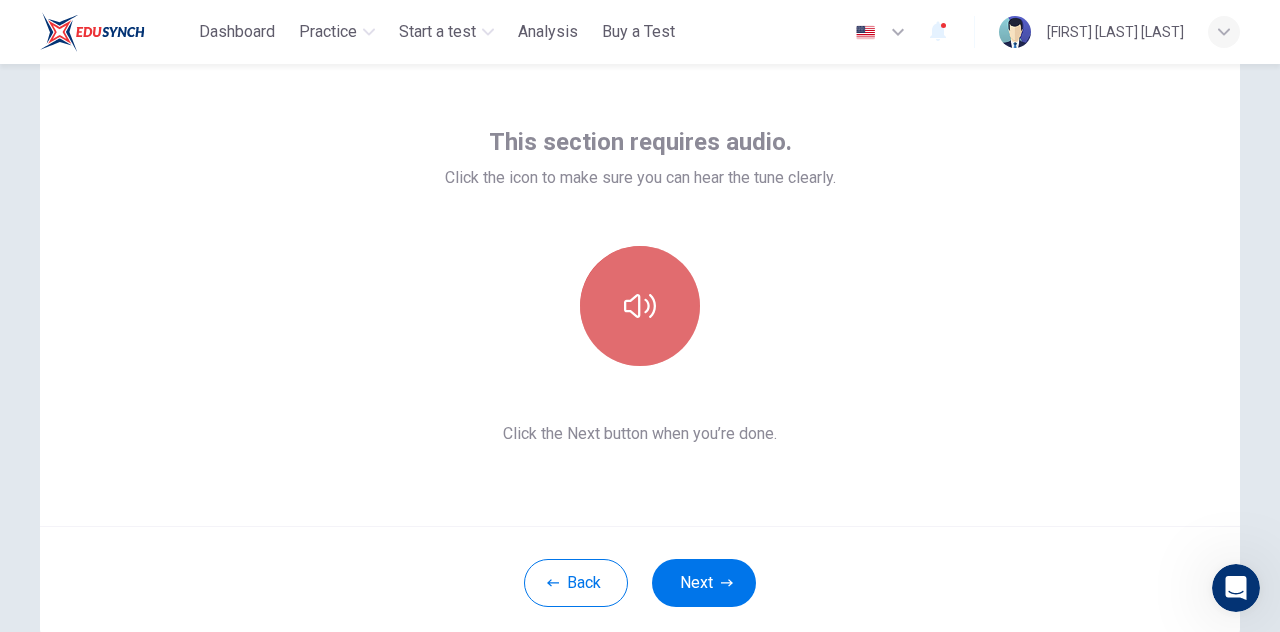 click at bounding box center (640, 306) 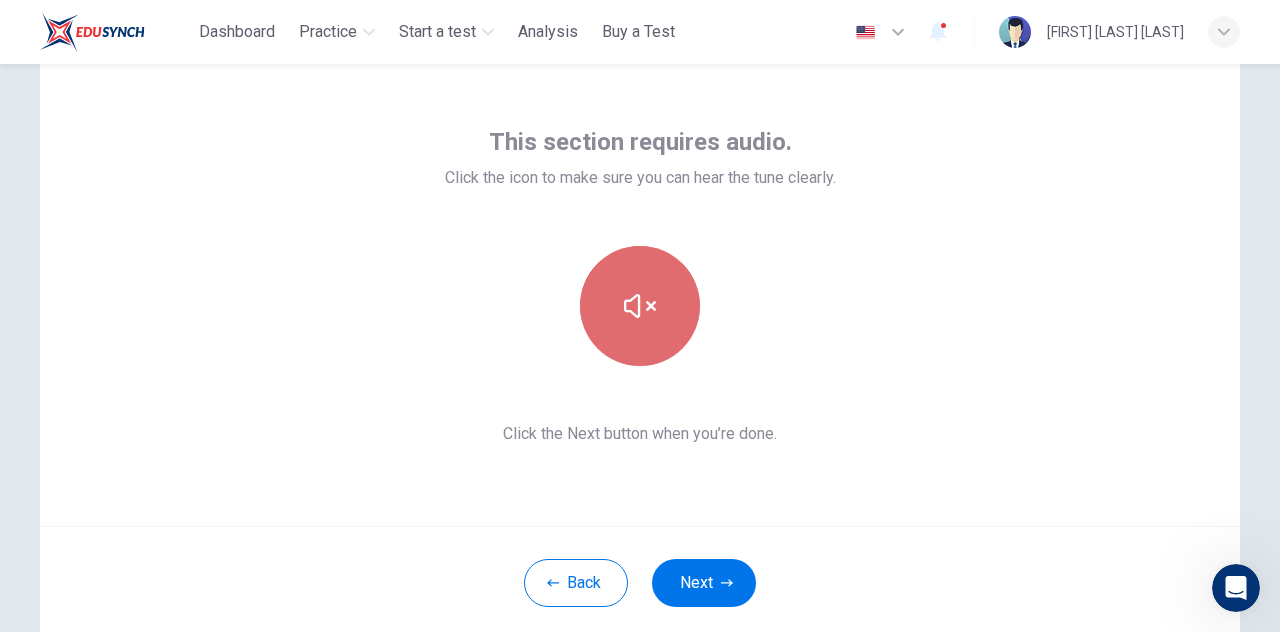click at bounding box center (640, 306) 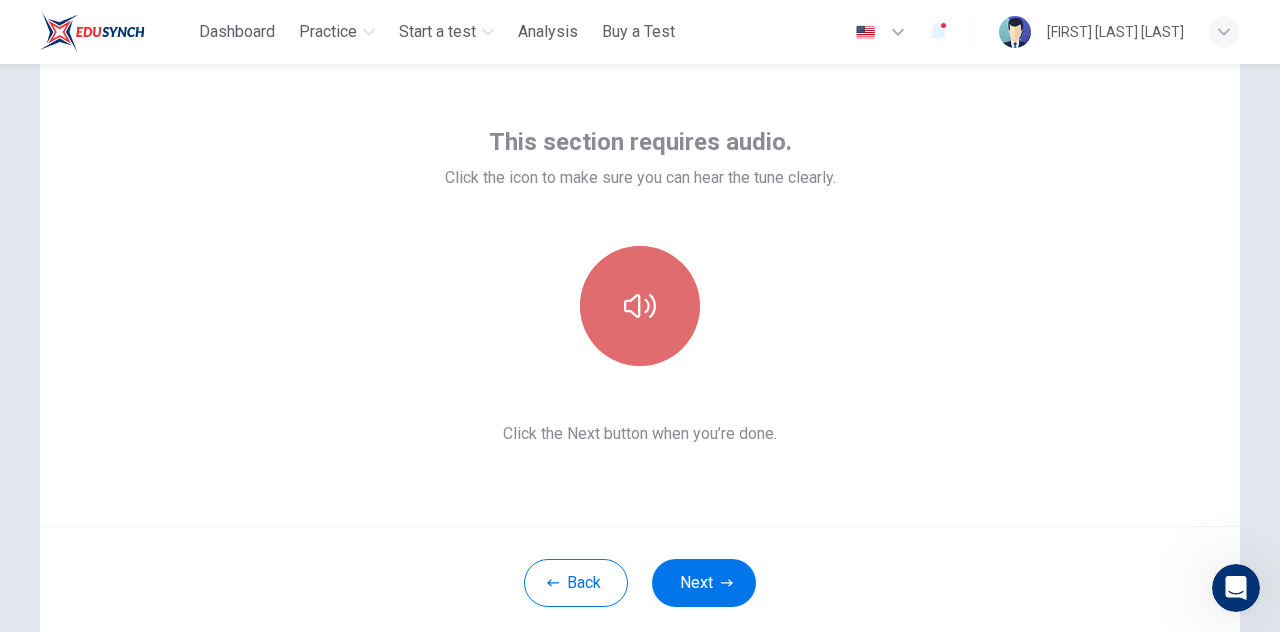 click at bounding box center [640, 306] 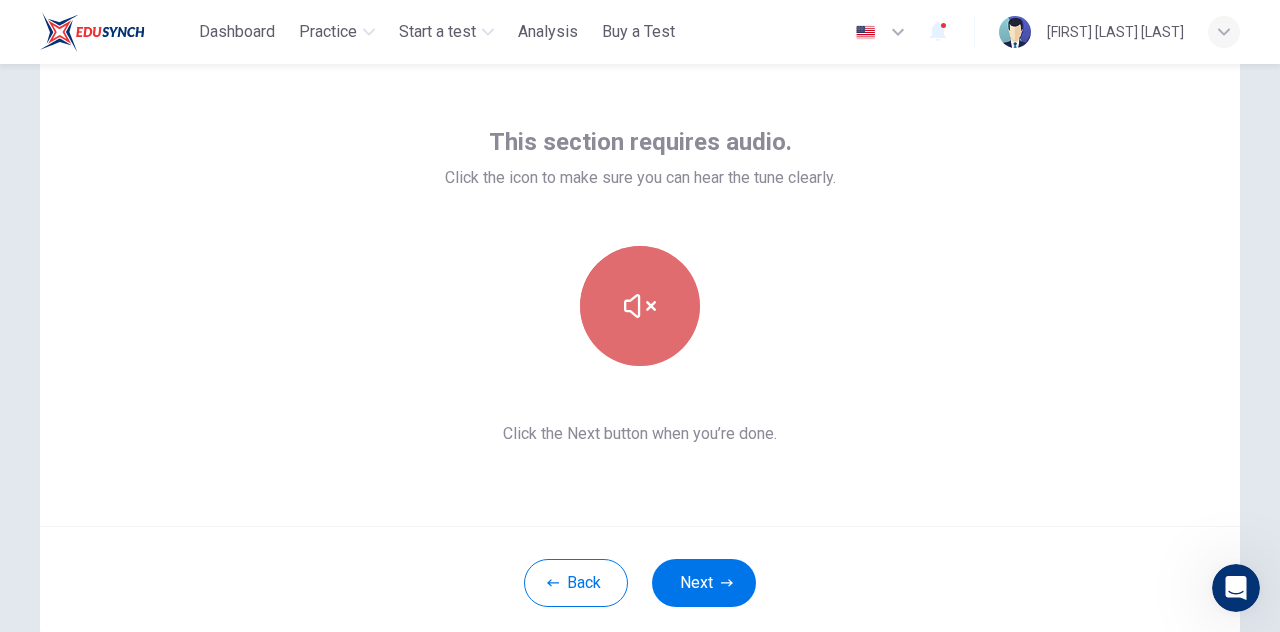 click at bounding box center (640, 306) 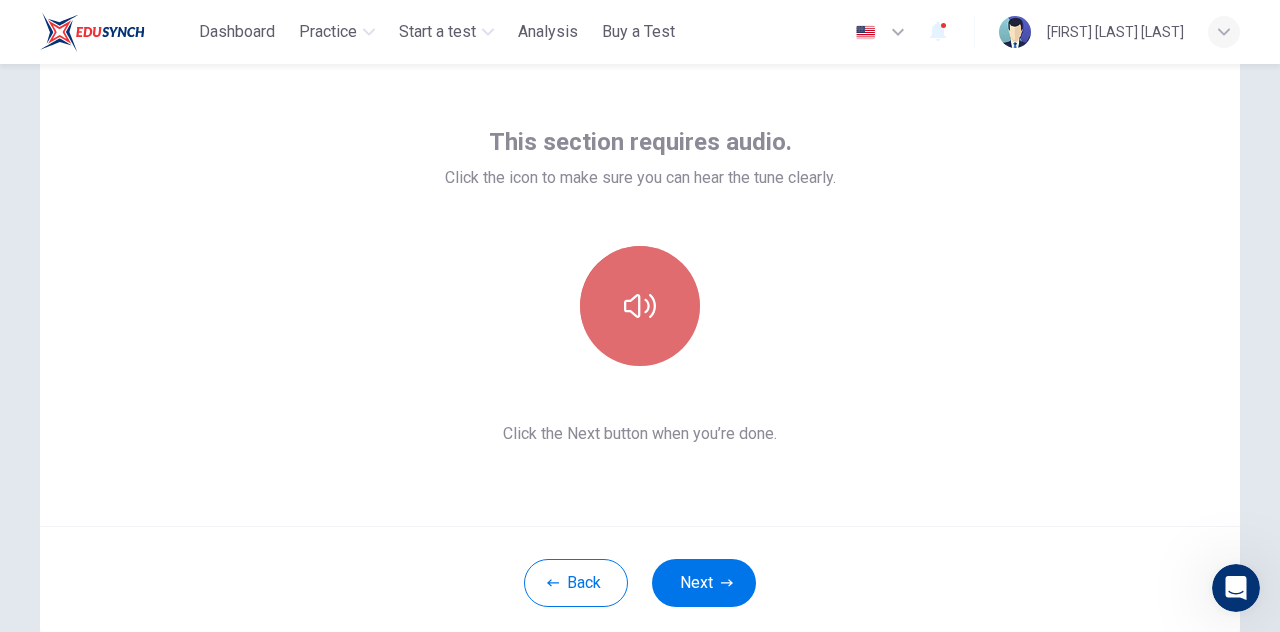 click at bounding box center (640, 306) 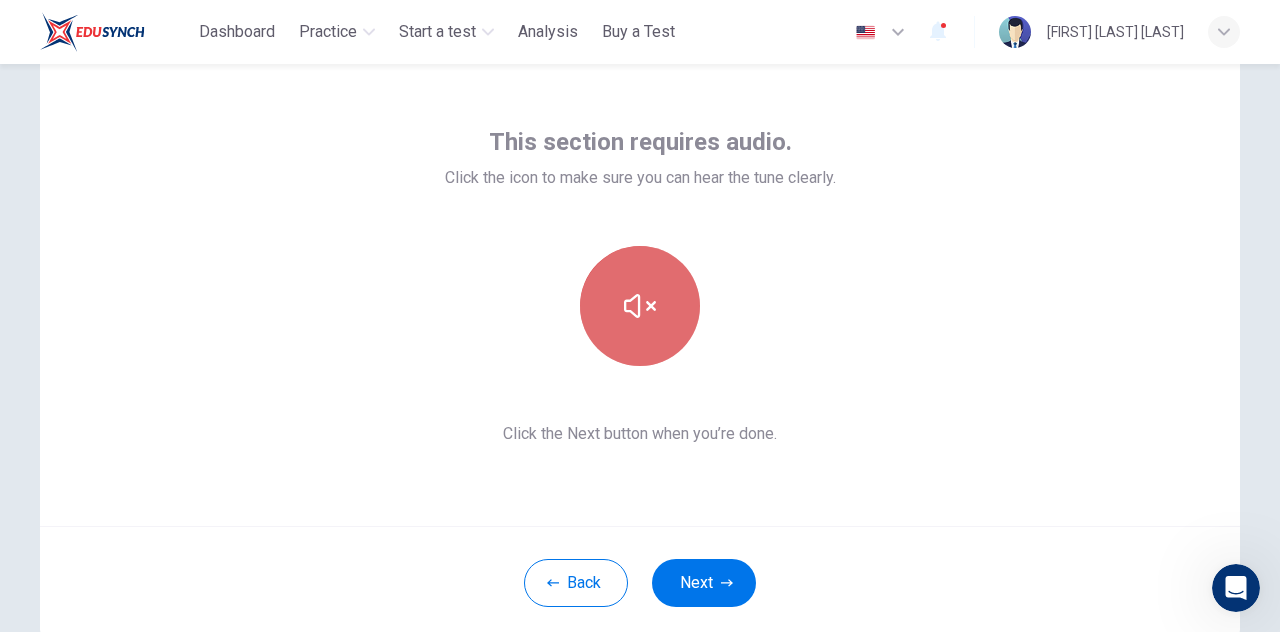 click at bounding box center (640, 306) 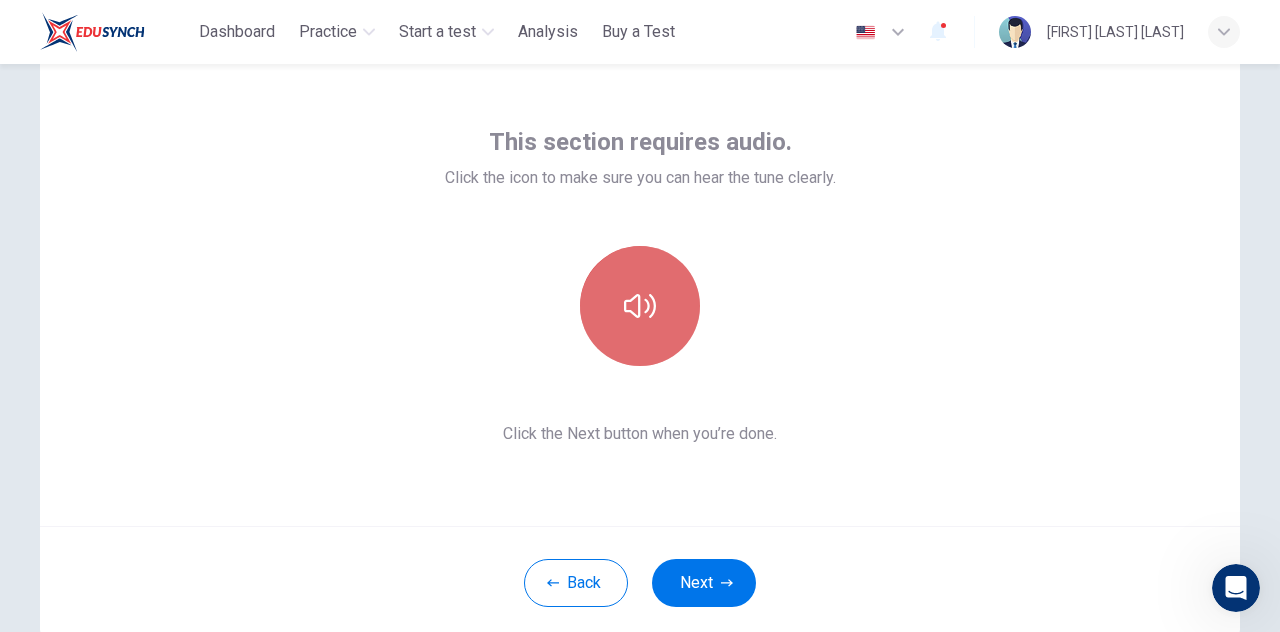 click at bounding box center (640, 306) 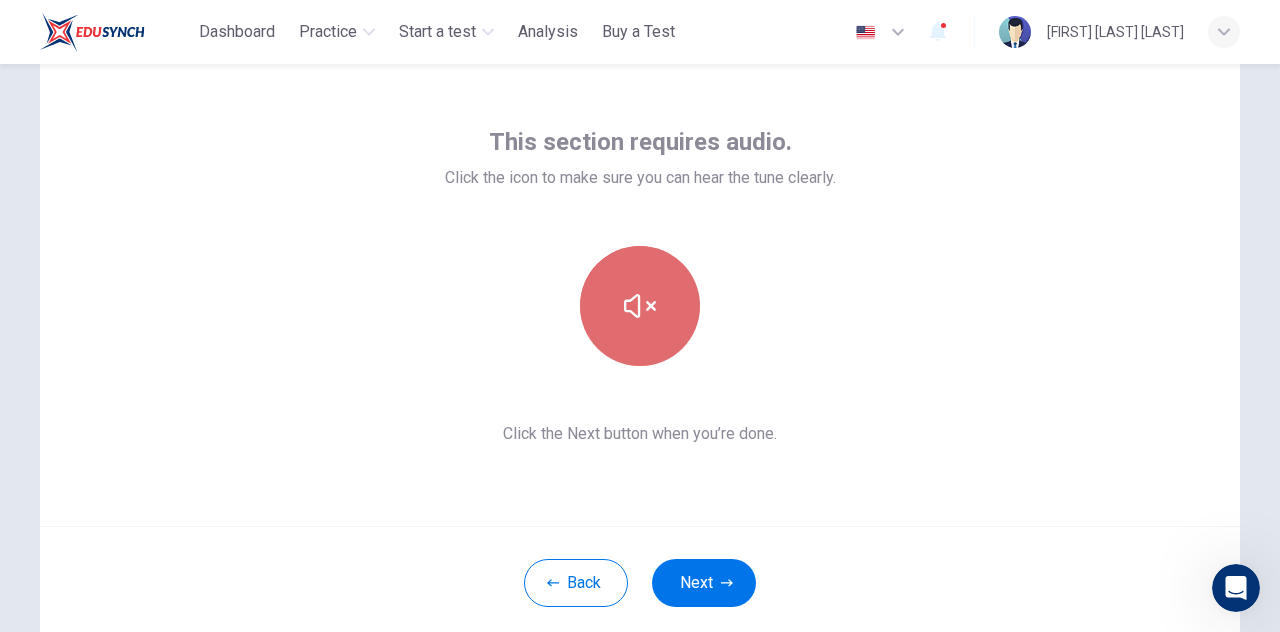 click at bounding box center [640, 306] 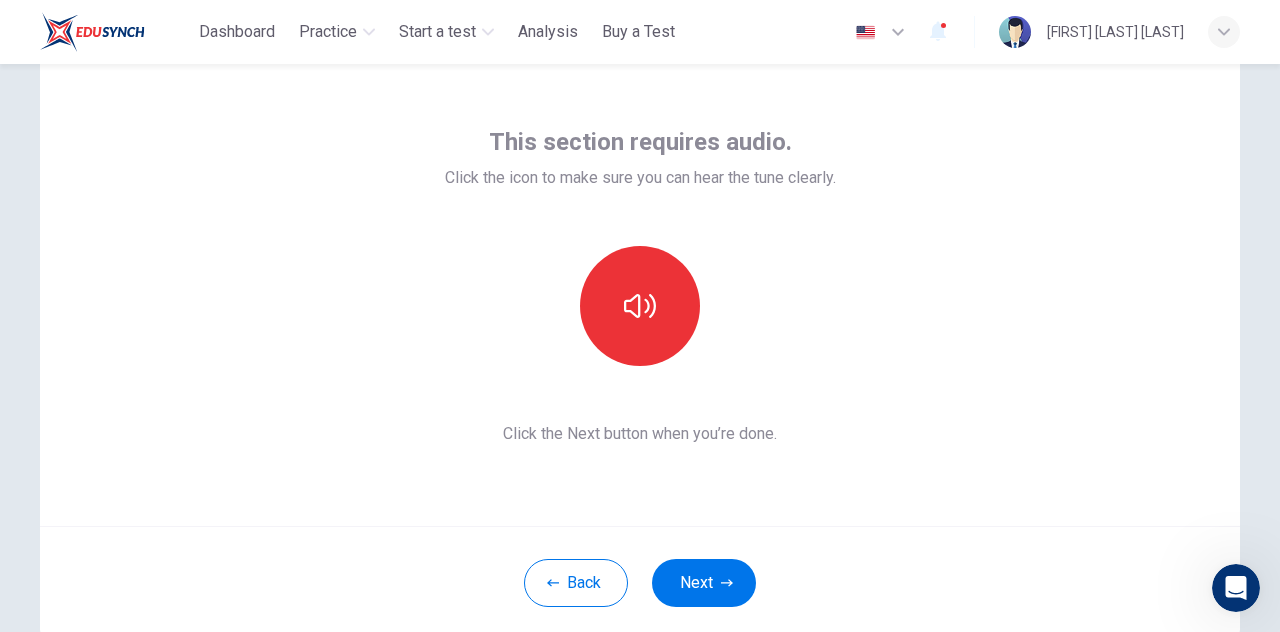 click at bounding box center (640, 306) 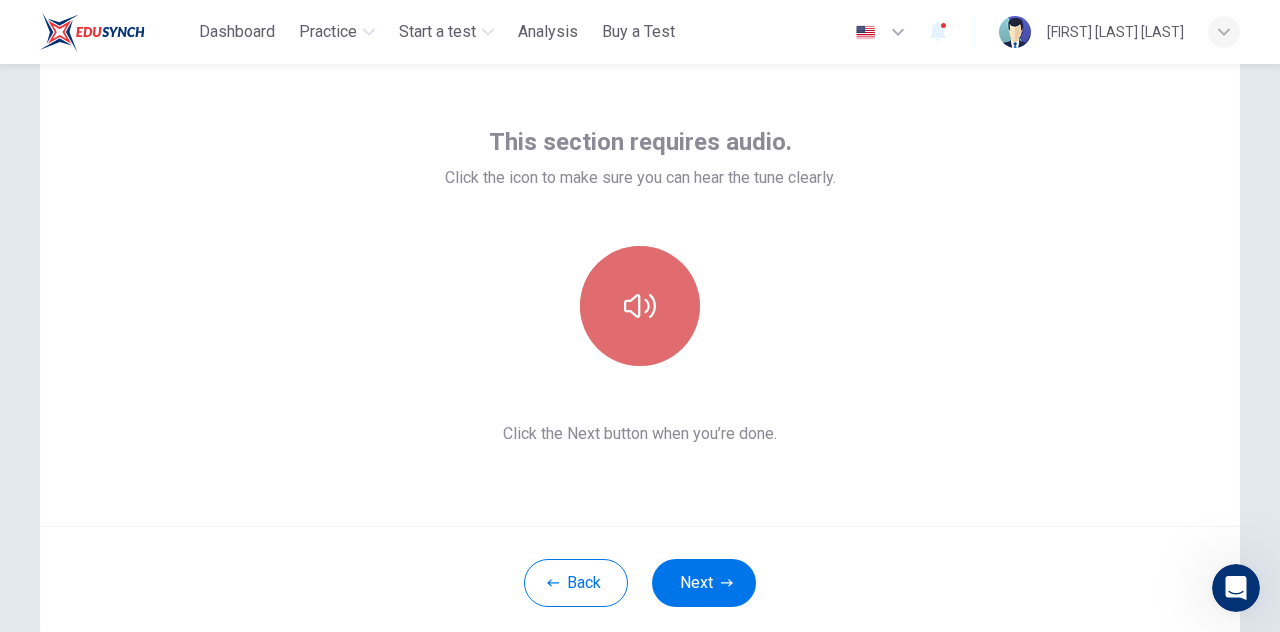 click at bounding box center [640, 306] 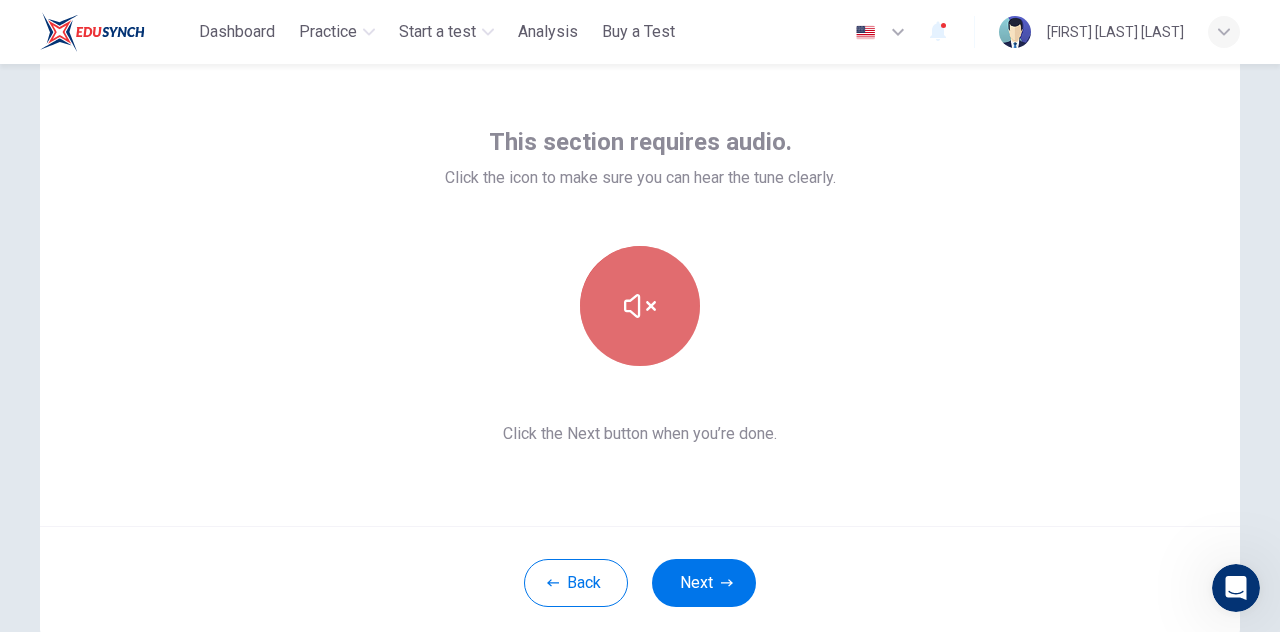 click at bounding box center (640, 306) 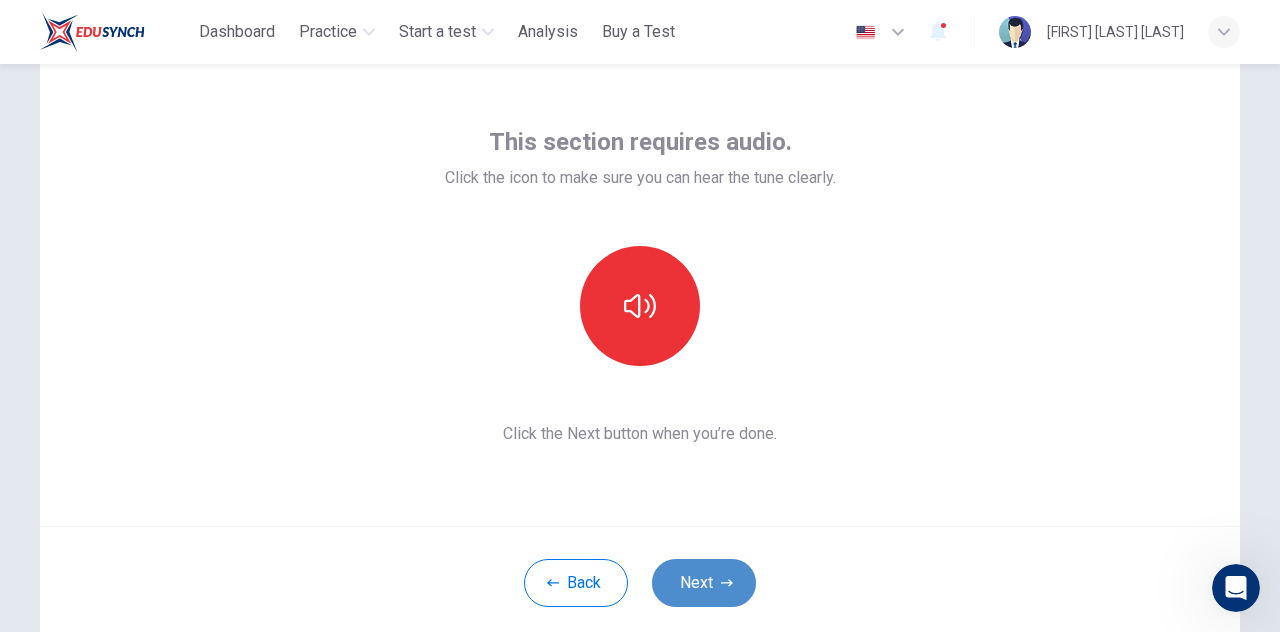 click on "Next" at bounding box center [704, 583] 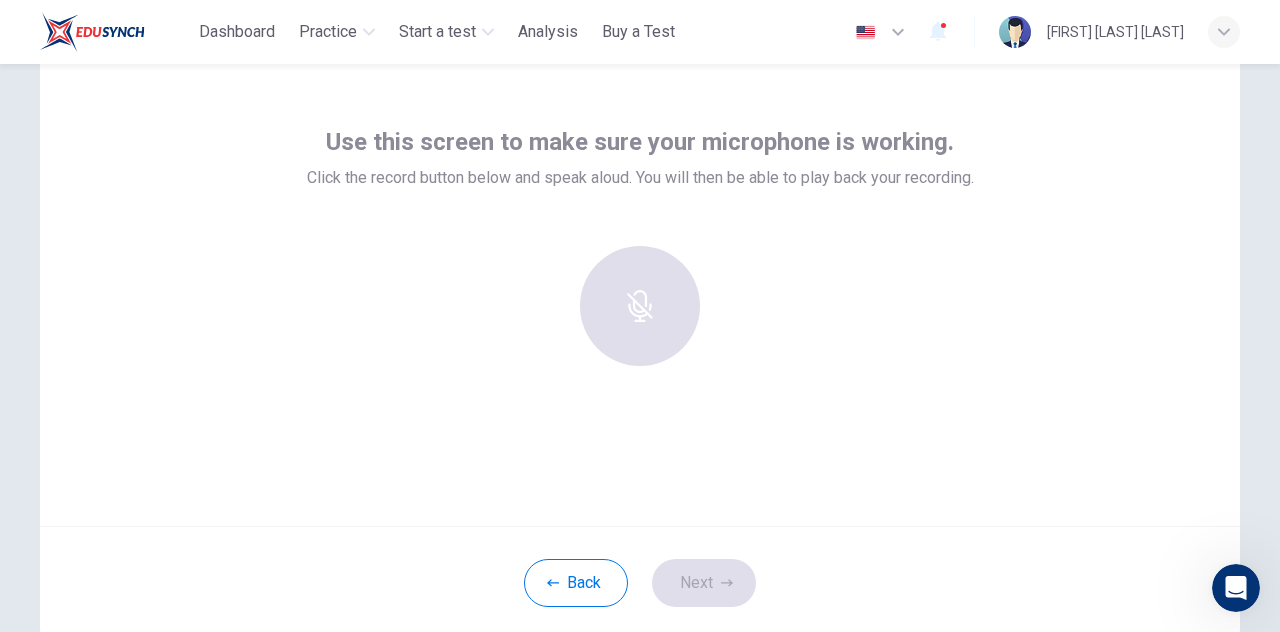 click at bounding box center [640, 306] 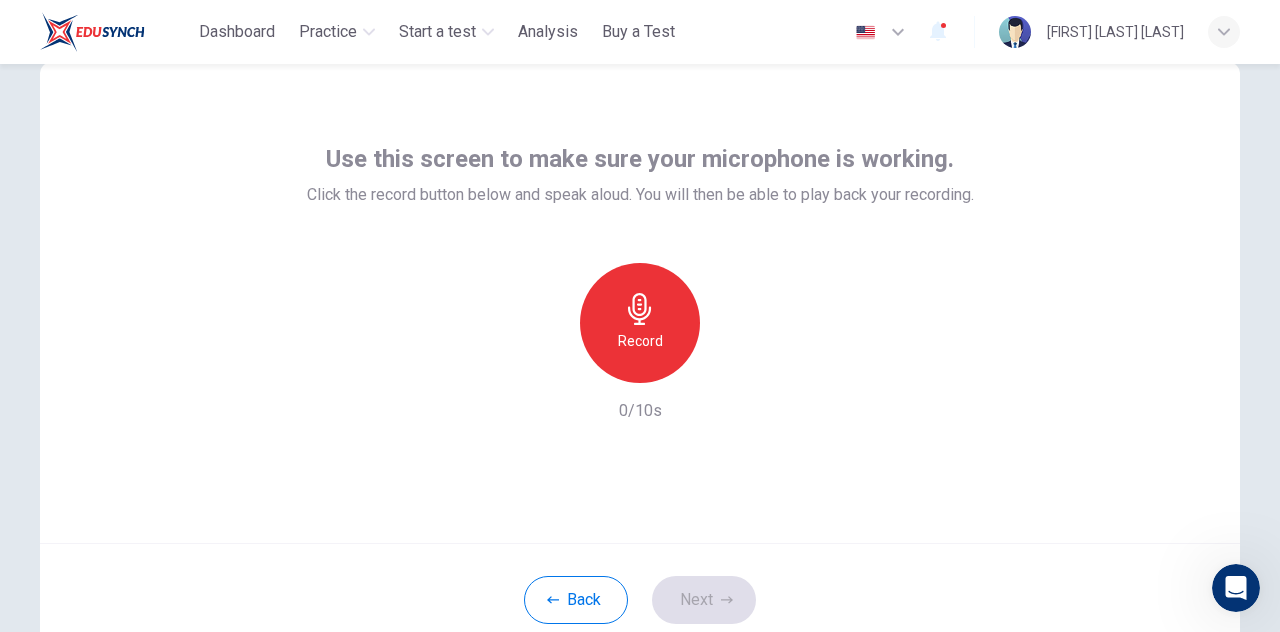scroll, scrollTop: 66, scrollLeft: 0, axis: vertical 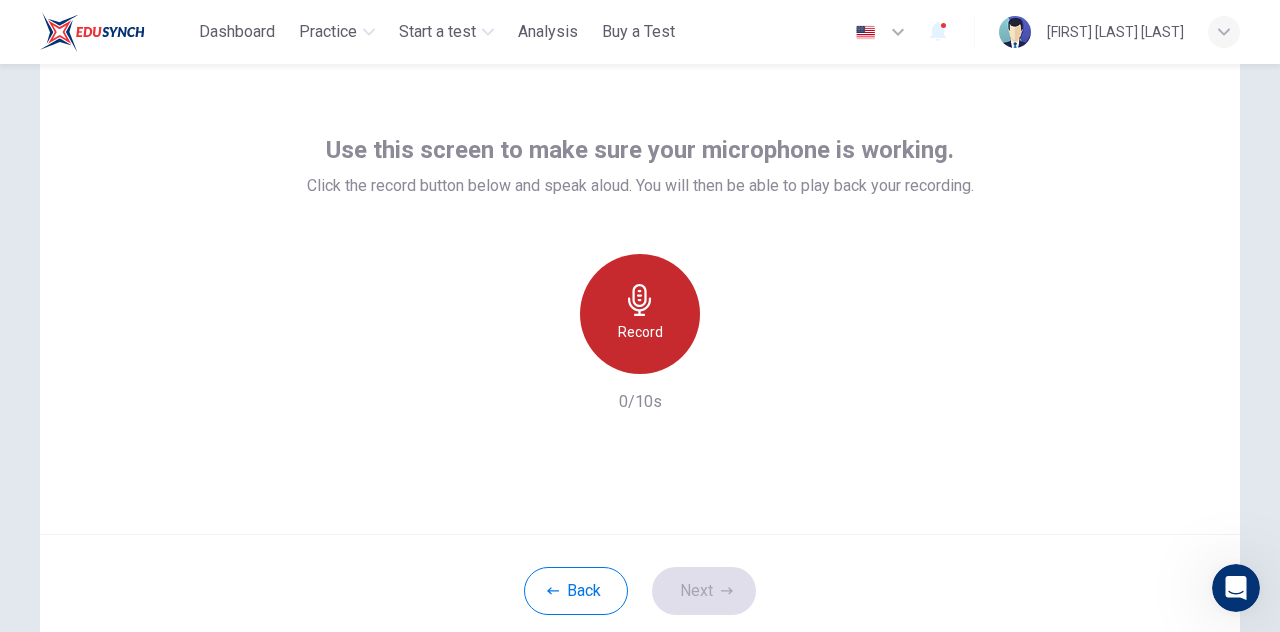 click 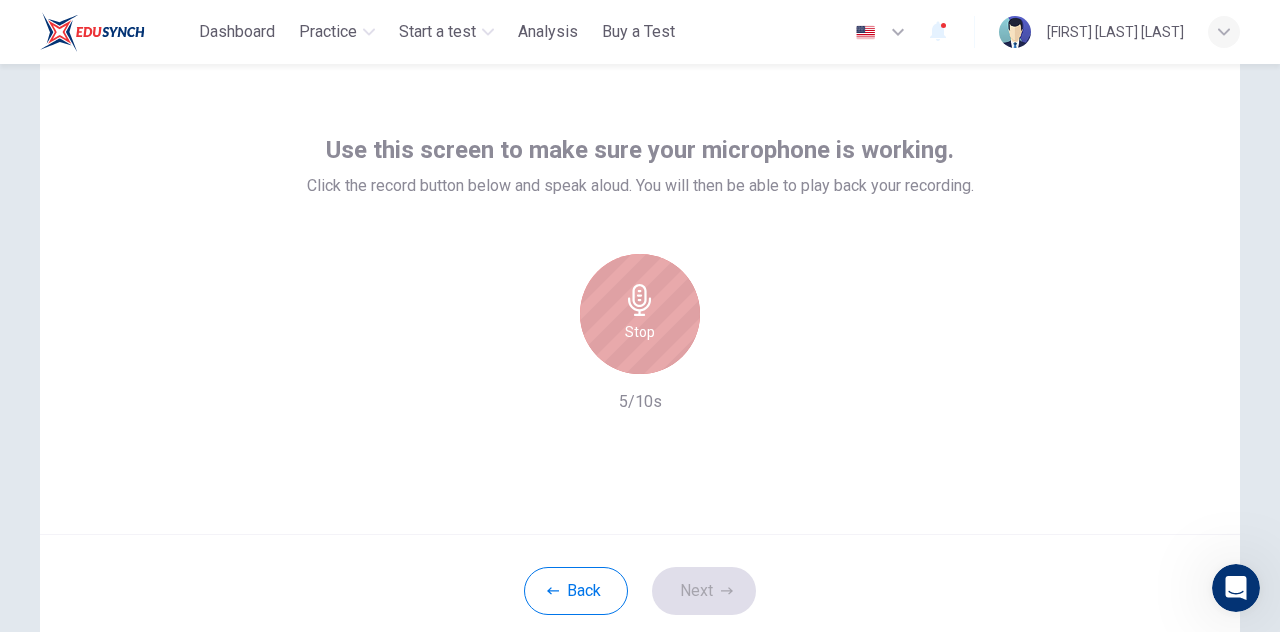 click 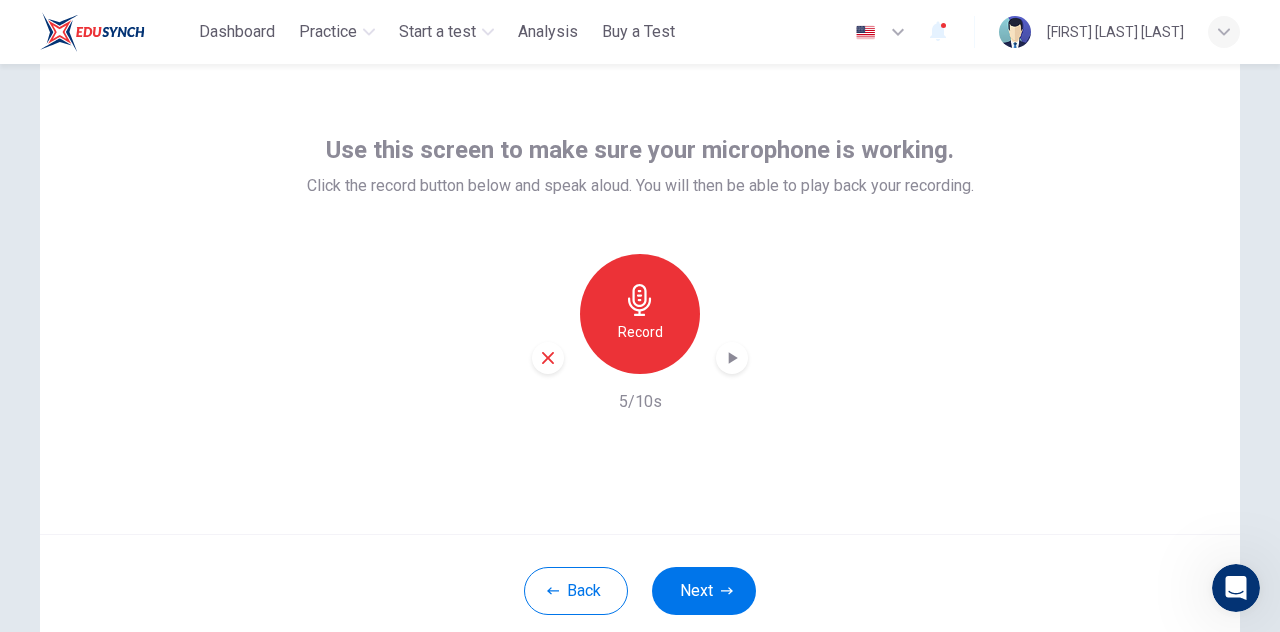click 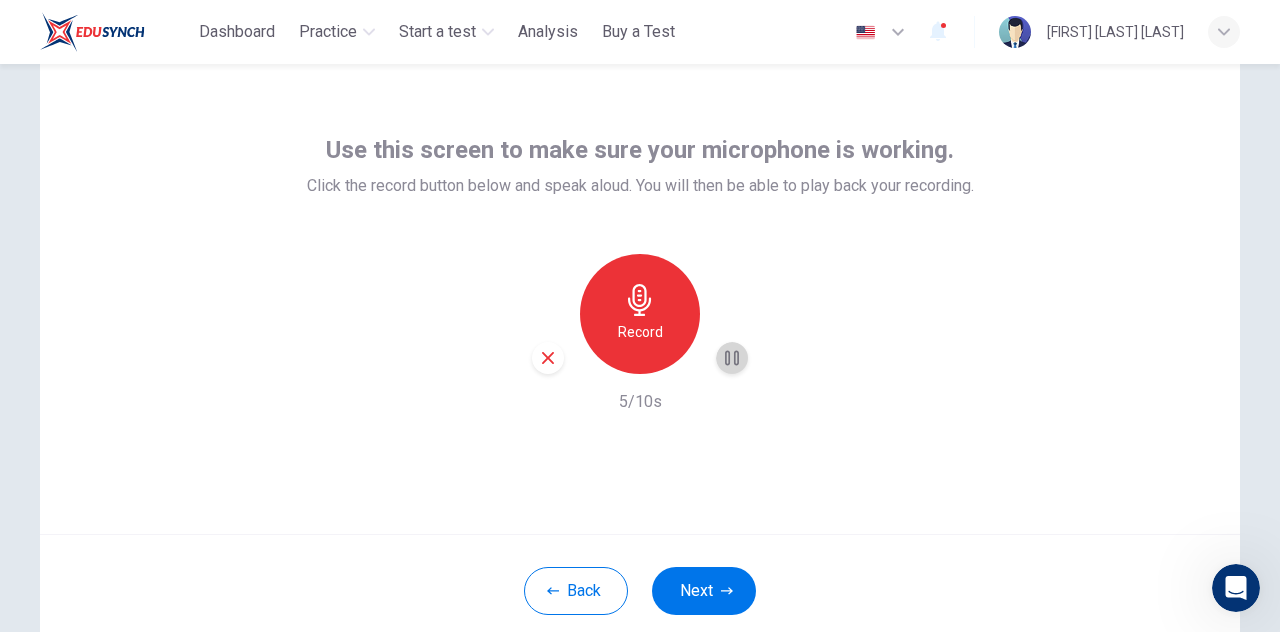 click 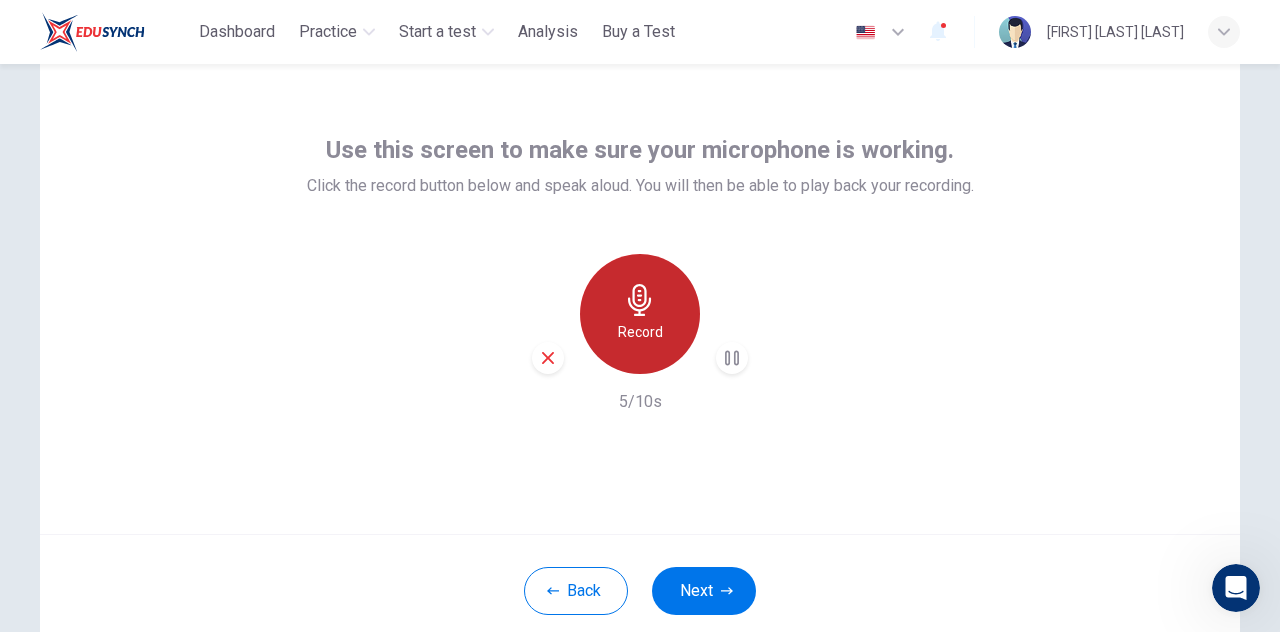 click 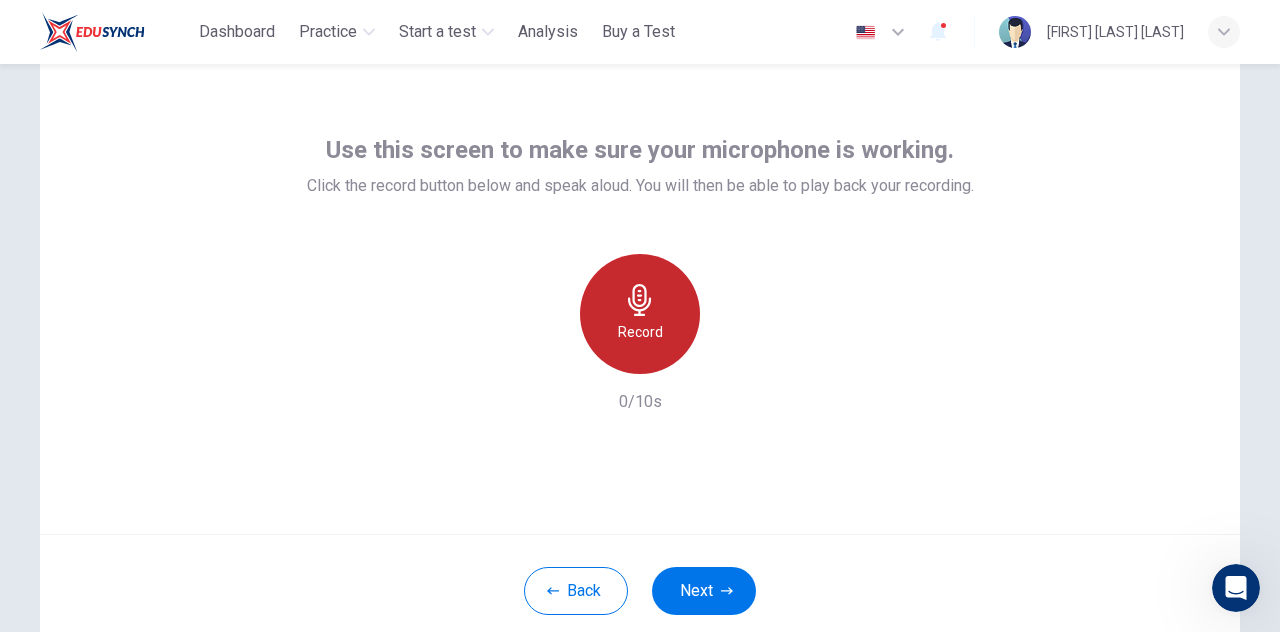 click 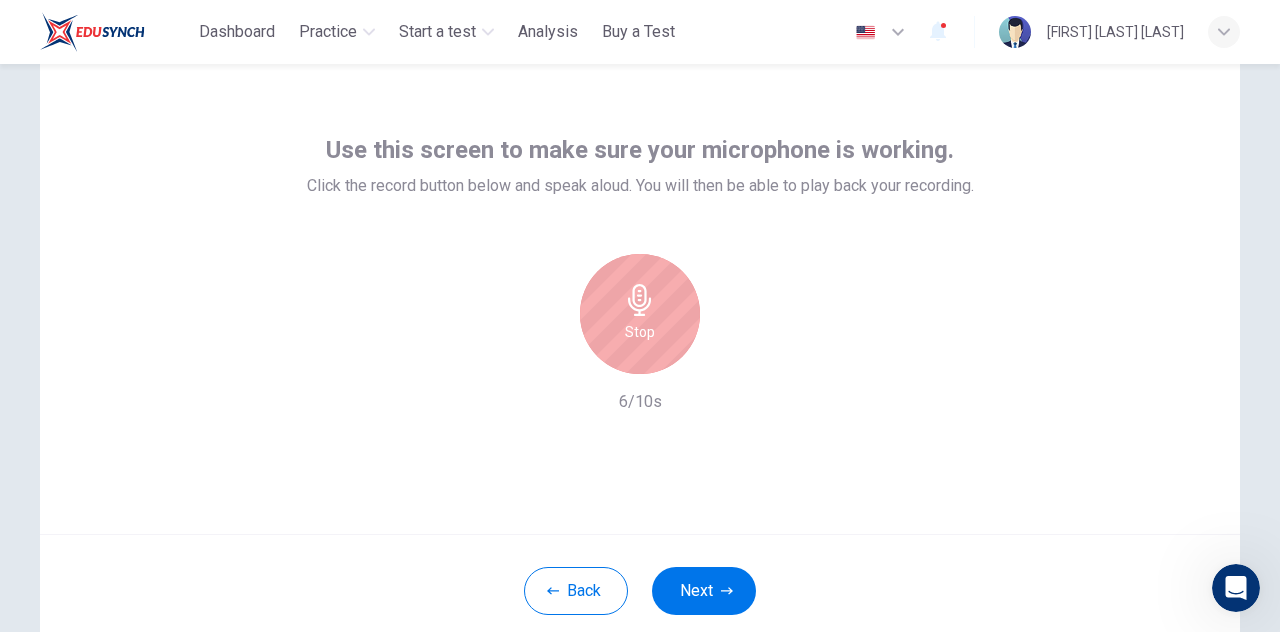 click on "Stop" at bounding box center (640, 314) 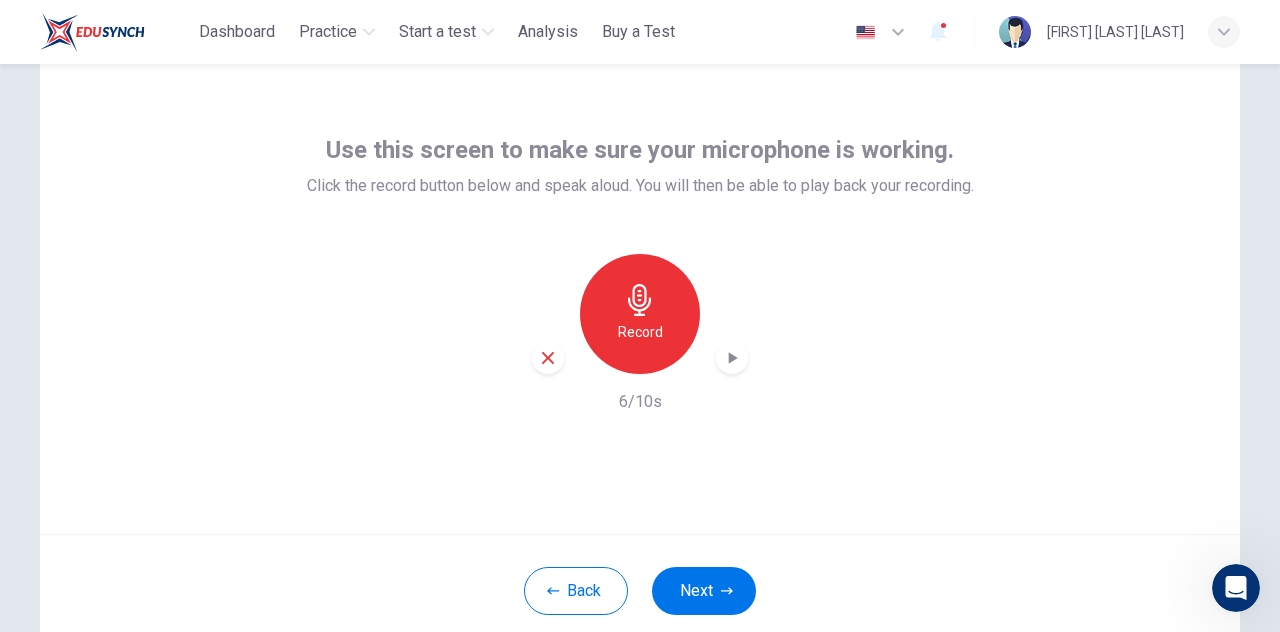 click on "Record" at bounding box center [640, 314] 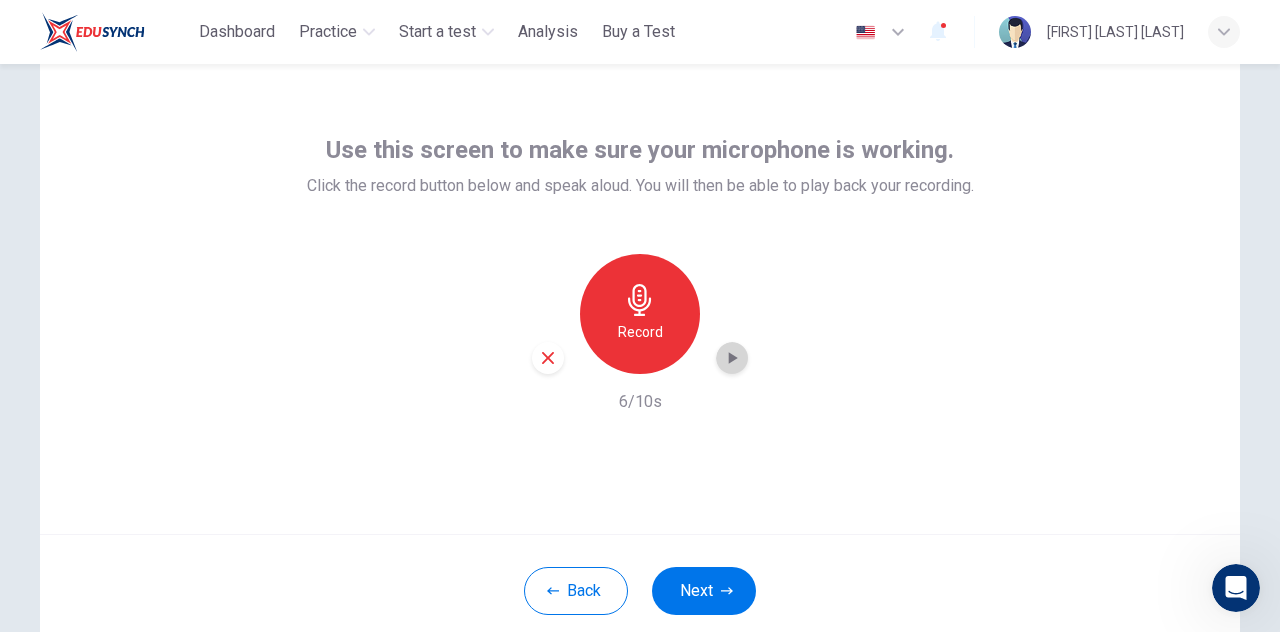 click 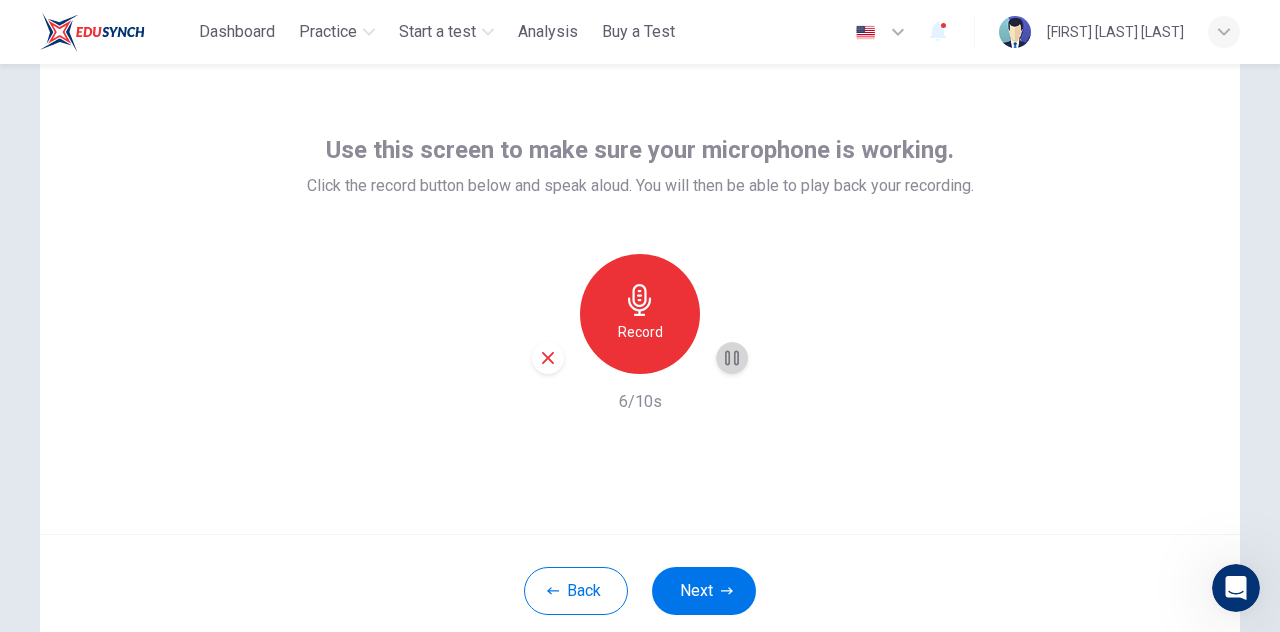 click 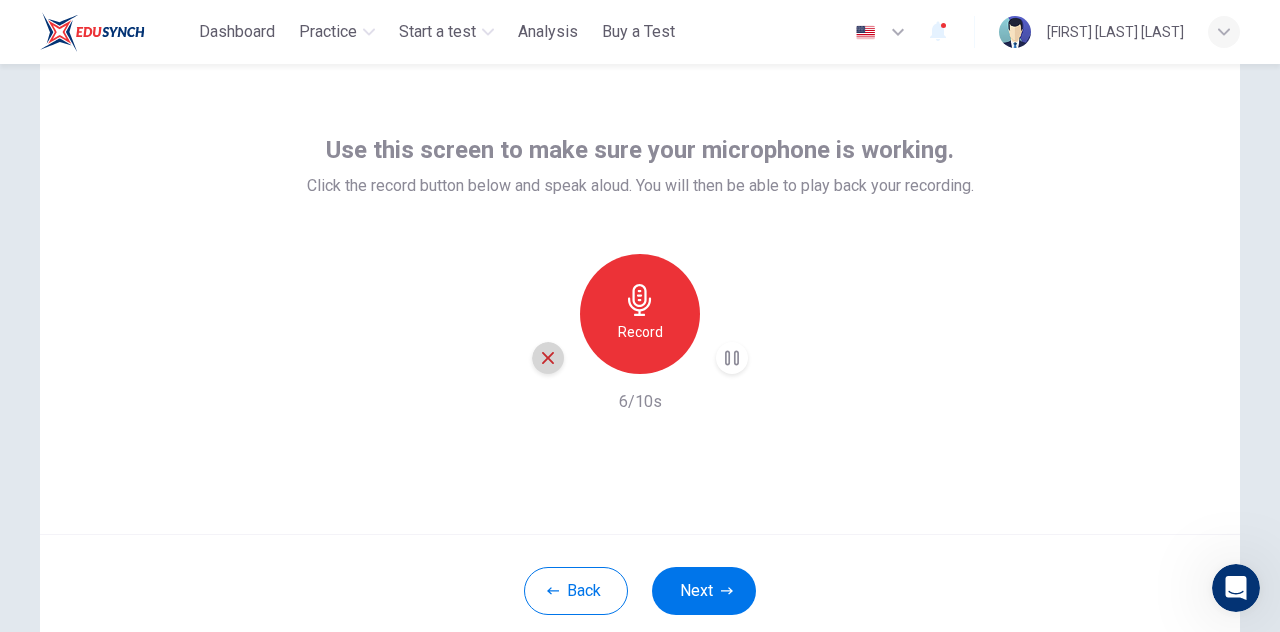 click at bounding box center (548, 358) 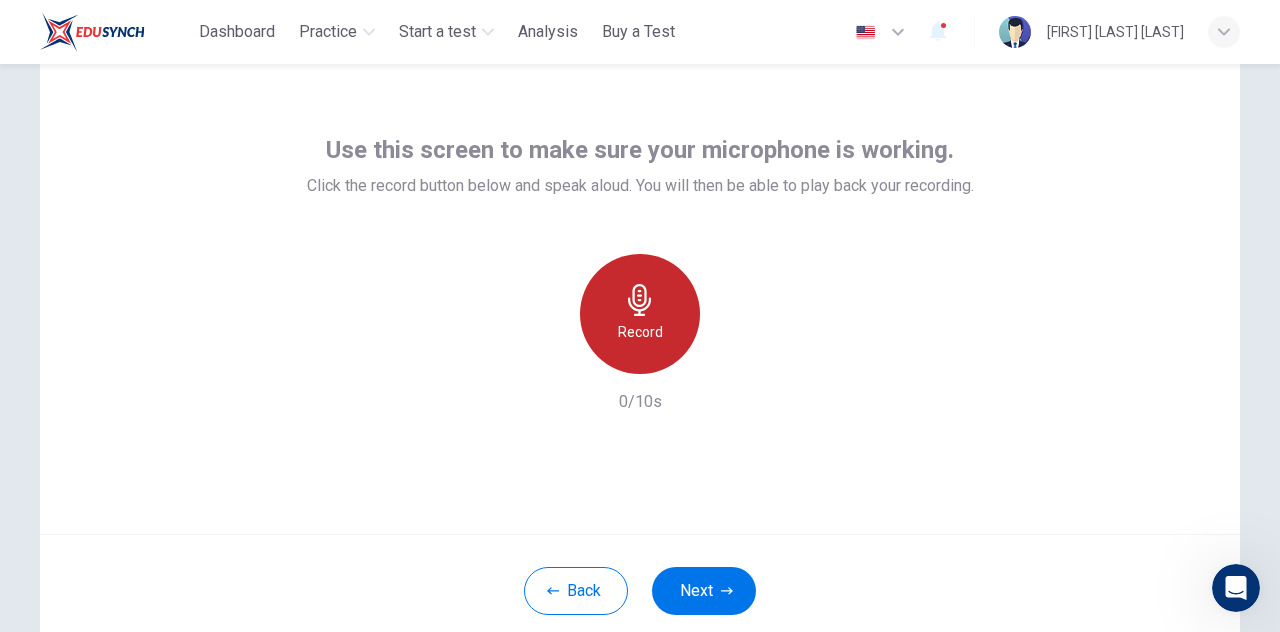 click on "Record" at bounding box center [640, 332] 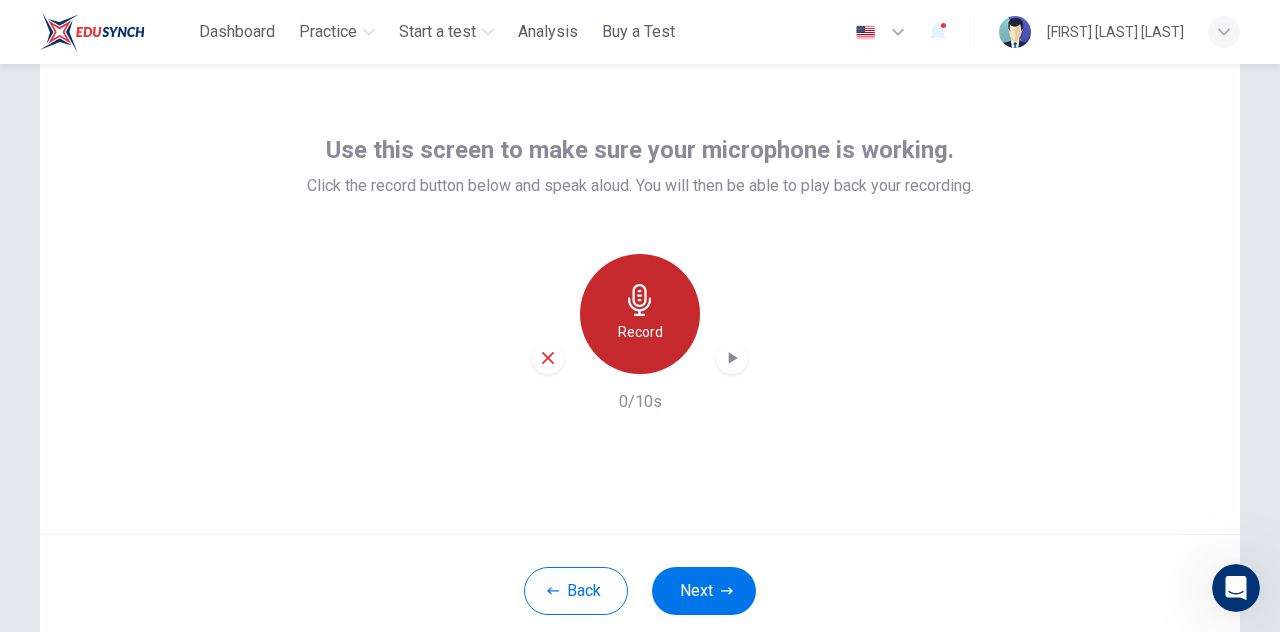 click on "Record" at bounding box center (640, 332) 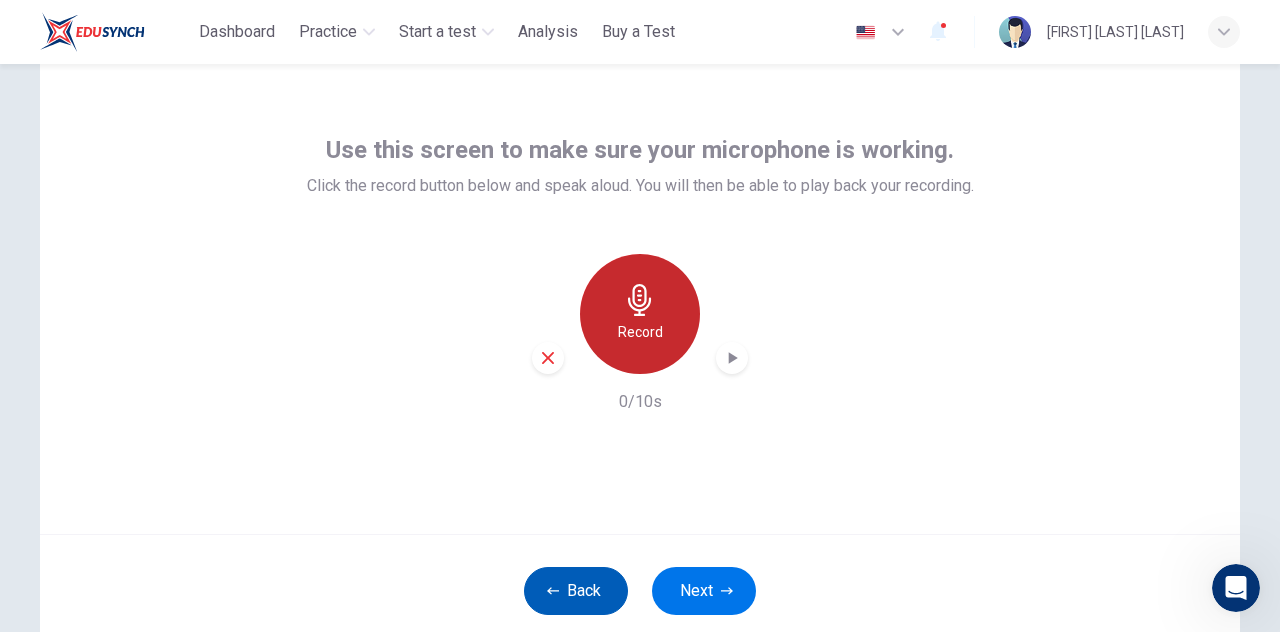 click on "Record" at bounding box center [640, 314] 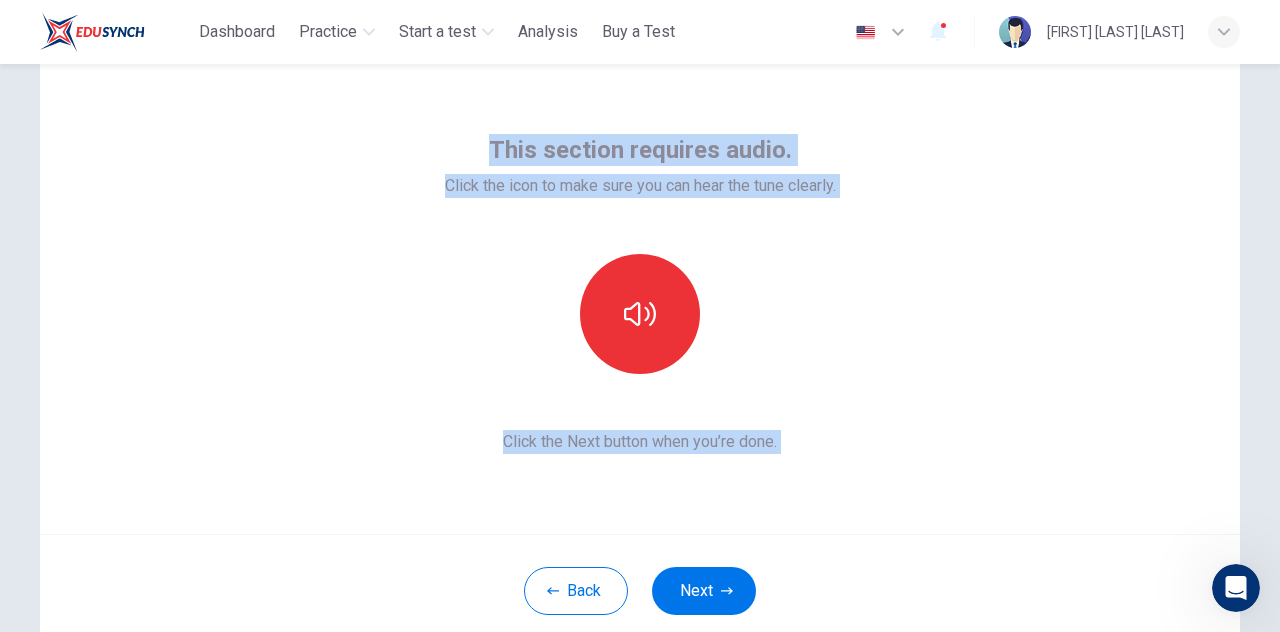 click on "This section requires audio. Click the icon to make sure you can hear the tune clearly. Click the Next button when you’re done." at bounding box center (640, 294) 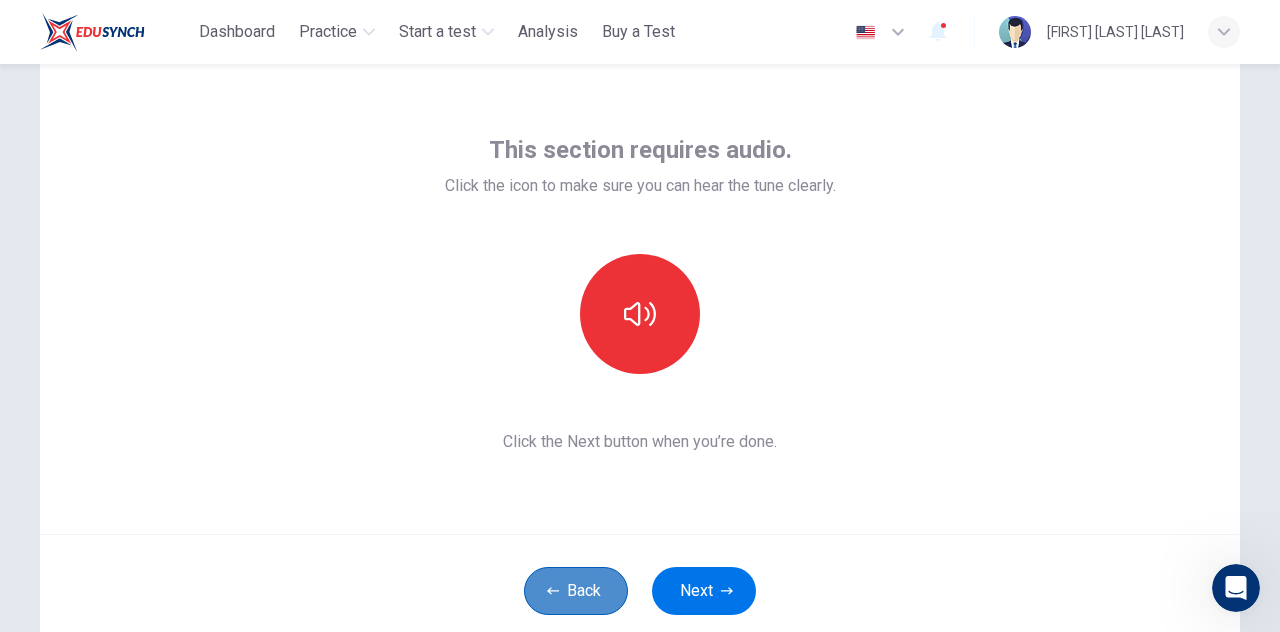click on "Back" at bounding box center (576, 591) 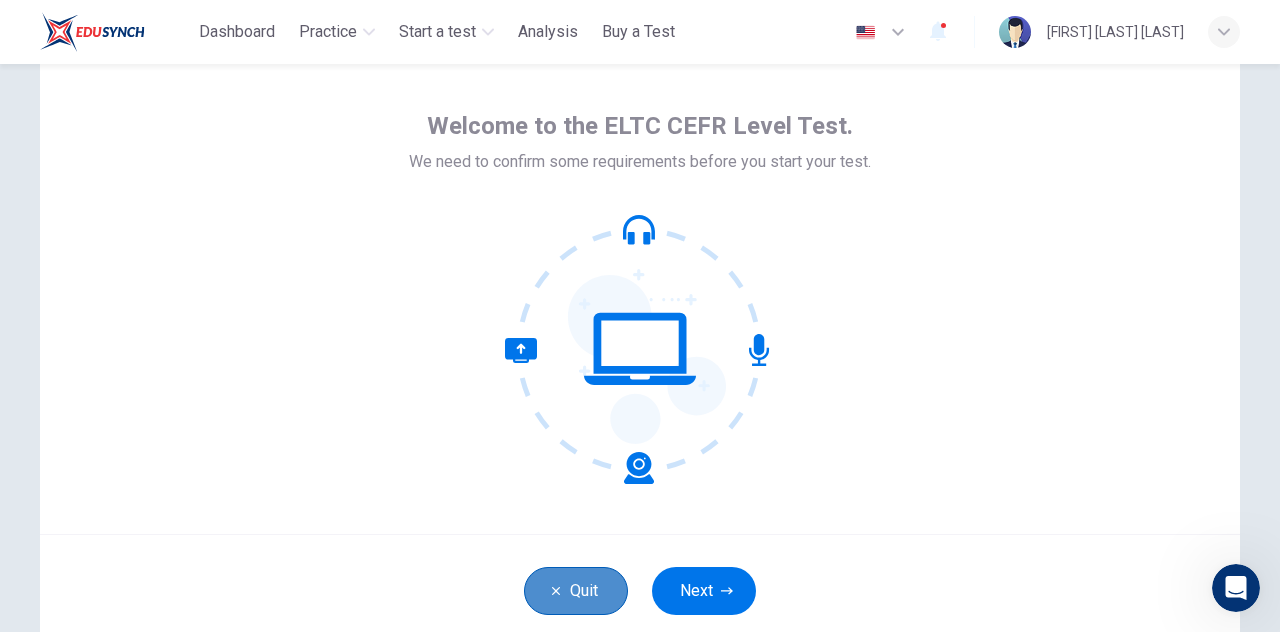 click on "Quit" at bounding box center [576, 591] 